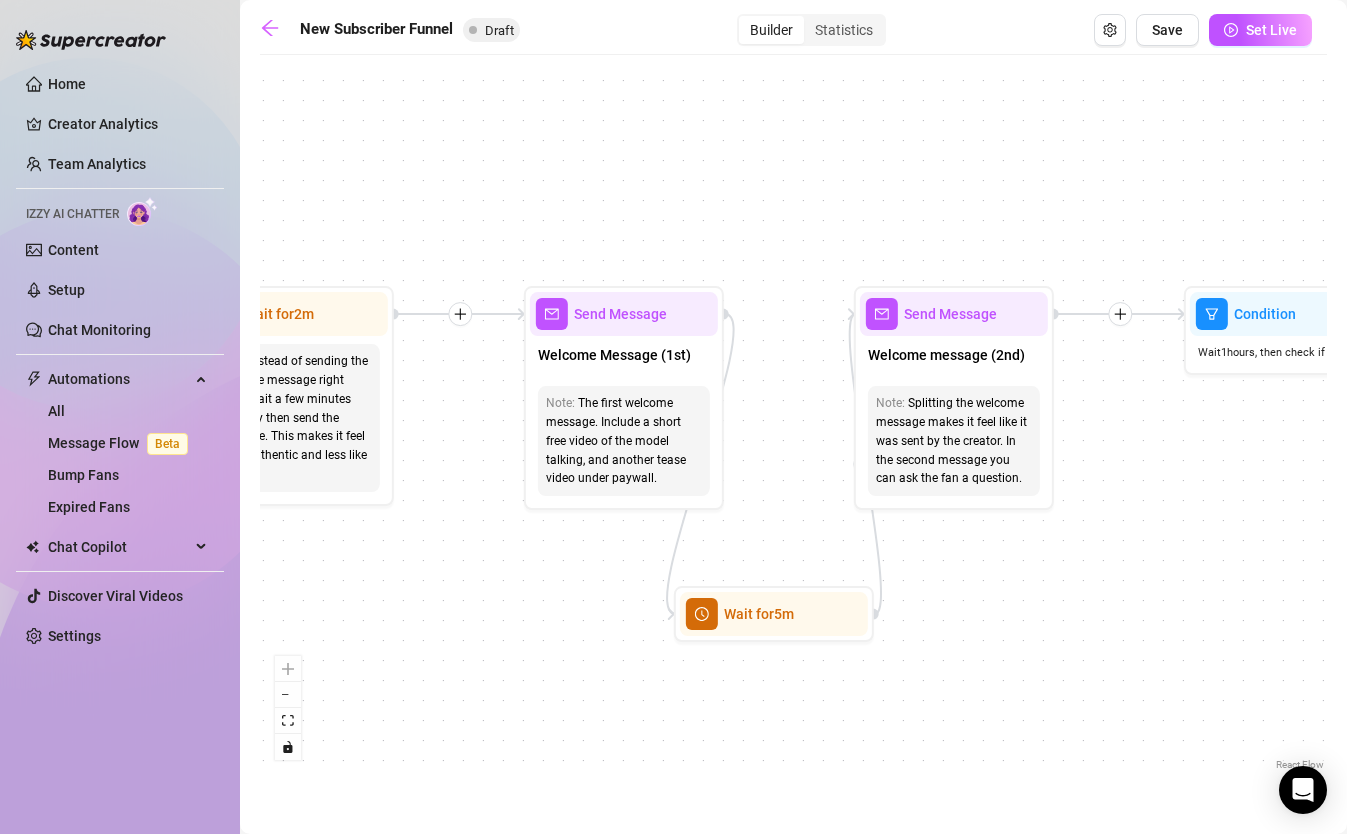 scroll, scrollTop: 0, scrollLeft: 0, axis: both 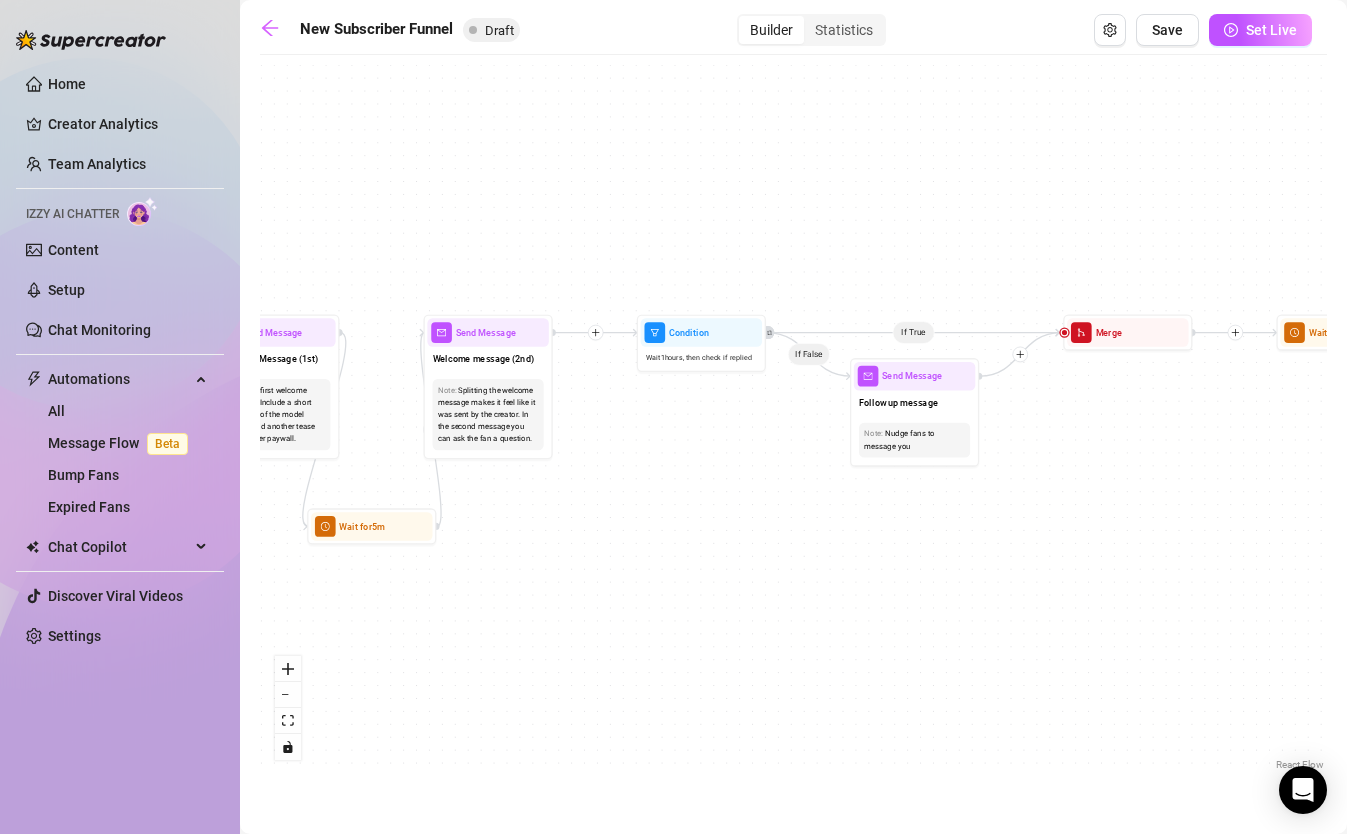 drag, startPoint x: 1039, startPoint y: 611, endPoint x: 680, endPoint y: 494, distance: 377.58444 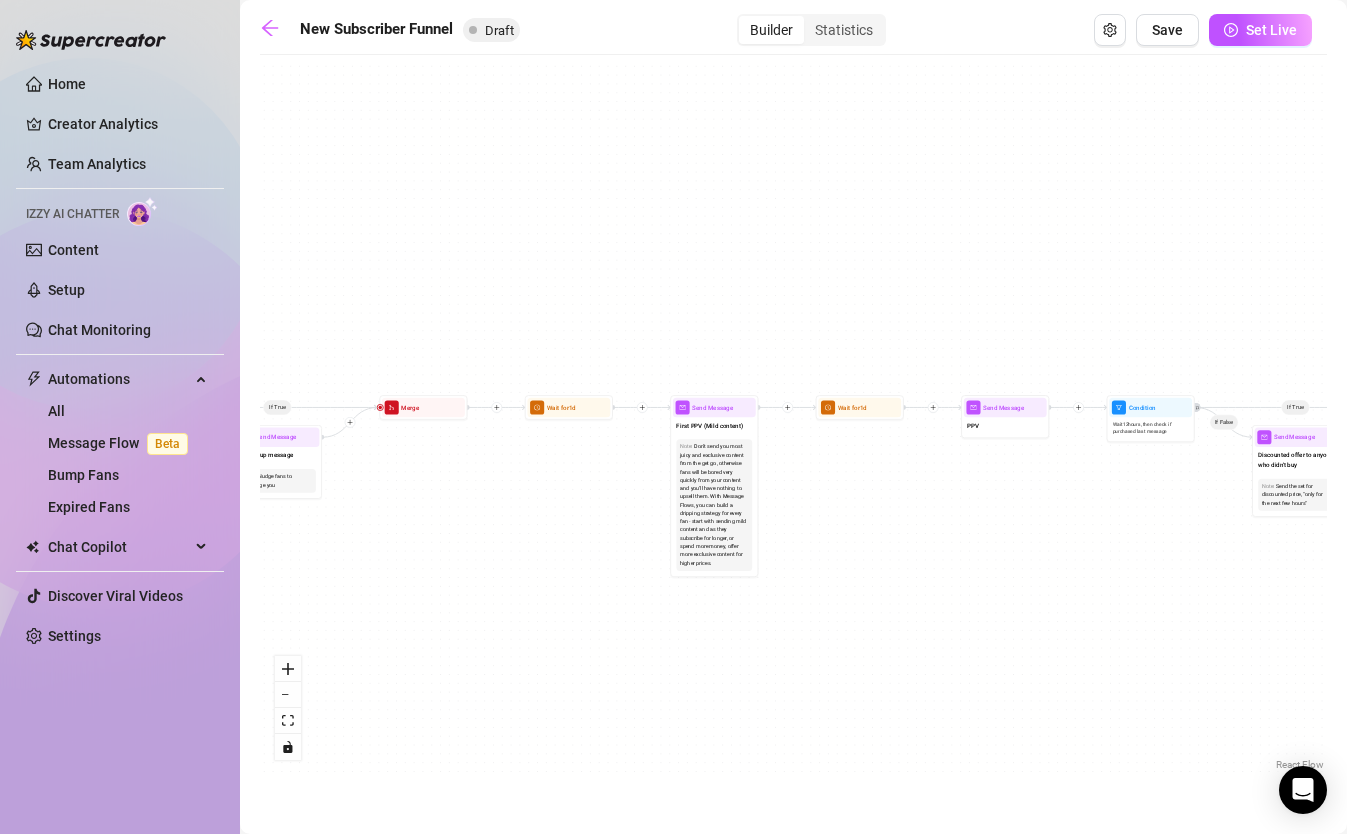 drag, startPoint x: 1002, startPoint y: 514, endPoint x: 361, endPoint y: 542, distance: 641.61127 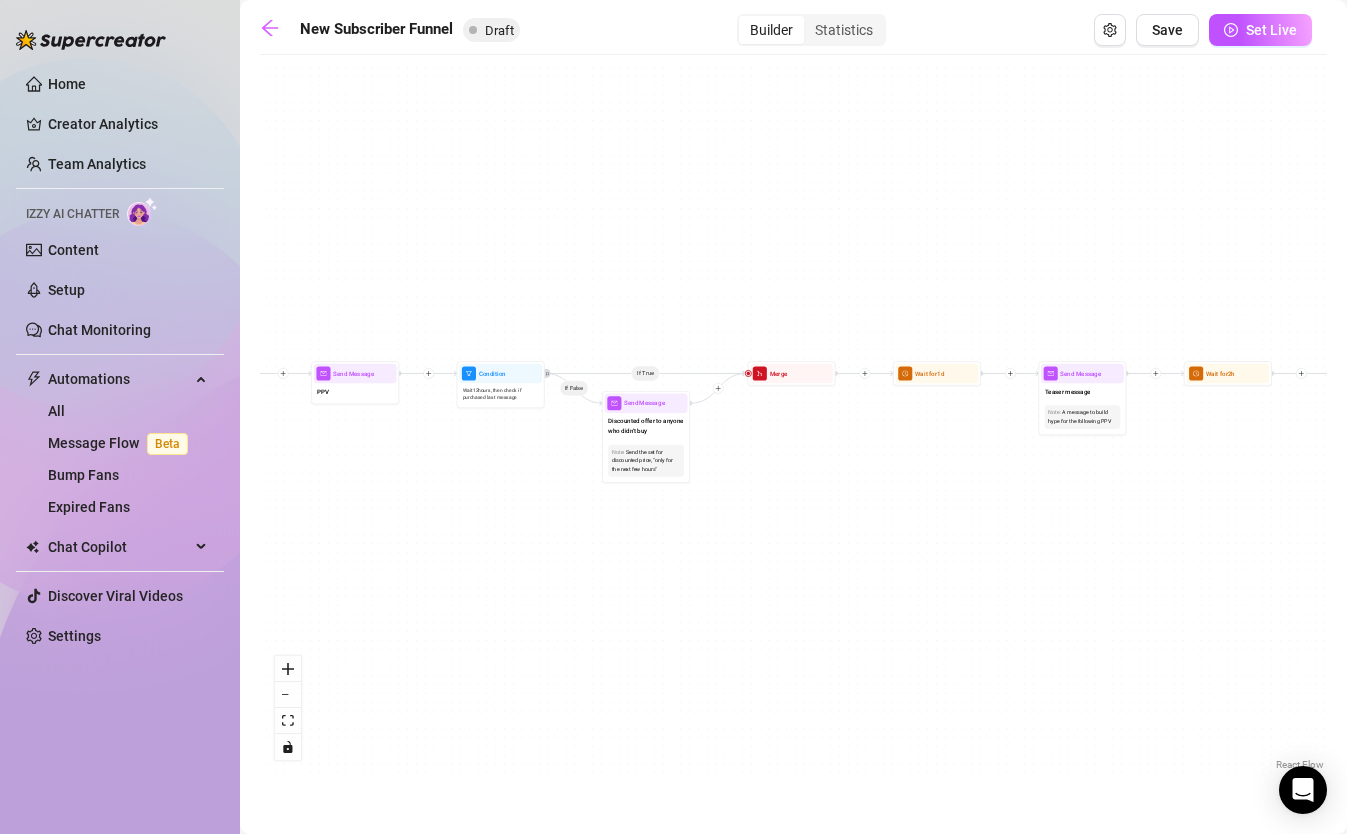 drag, startPoint x: 887, startPoint y: 564, endPoint x: 302, endPoint y: 530, distance: 585.9872 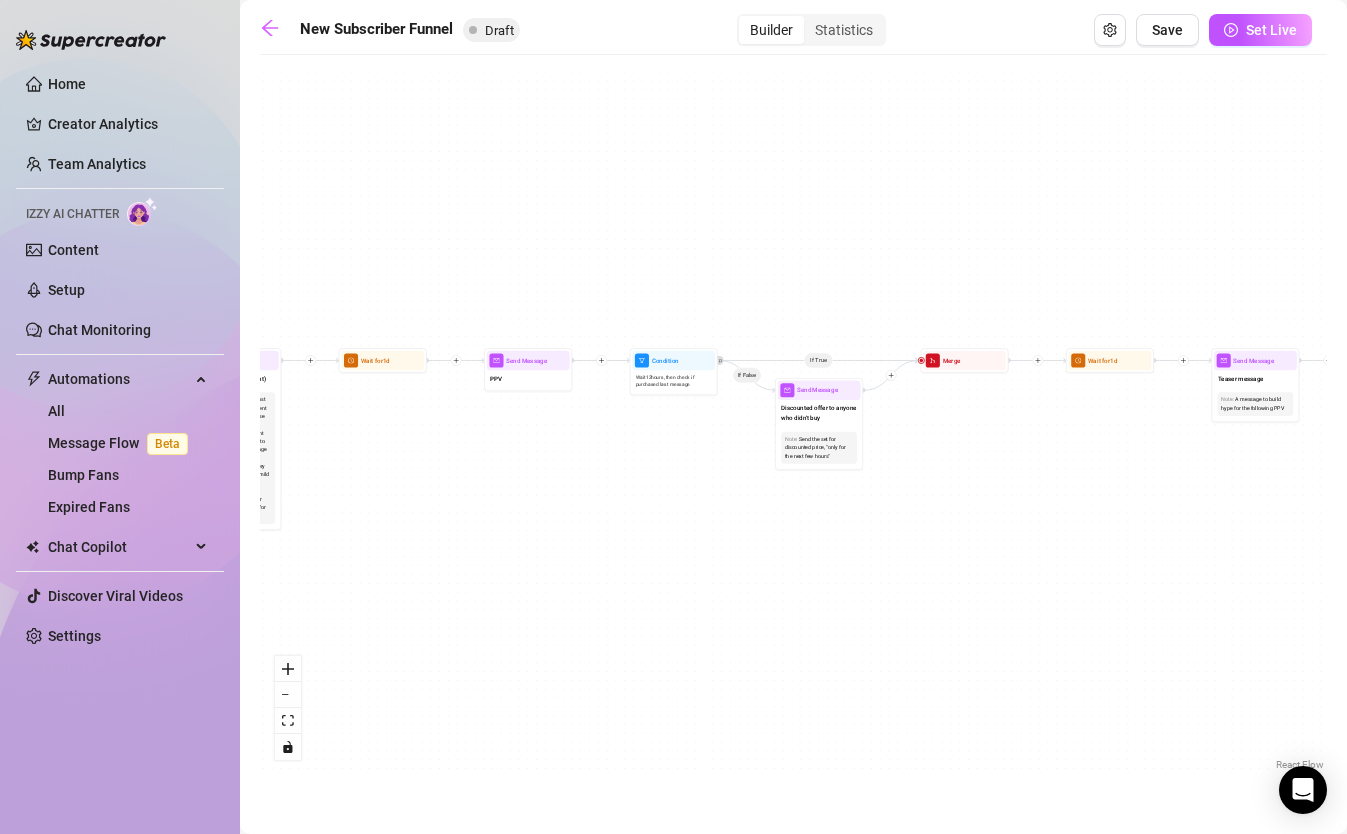 drag, startPoint x: 419, startPoint y: 470, endPoint x: 908, endPoint y: 498, distance: 489.801 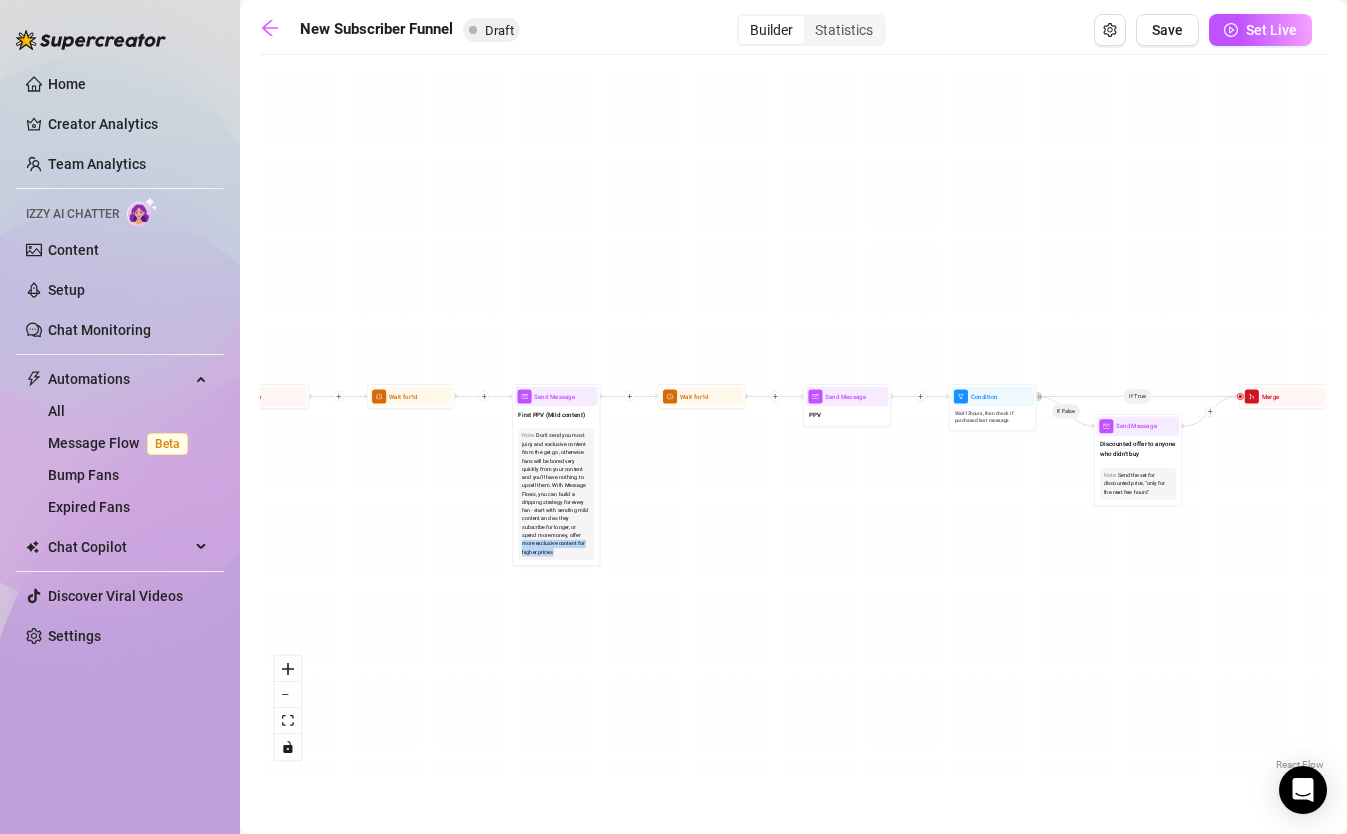 drag, startPoint x: 615, startPoint y: 531, endPoint x: 1034, endPoint y: 560, distance: 420.00238 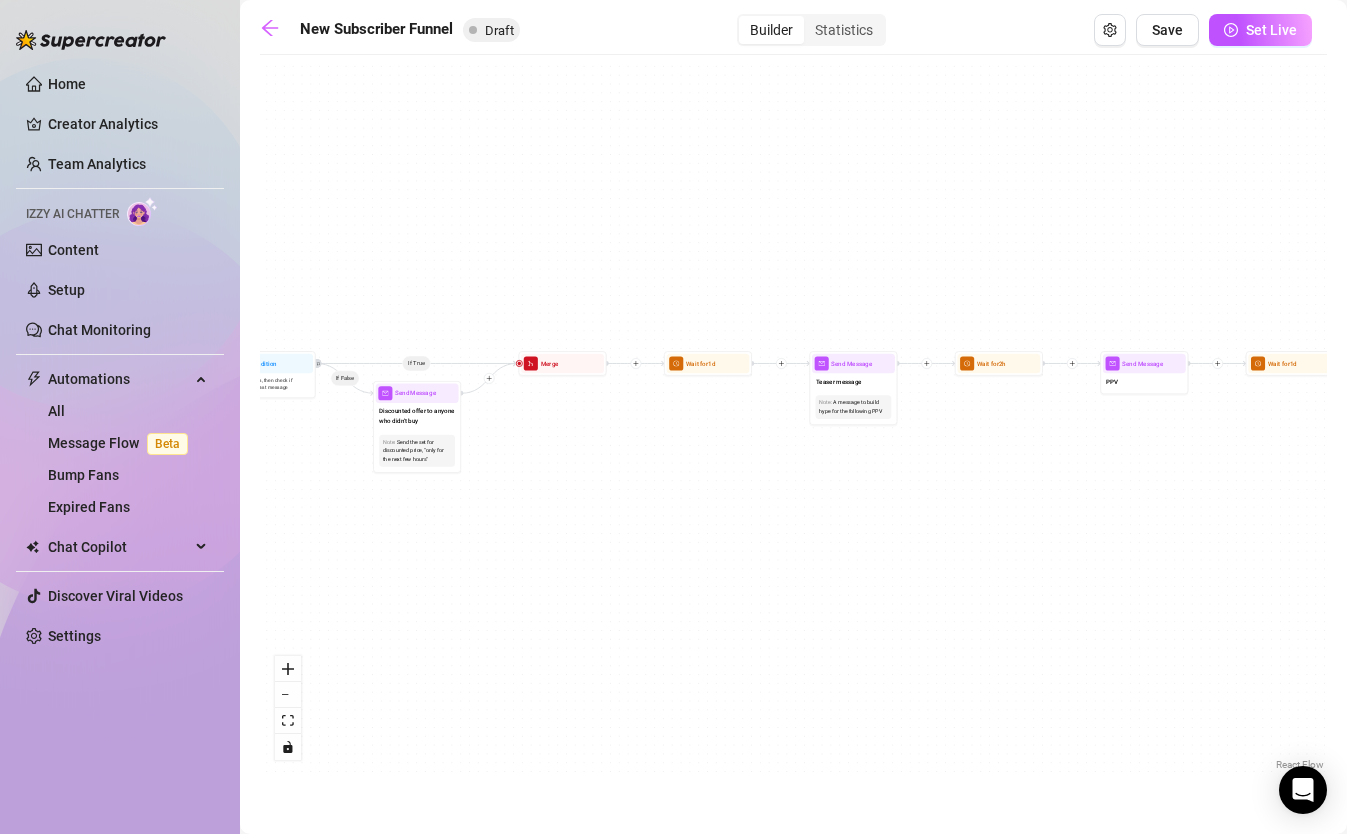 drag, startPoint x: 1034, startPoint y: 560, endPoint x: 281, endPoint y: 518, distance: 754.1704 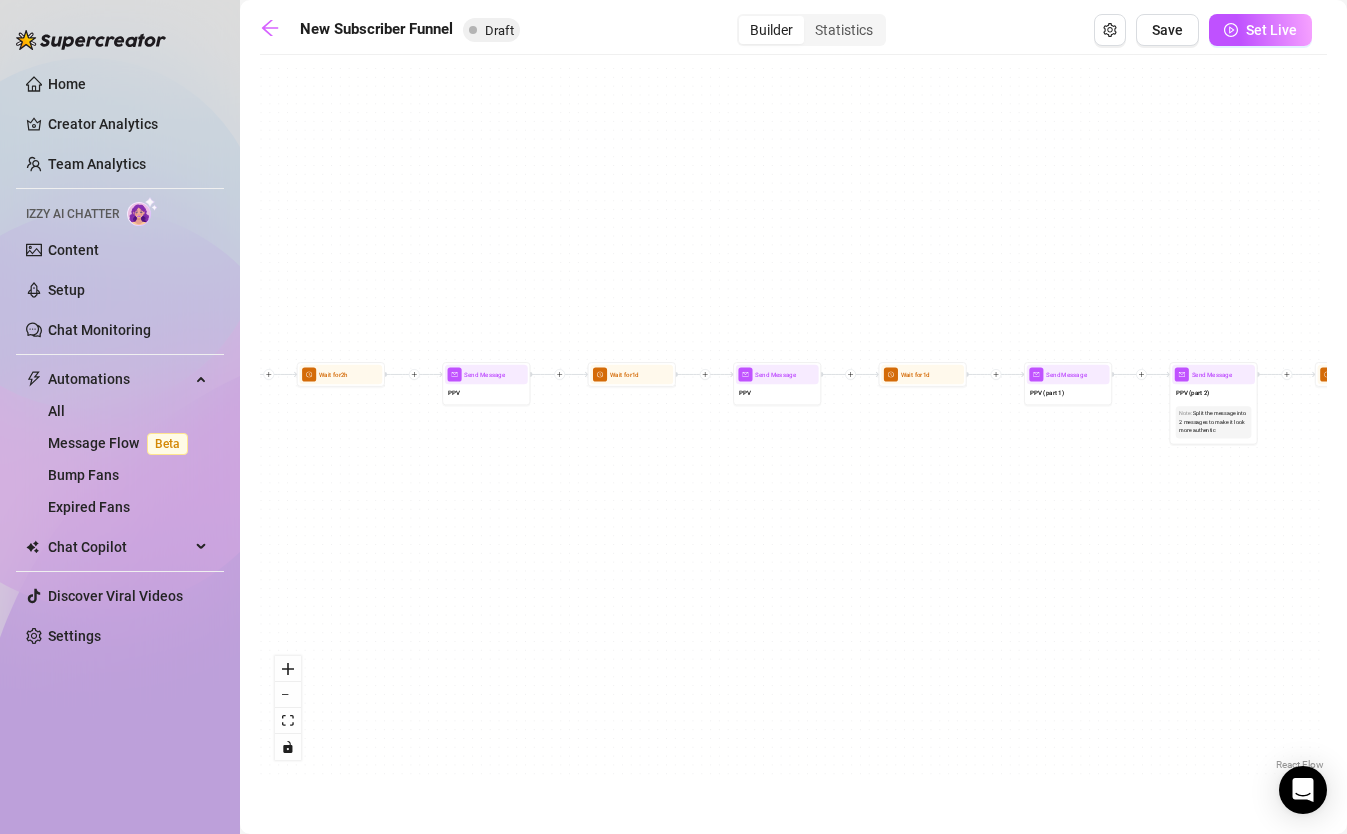 drag, startPoint x: 547, startPoint y: 500, endPoint x: -78, endPoint y: 520, distance: 625.31995 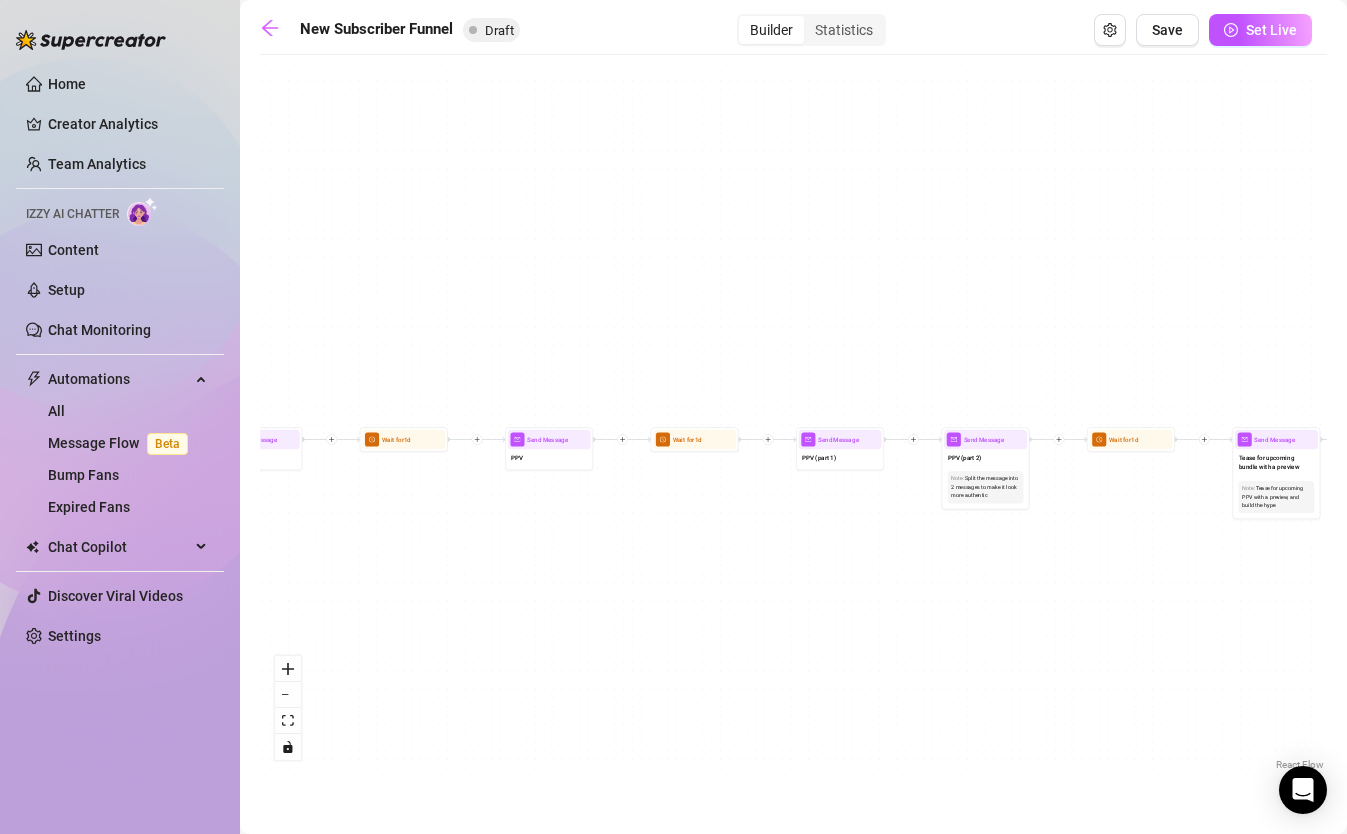 drag, startPoint x: 771, startPoint y: 407, endPoint x: -79, endPoint y: 395, distance: 850.0847 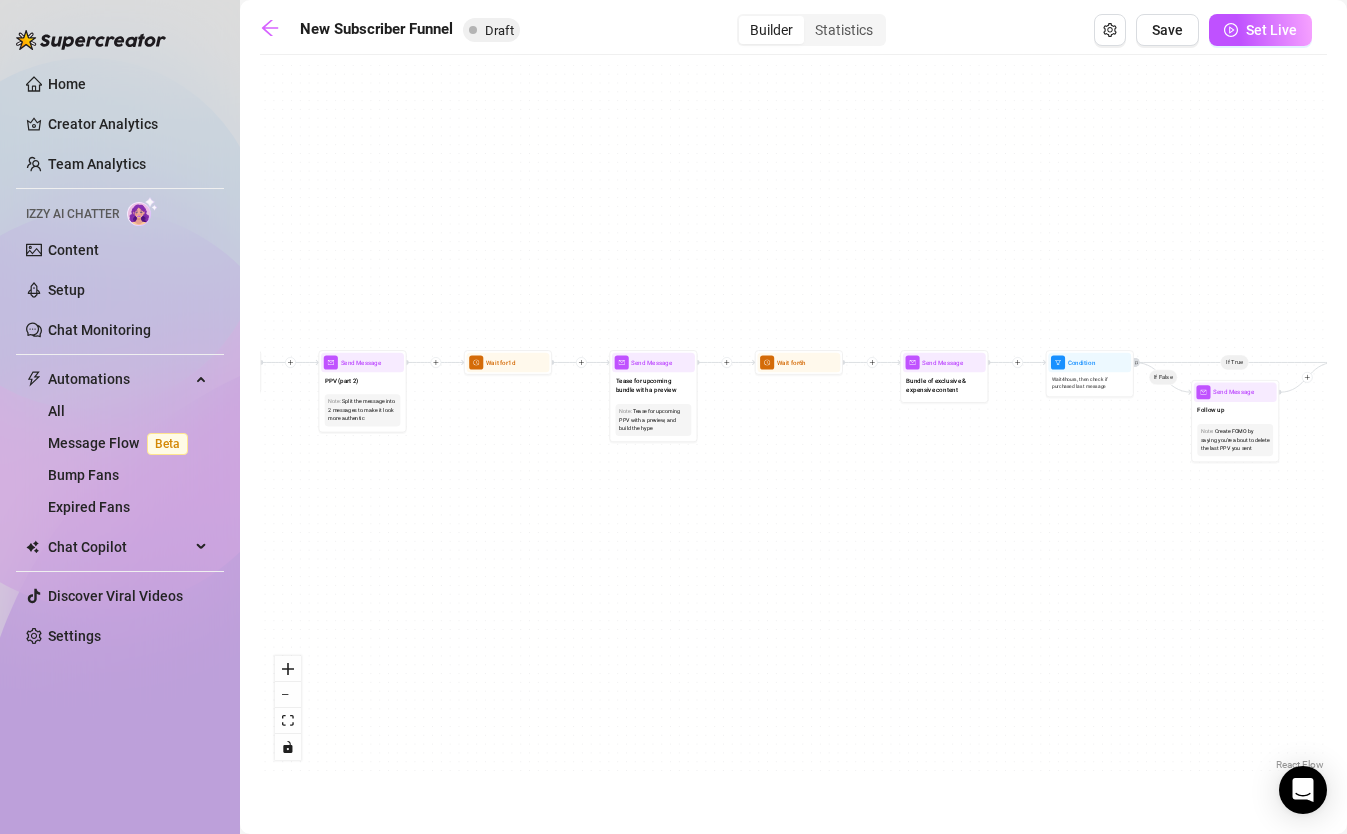 drag, startPoint x: 916, startPoint y: 528, endPoint x: 245, endPoint y: 511, distance: 671.21533 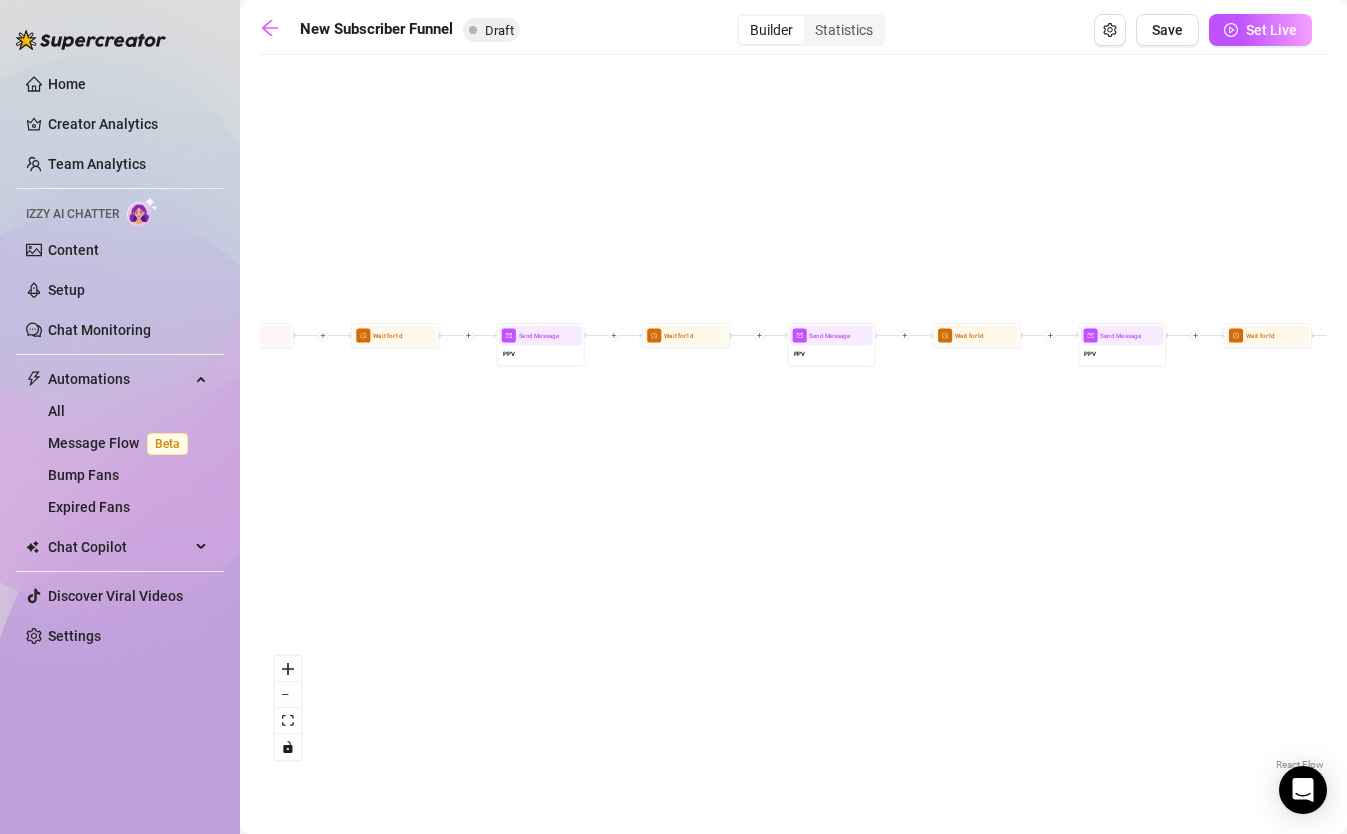 drag, startPoint x: 905, startPoint y: 511, endPoint x: 441, endPoint y: 500, distance: 464.13037 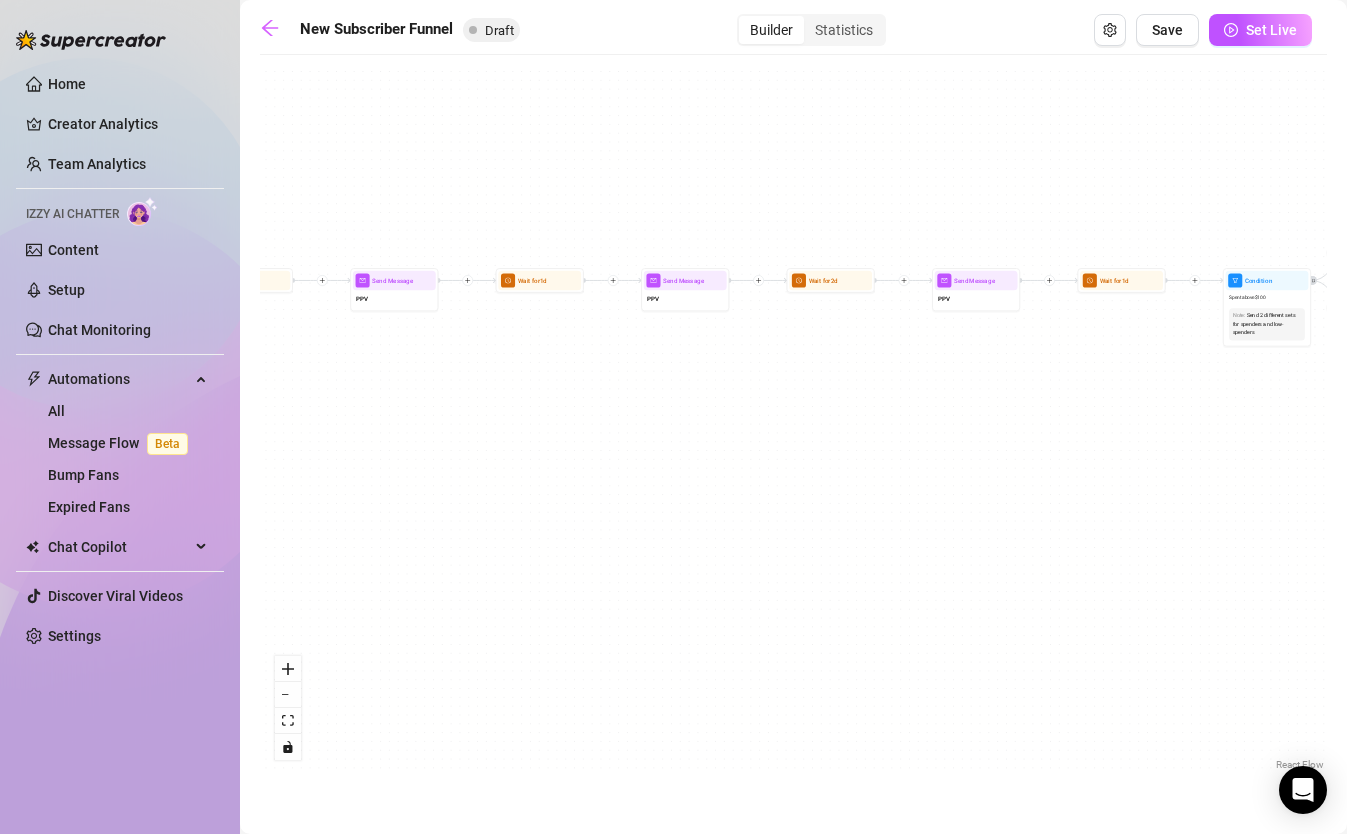 drag, startPoint x: 649, startPoint y: 487, endPoint x: -79, endPoint y: 431, distance: 730.1507 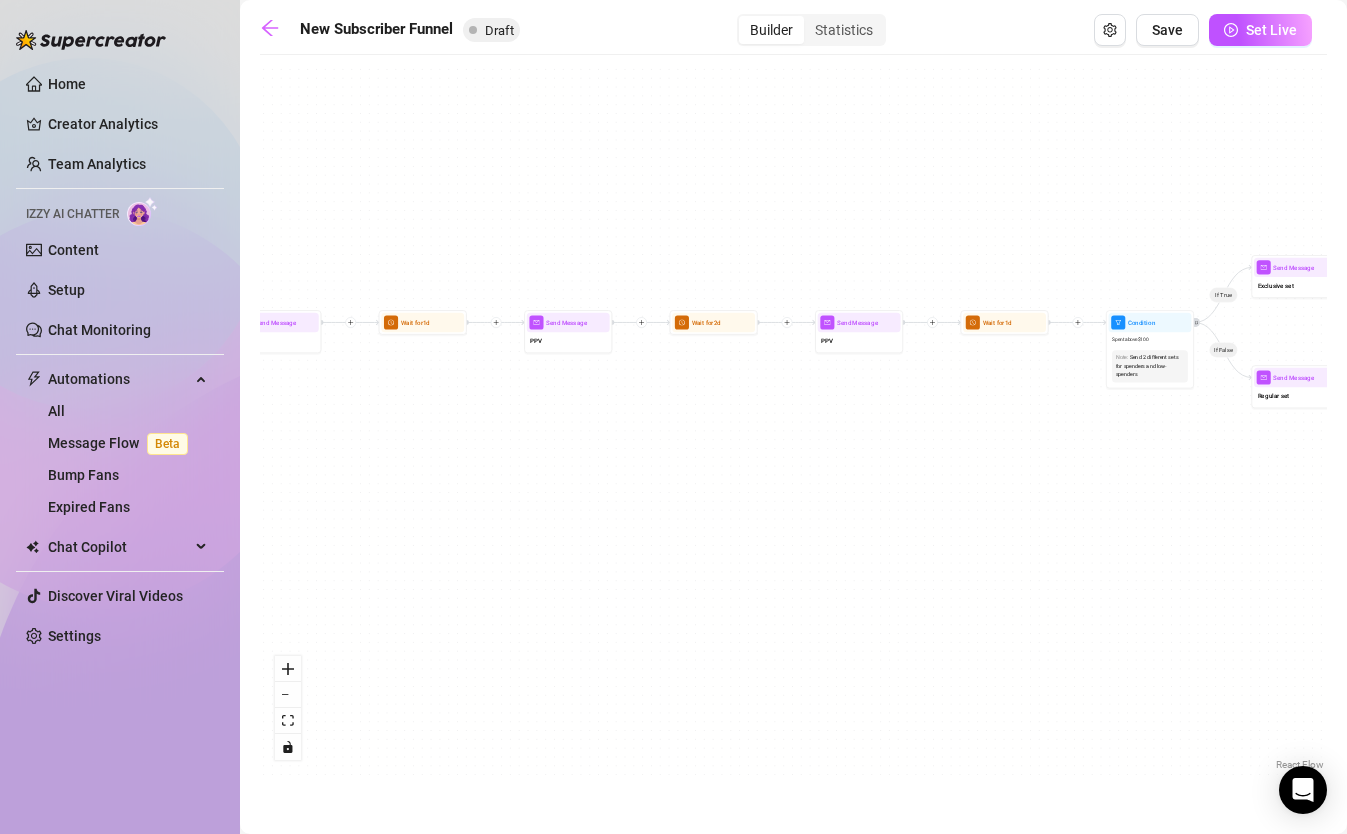 drag, startPoint x: 818, startPoint y: 357, endPoint x: -79, endPoint y: 406, distance: 898.33734 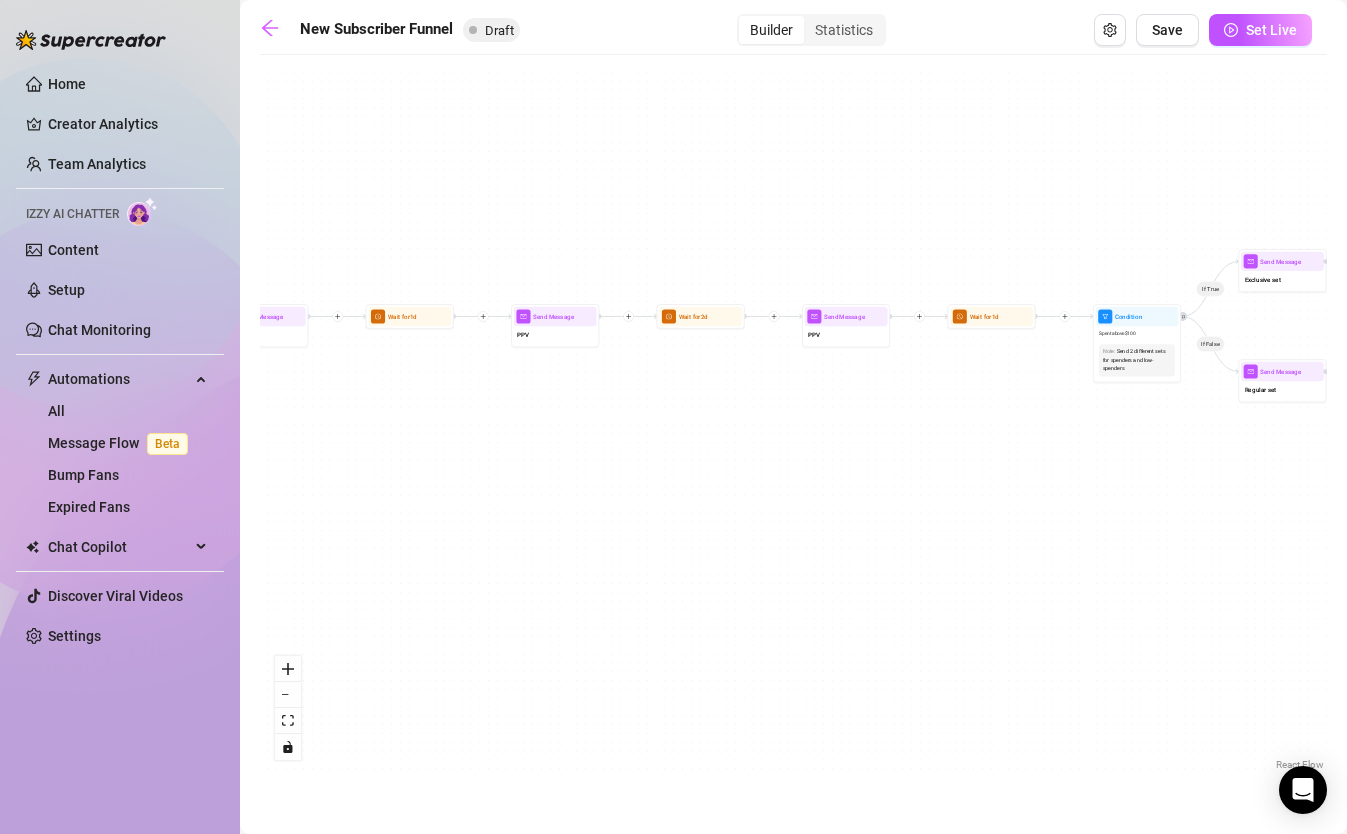 drag, startPoint x: 367, startPoint y: 459, endPoint x: 1360, endPoint y: 461, distance: 993.002 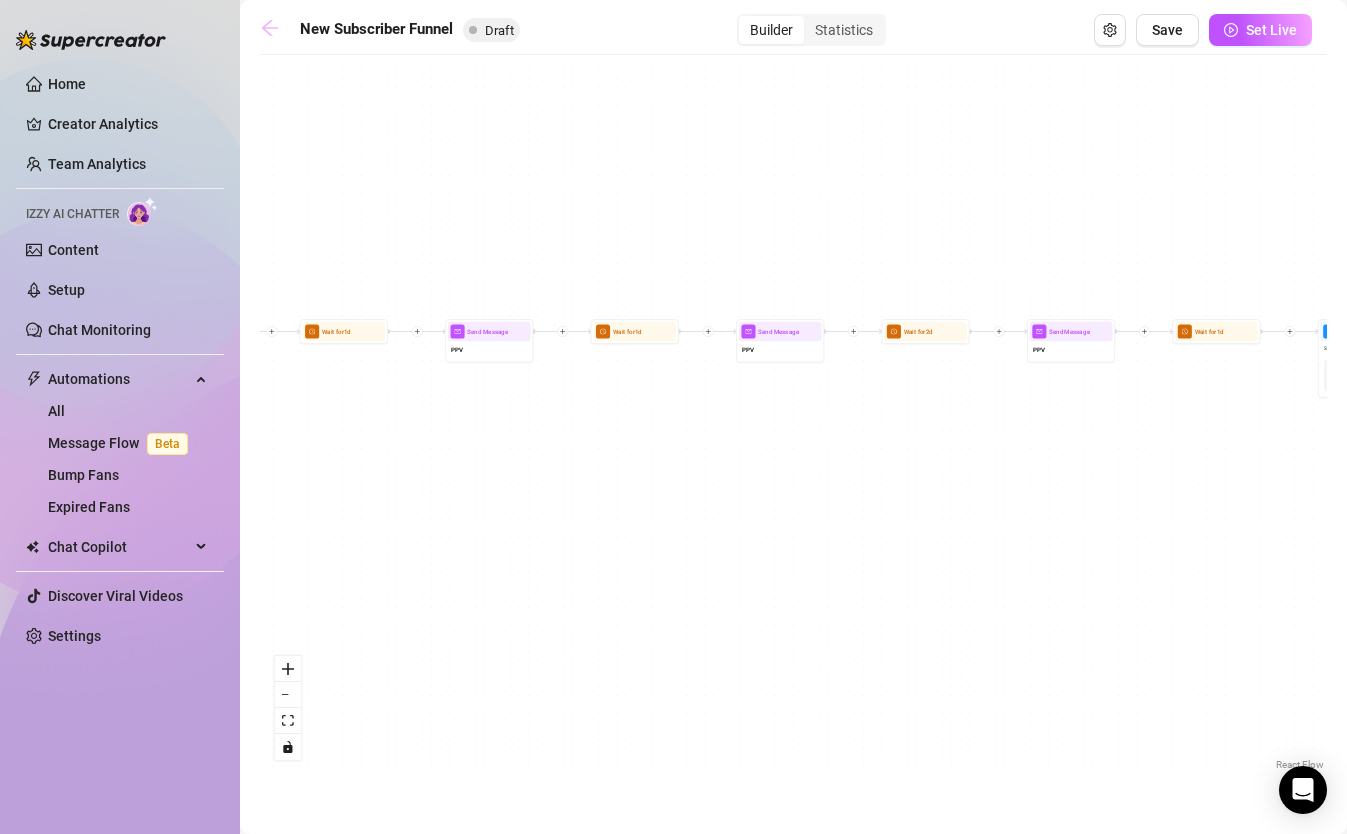 click 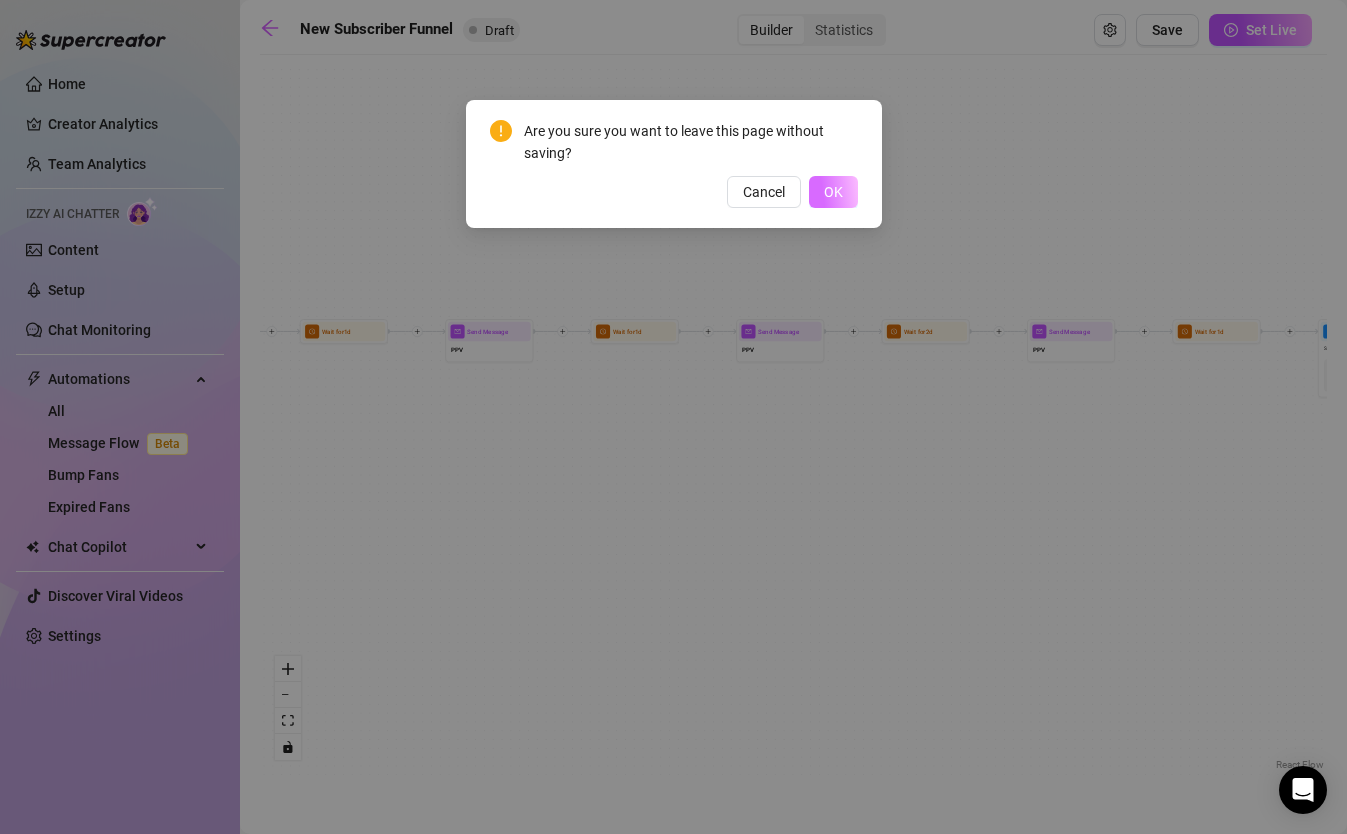 click on "OK" at bounding box center [833, 192] 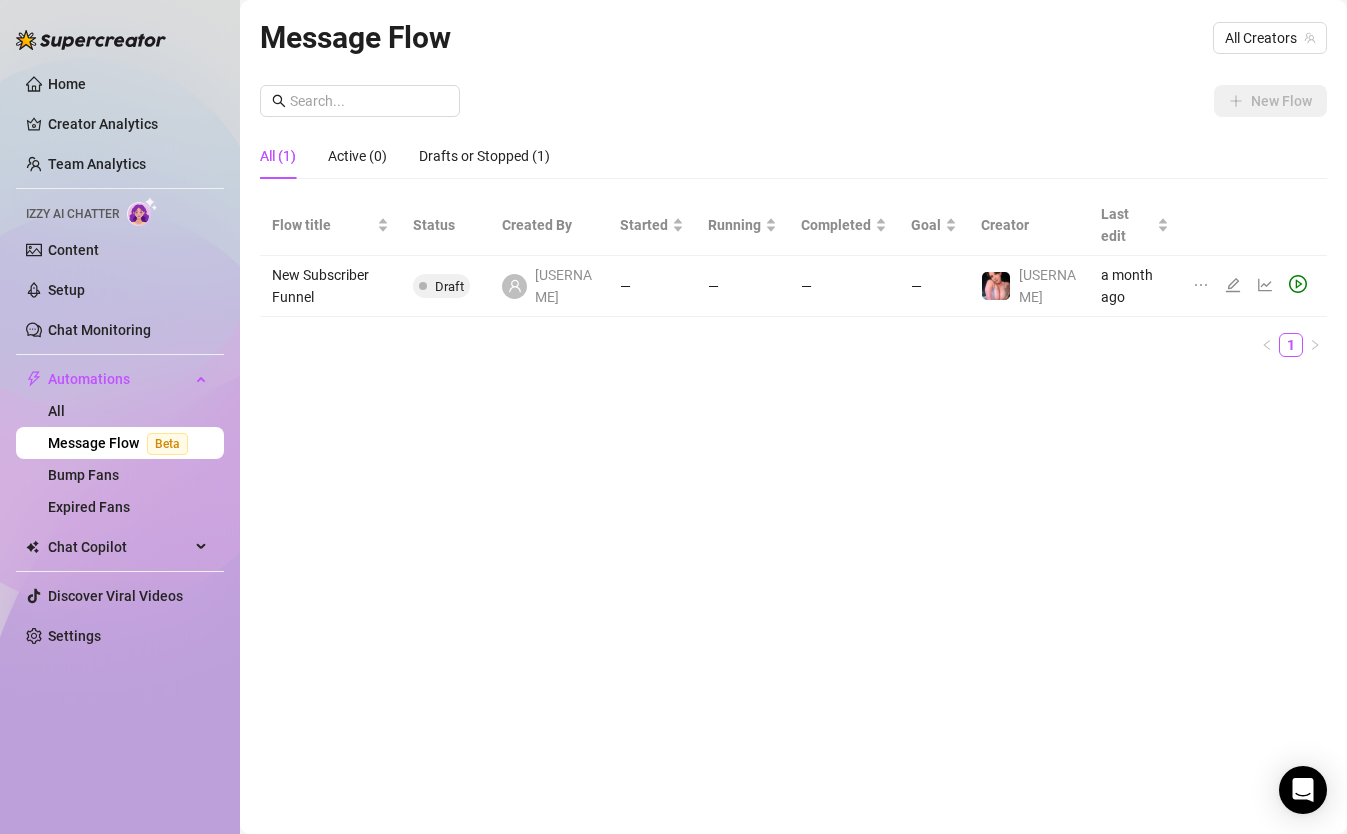 click on "New Subscriber Funnel" at bounding box center [330, 286] 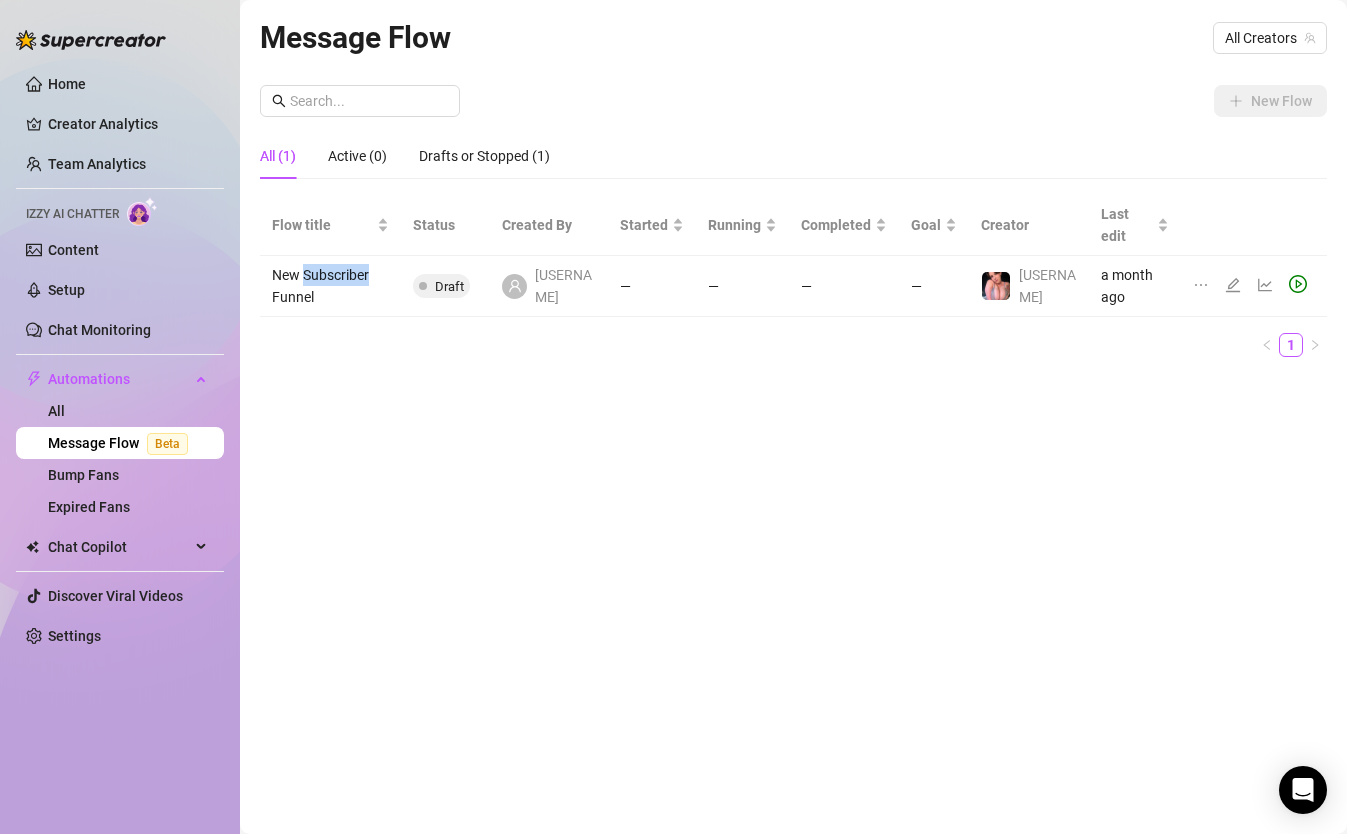 click on "New Subscriber Funnel" at bounding box center (330, 286) 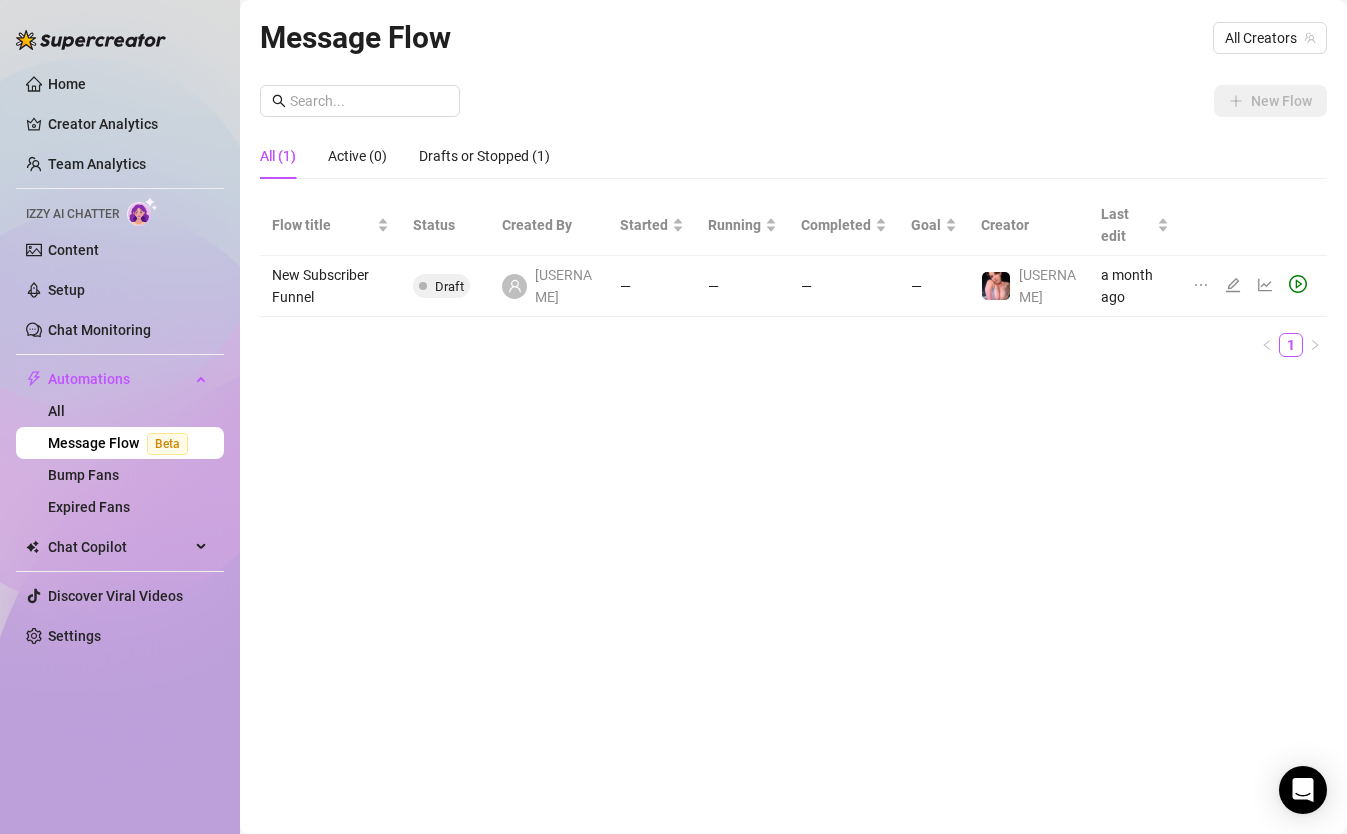 click at bounding box center (1254, 286) 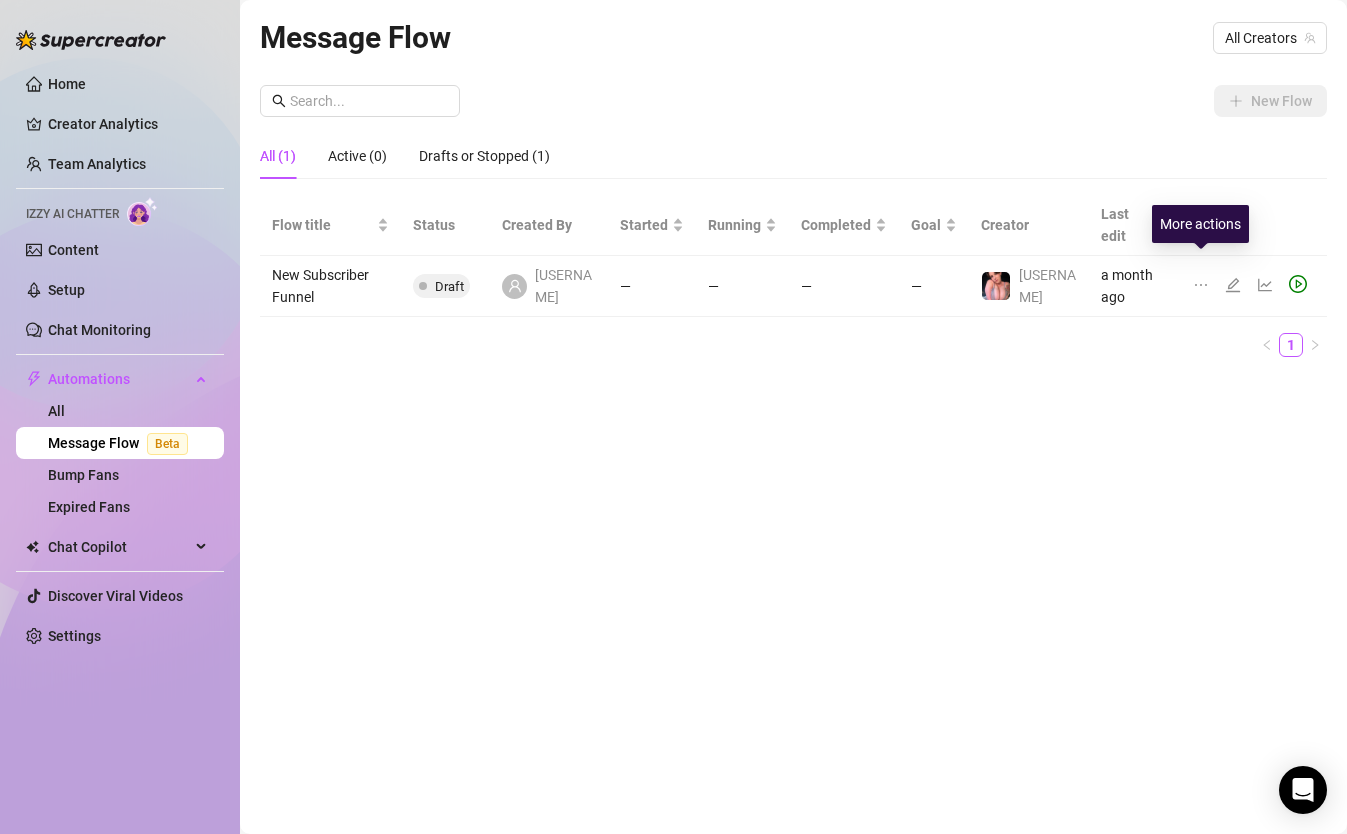 click 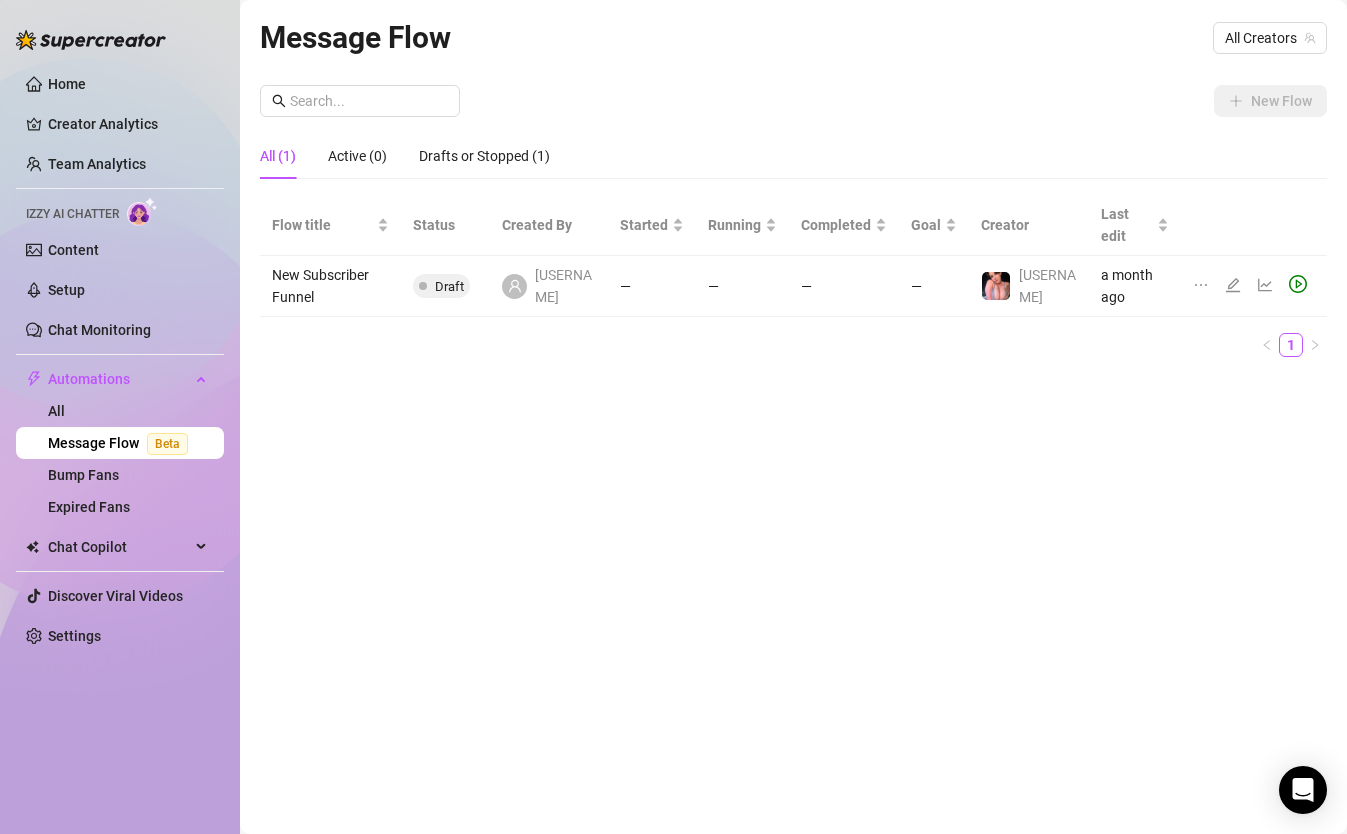click on "Message Flow All Creators New Flow All (1) Active (0) Drafts or Stopped (1) Flow title Status Created By Started Running Completed Goal Creator Last edit New Subscriber Funnel Draft QTsnack — — — — QTsnack a month ago 1" at bounding box center (793, 394) 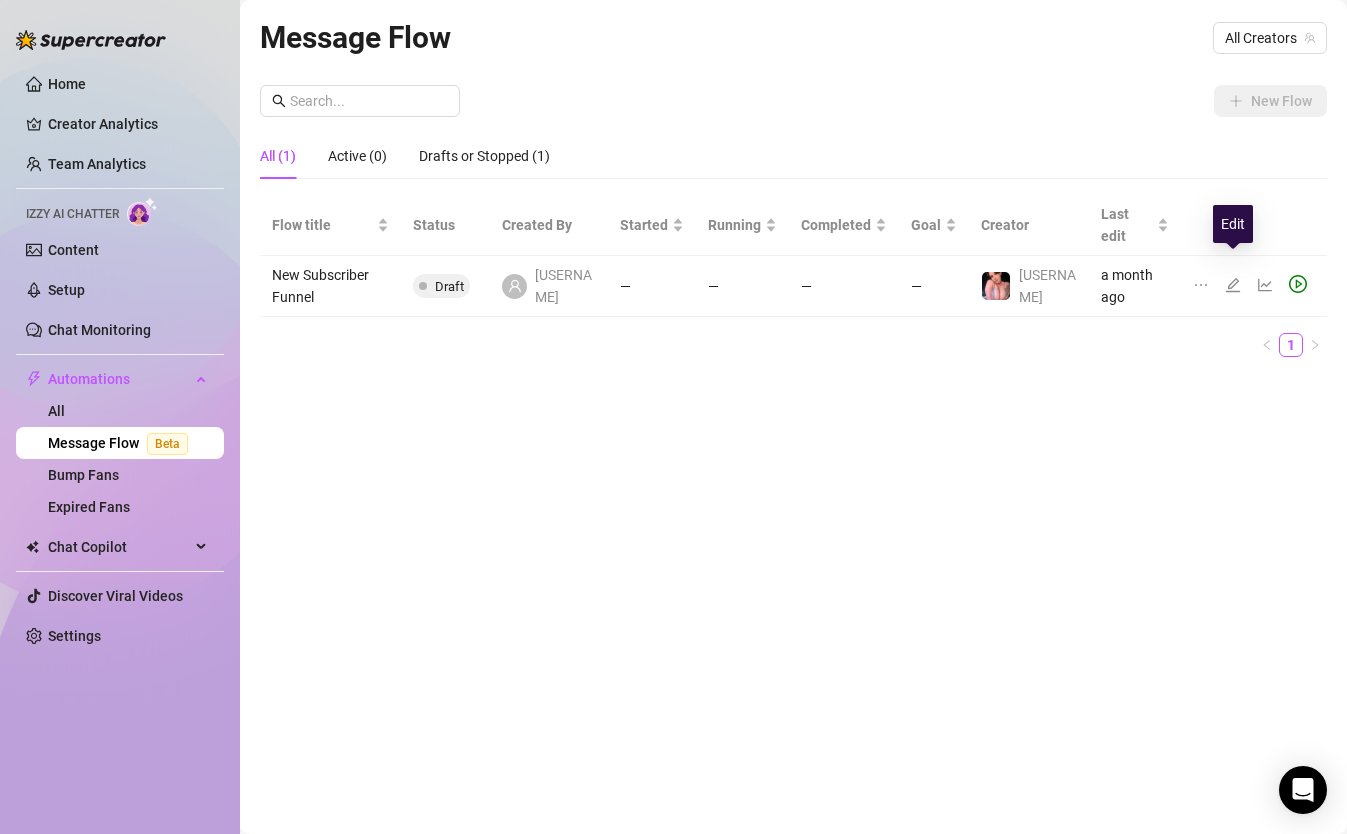 click 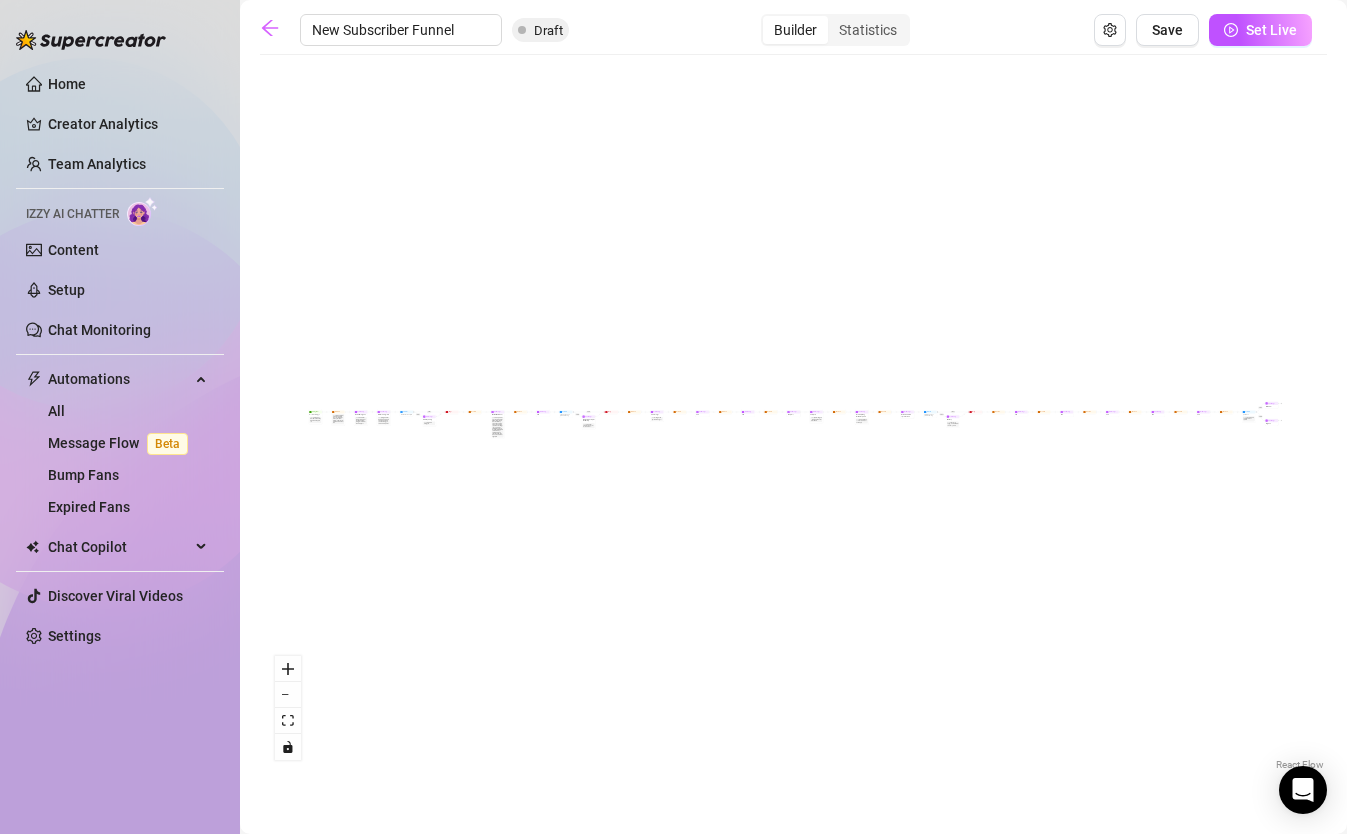 click on "New Subscriber Funnel" at bounding box center (401, 30) 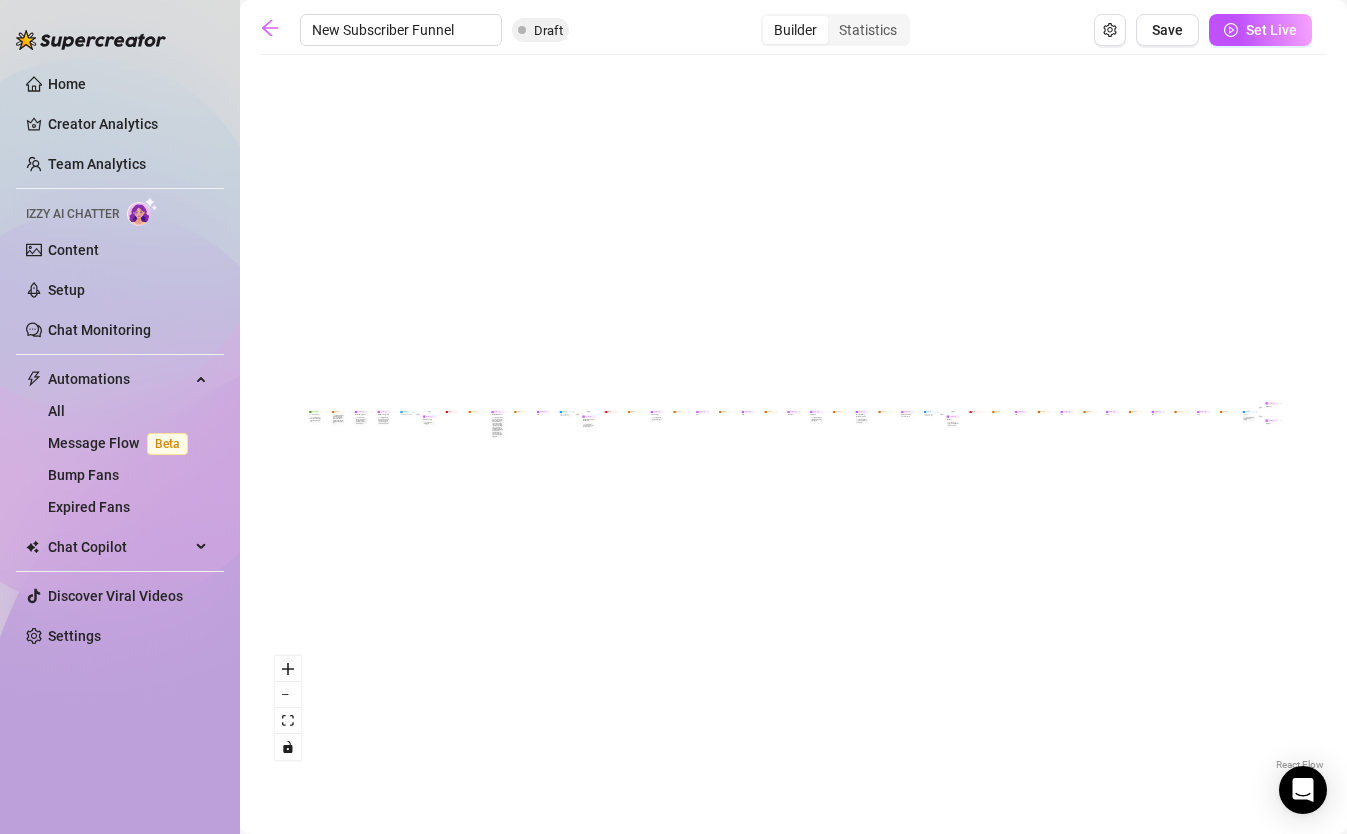 click on "New Subscriber Funnel" at bounding box center [401, 30] 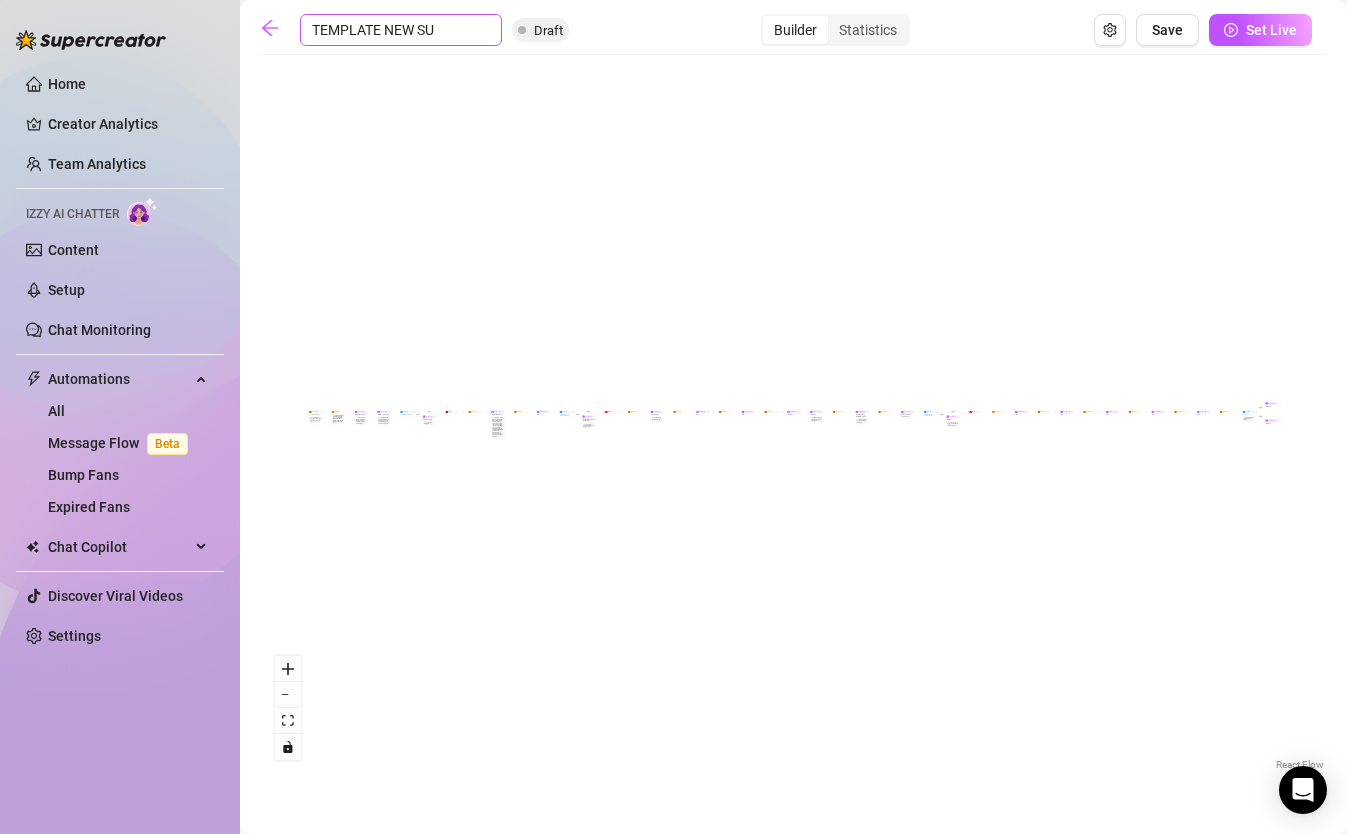 type on "TEMPLATE NEW SUB" 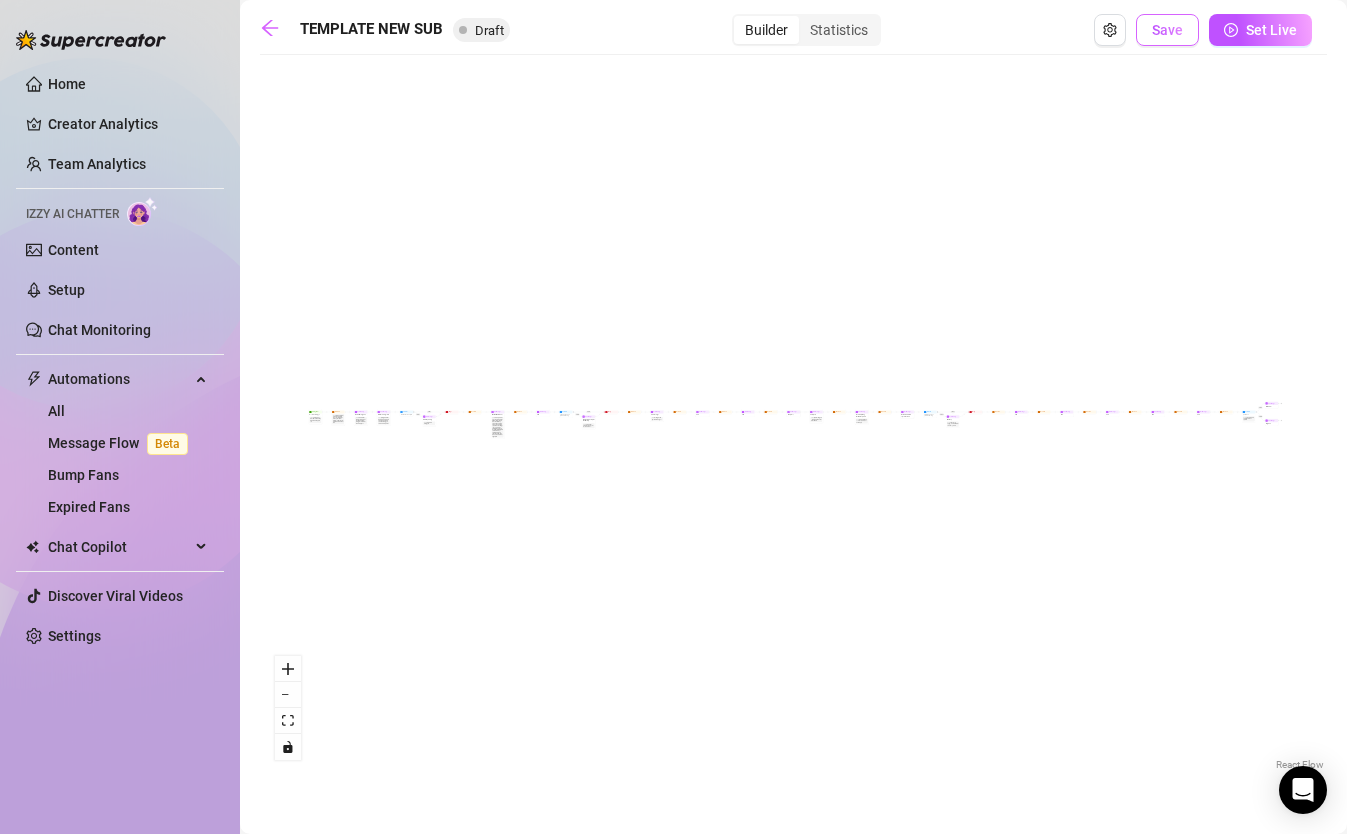 drag, startPoint x: 1135, startPoint y: 26, endPoint x: 1150, endPoint y: 26, distance: 15 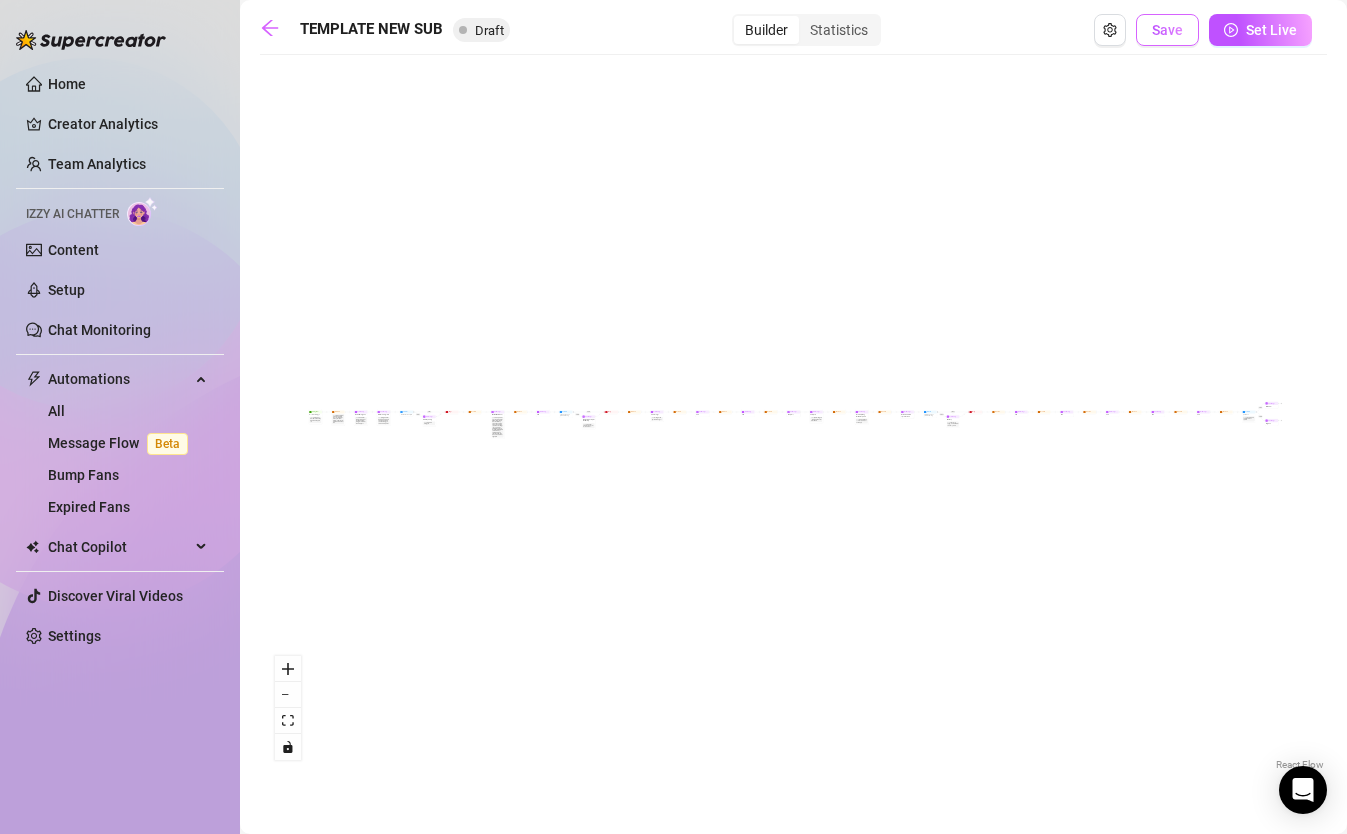 click on "TEMPLATE NEW SUB Draft Builder Statistics Save Set Live" at bounding box center [786, 30] 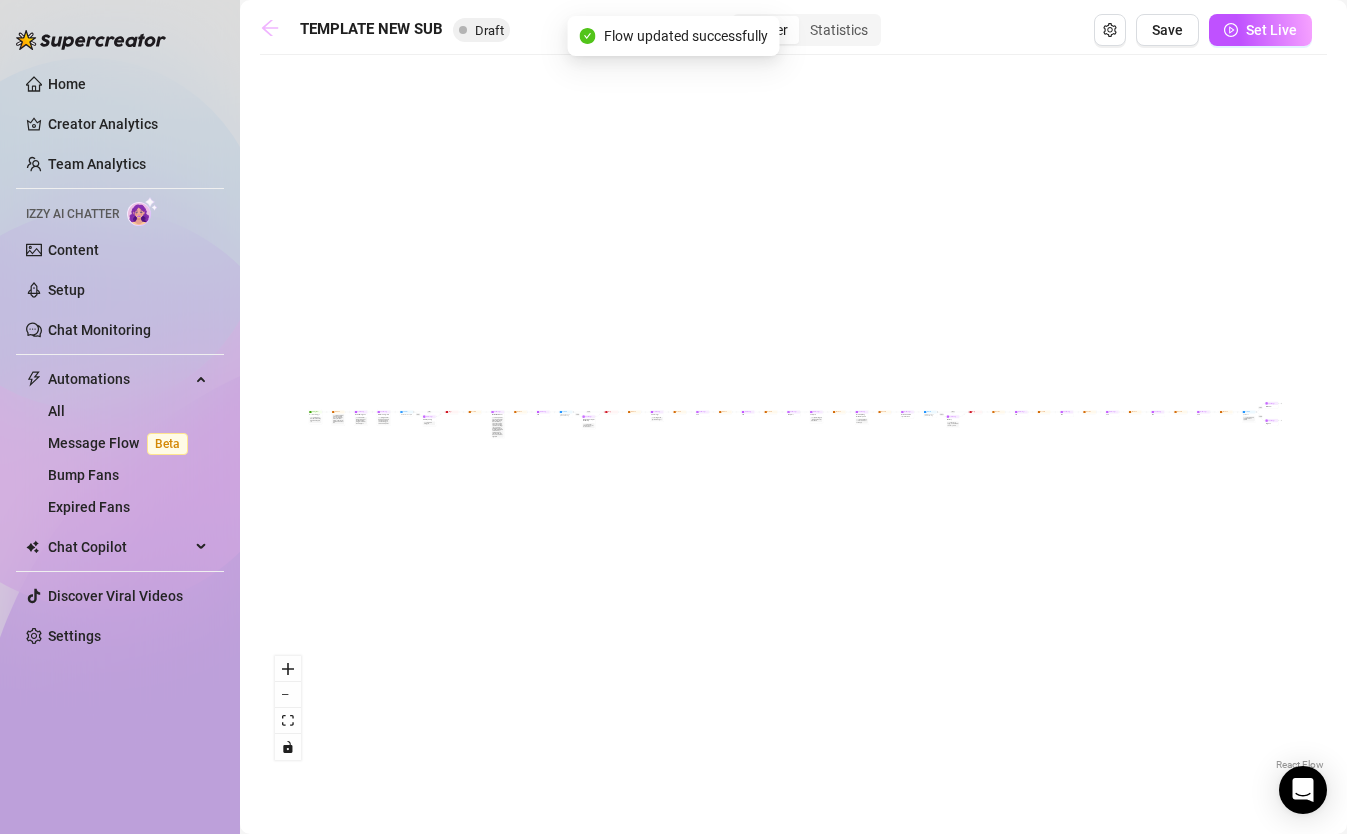 click 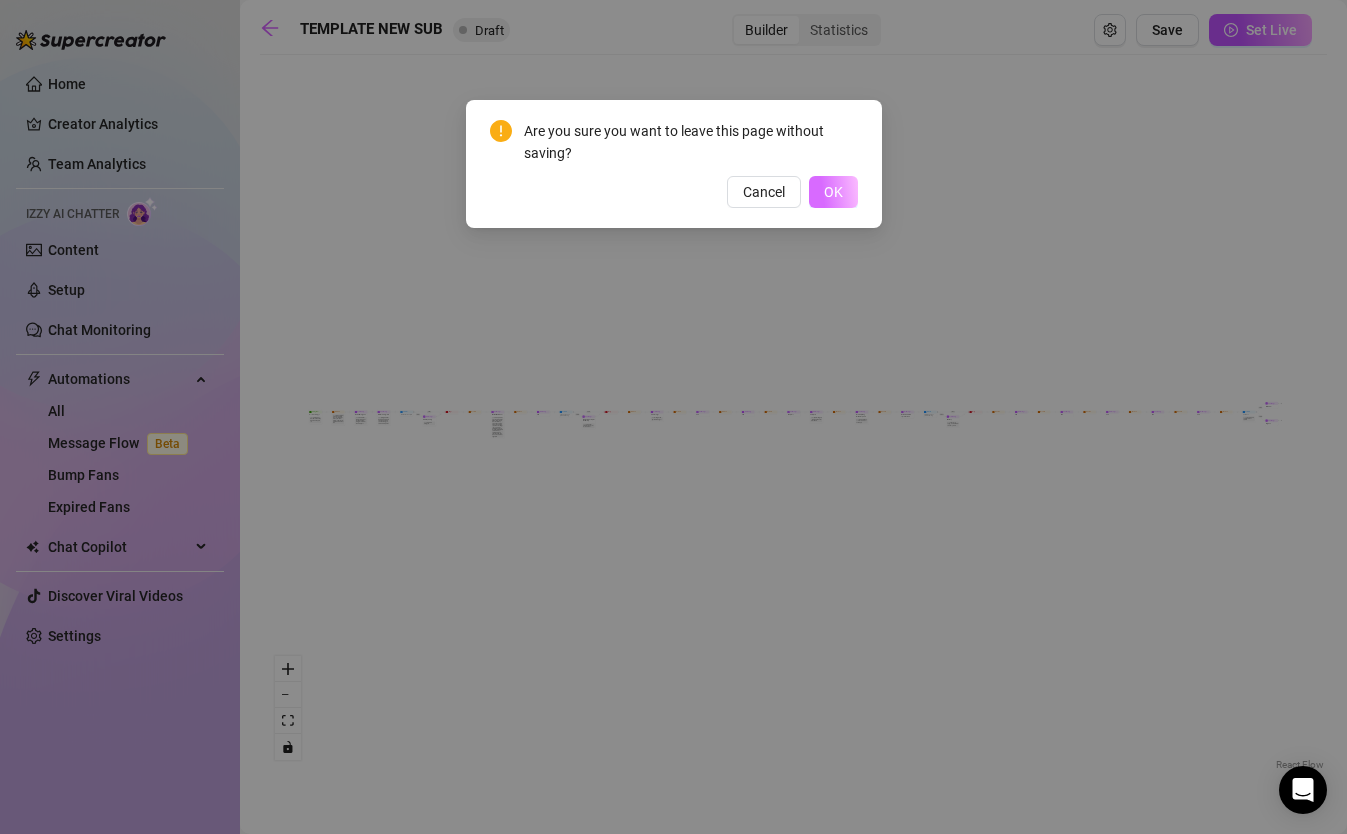 click on "OK" at bounding box center (833, 192) 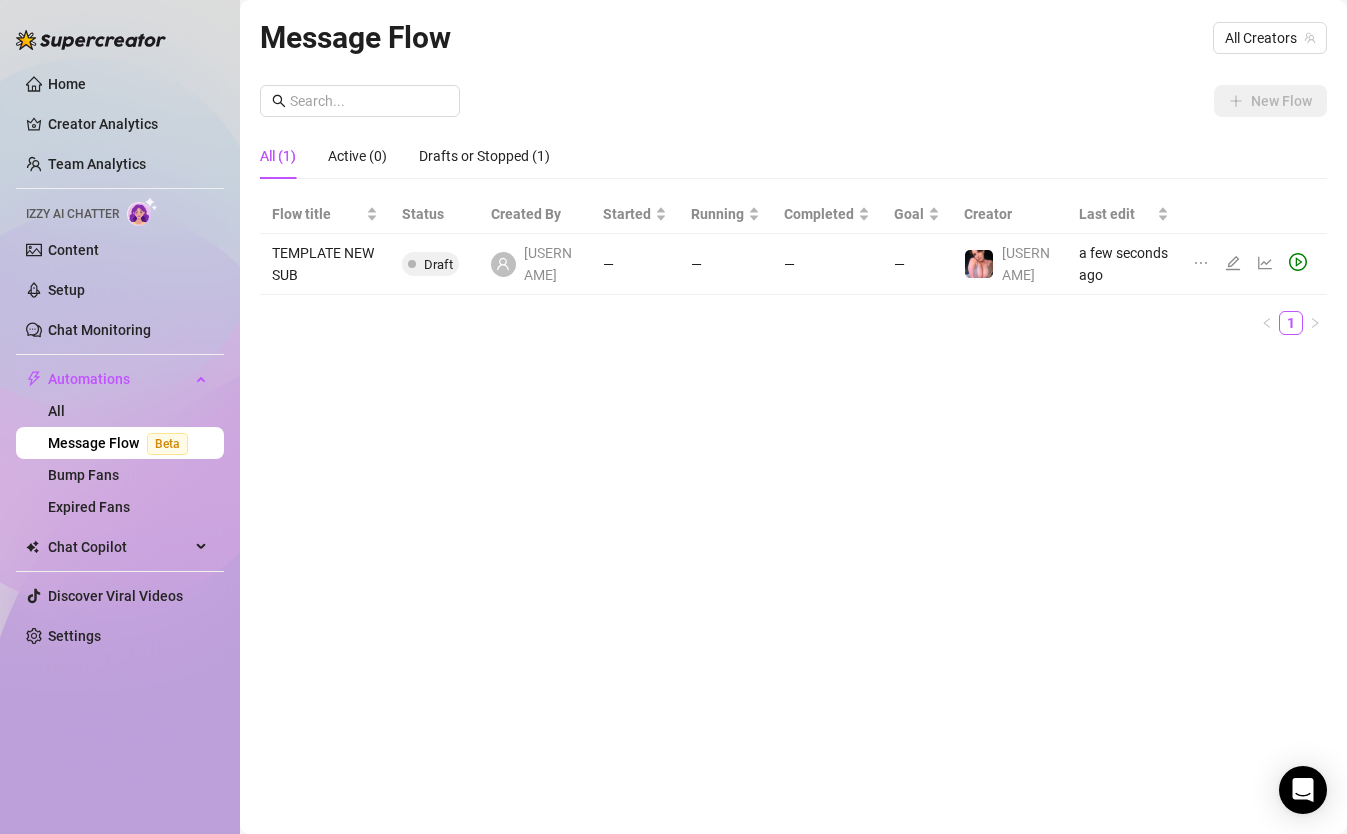 click on "Message Flow All Creators New Flow All (1) Active (0) Drafts or Stopped (1) Flow title Status Created By Started Running Completed Goal Creator Last edit TEMPLATE NEW SUB Draft QTsnack — — — — QTsnack a few seconds ago 1" at bounding box center [793, 394] 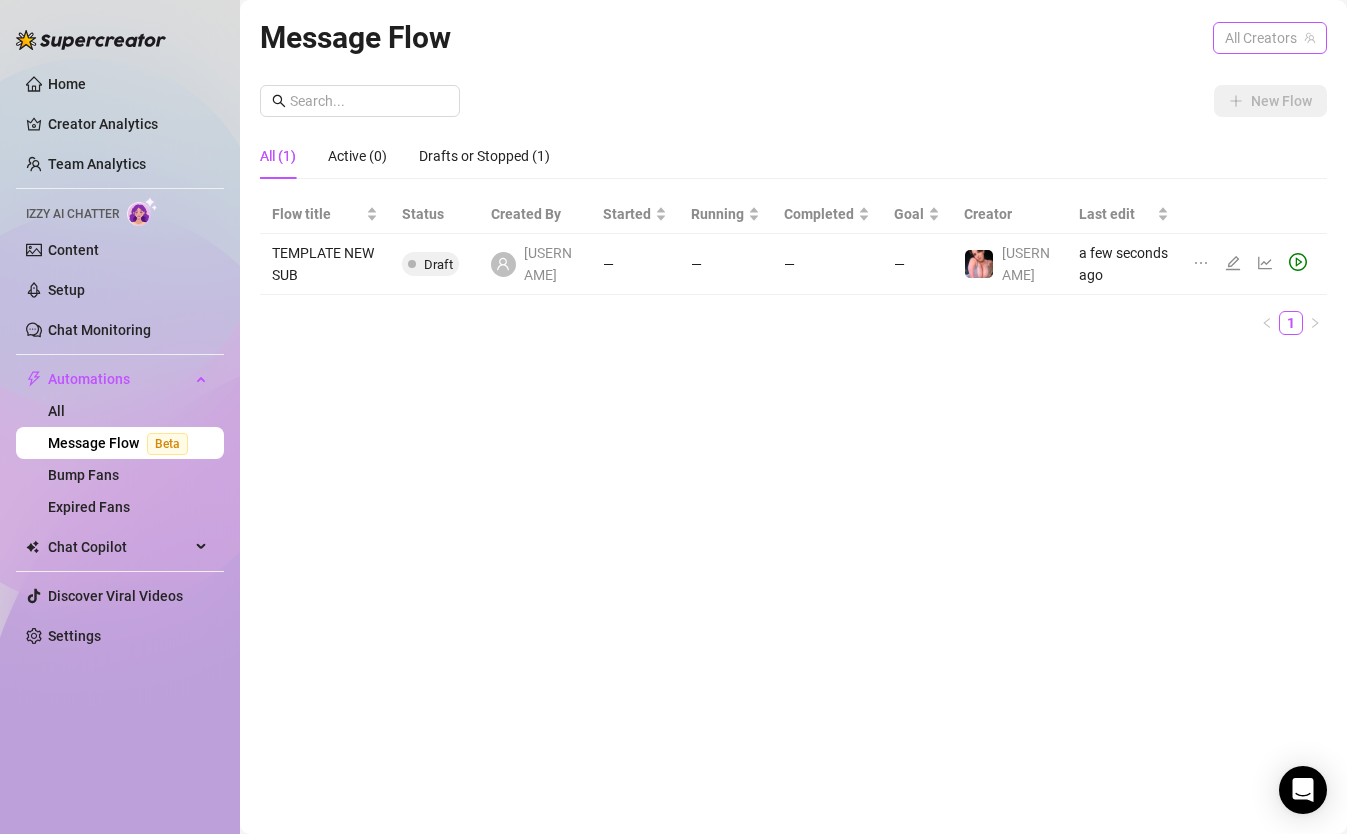 click on "All Creators" at bounding box center [1270, 38] 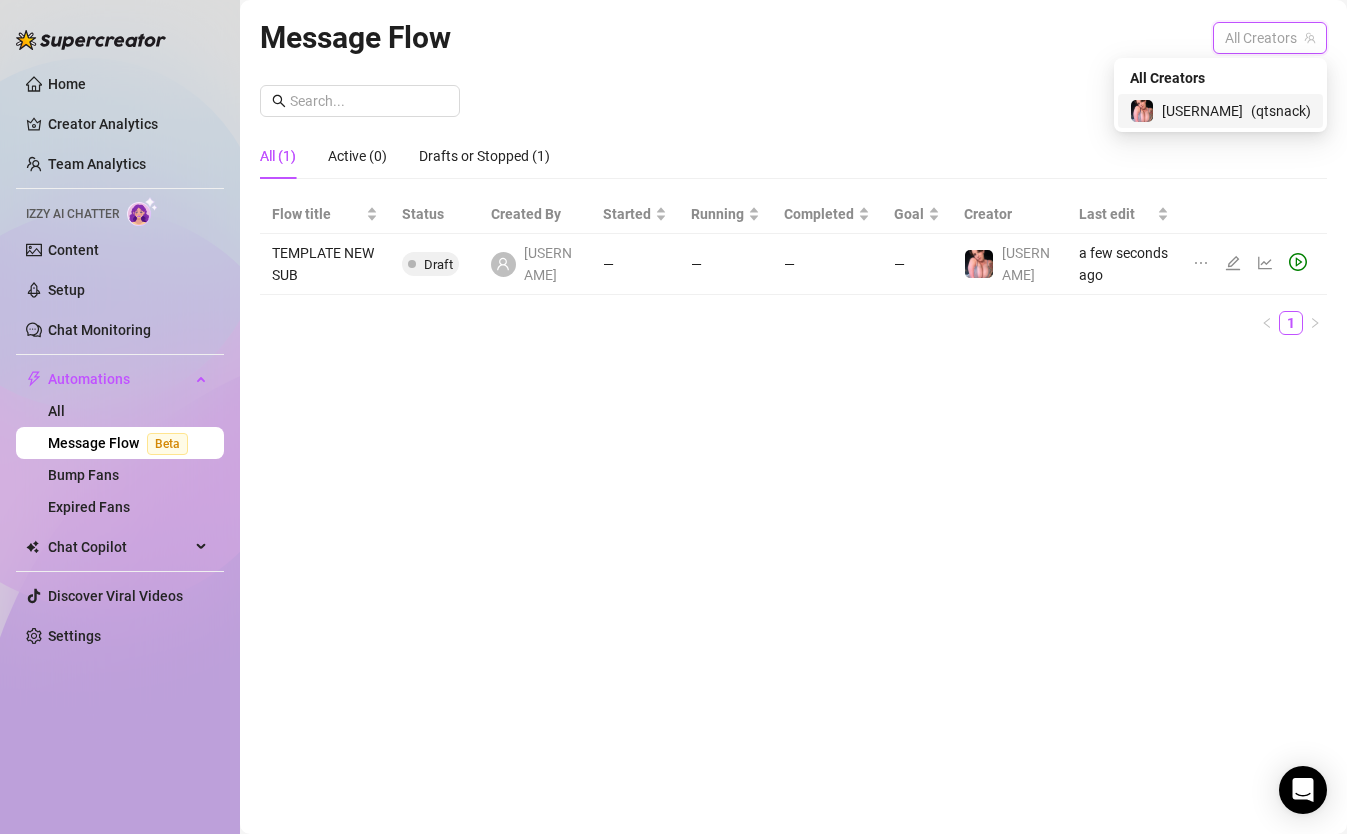 click on "QTsnack   ( qtsnack )" at bounding box center [1220, 111] 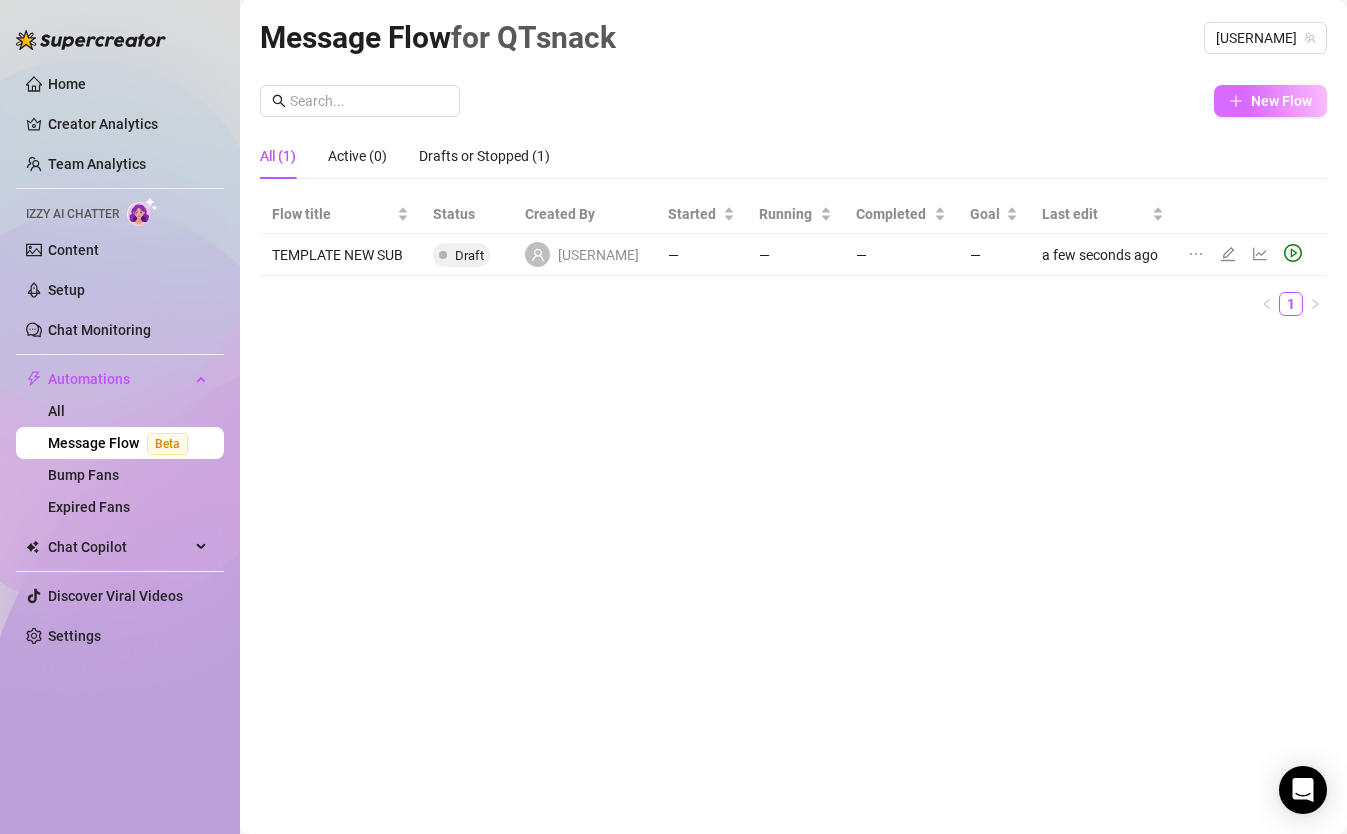 click on "New Flow" at bounding box center [1270, 101] 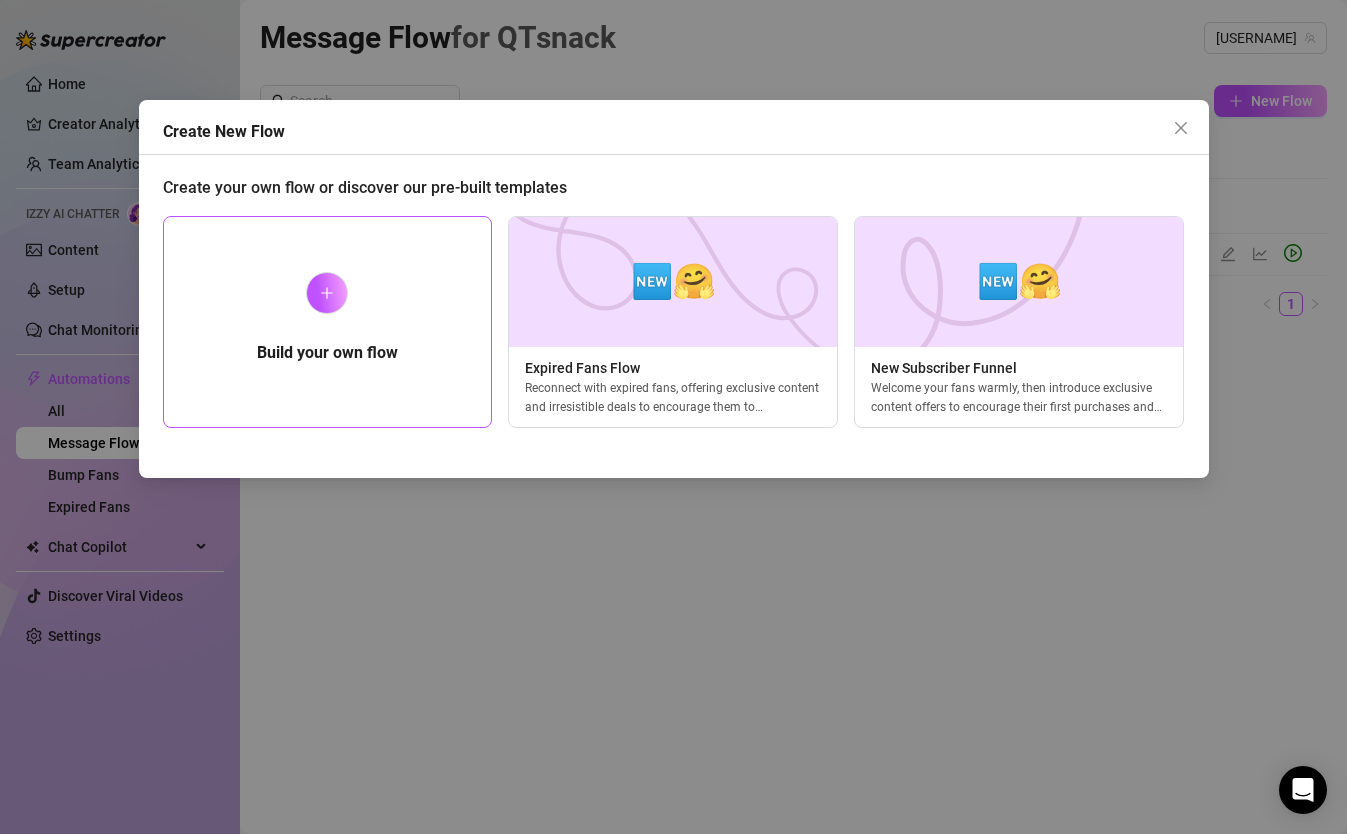 click on "Build your own flow" at bounding box center (328, 322) 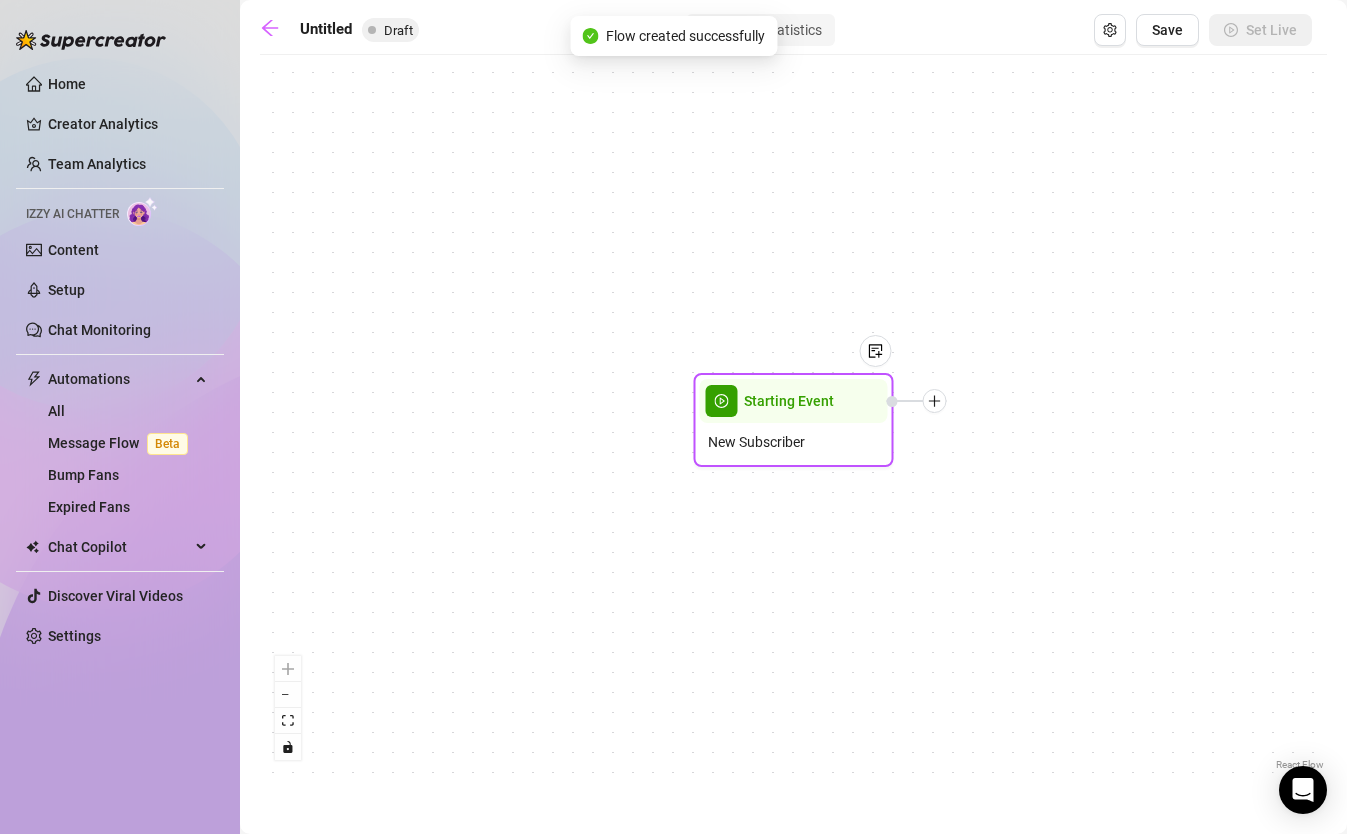 click on "New Subscriber" at bounding box center (794, 442) 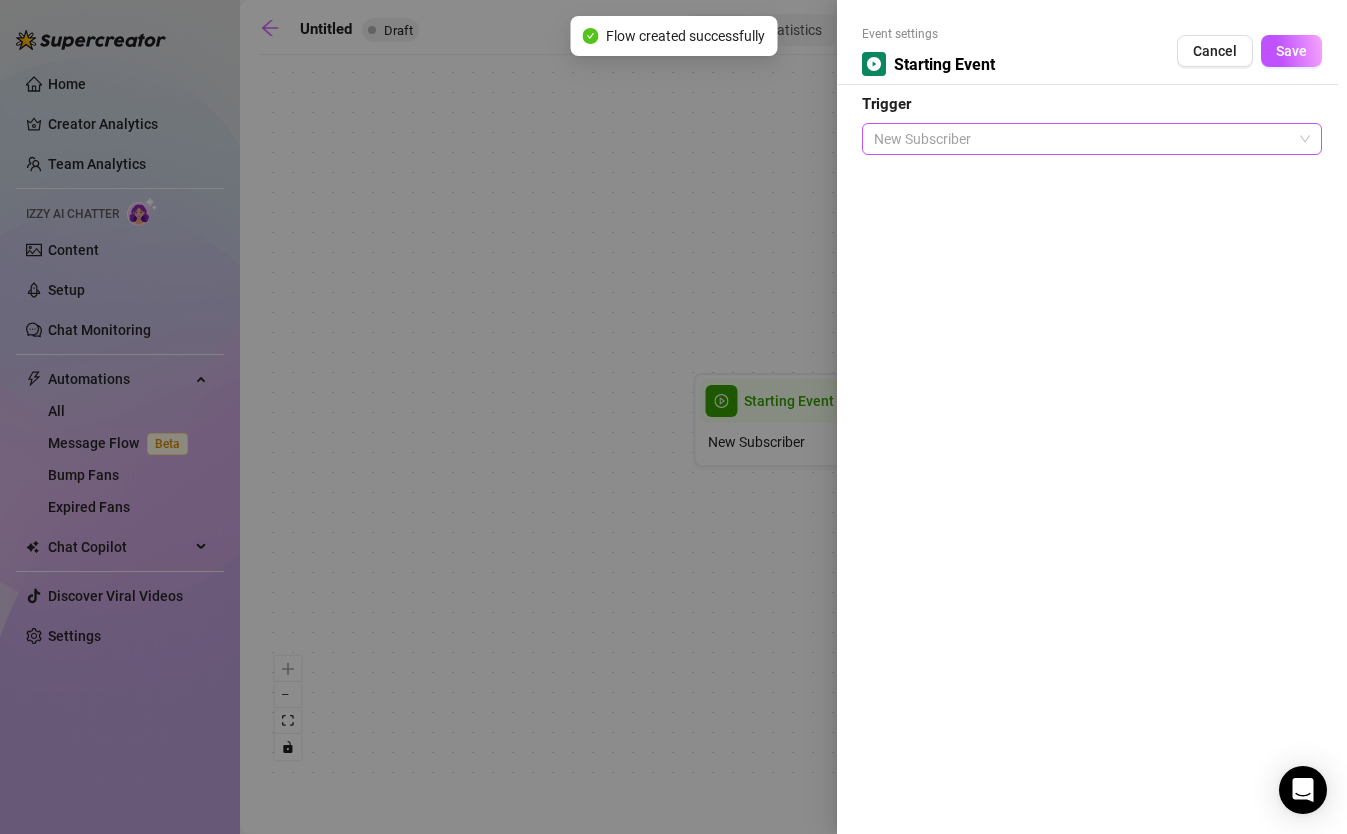 click on "New Subscriber" at bounding box center (1092, 139) 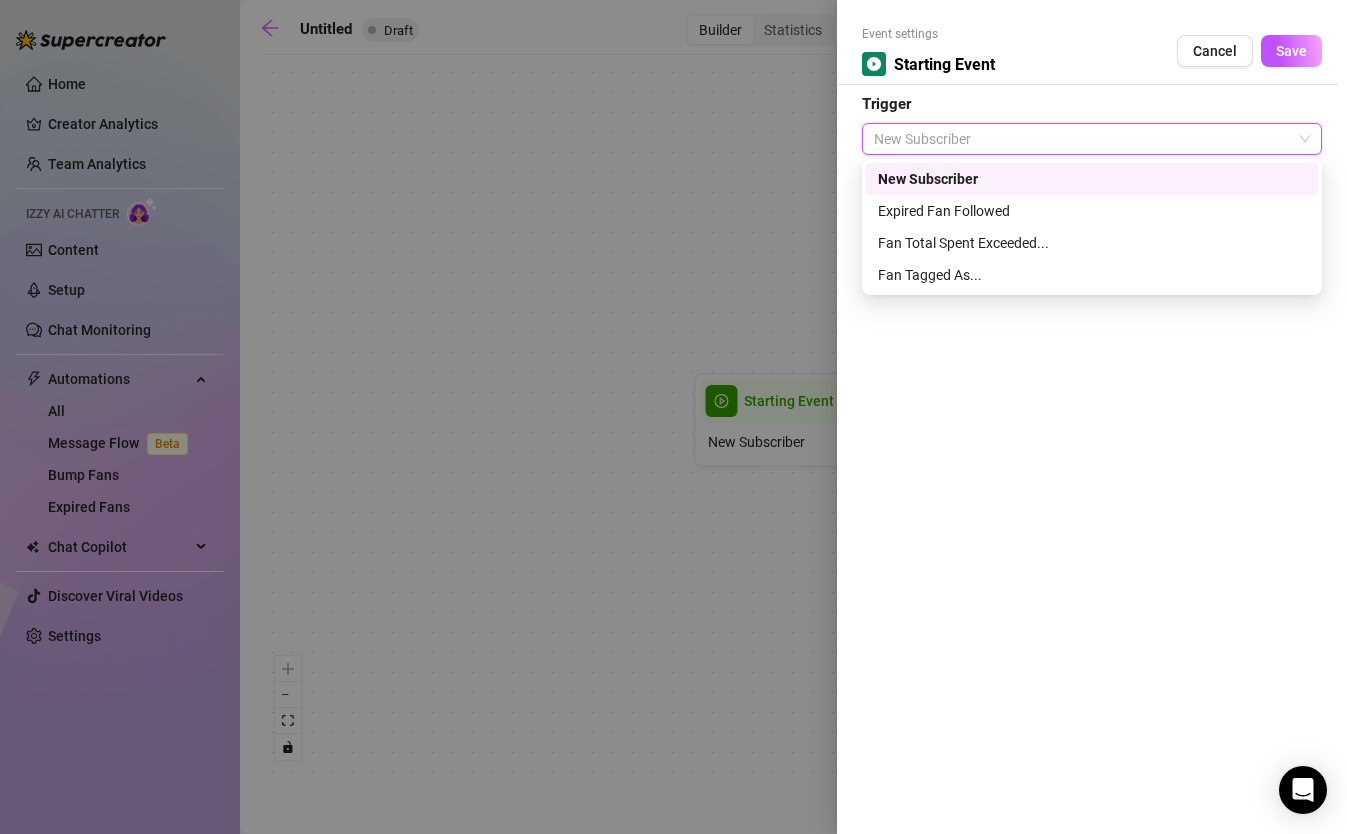 click on "New Subscriber" at bounding box center (1092, 179) 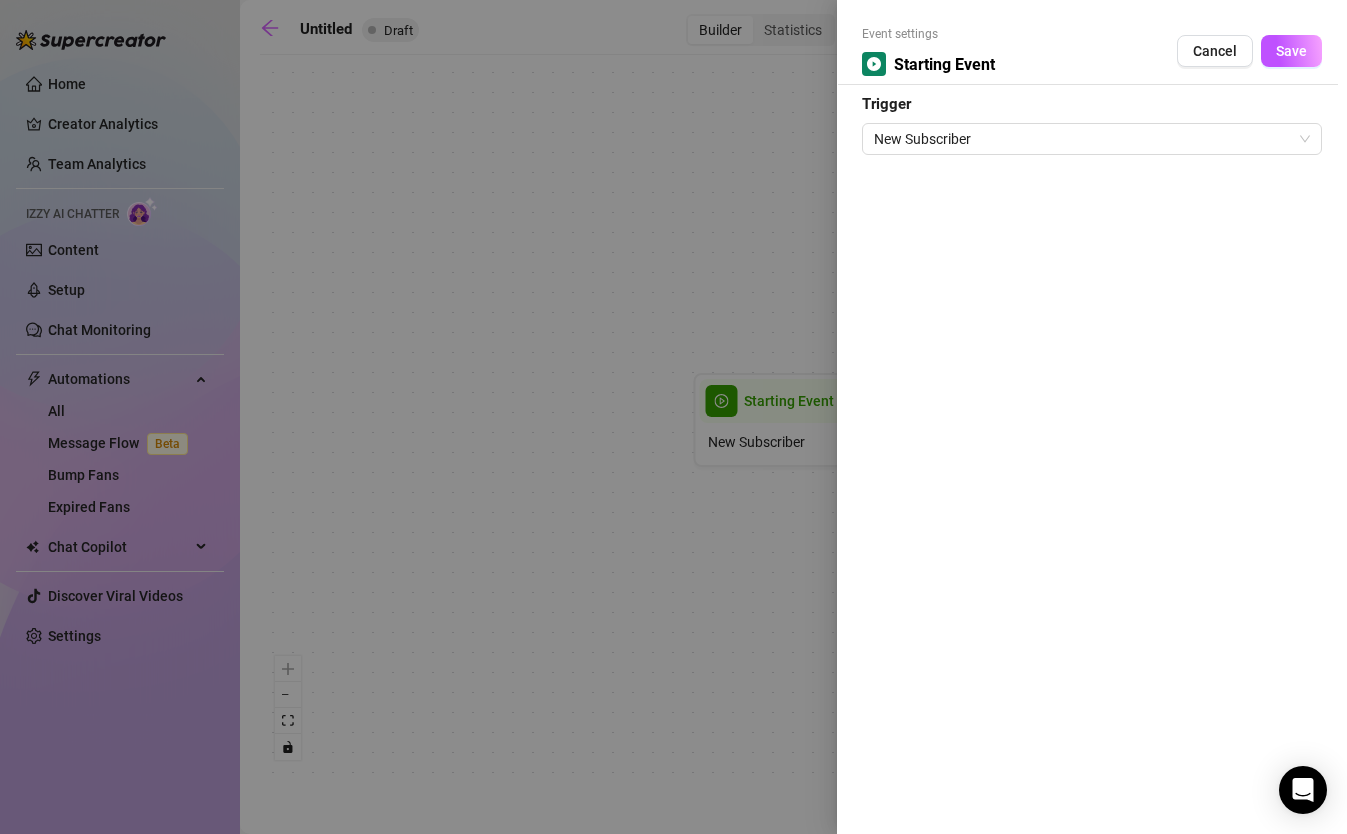 click at bounding box center (673, 417) 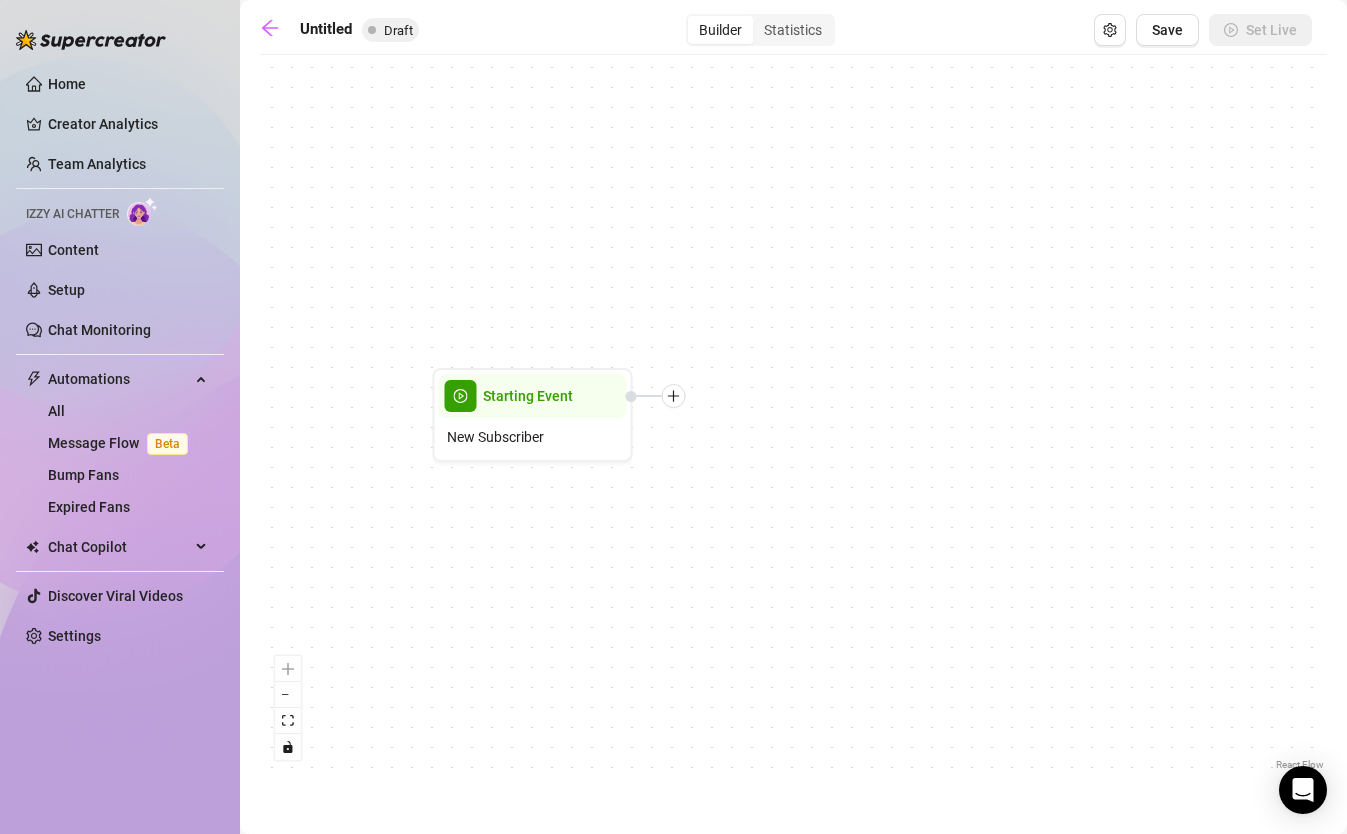 drag, startPoint x: 766, startPoint y: 621, endPoint x: 489, endPoint y: 612, distance: 277.14618 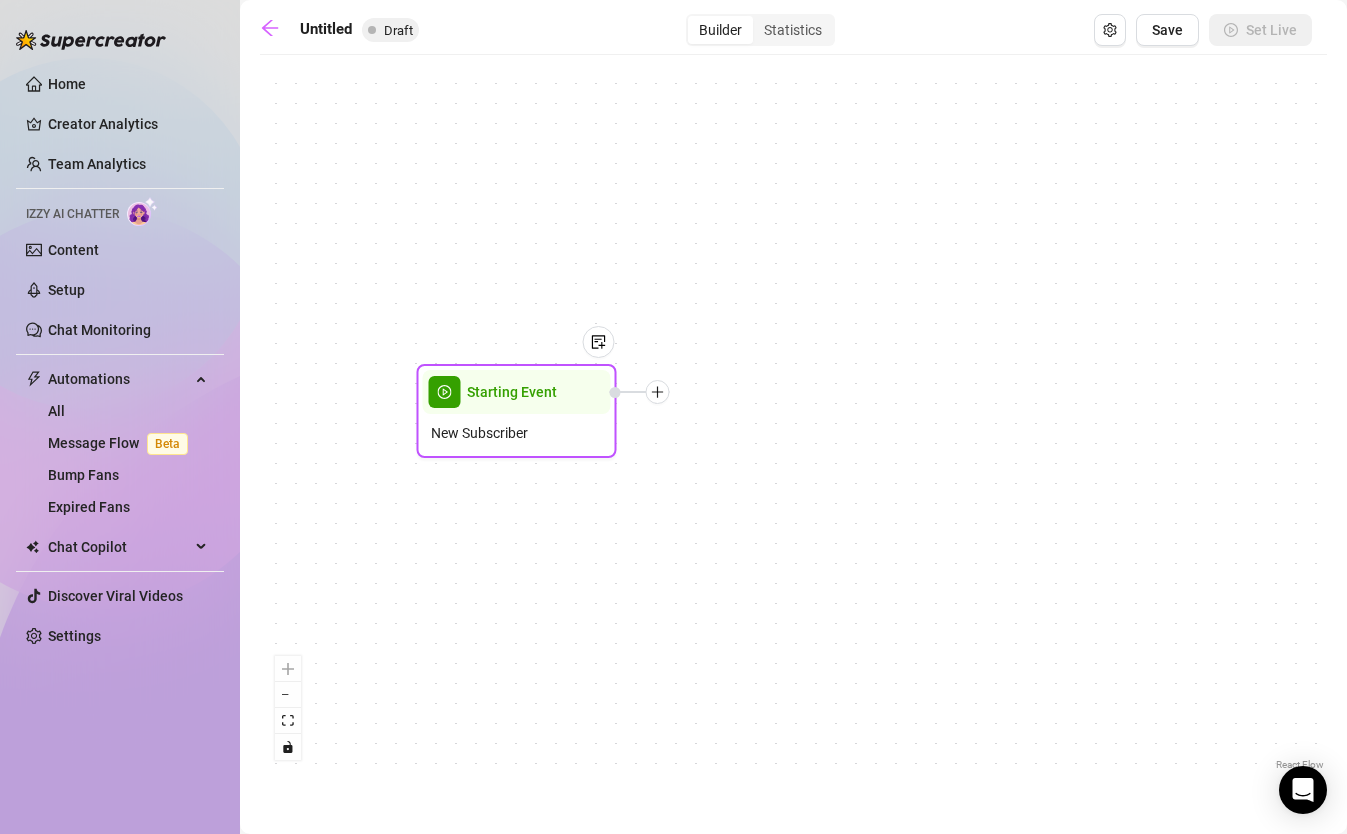 click on "New Subscriber" at bounding box center [517, 433] 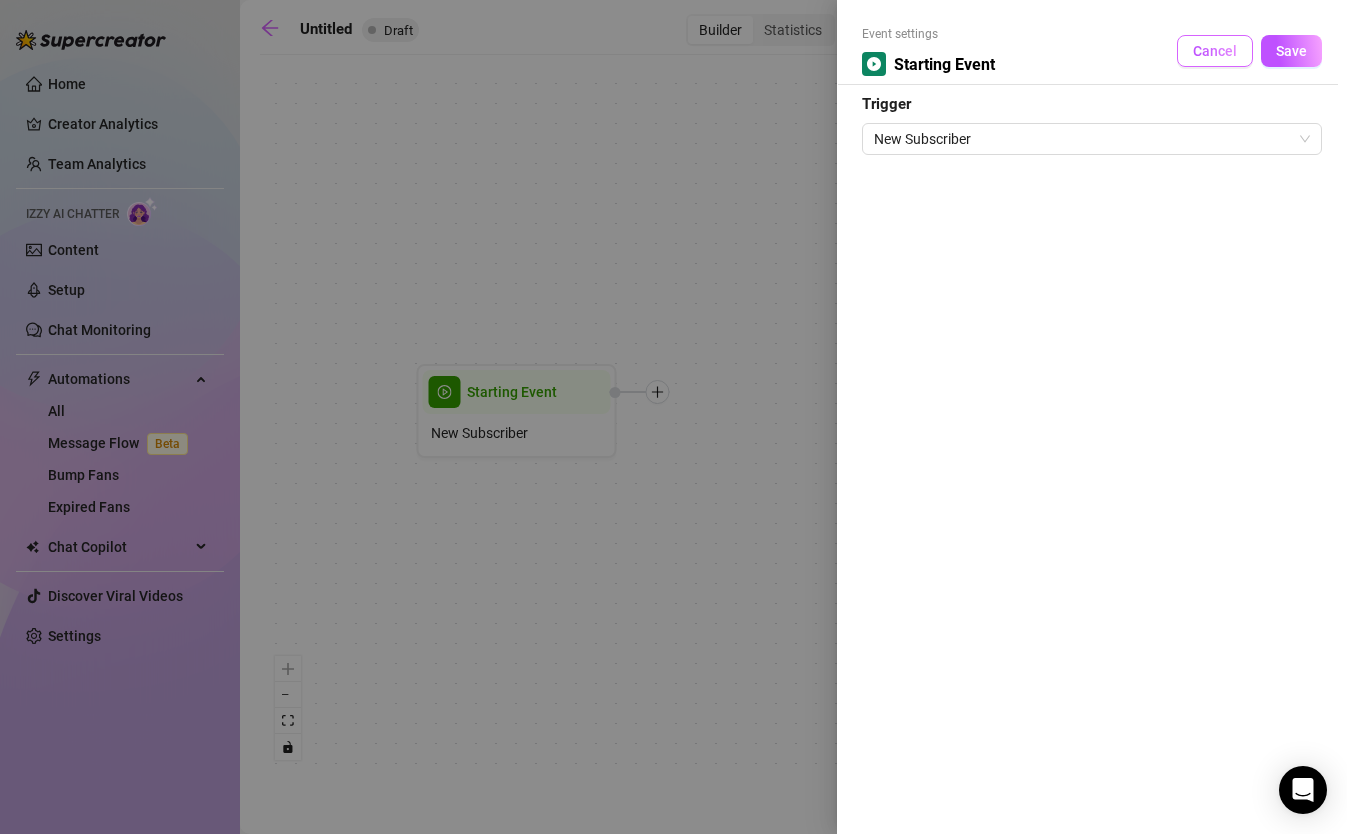 click on "Cancel" at bounding box center [1215, 51] 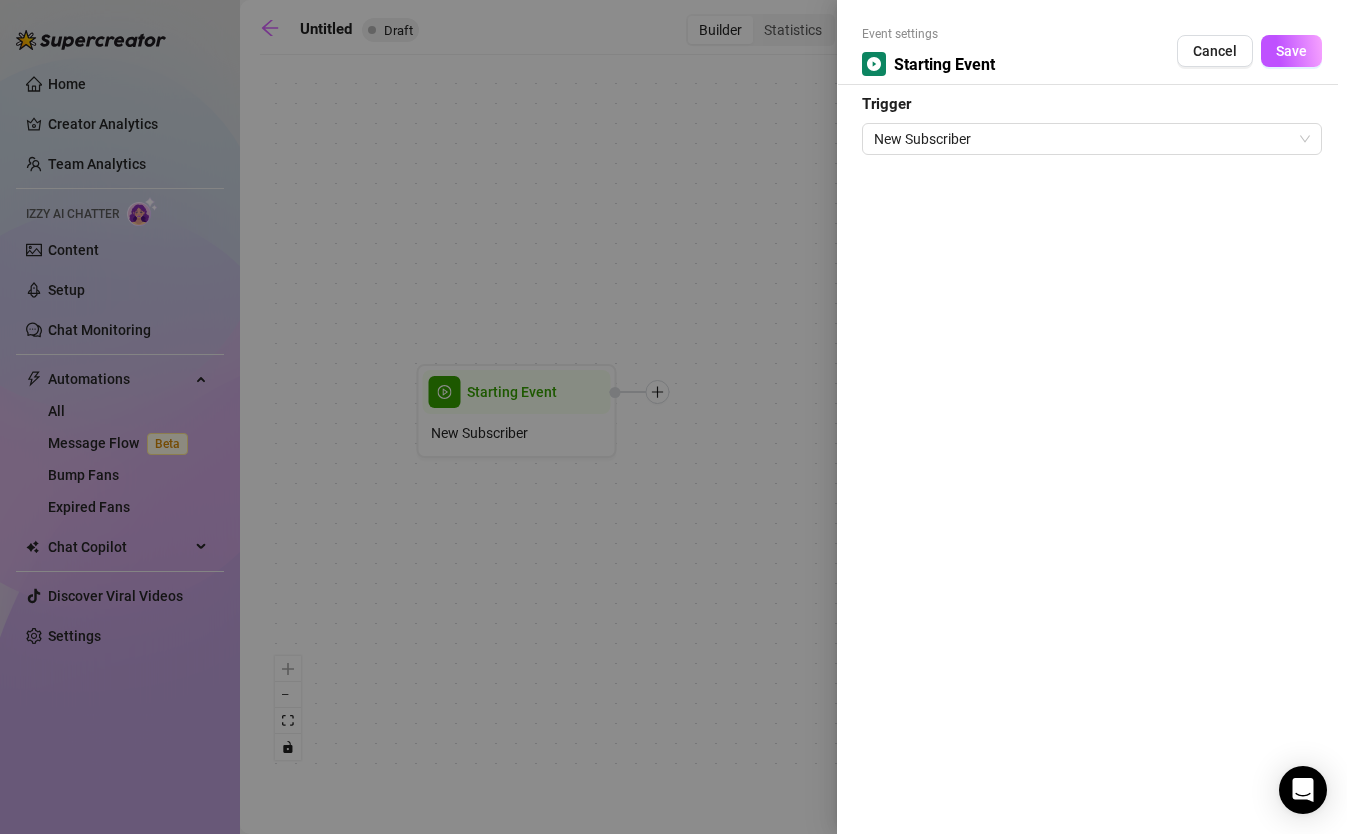 click on "Starting Event New Subscriber" at bounding box center (793, 420) 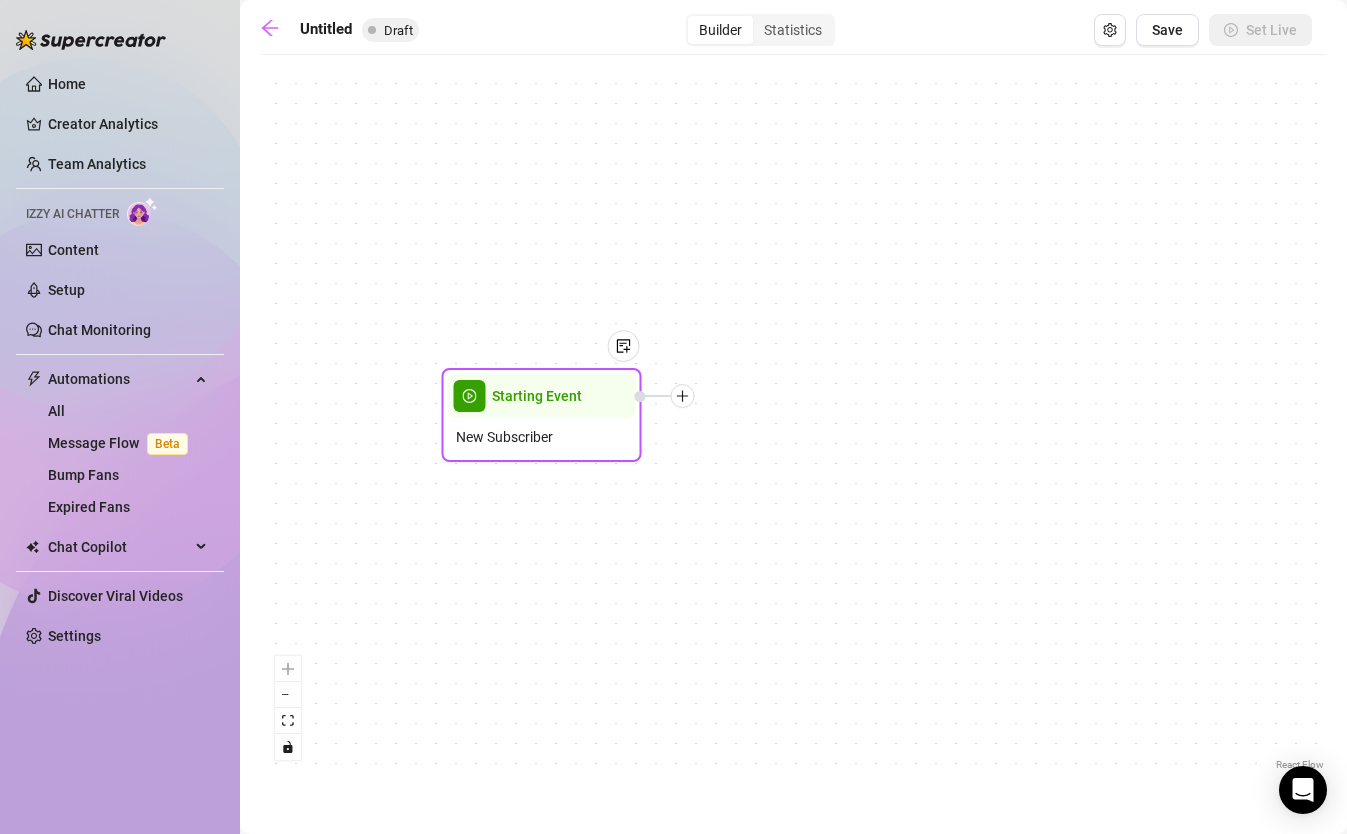 click on "New Subscriber" at bounding box center (542, 437) 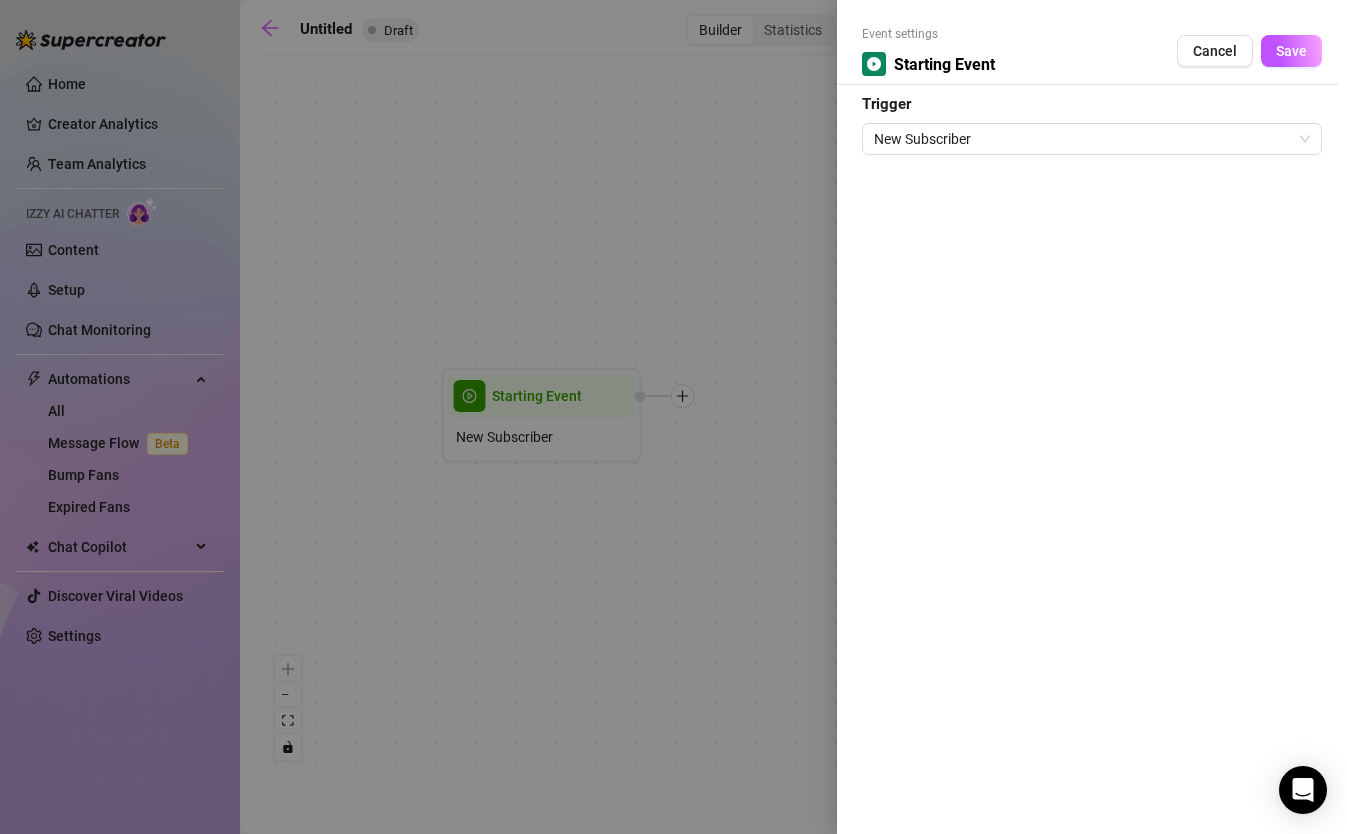 click at bounding box center [673, 417] 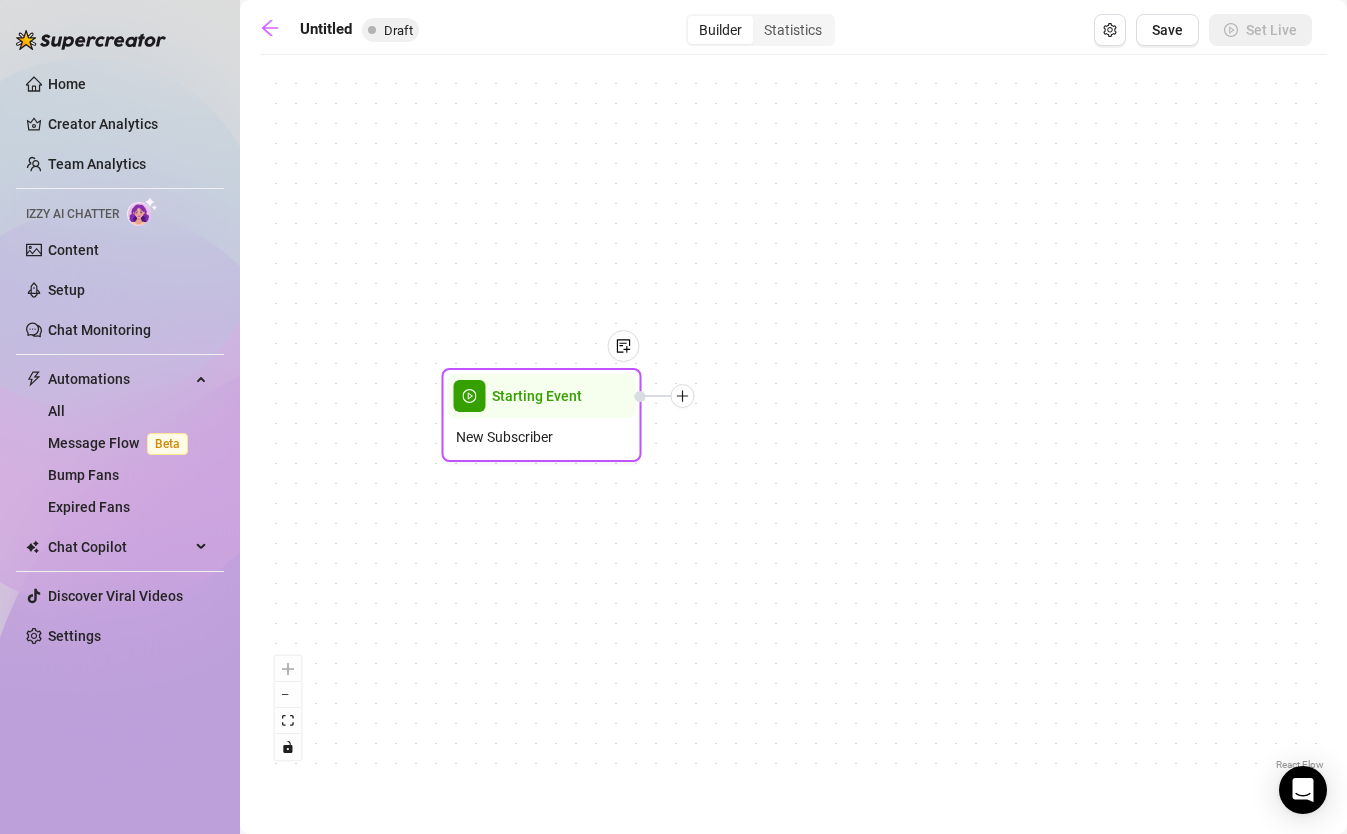 click 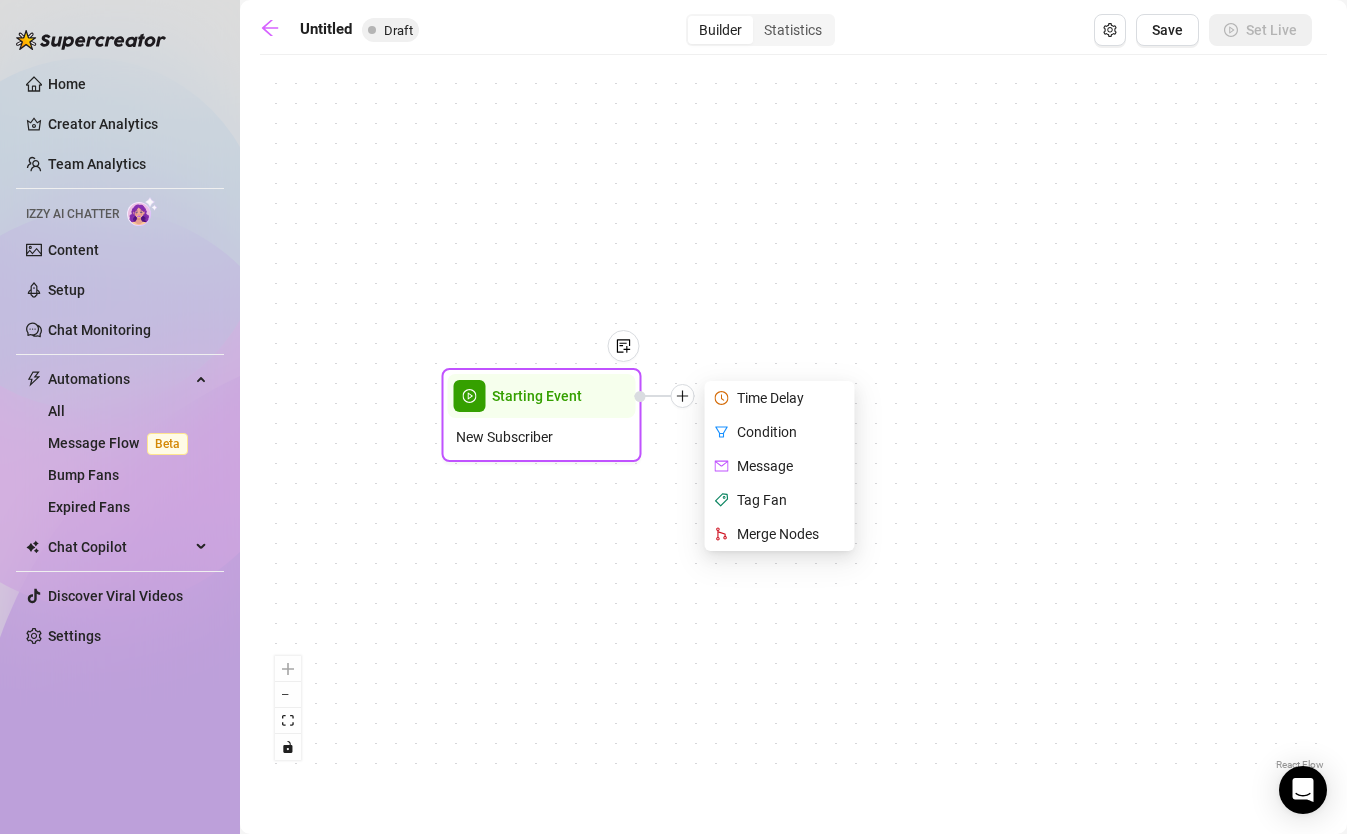 click on "Time Delay" at bounding box center (782, 398) 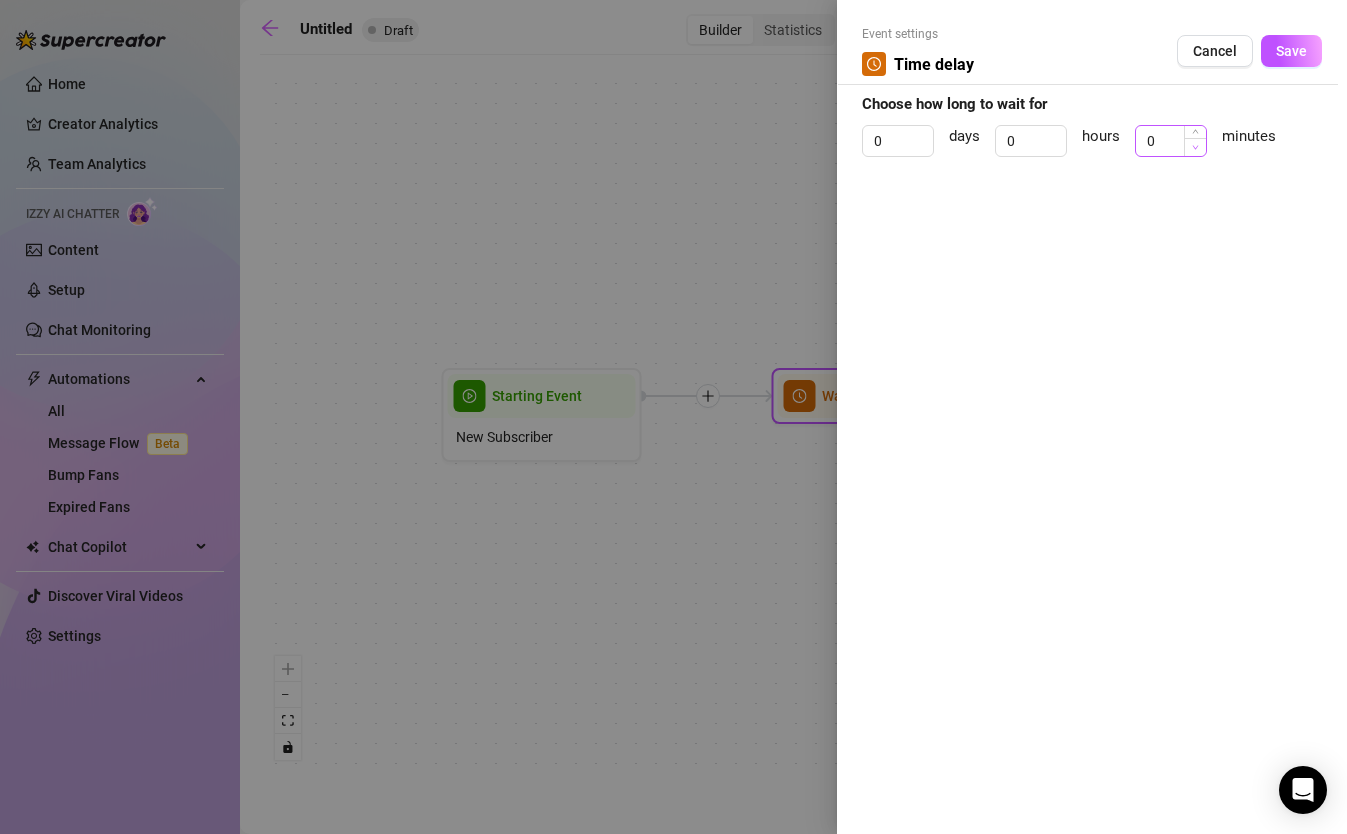 click at bounding box center (1195, 147) 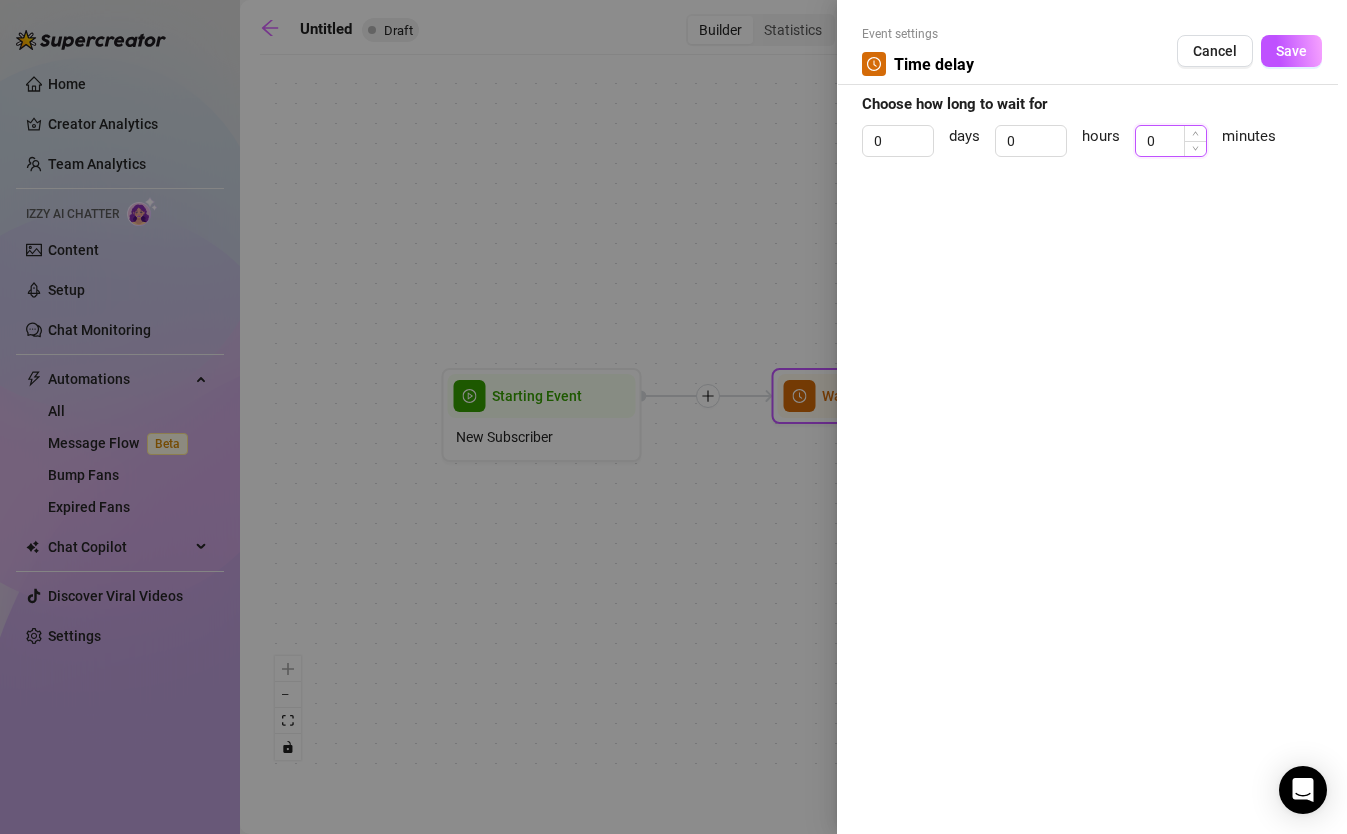click on "0" at bounding box center (1171, 141) 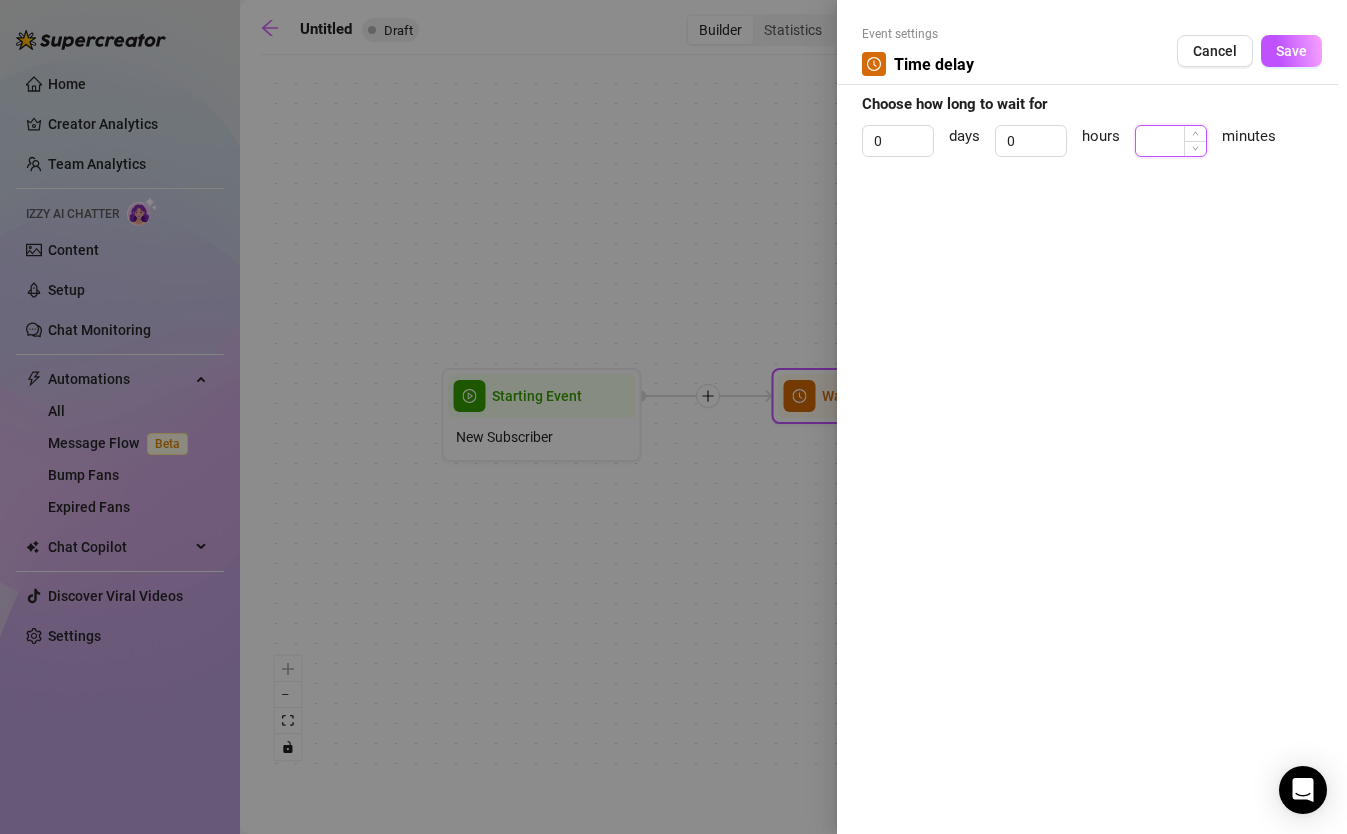 type on "3" 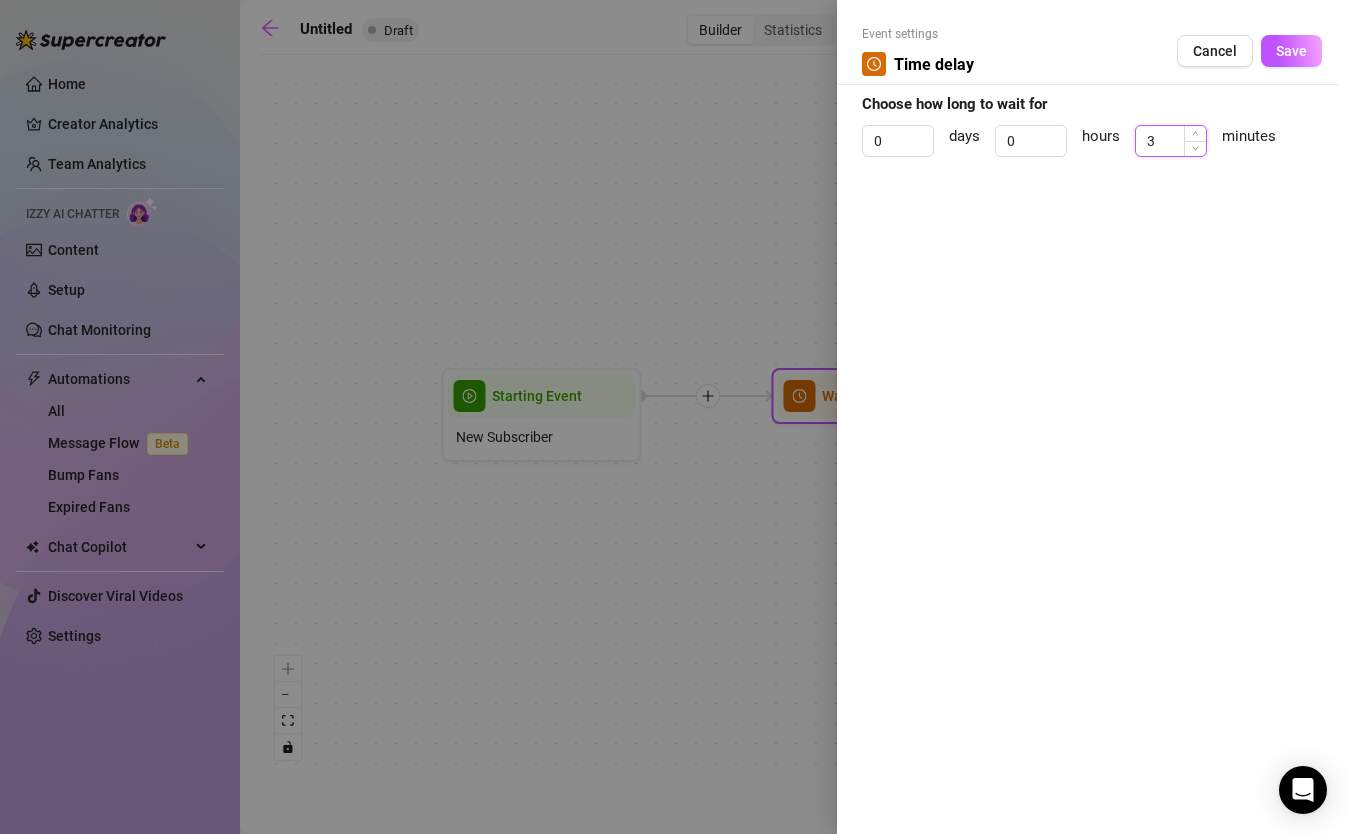 click on "Save" at bounding box center [1291, 51] 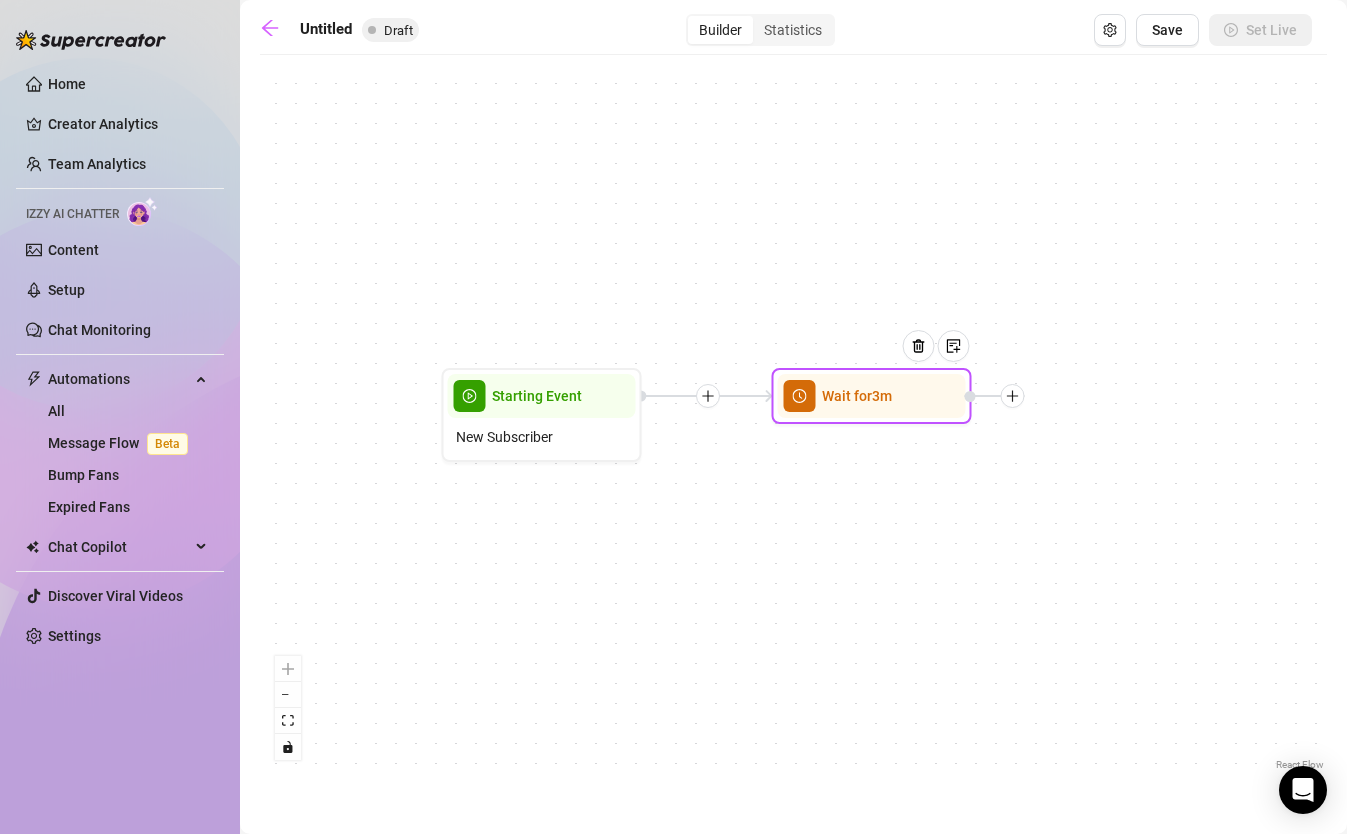 click on "Wait for  3m" at bounding box center (872, 396) 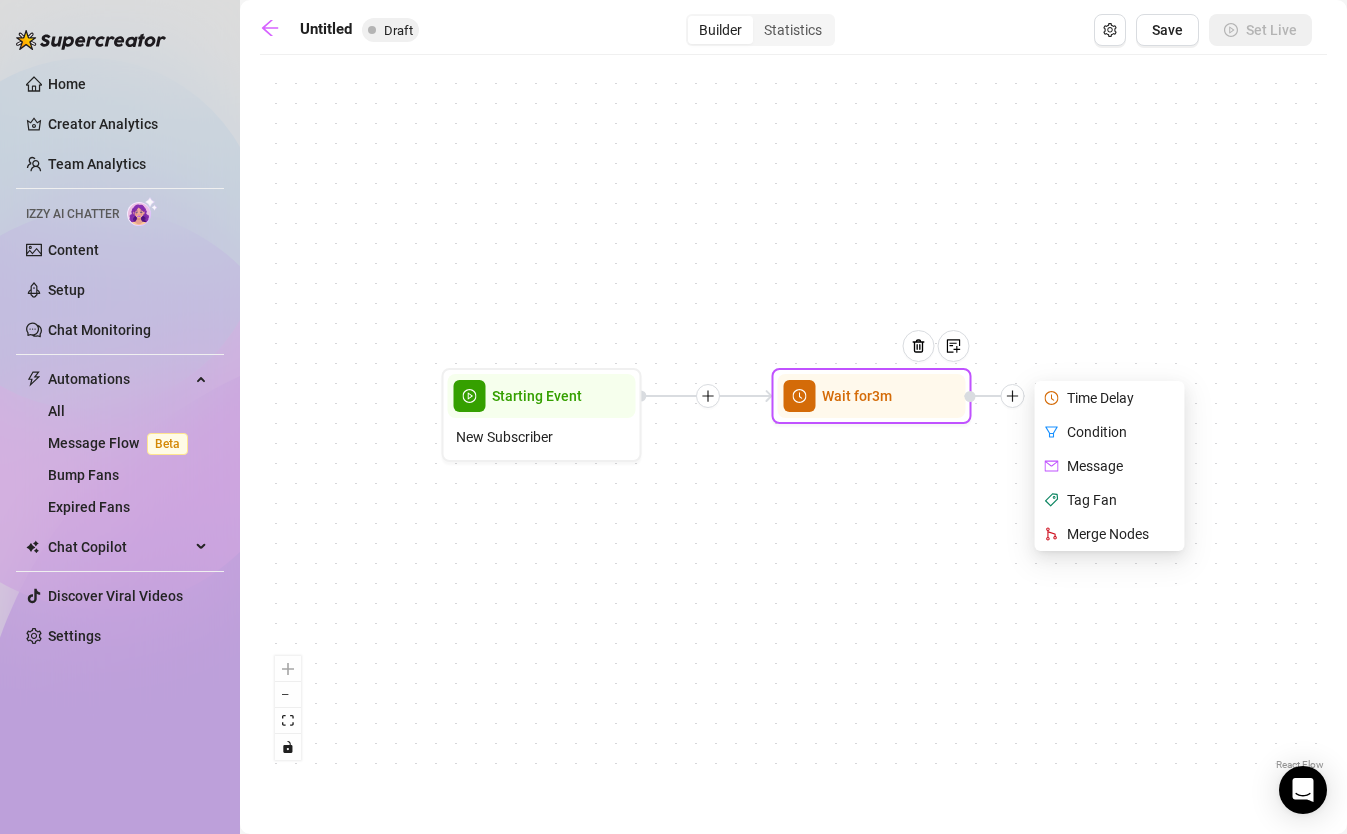 click on "Message" at bounding box center [1112, 466] 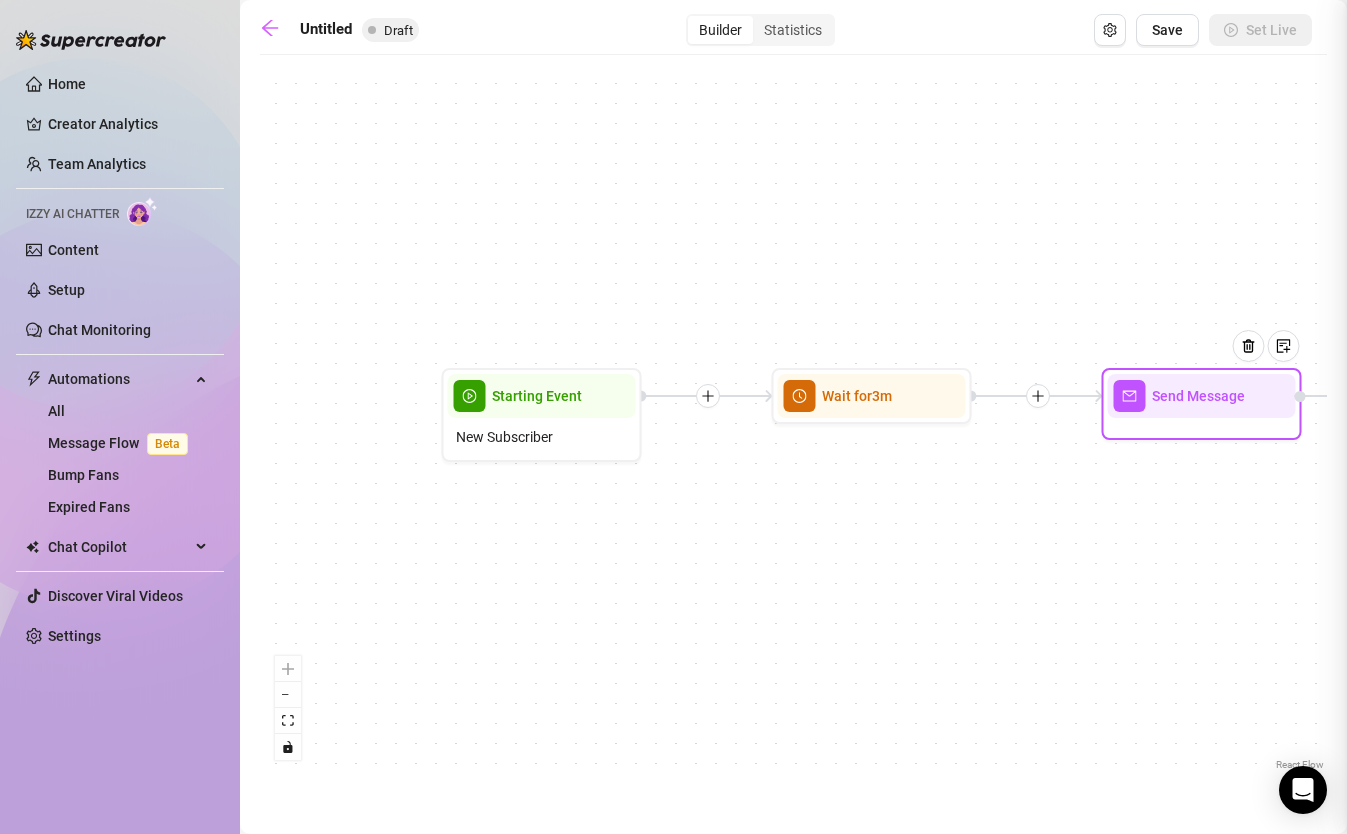 type on "Write your message here" 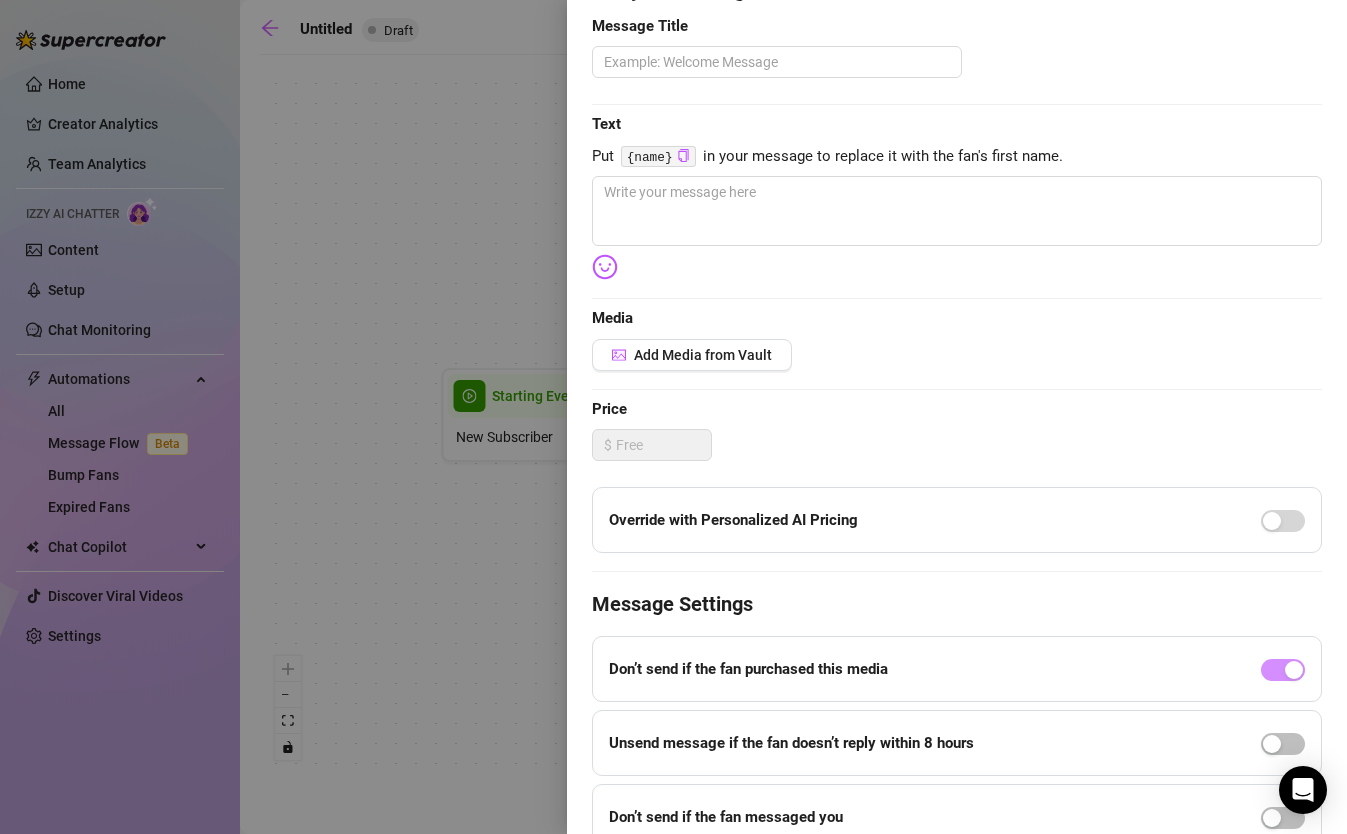 scroll, scrollTop: 206, scrollLeft: 0, axis: vertical 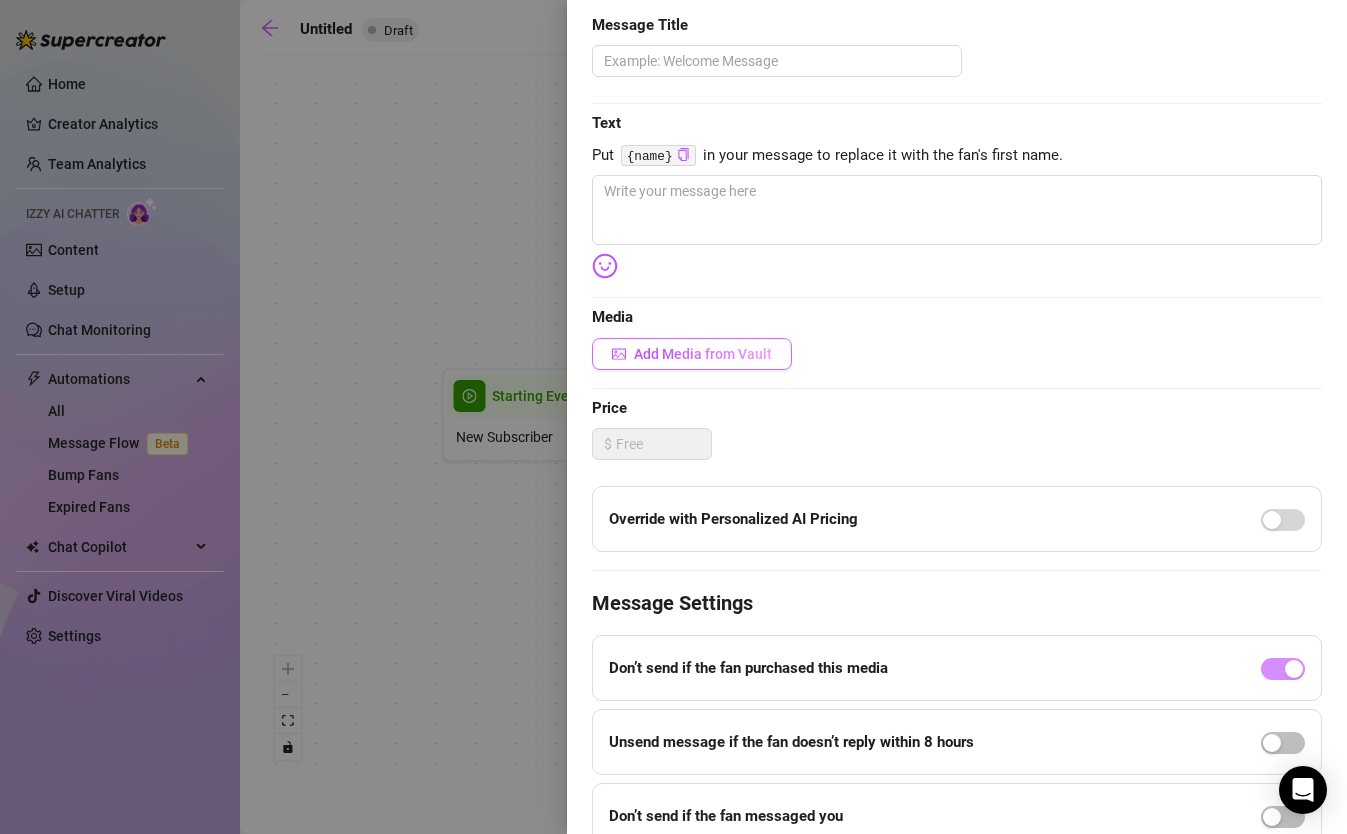 click on "Add Media from Vault" at bounding box center (692, 354) 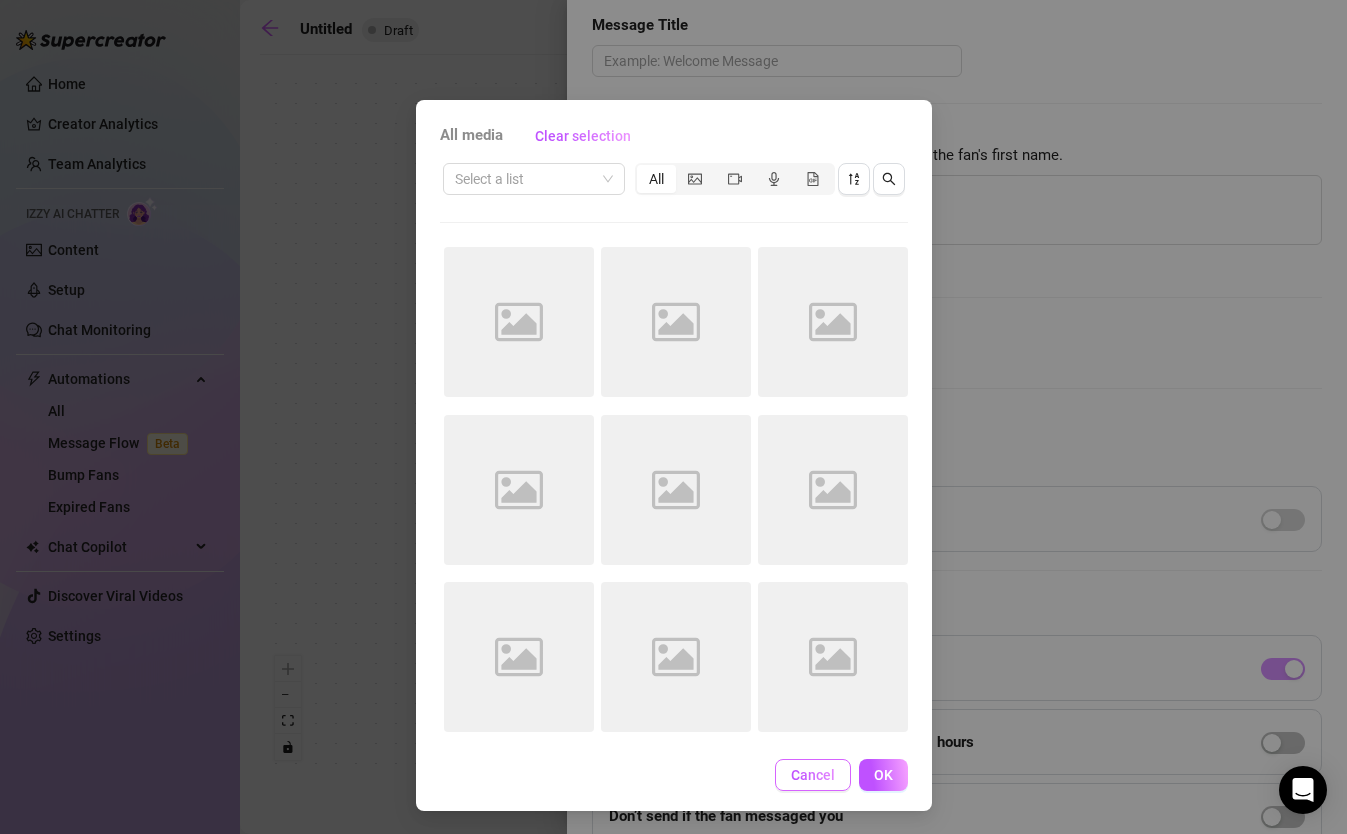 click on "Cancel" at bounding box center [813, 775] 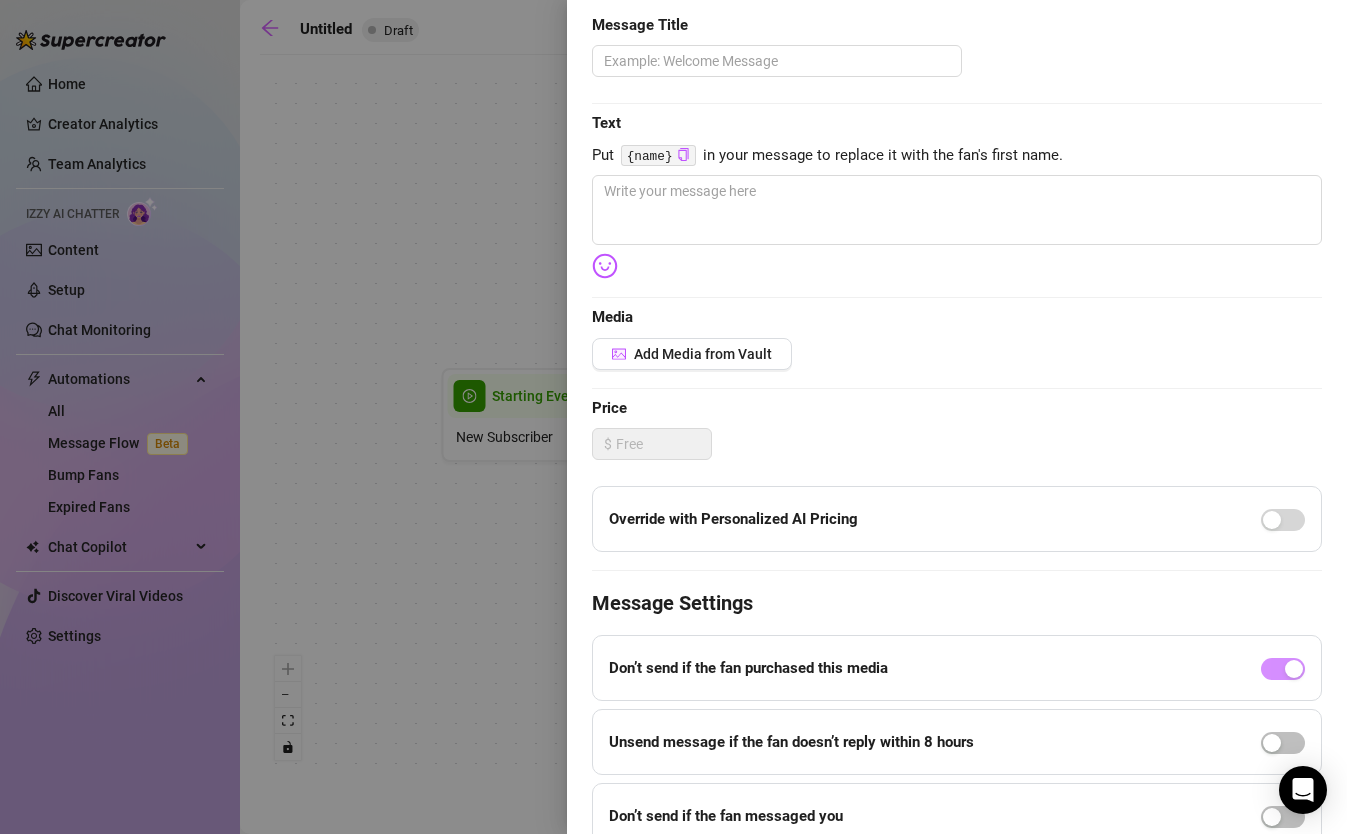 click at bounding box center (673, 417) 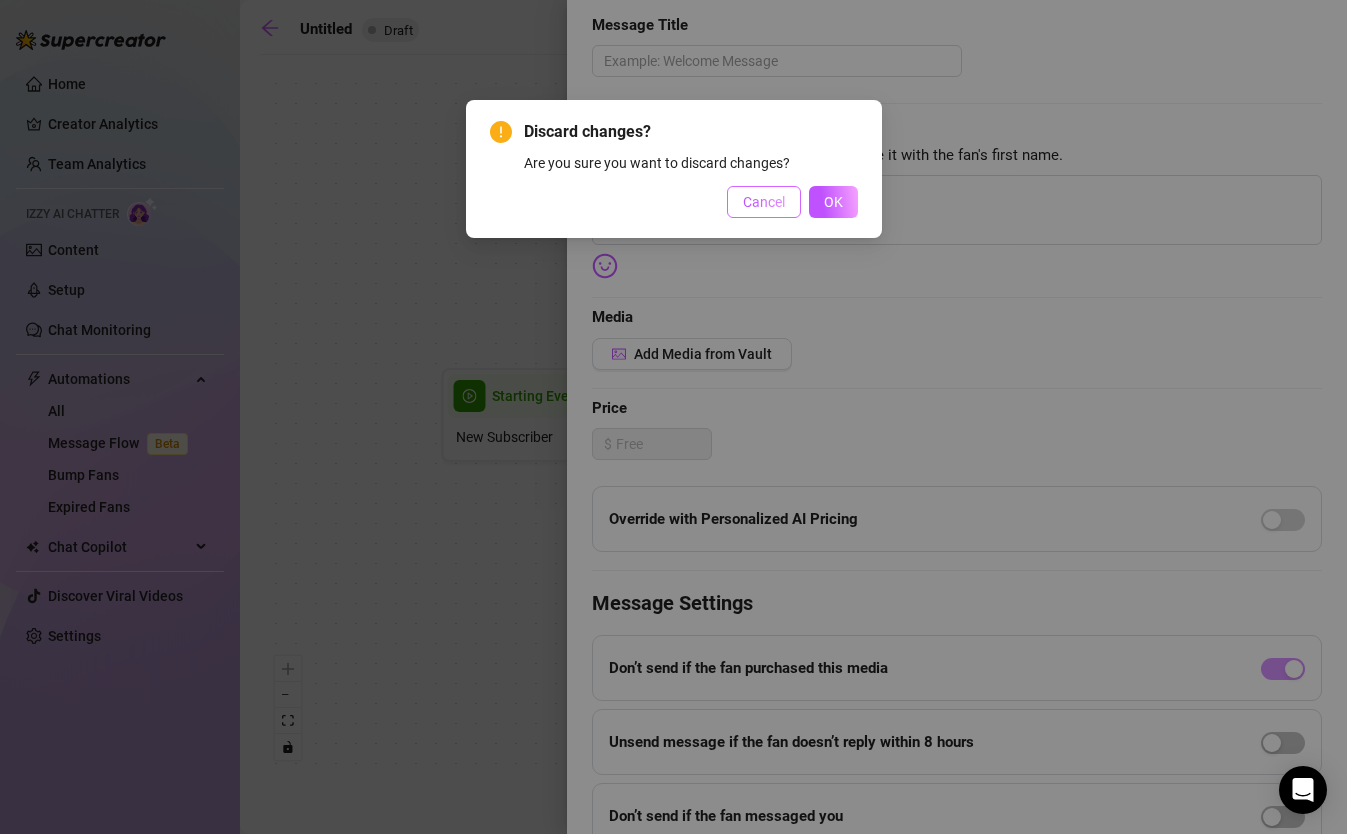 click on "Cancel" at bounding box center (764, 202) 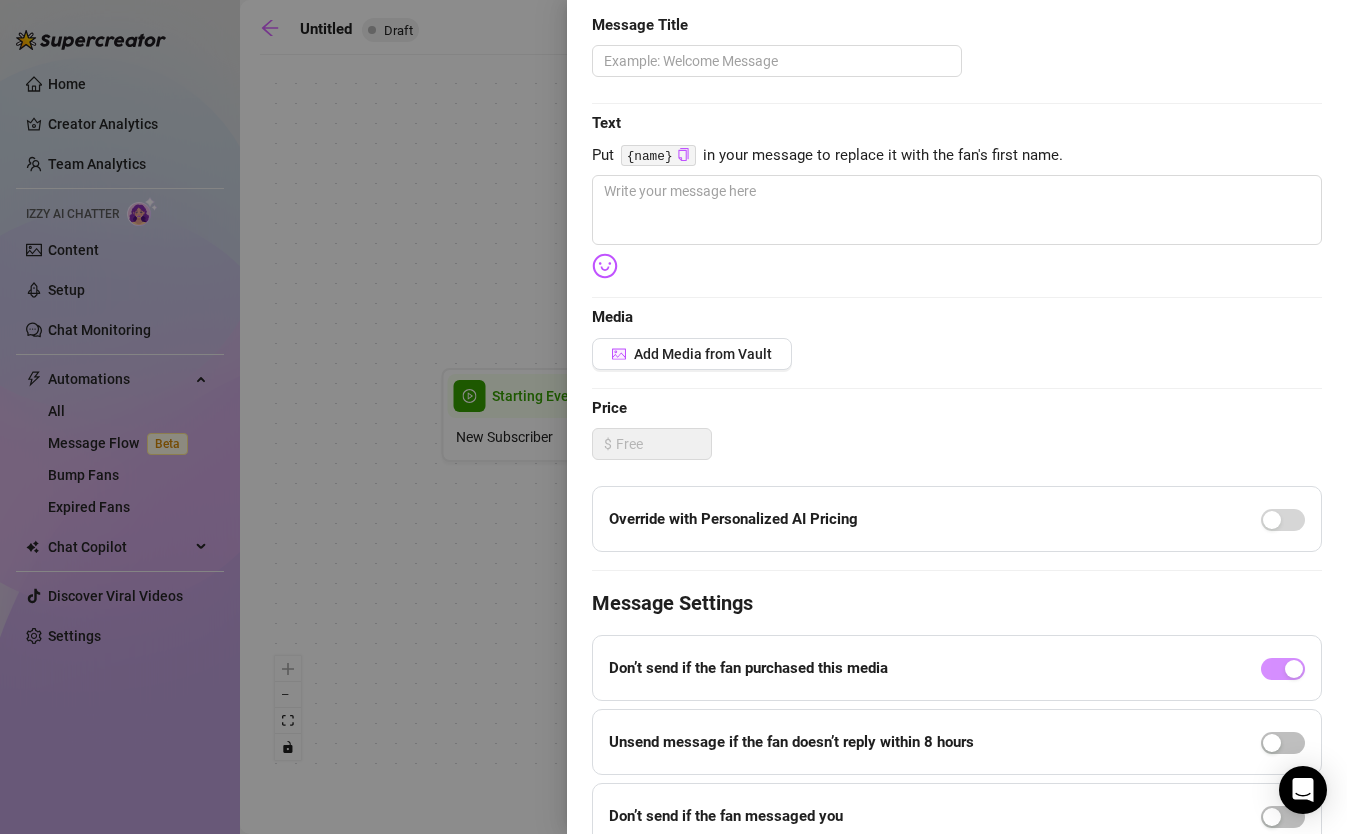 click at bounding box center (673, 417) 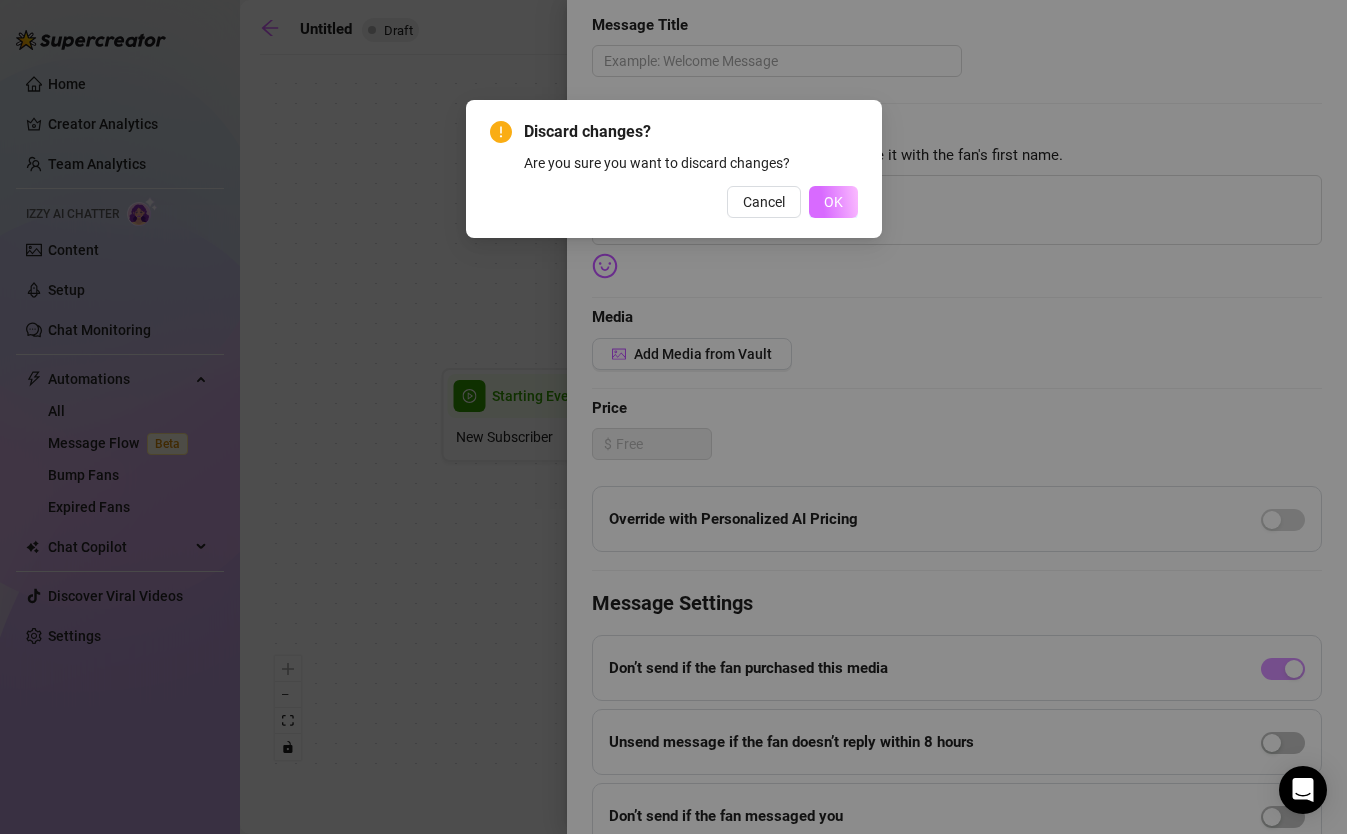 click on "OK" at bounding box center (833, 202) 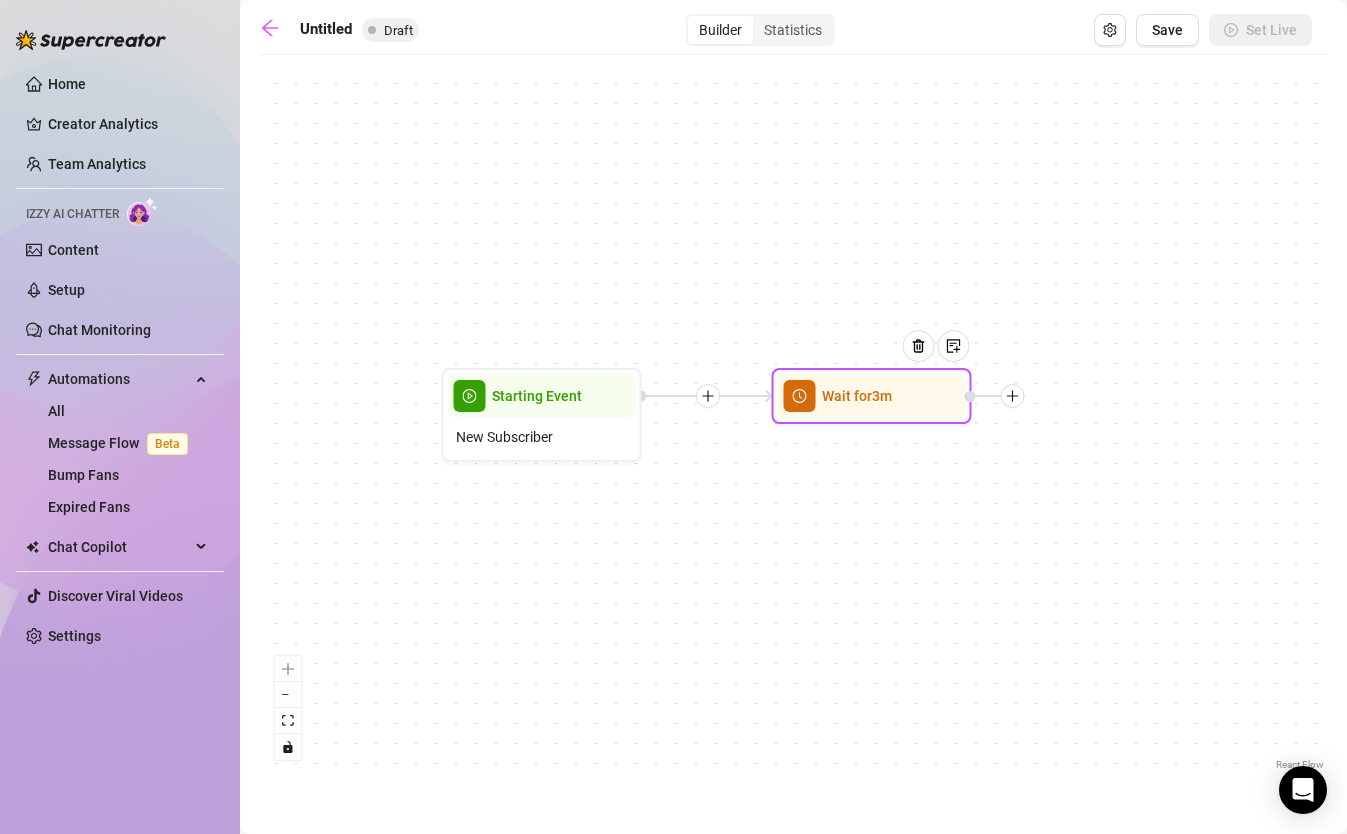 click 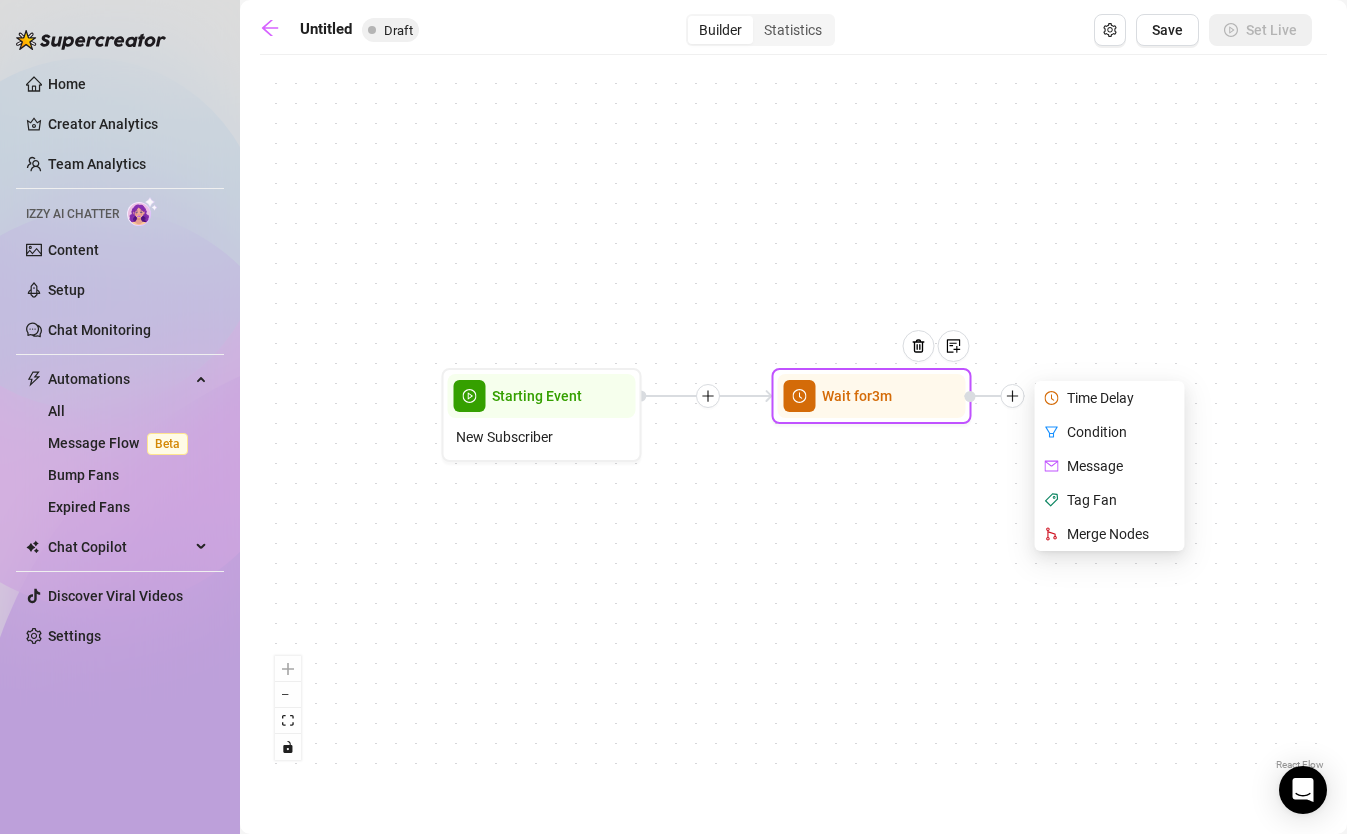 click on "Message" at bounding box center (1112, 466) 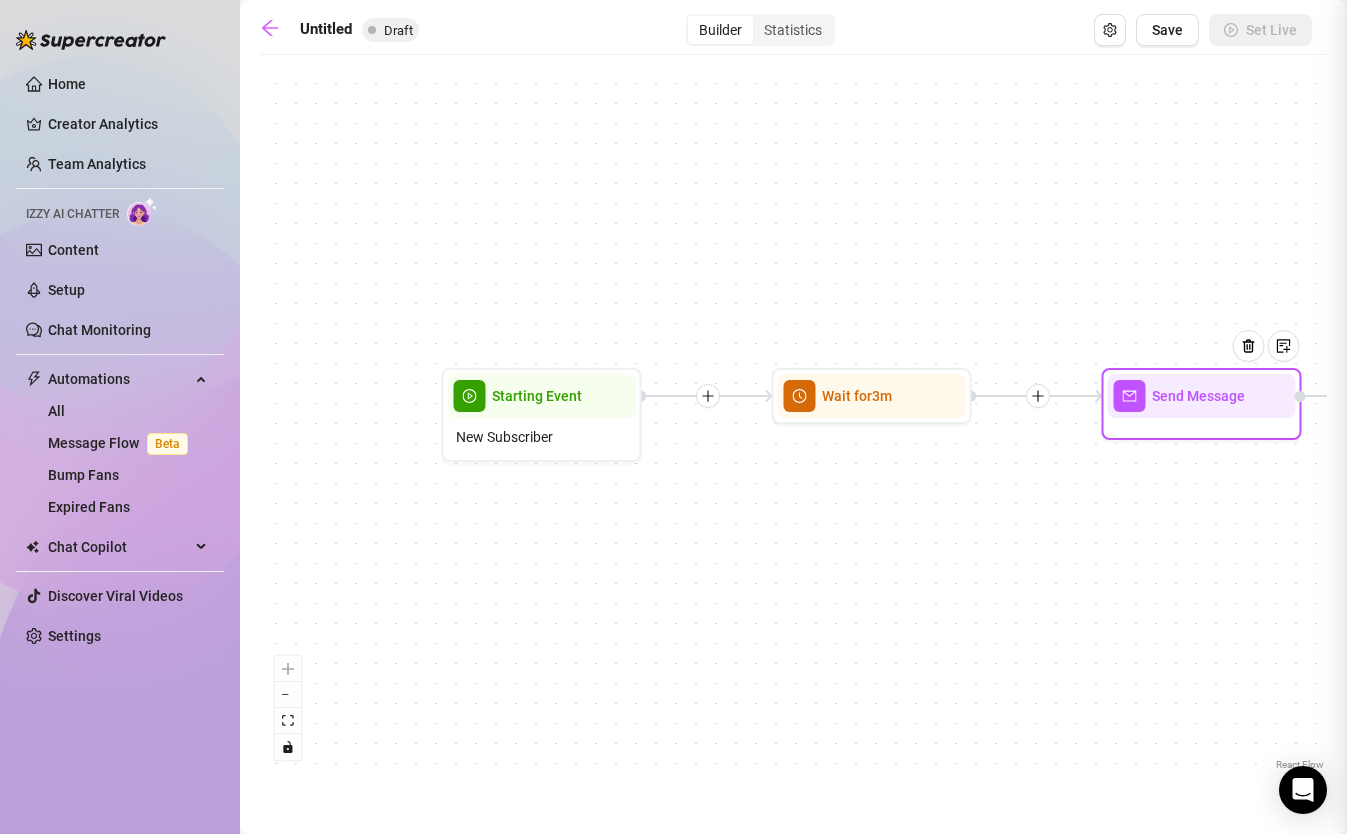 type on "Write your message here" 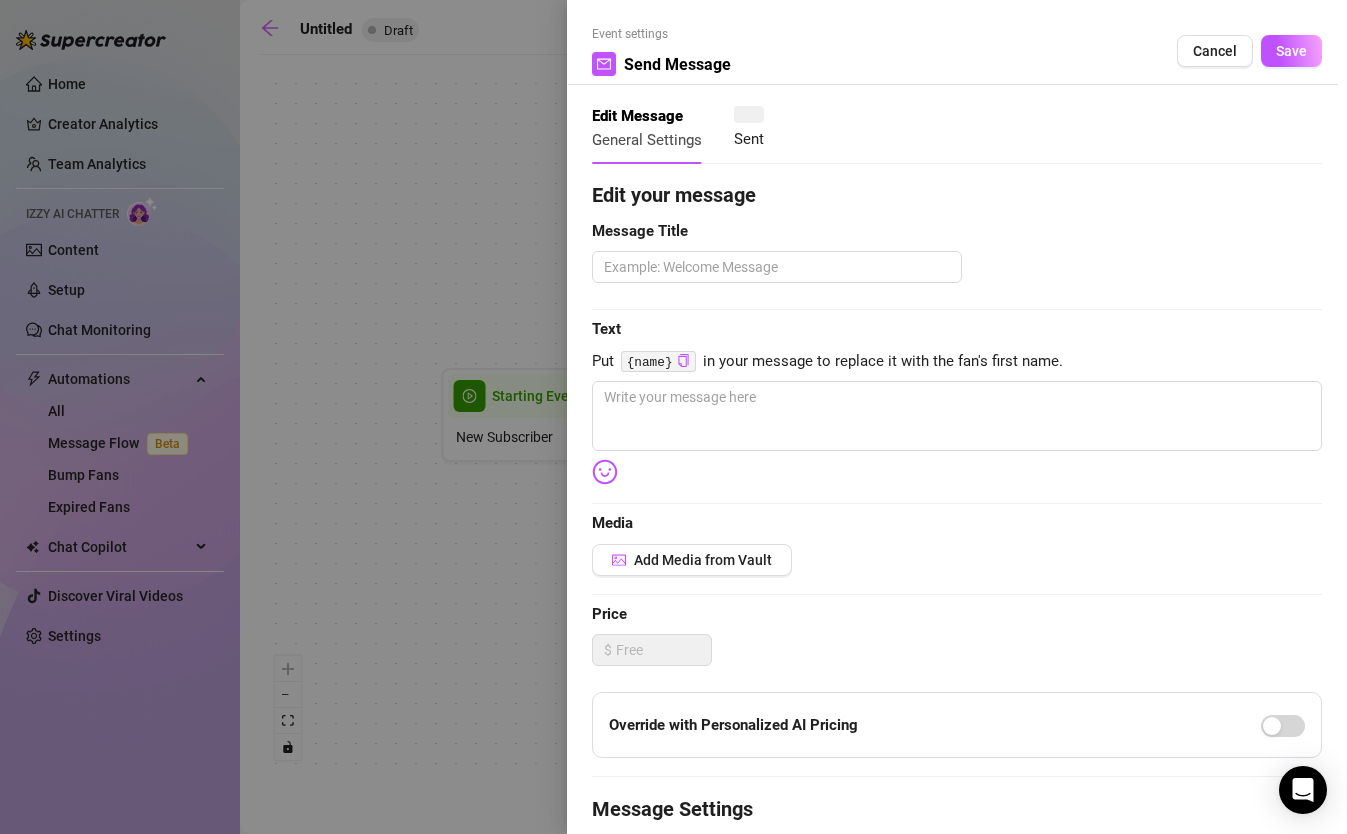 type 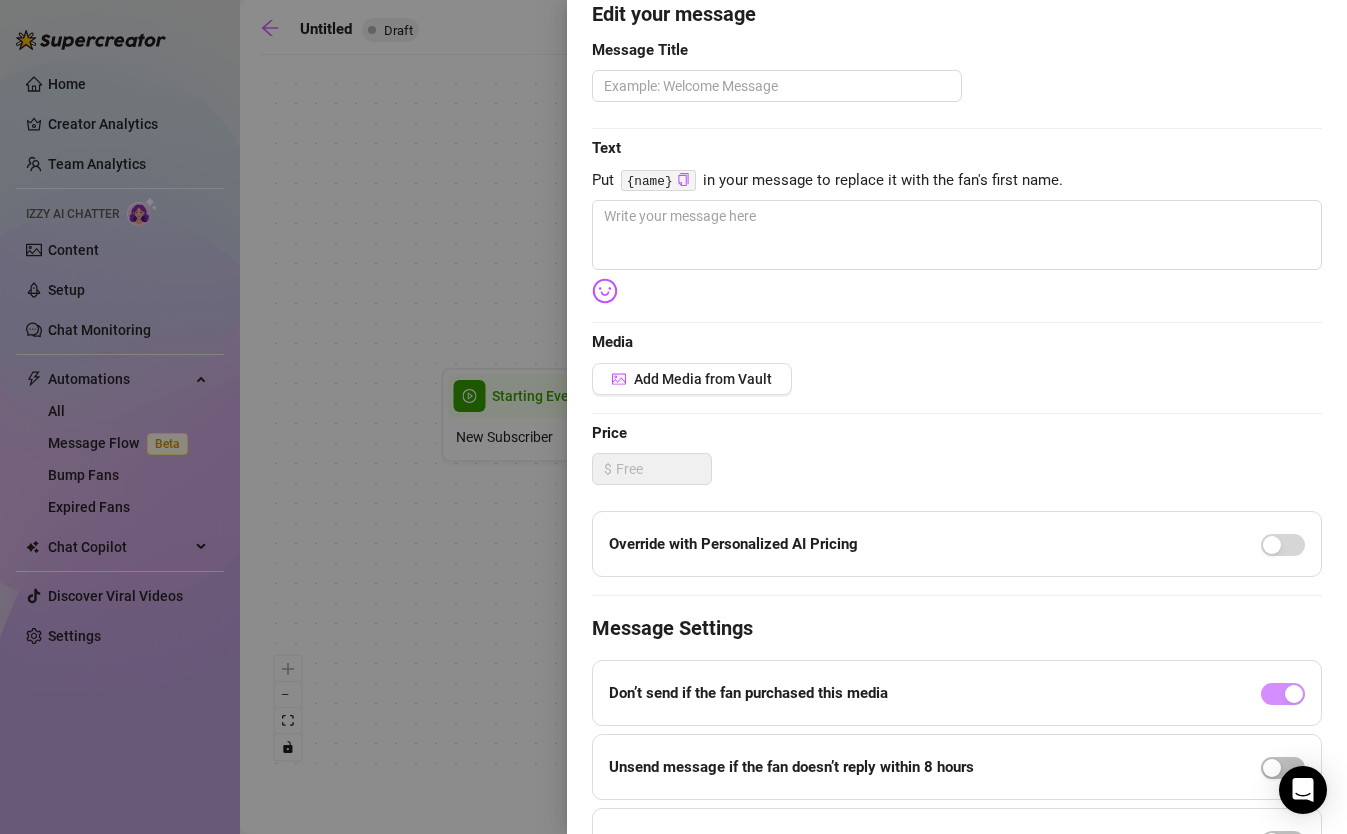 scroll, scrollTop: 184, scrollLeft: 0, axis: vertical 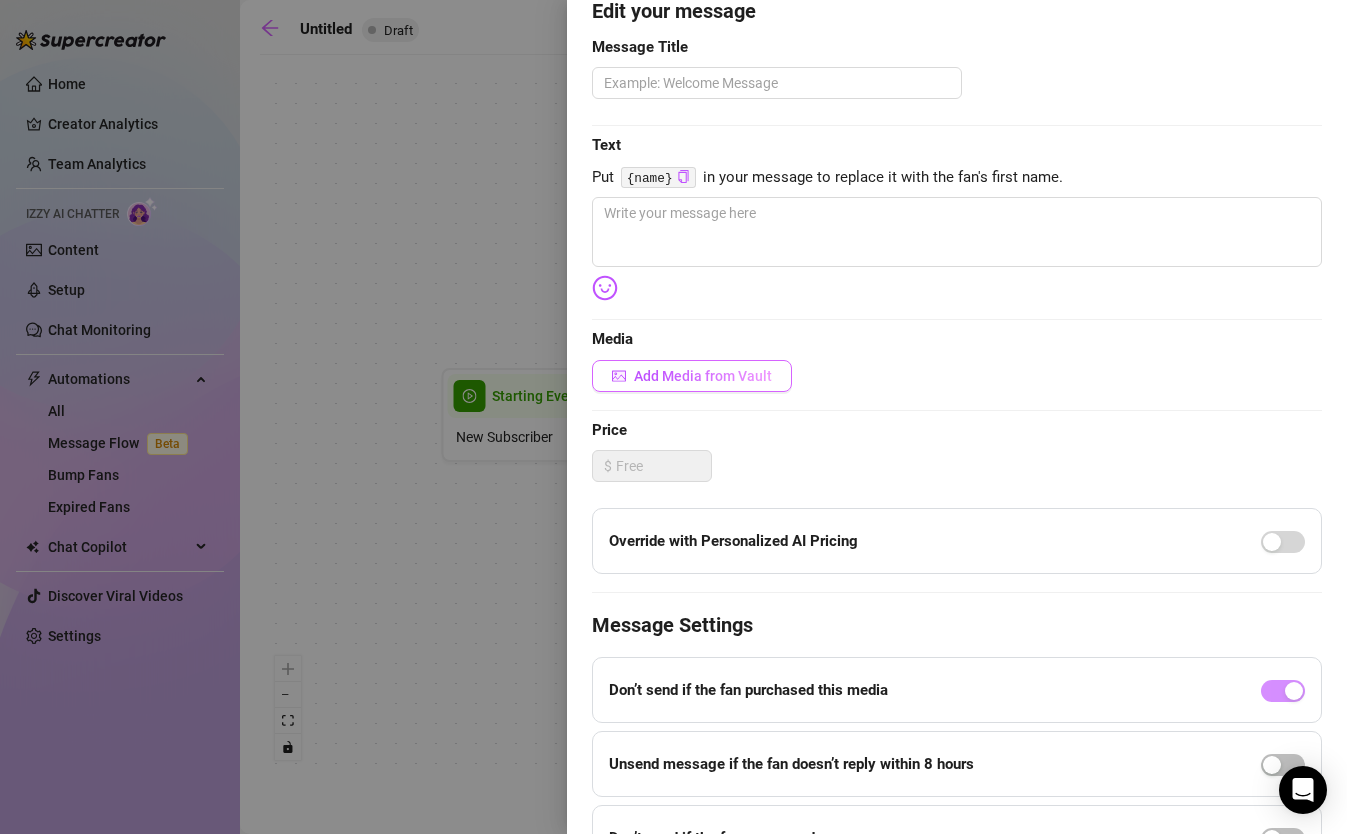 click on "Add Media from Vault" at bounding box center (692, 376) 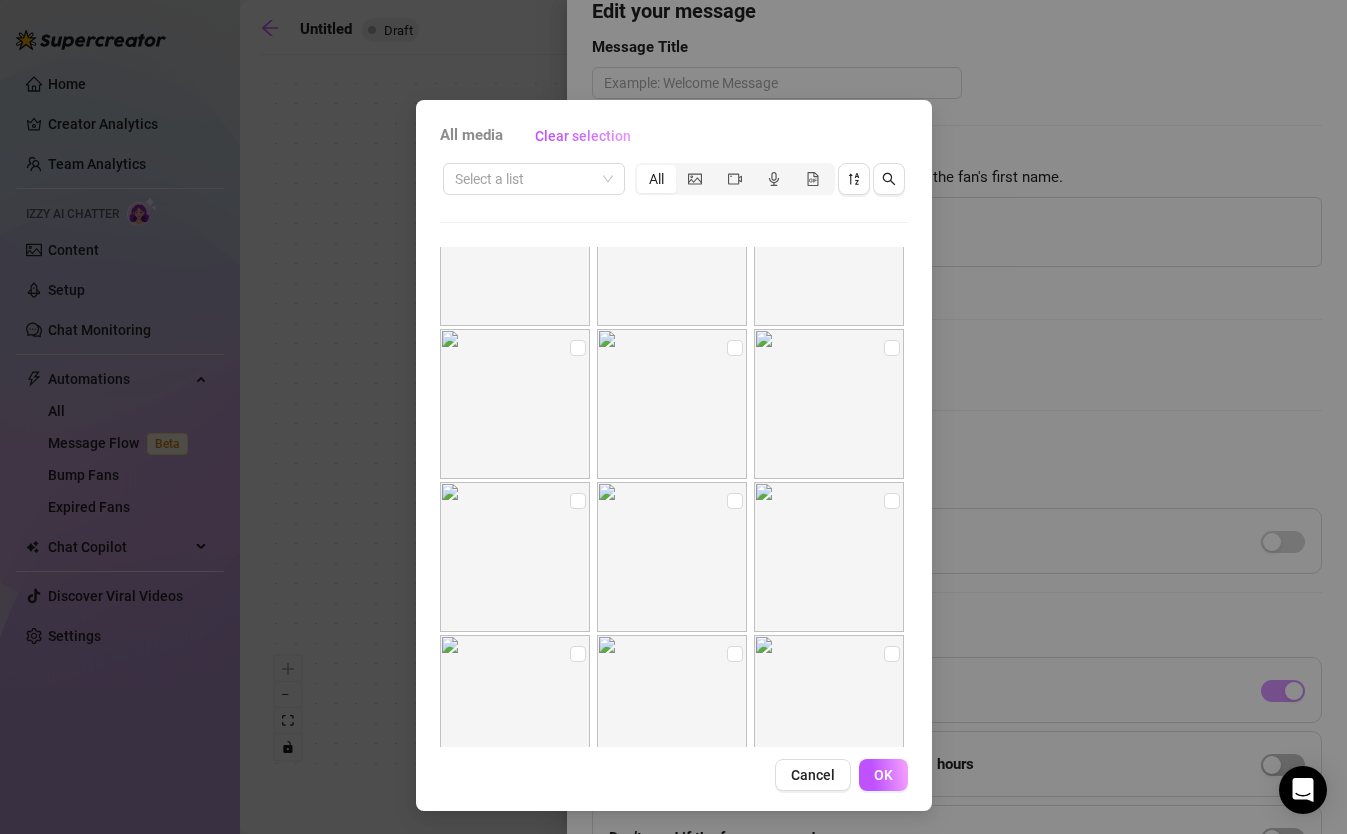 scroll, scrollTop: 754, scrollLeft: 0, axis: vertical 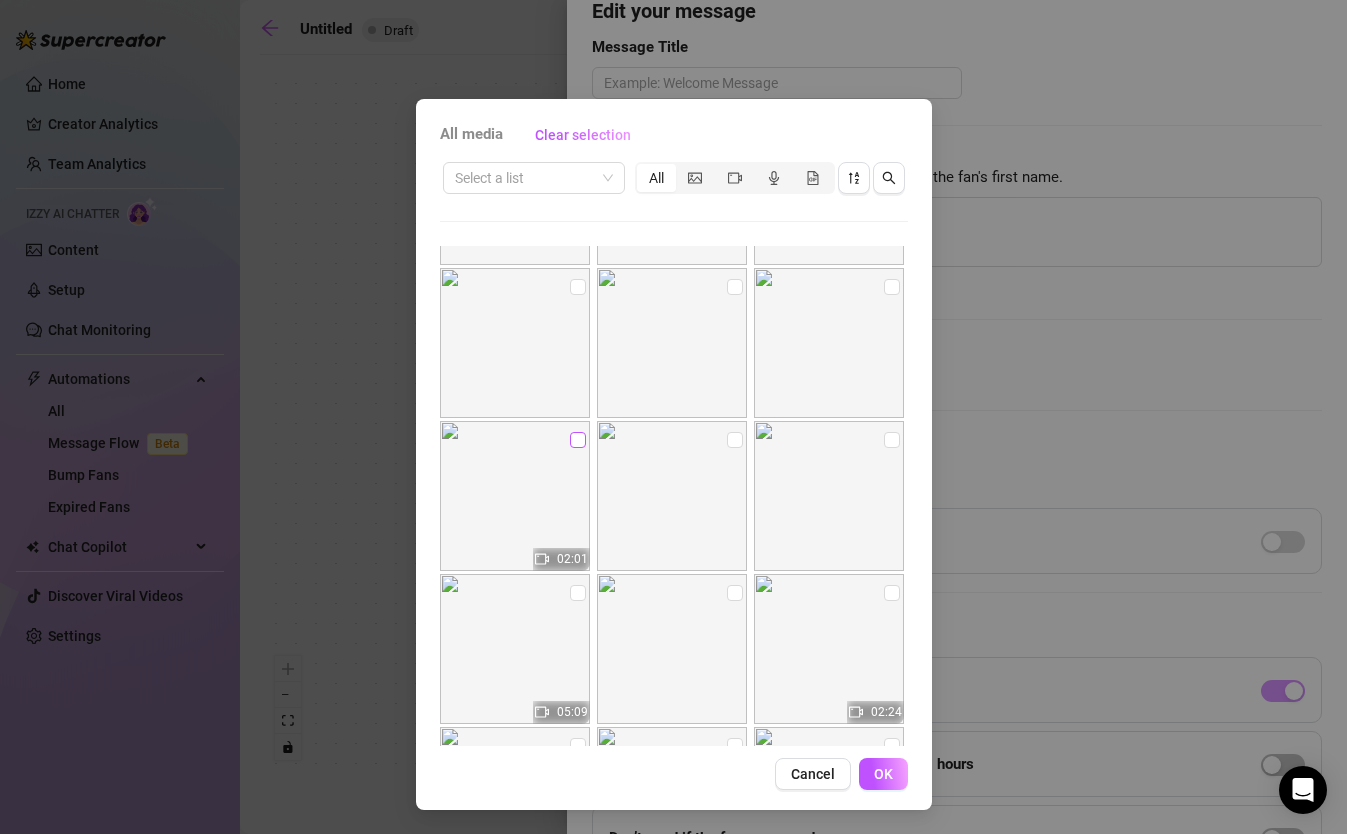 click at bounding box center [578, 440] 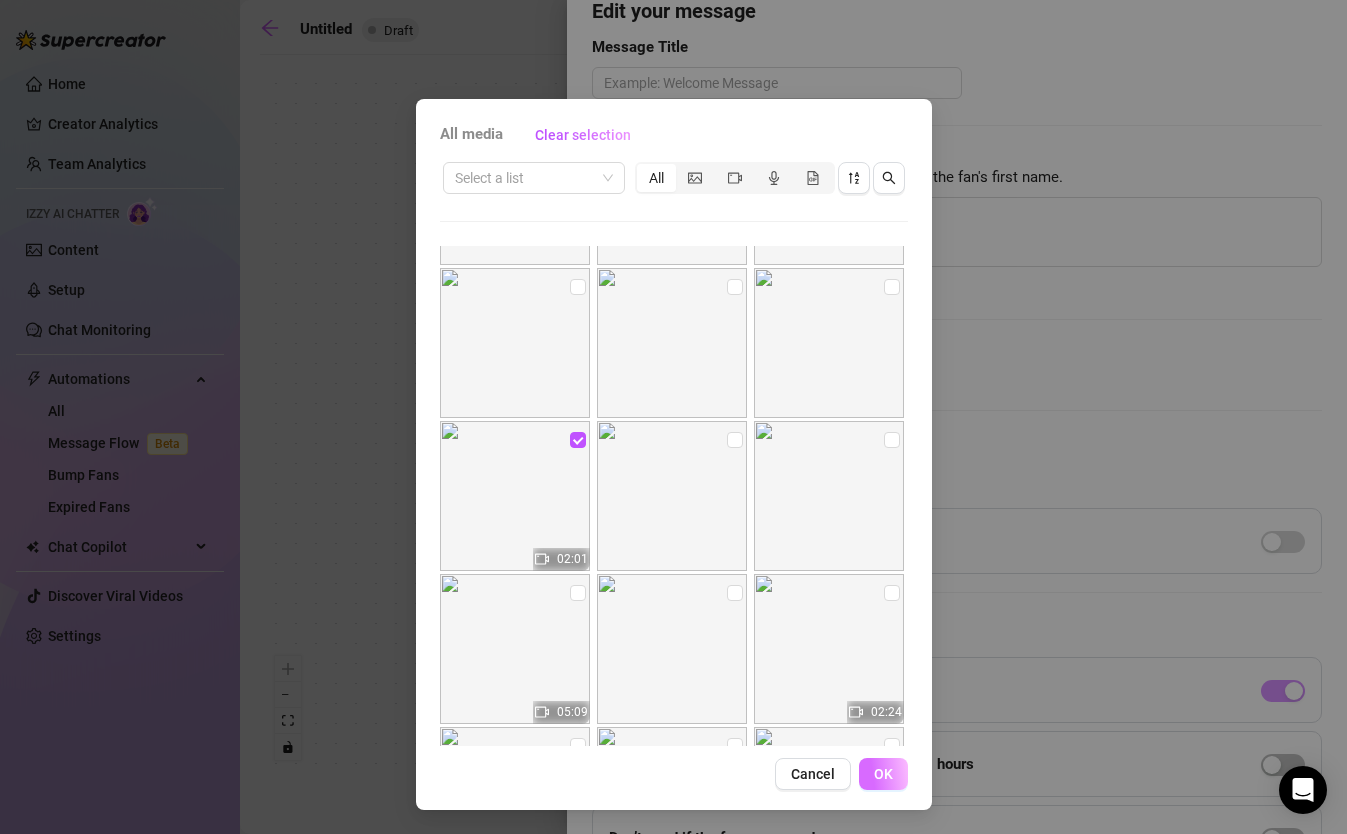click on "OK" at bounding box center [883, 774] 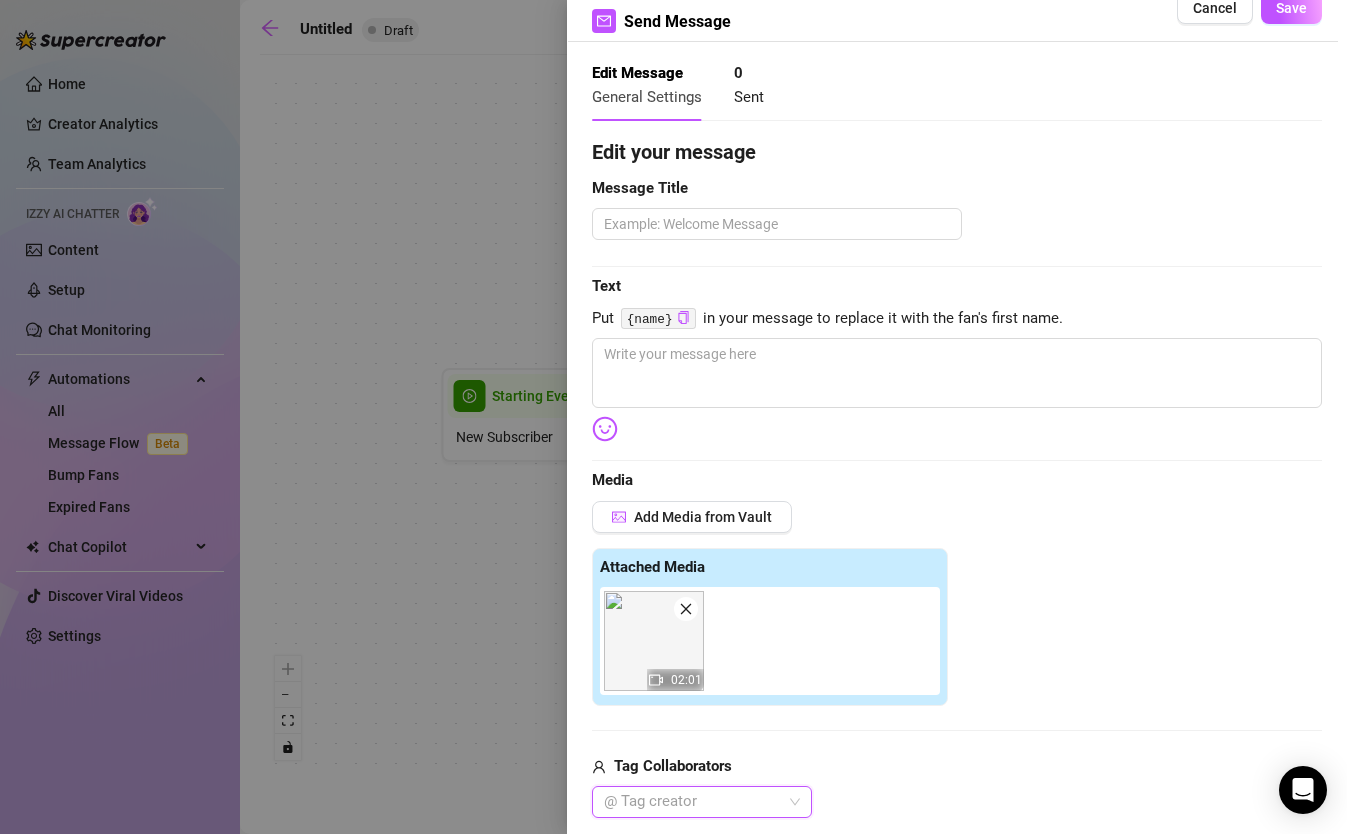 scroll, scrollTop: 0, scrollLeft: 0, axis: both 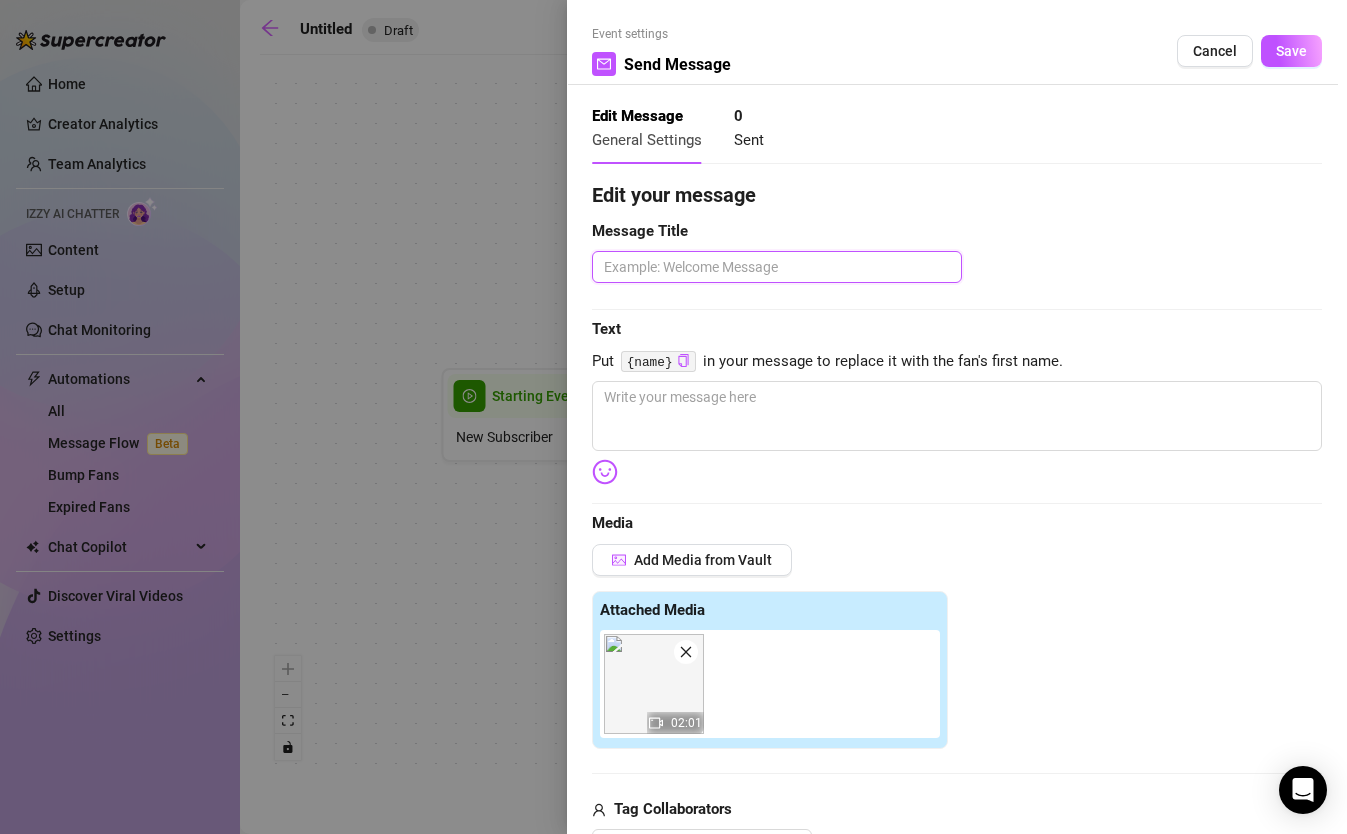 click at bounding box center [777, 267] 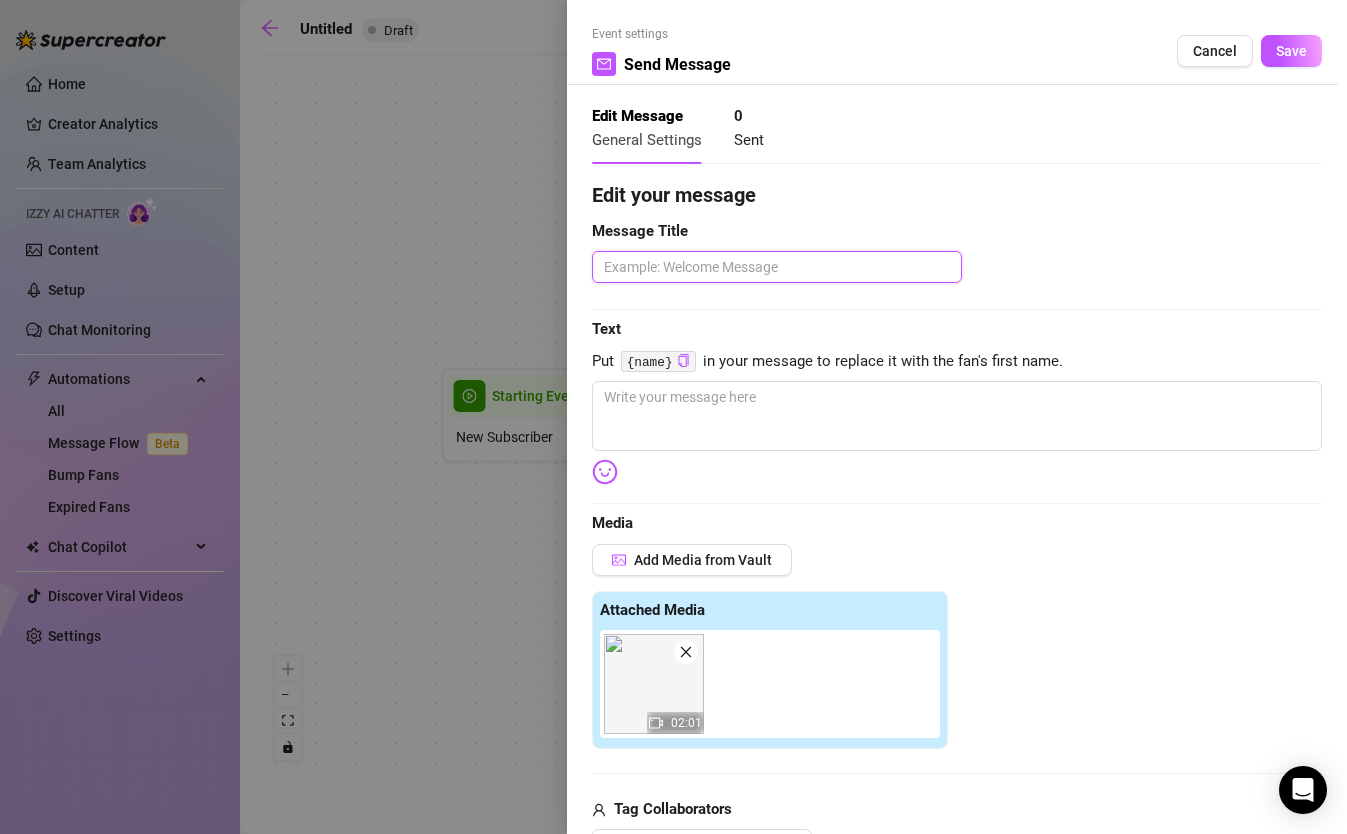 type 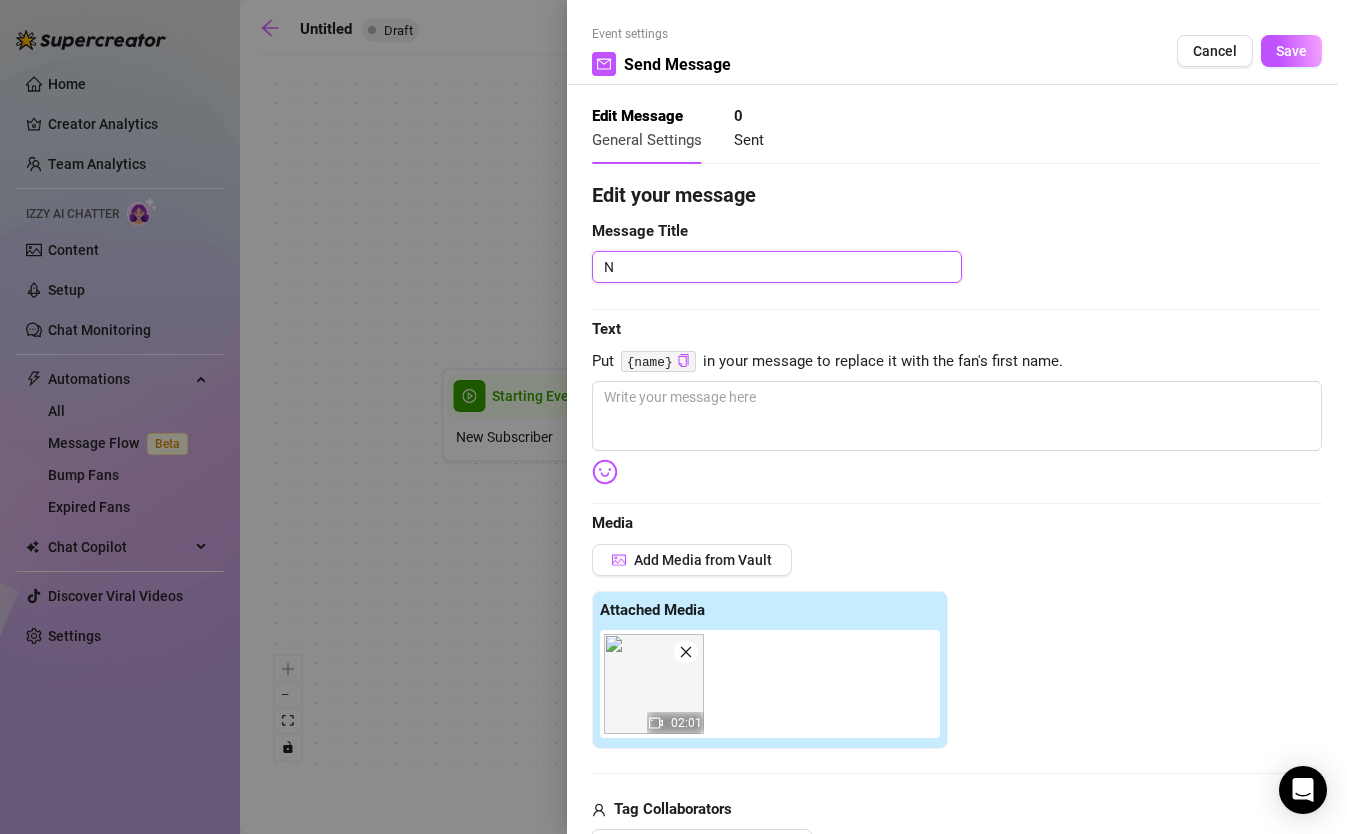 type 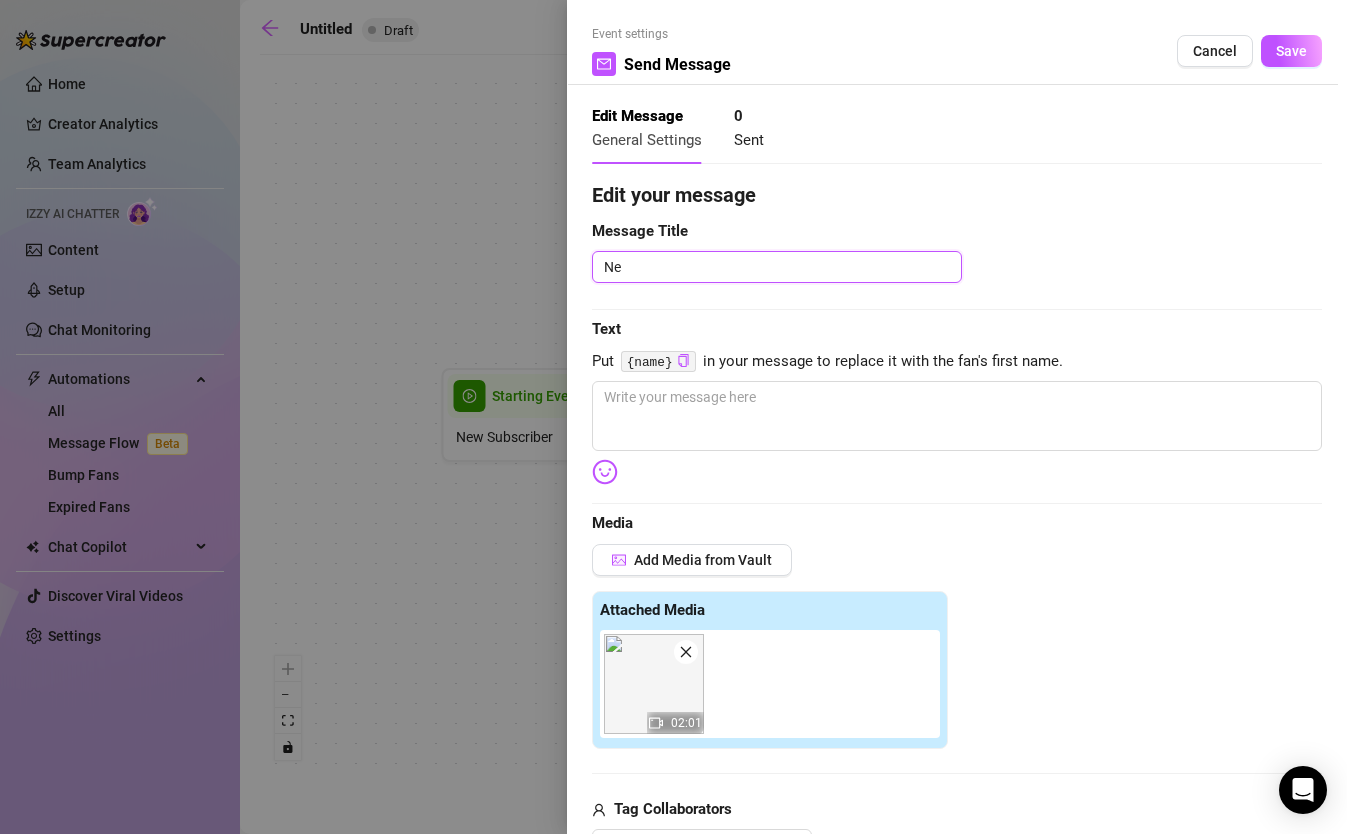 type on "New" 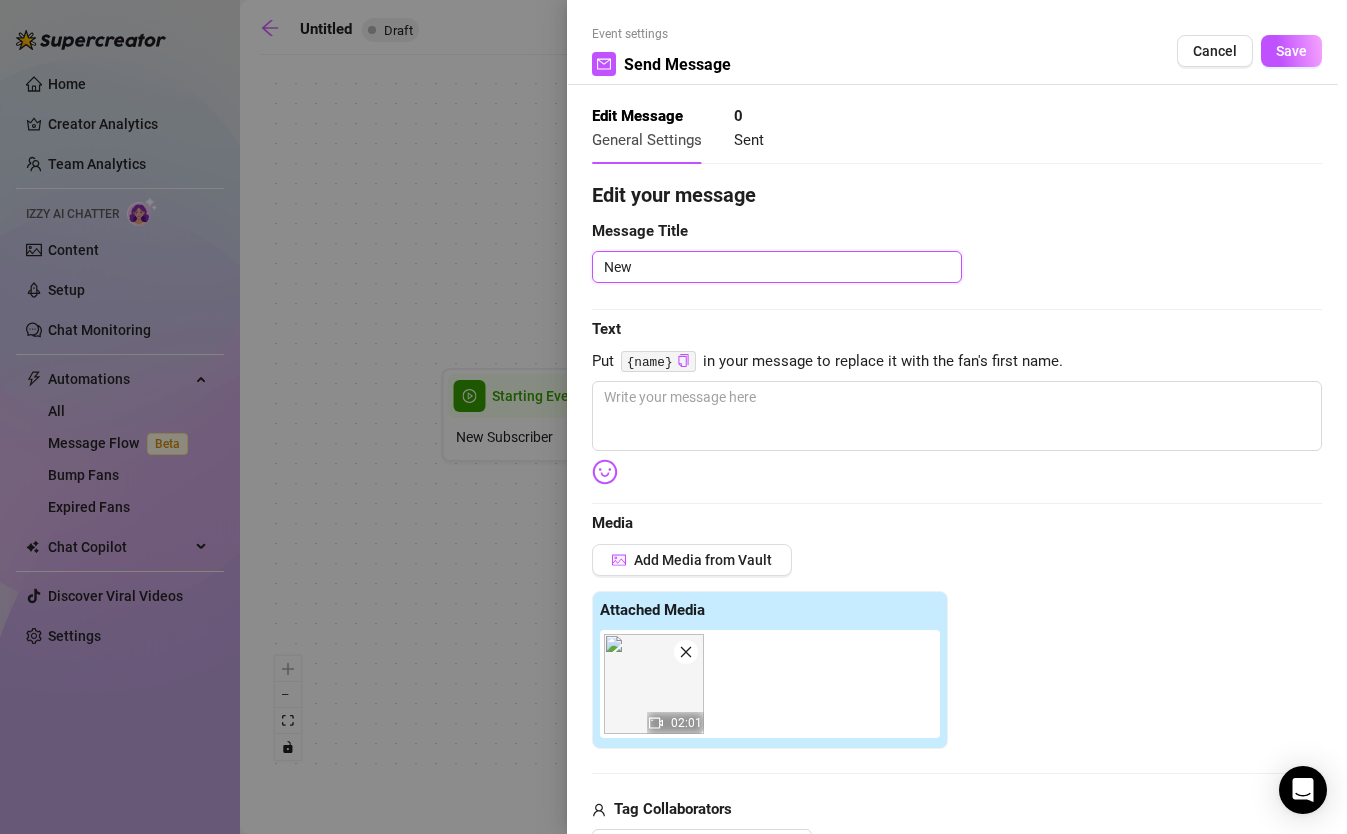 type 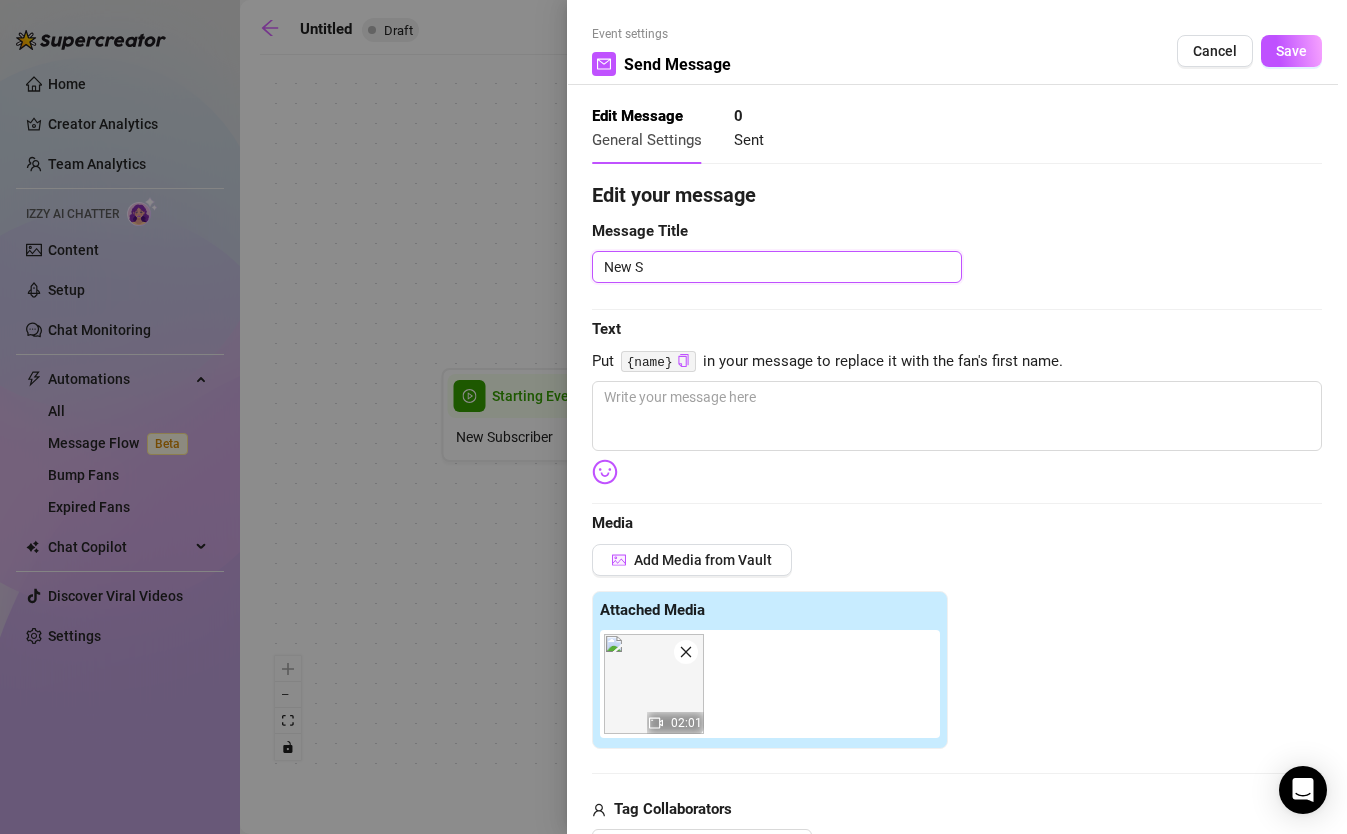 type 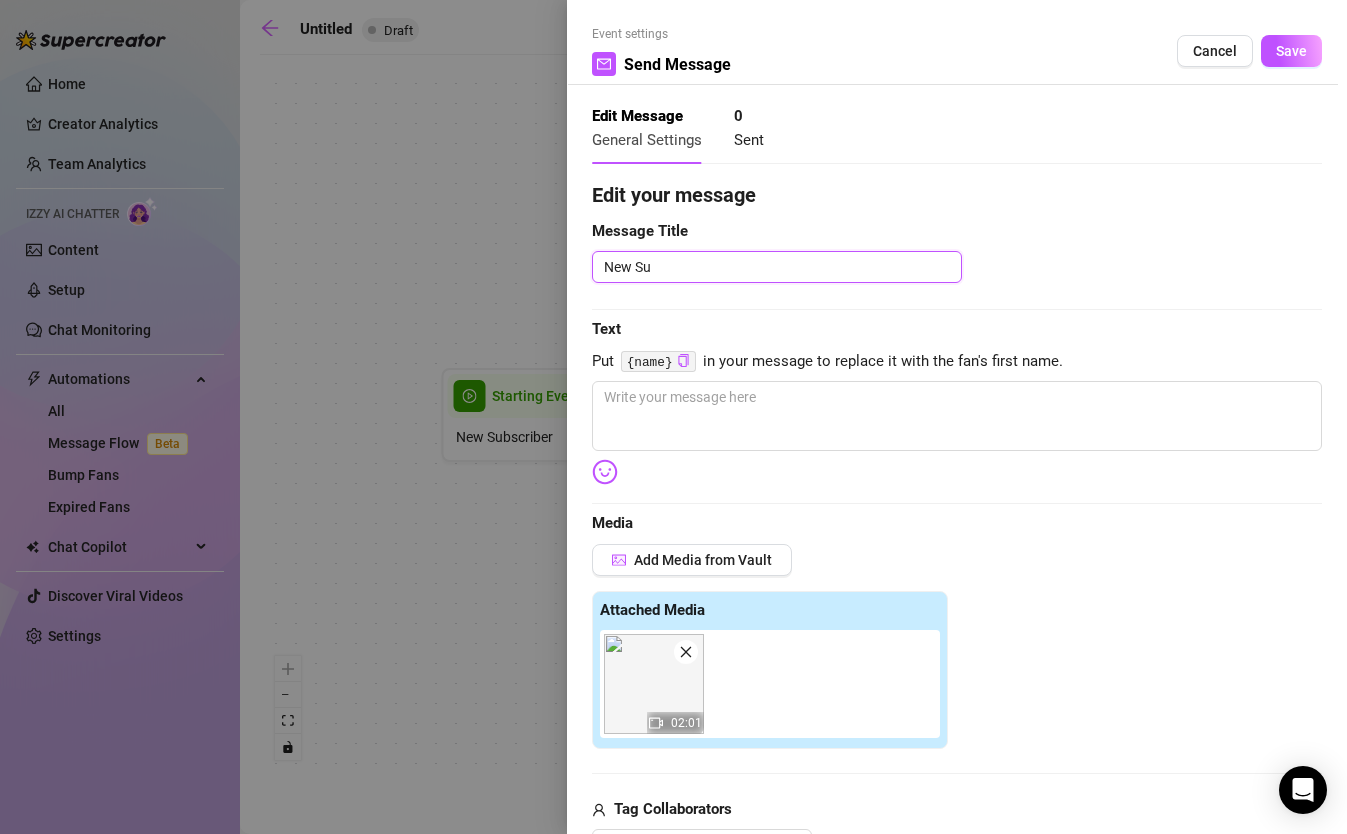 type 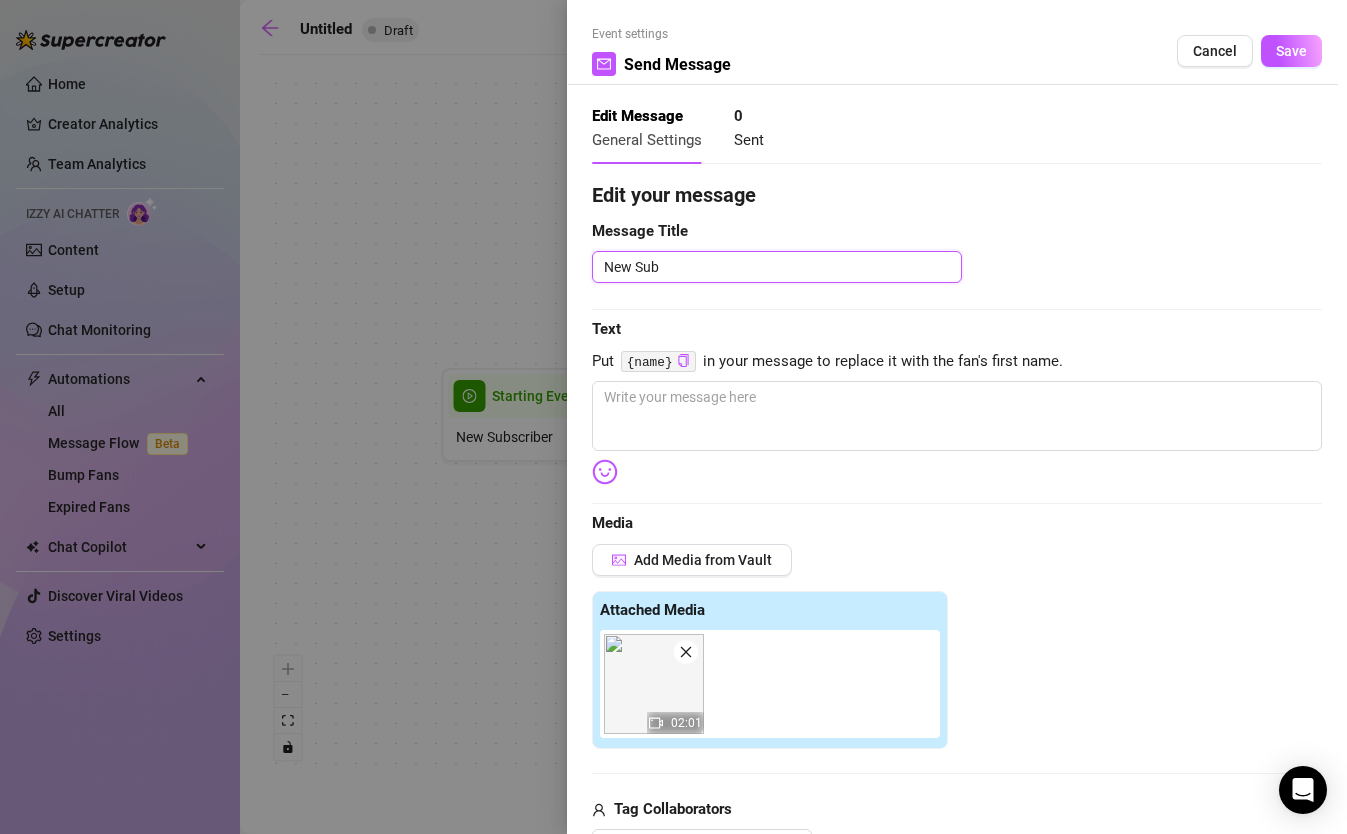 type 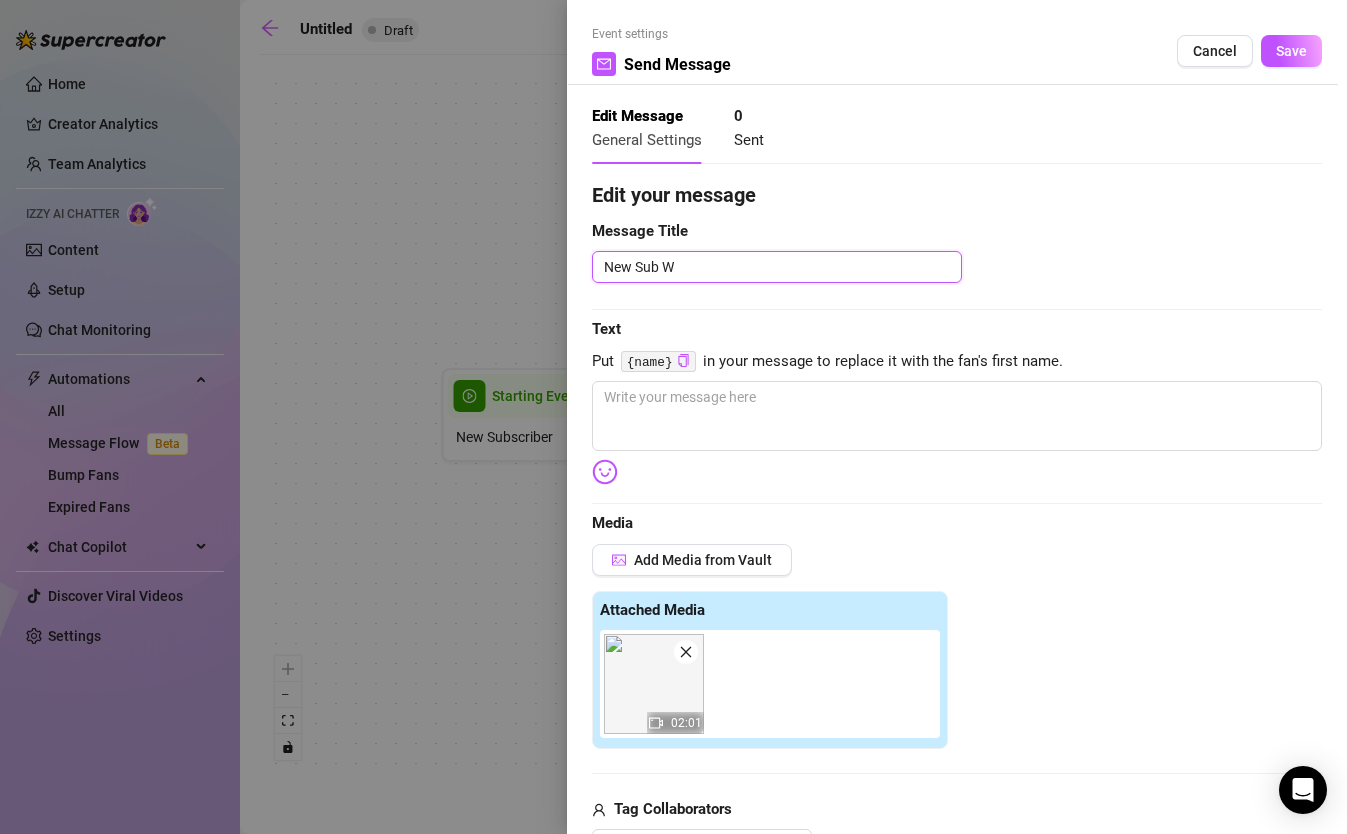 type 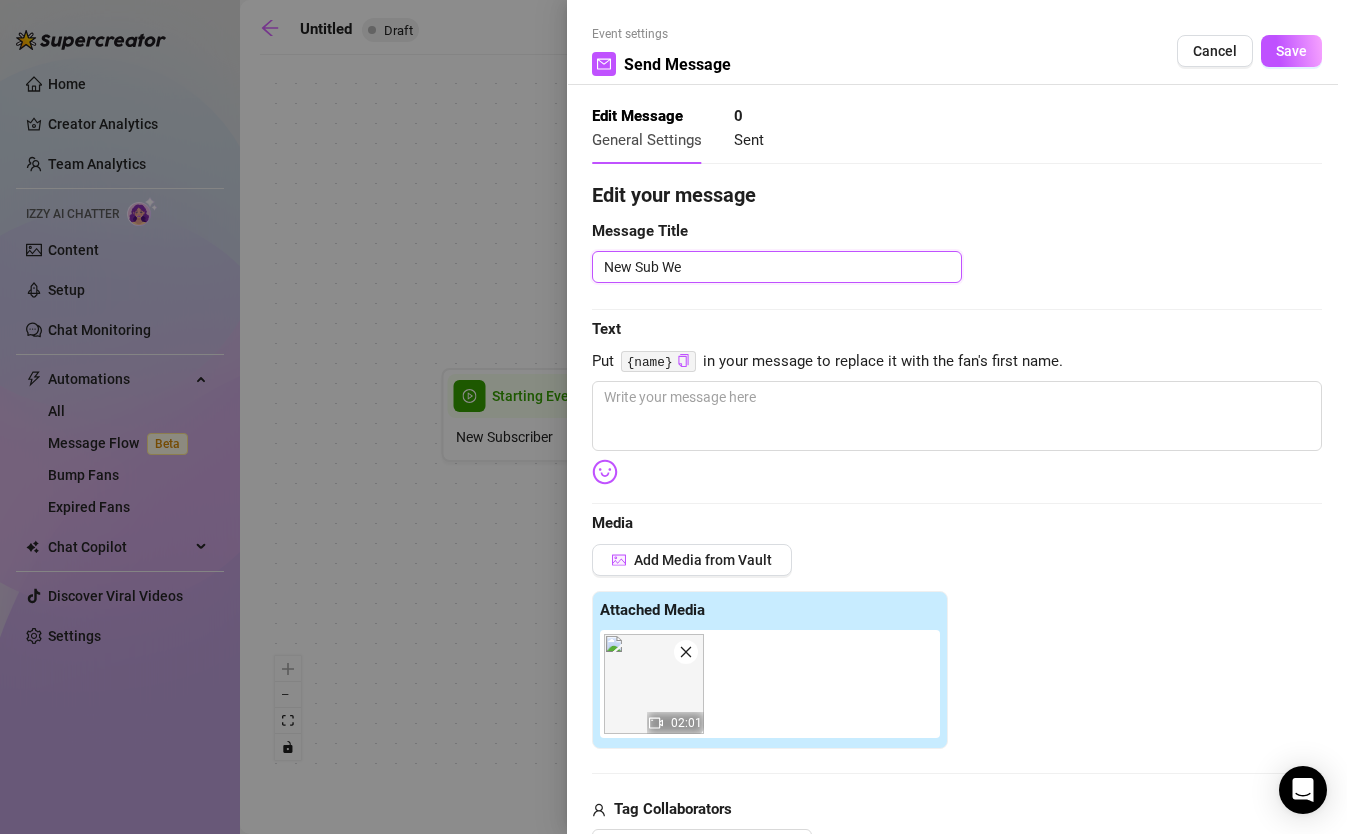 type 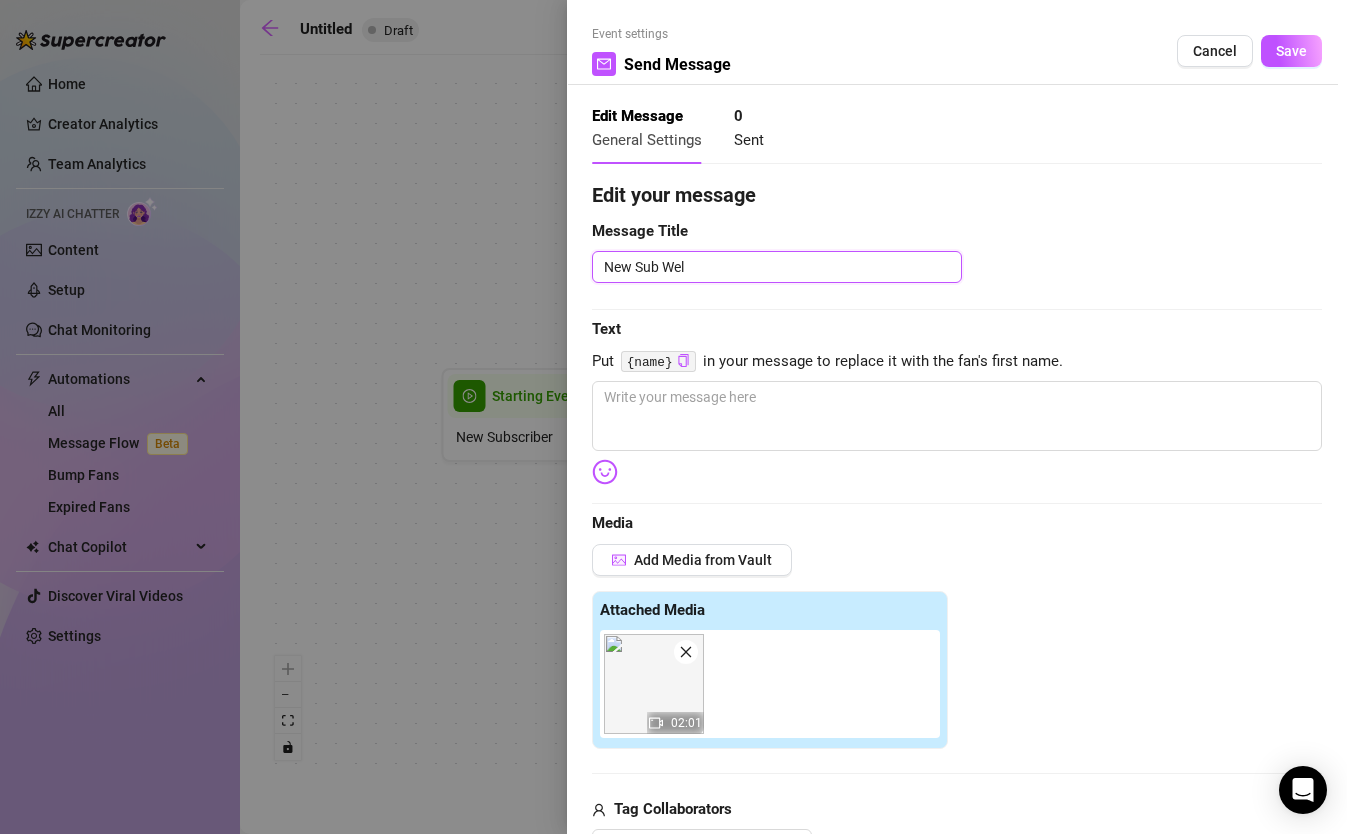 type 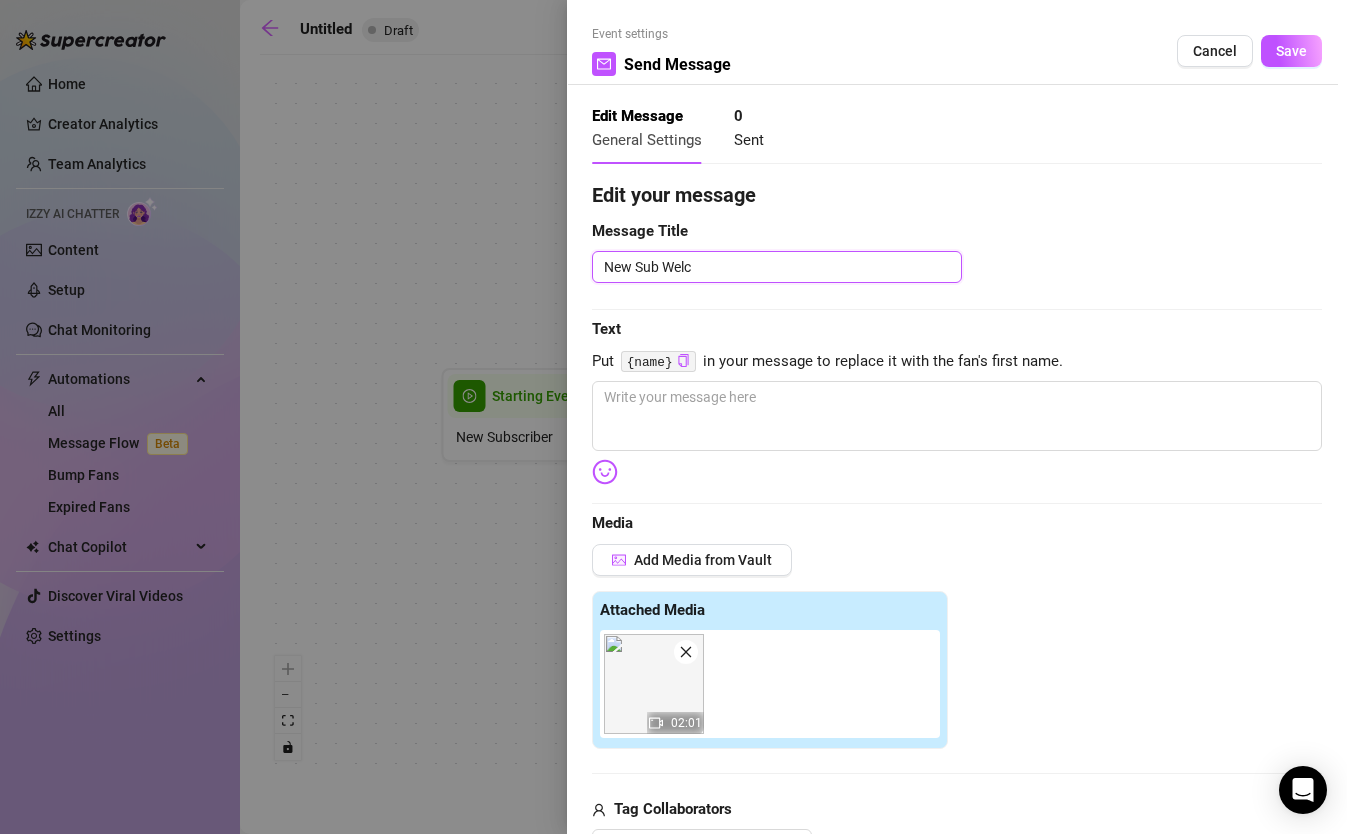 type 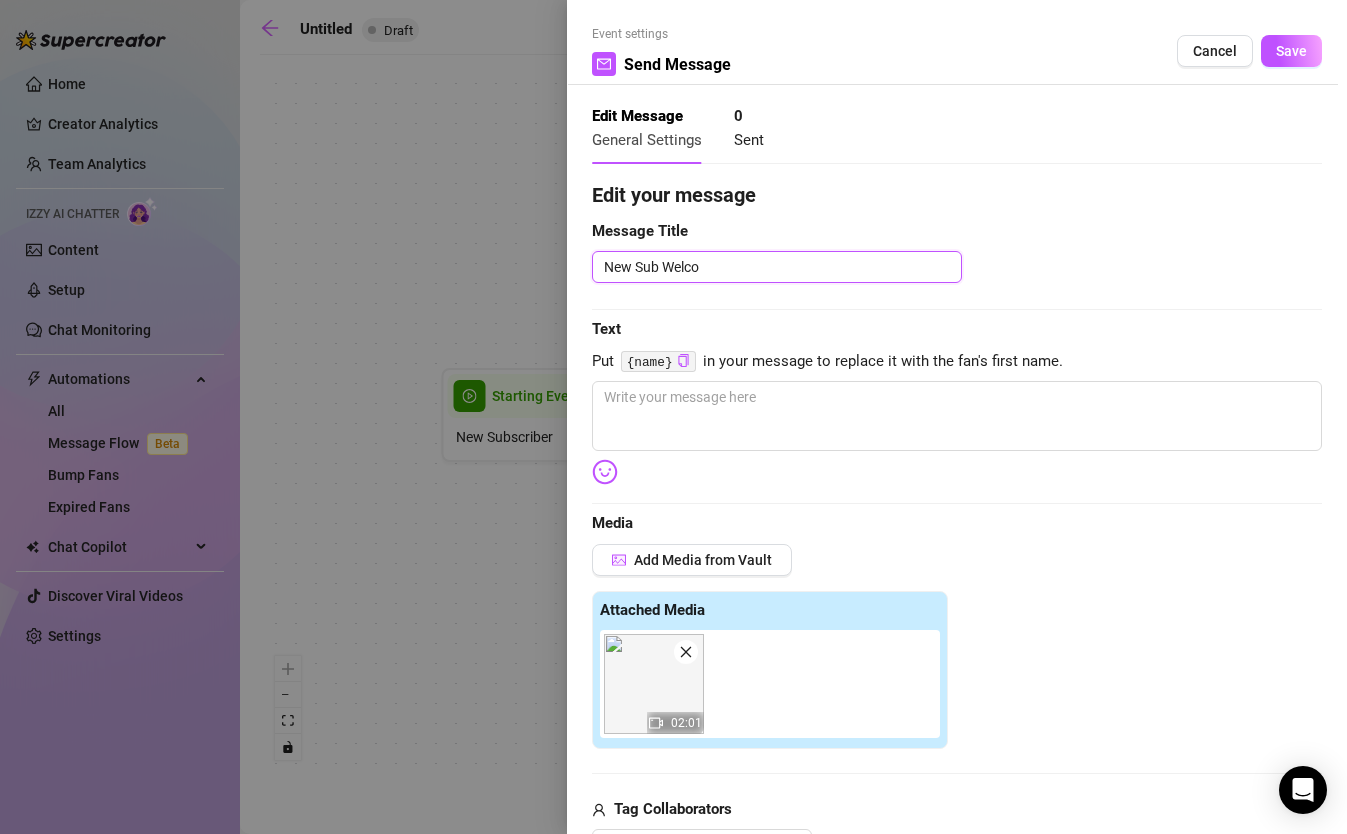 type 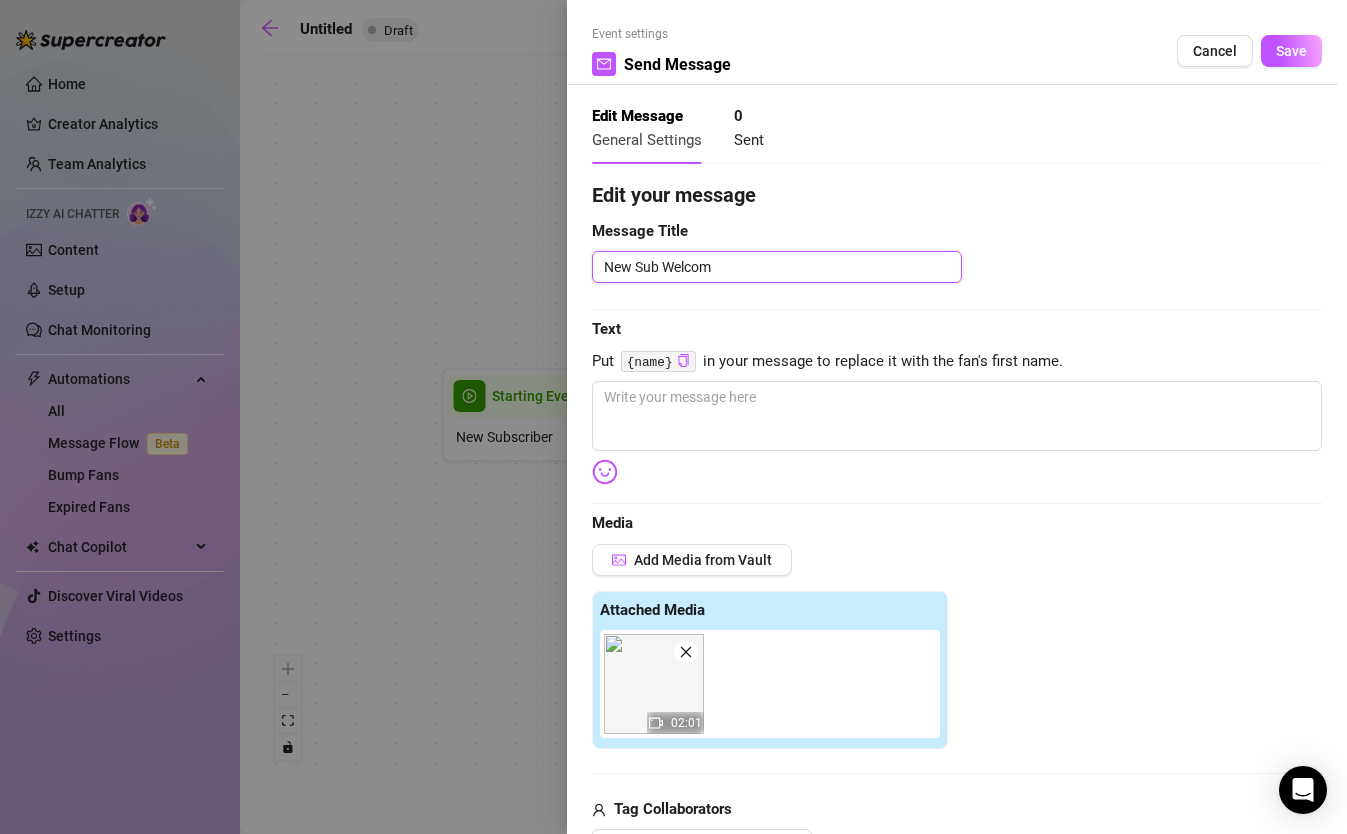 type on "New Sub Welcome" 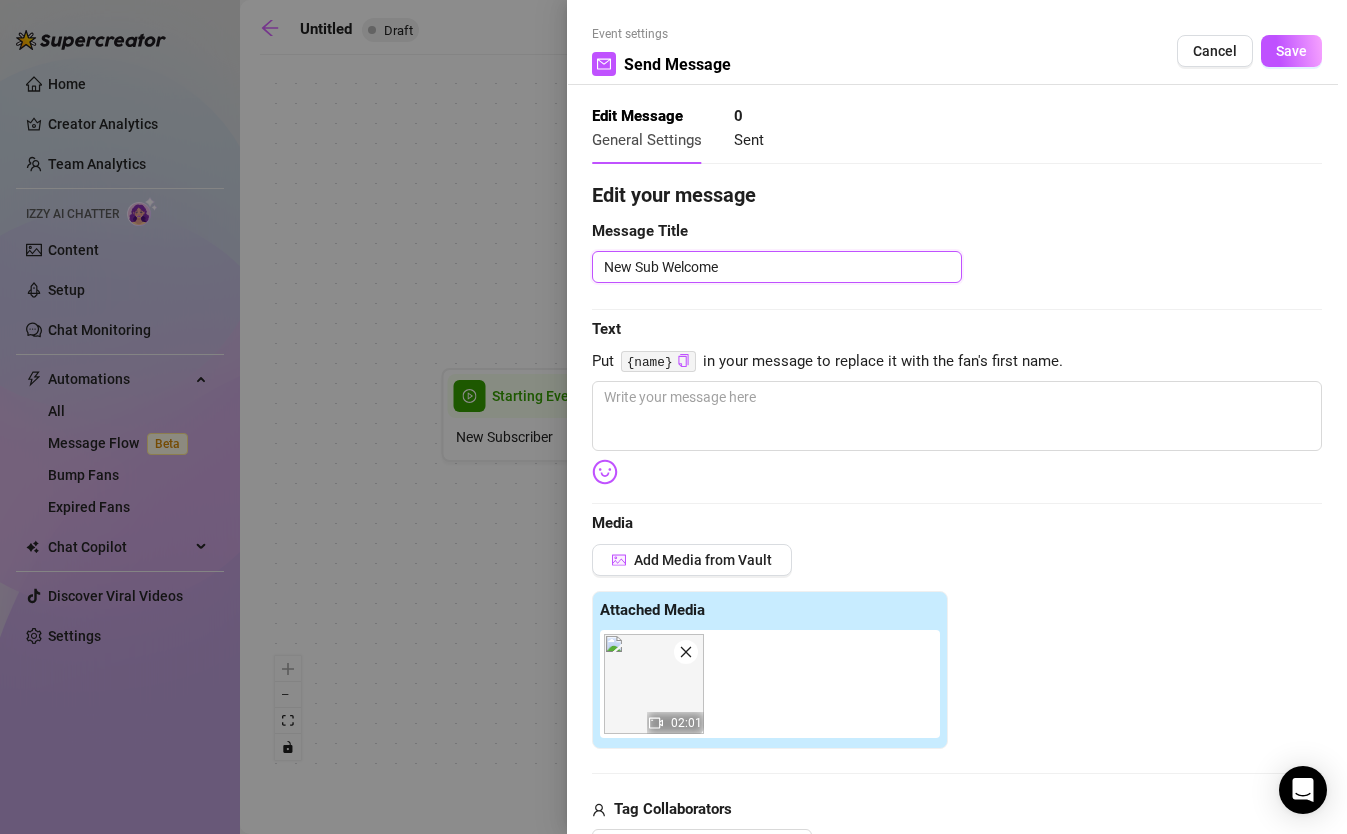 type 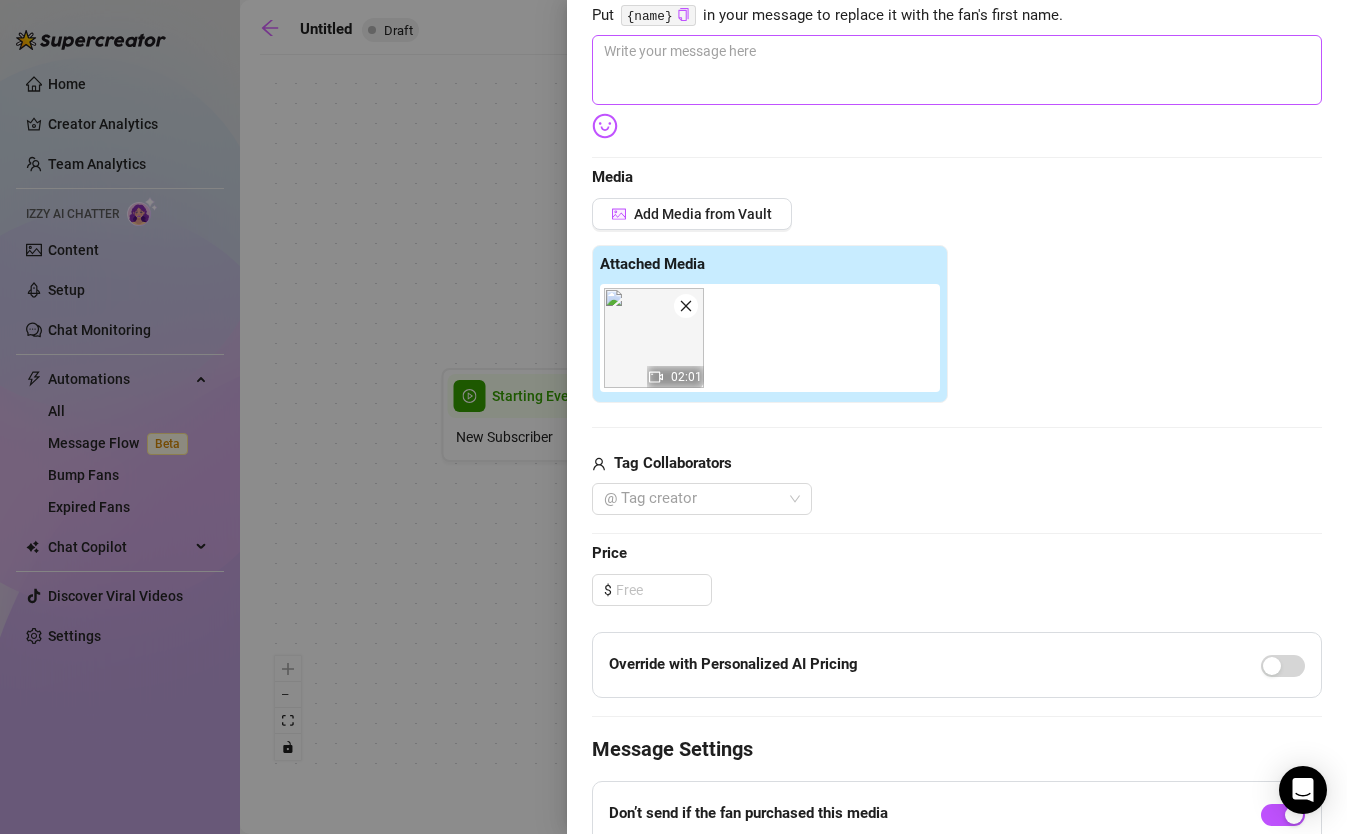 scroll, scrollTop: 582, scrollLeft: 0, axis: vertical 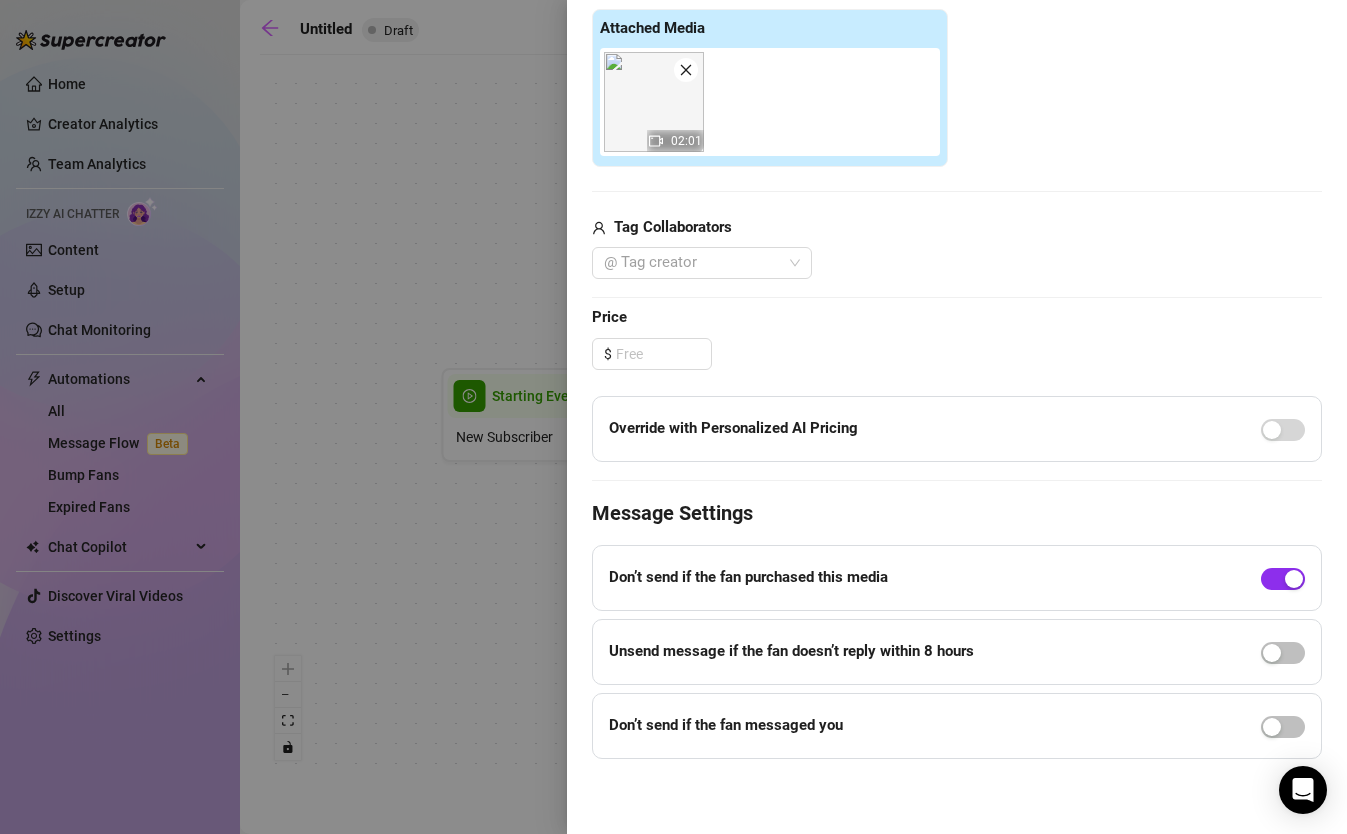type on "New Sub Welcome" 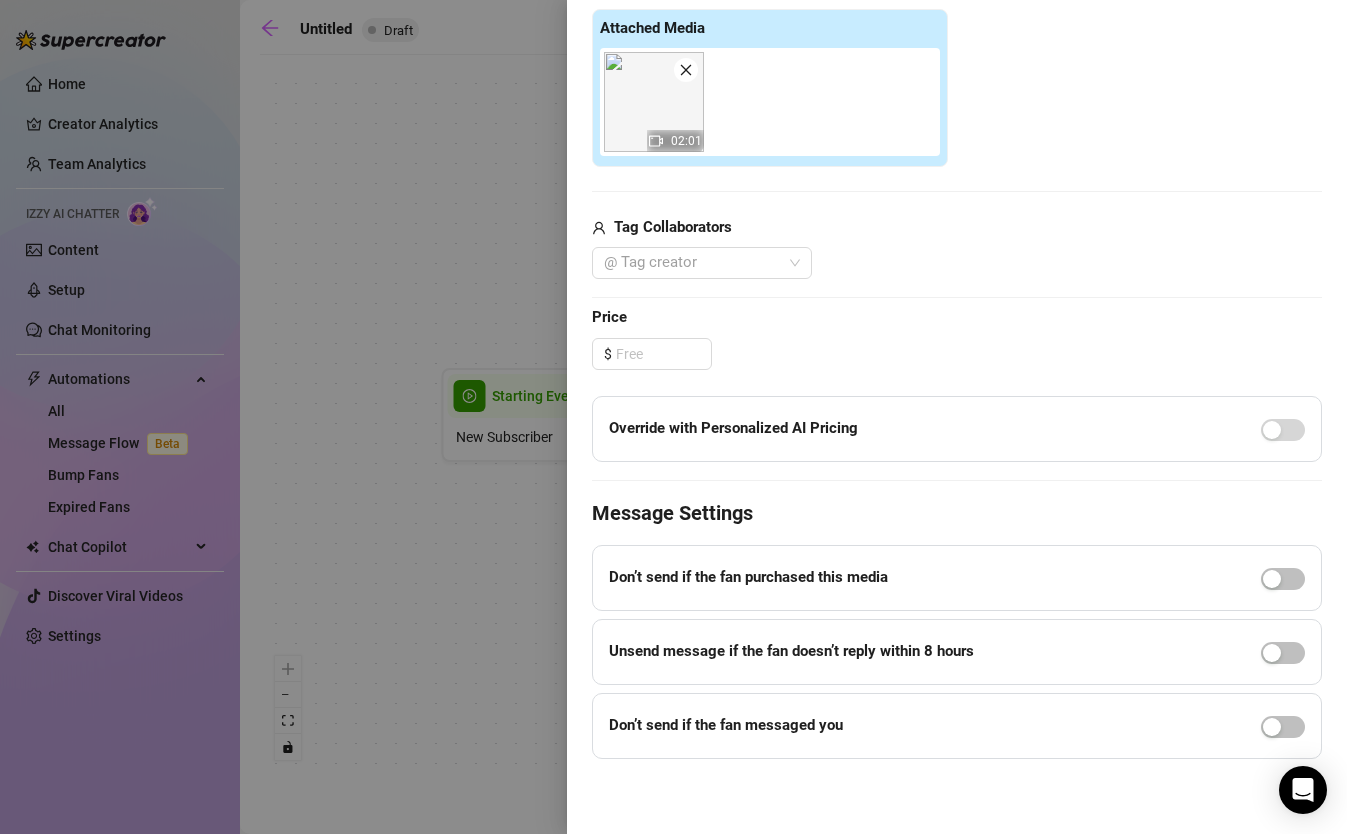 click at bounding box center (673, 417) 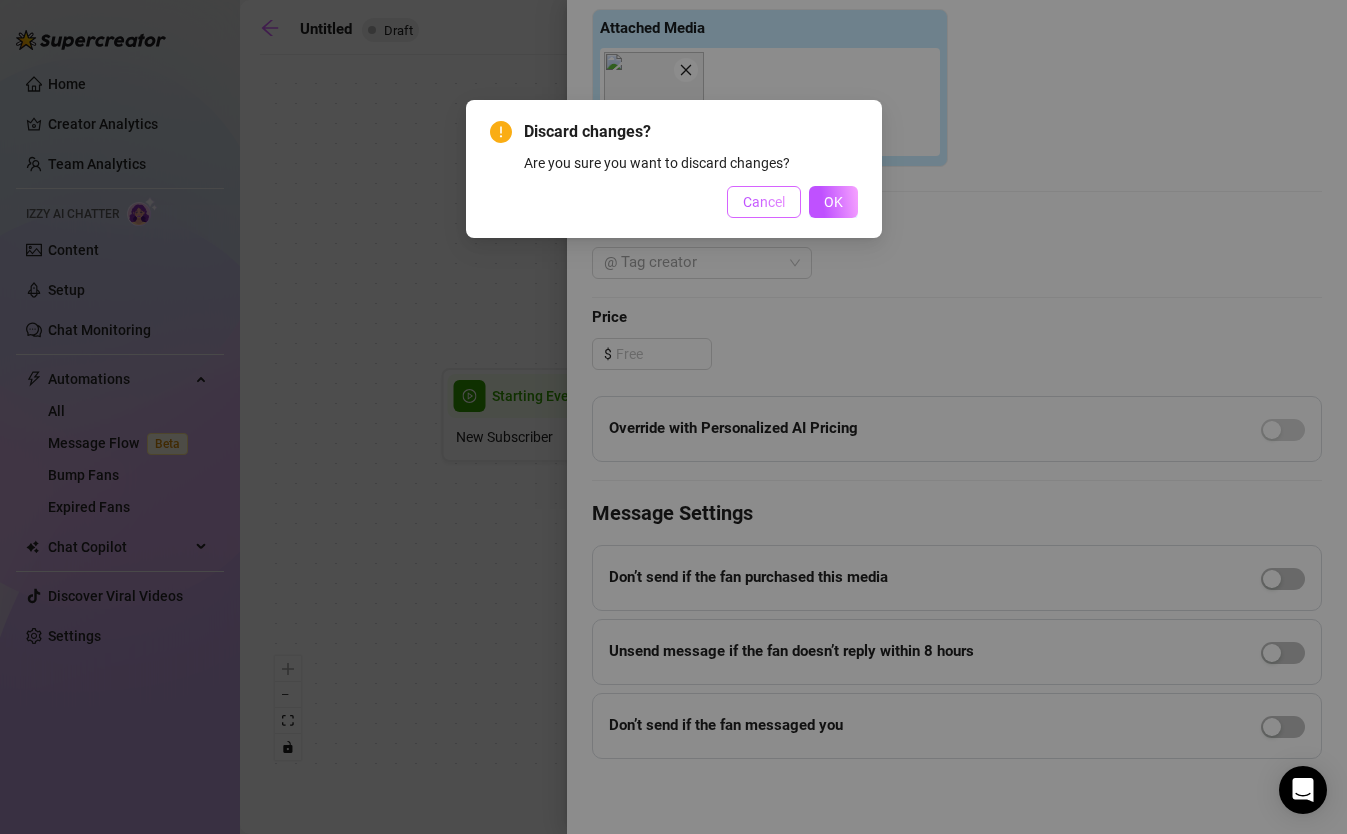 click on "Cancel" at bounding box center [764, 202] 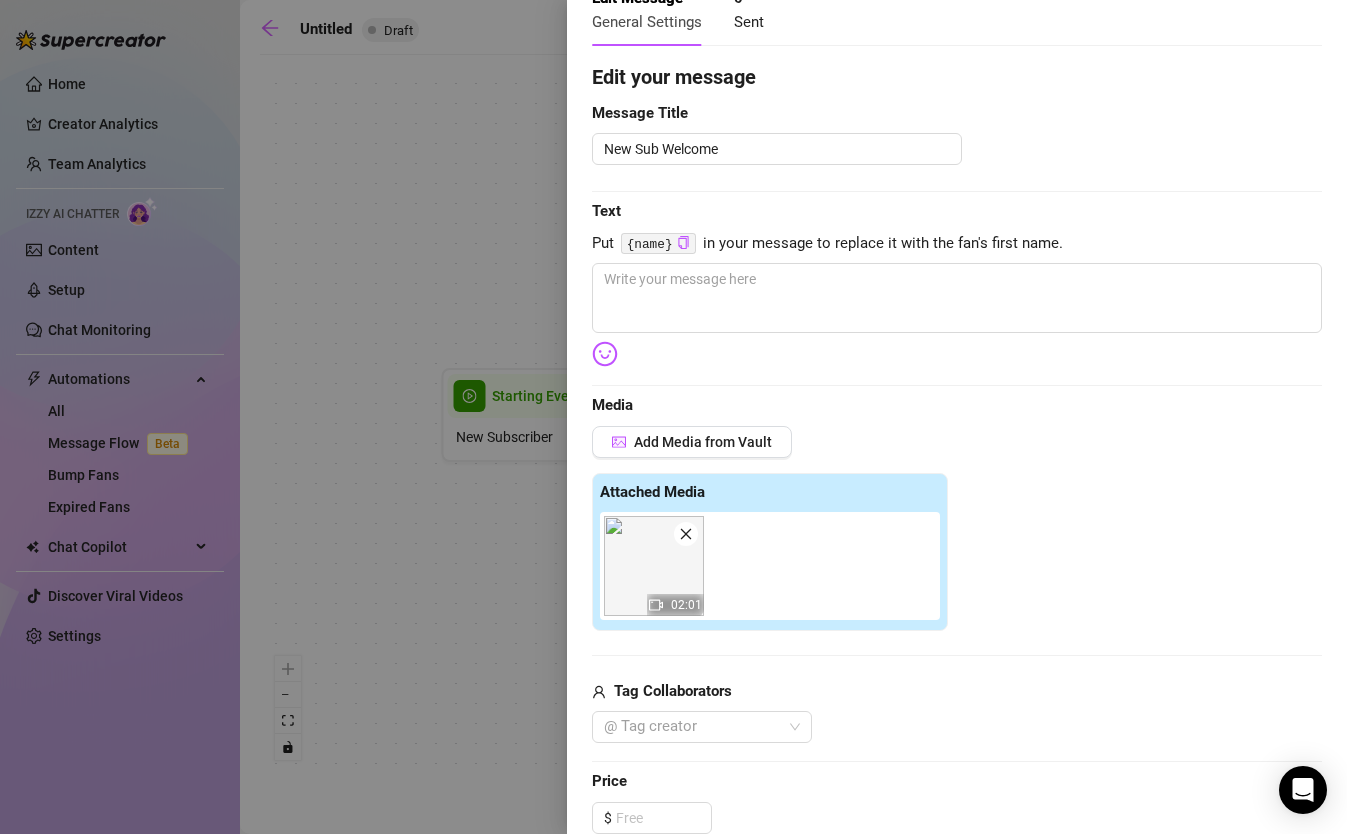 scroll, scrollTop: 0, scrollLeft: 0, axis: both 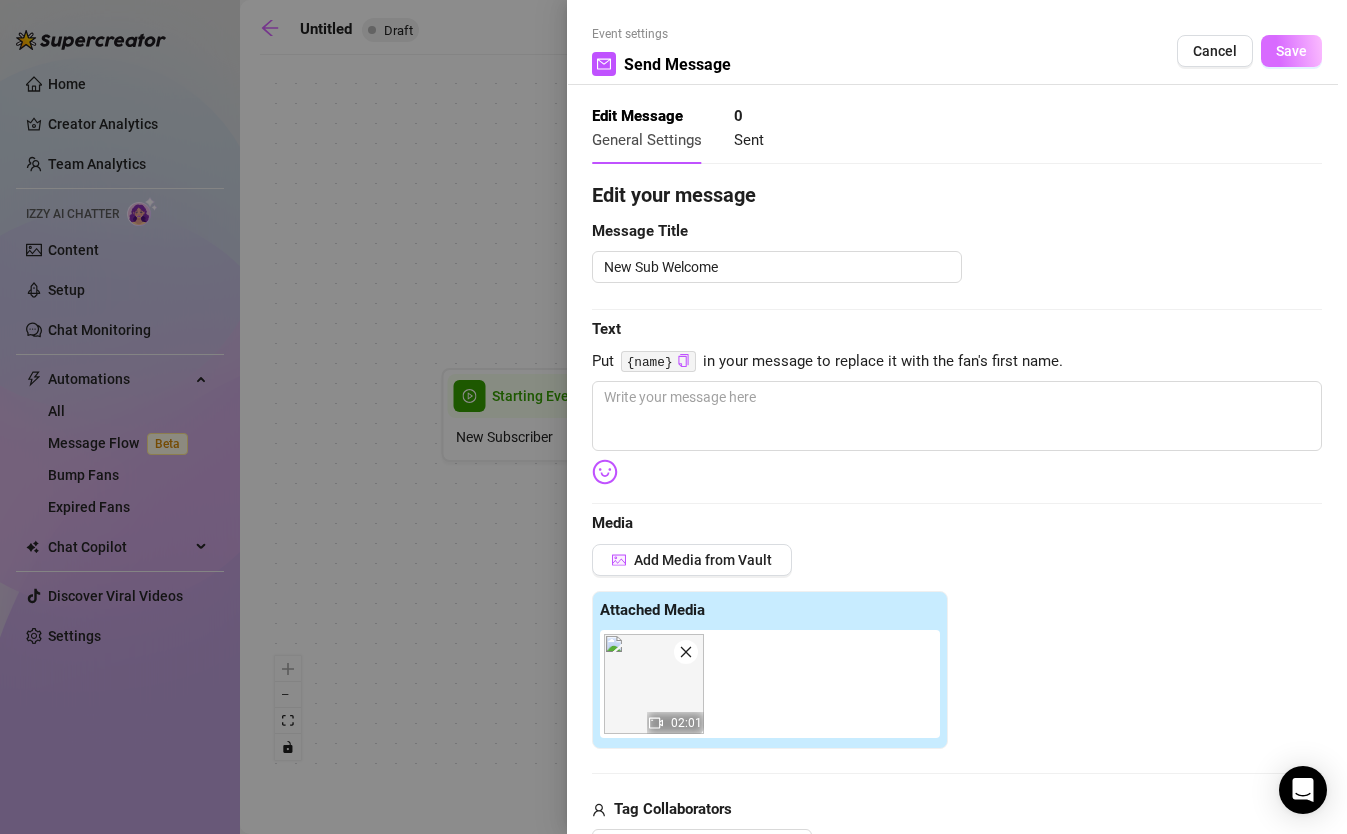 click on "Save" at bounding box center [1291, 51] 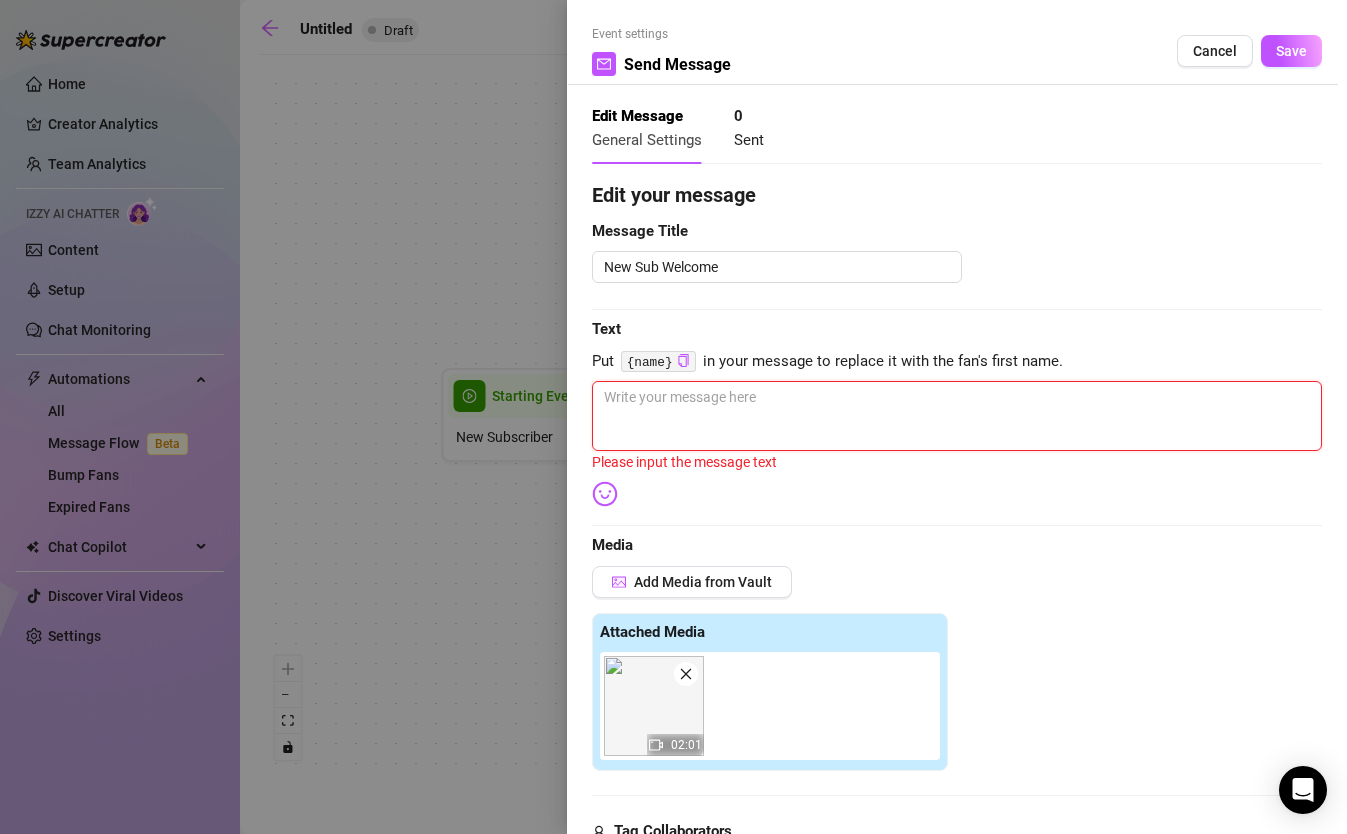 click at bounding box center (957, 416) 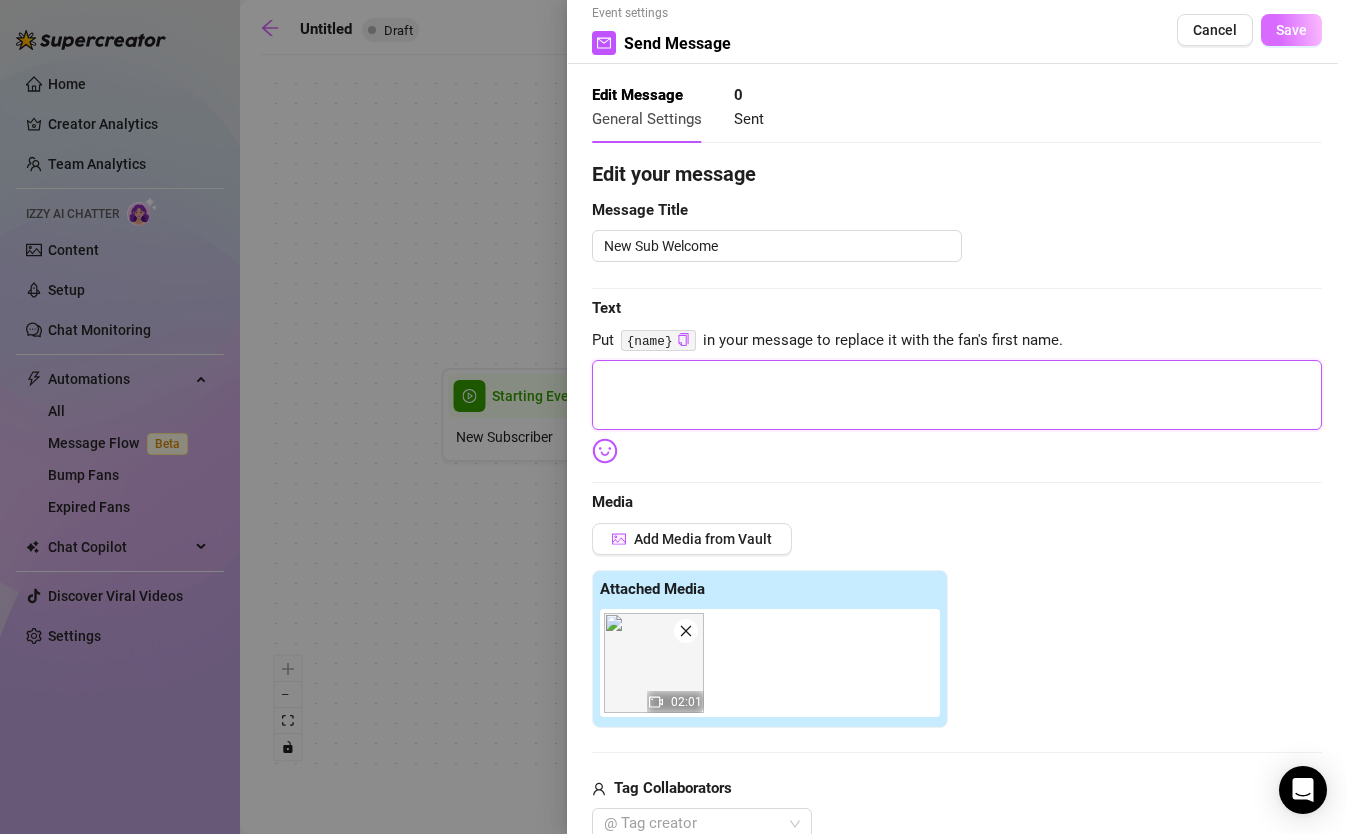 type 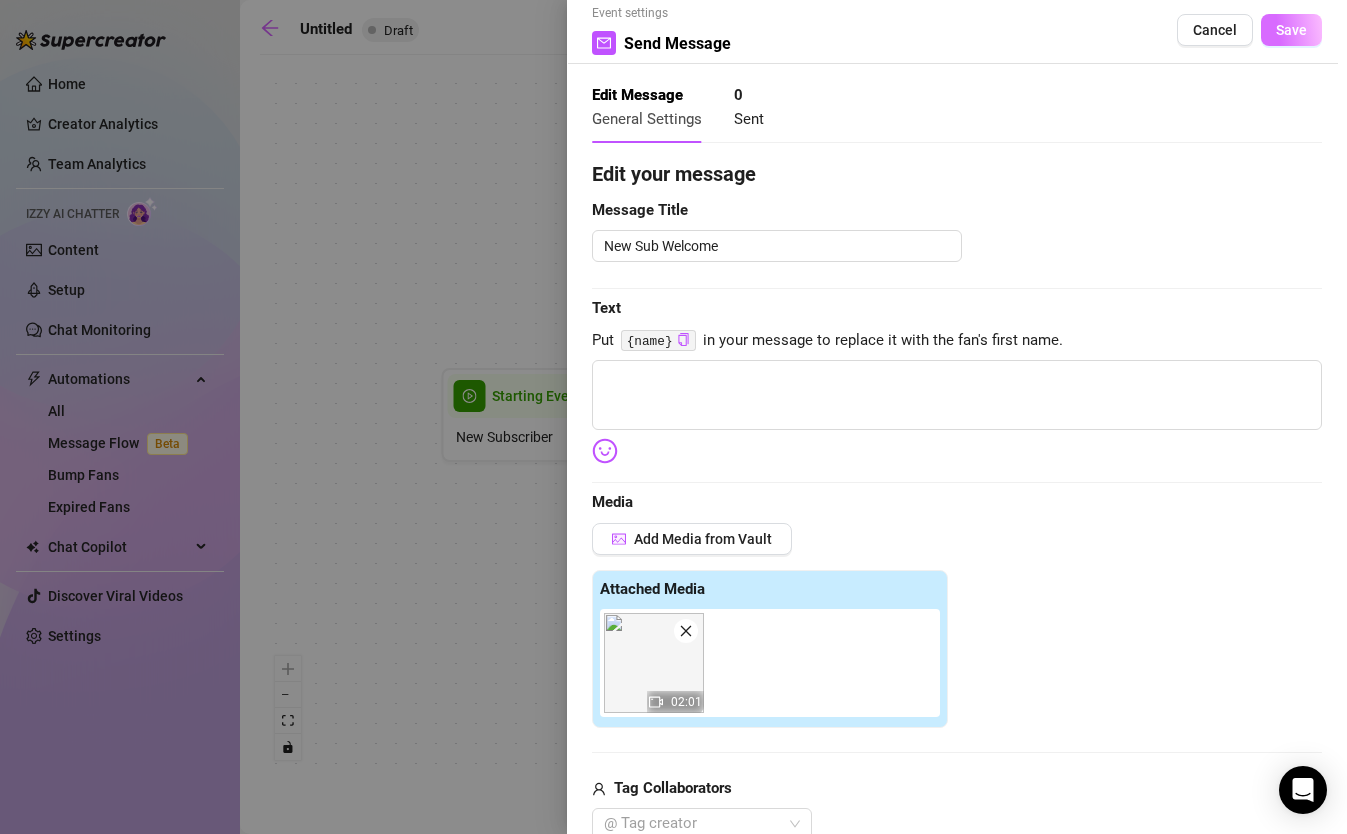 click on "Save" at bounding box center [1291, 30] 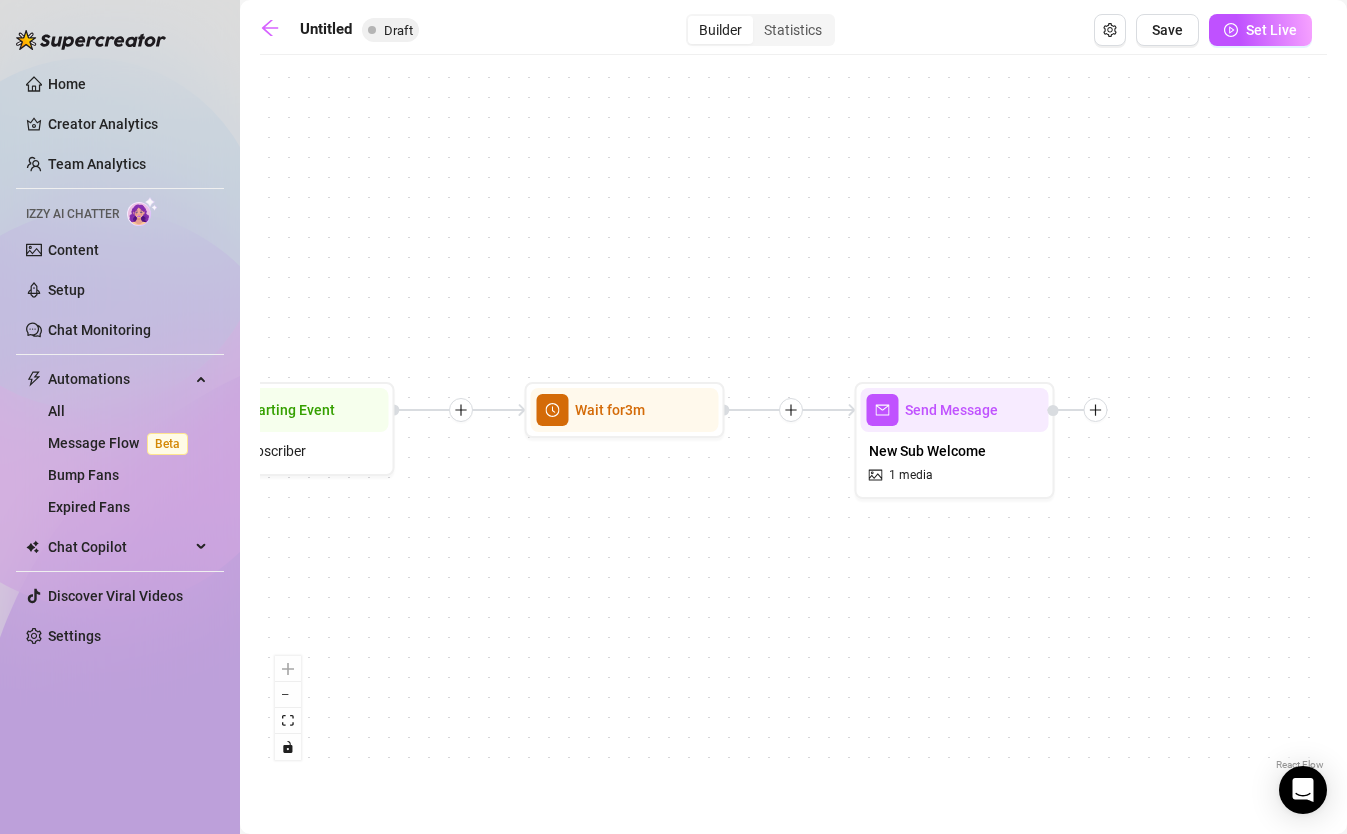 drag, startPoint x: 718, startPoint y: 553, endPoint x: 471, endPoint y: 572, distance: 247.72969 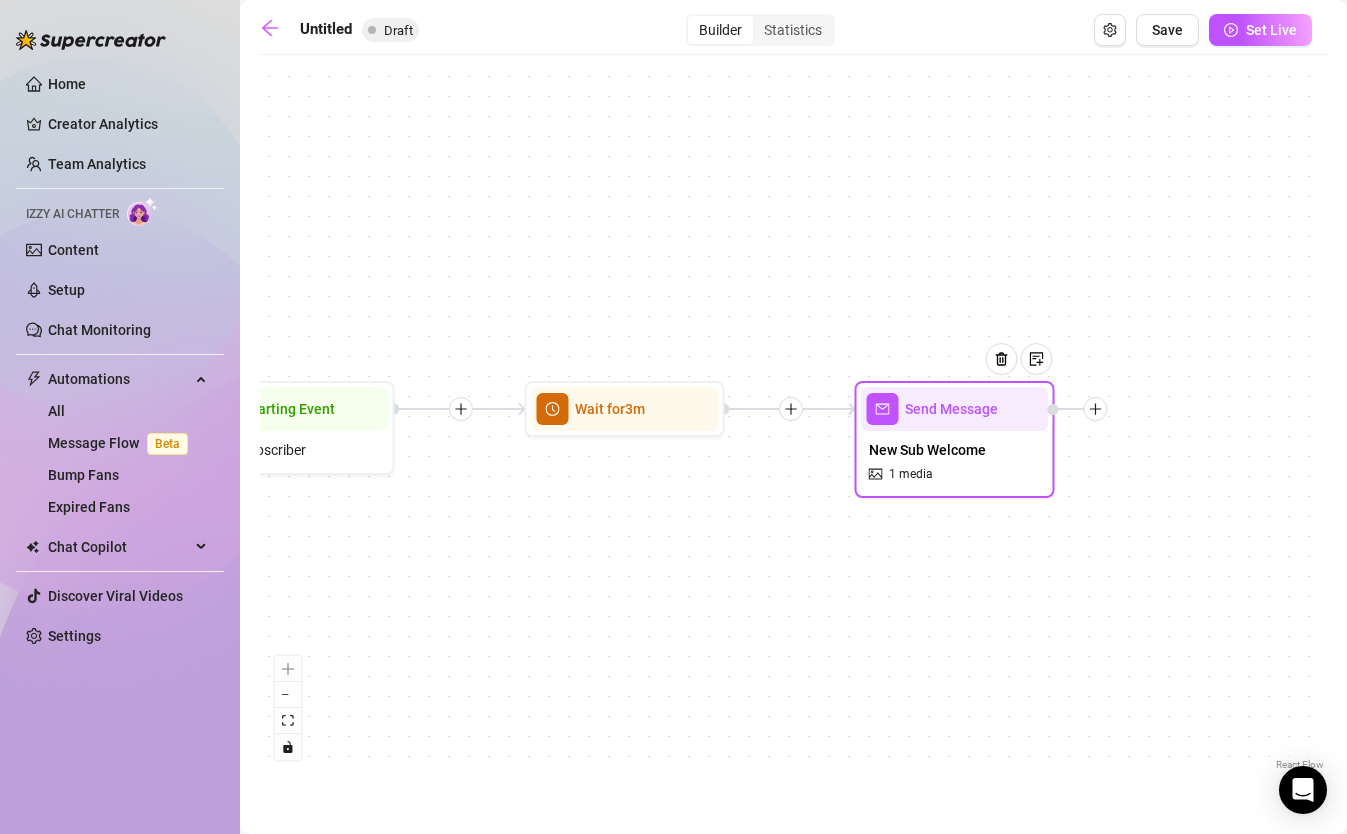 click on "New Sub Welcome 1 media" at bounding box center (955, 461) 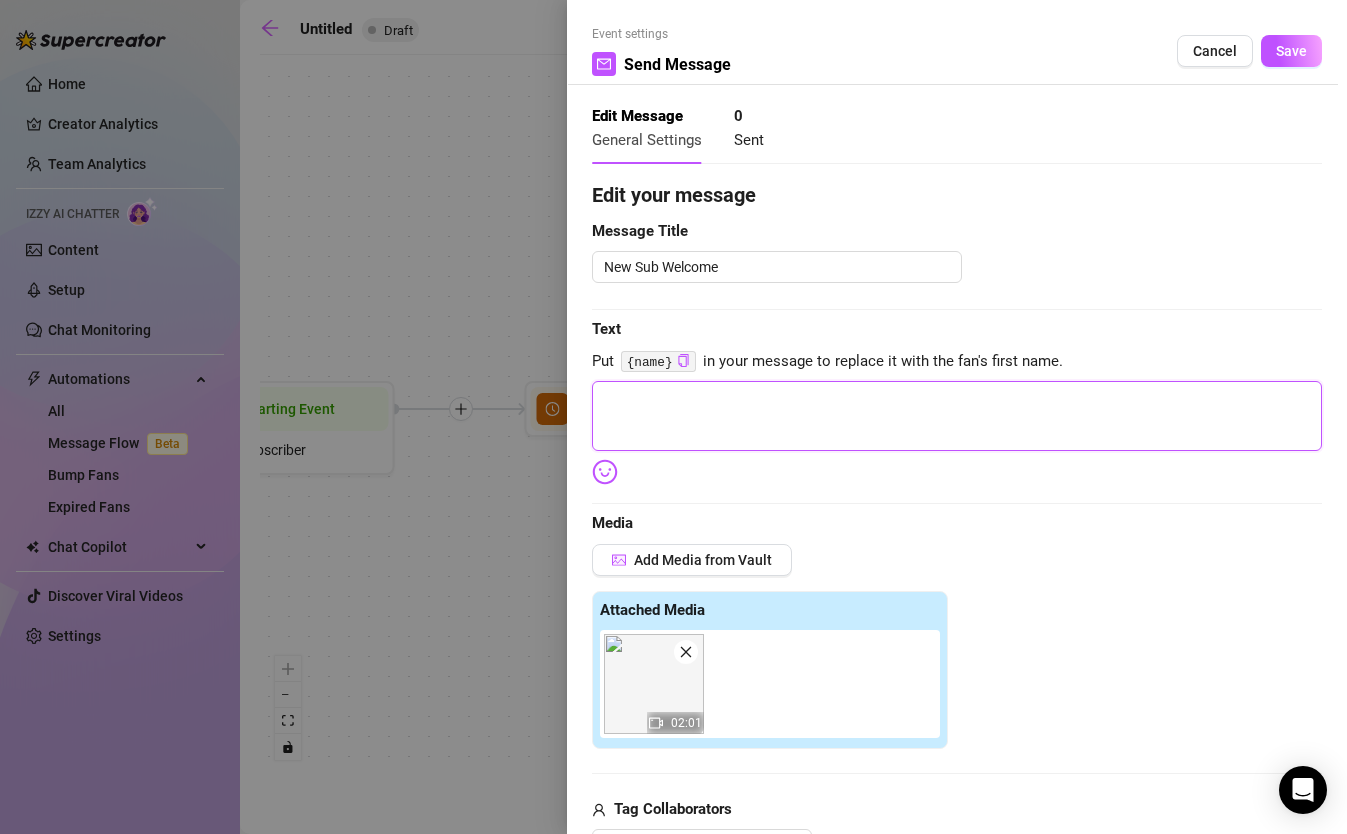click at bounding box center [957, 416] 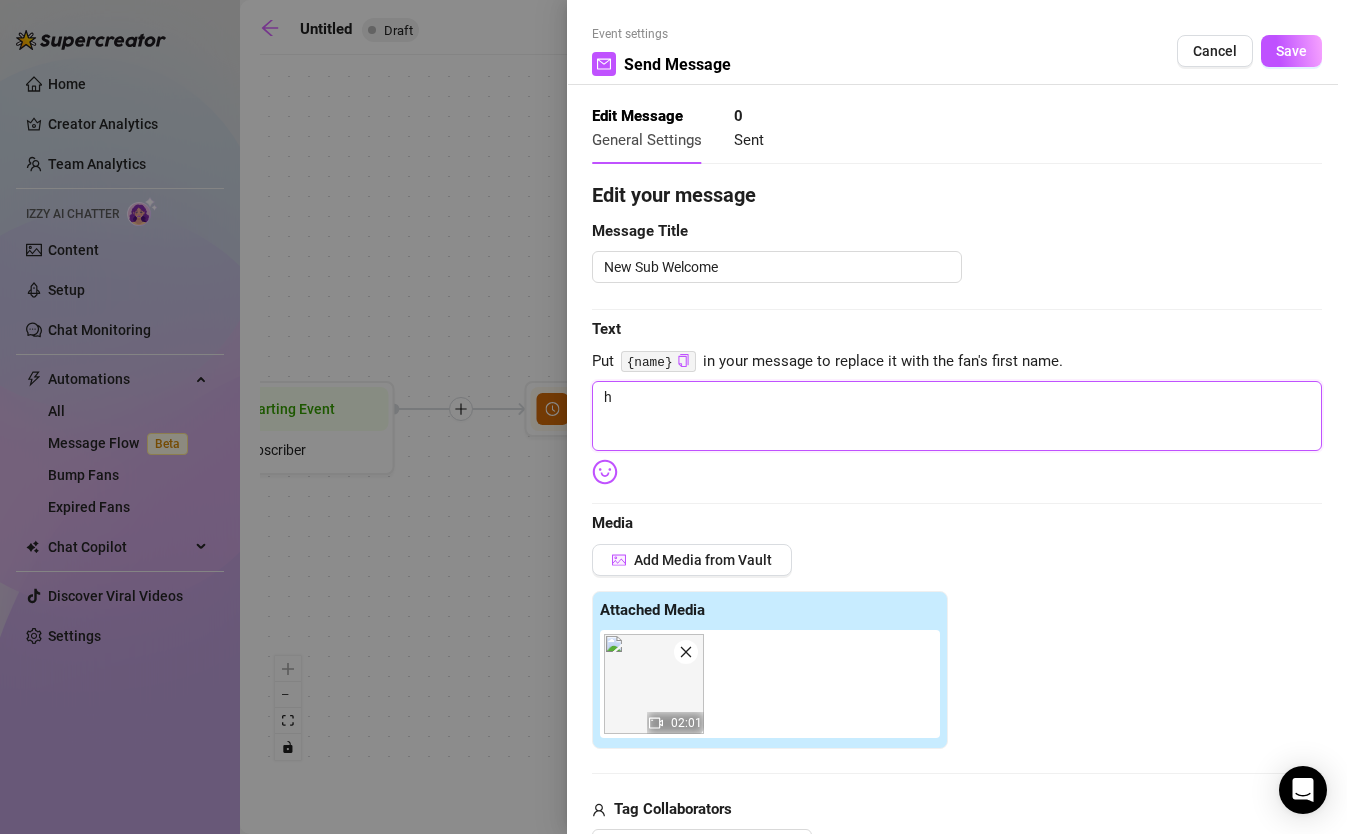 type on "hi" 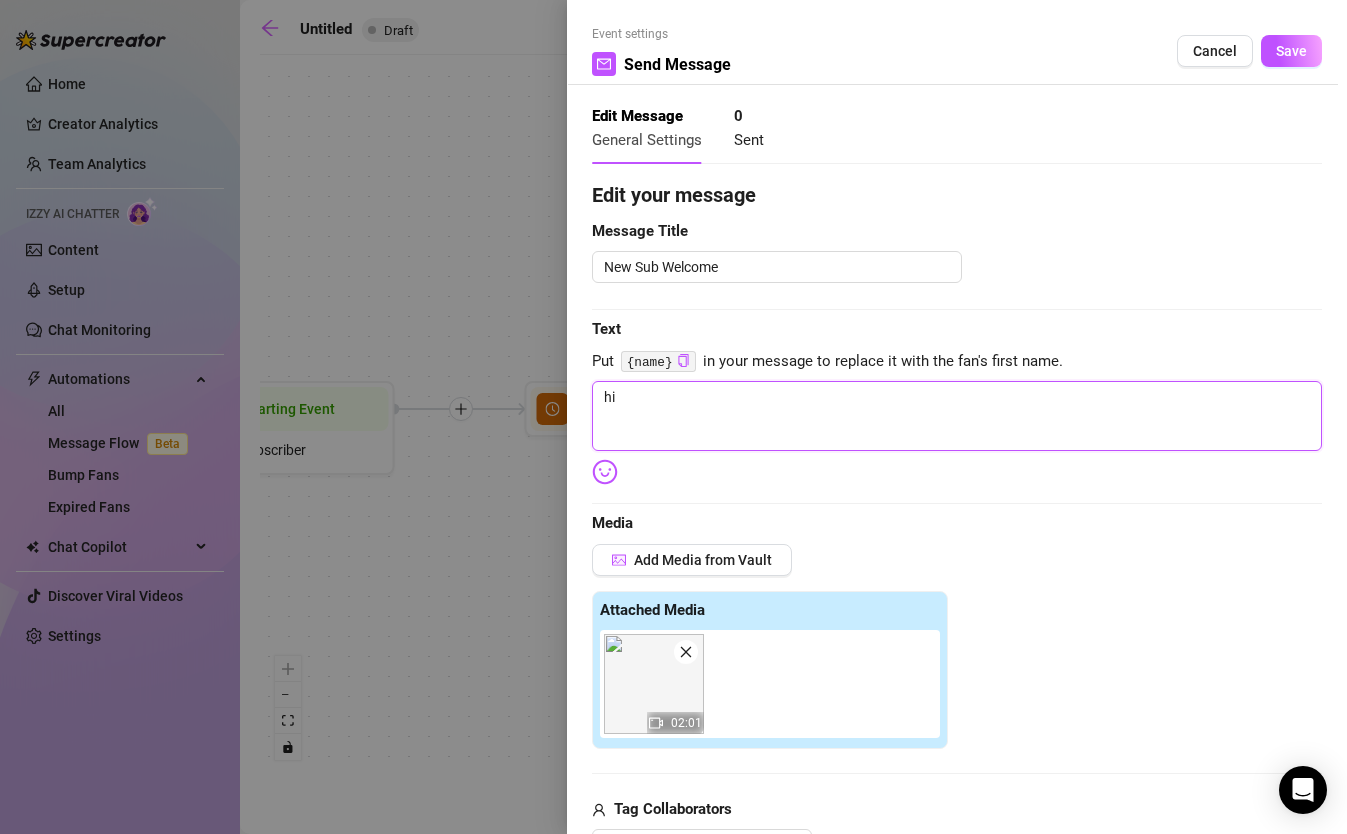 type on "hi!" 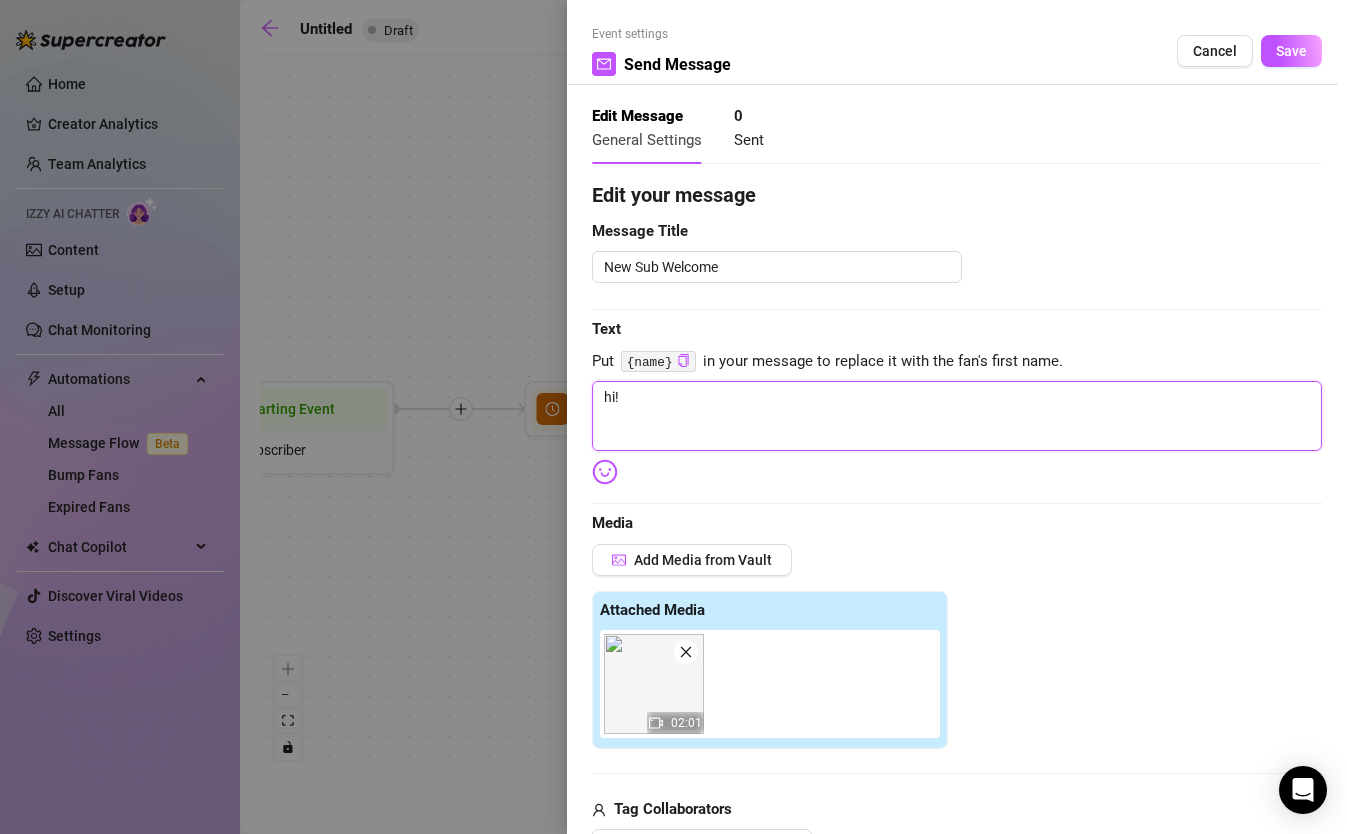 type on "hi!!" 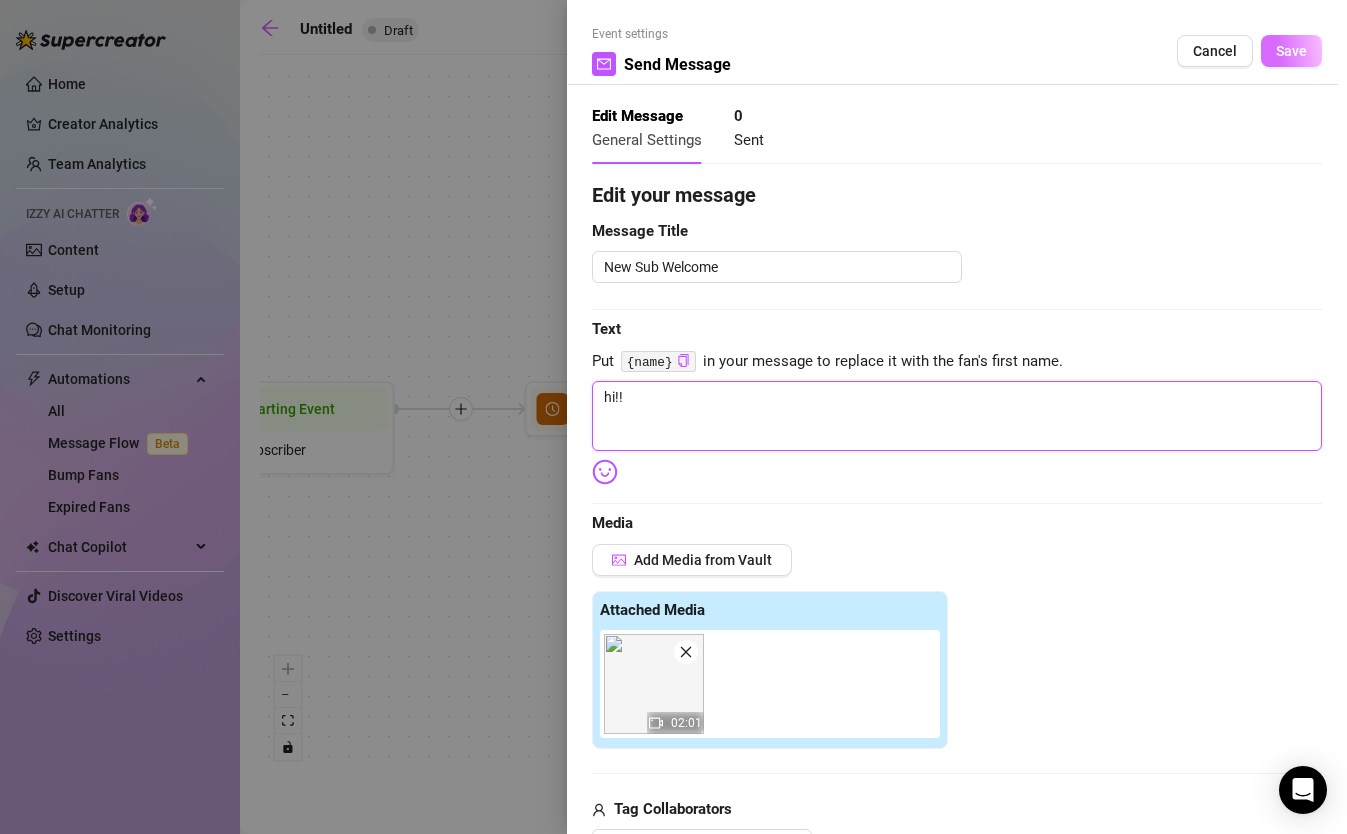 type on "hi!!" 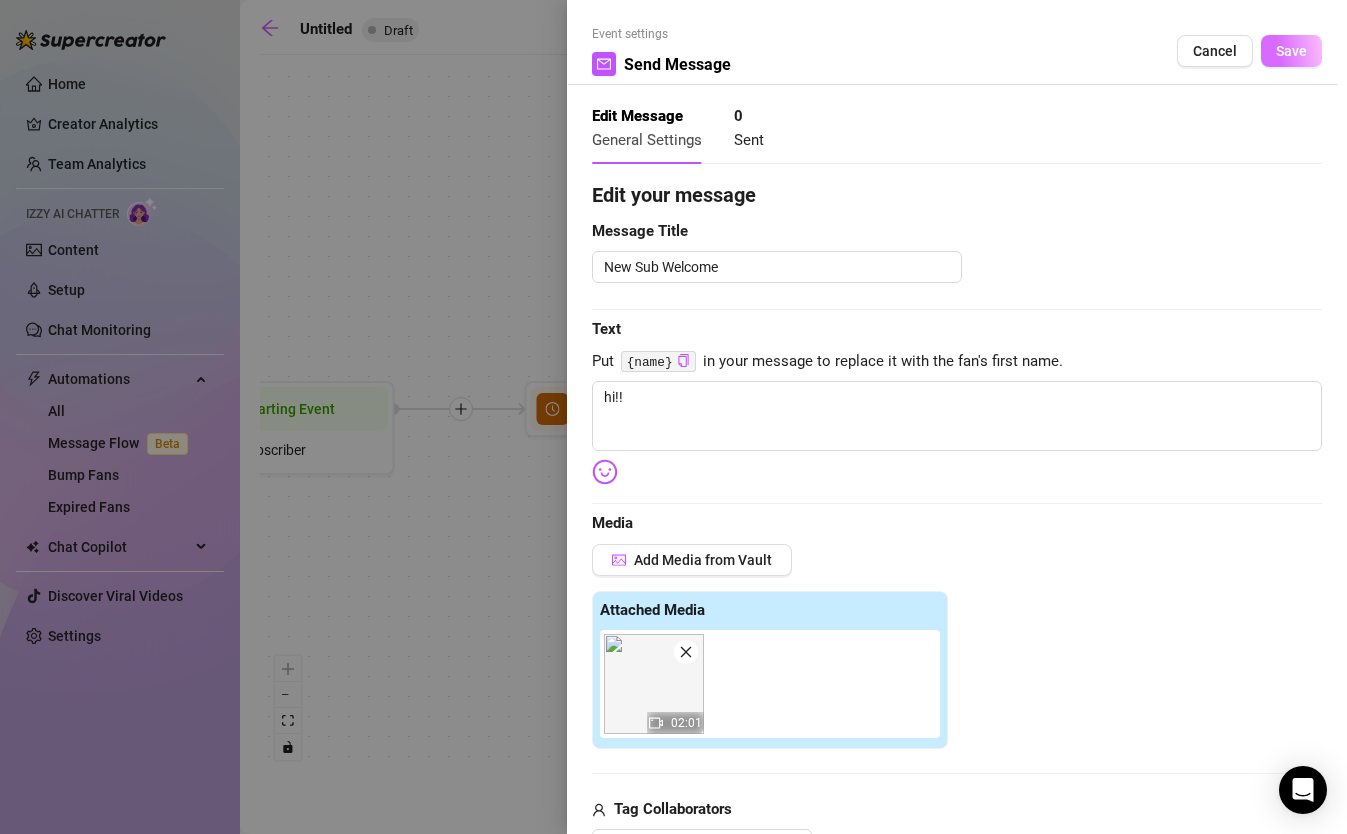 click on "Save" at bounding box center (1291, 51) 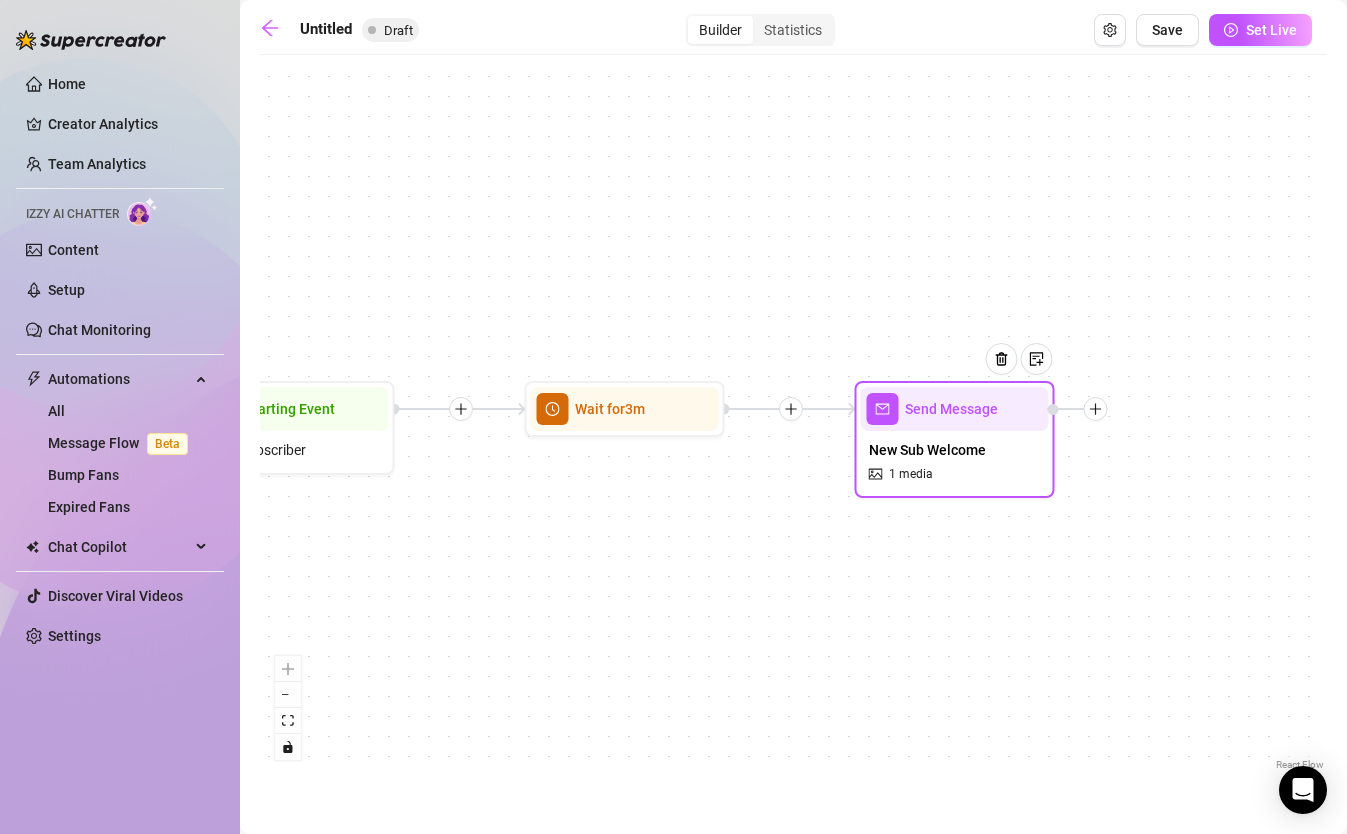 click on "New Sub Welcome" at bounding box center [927, 450] 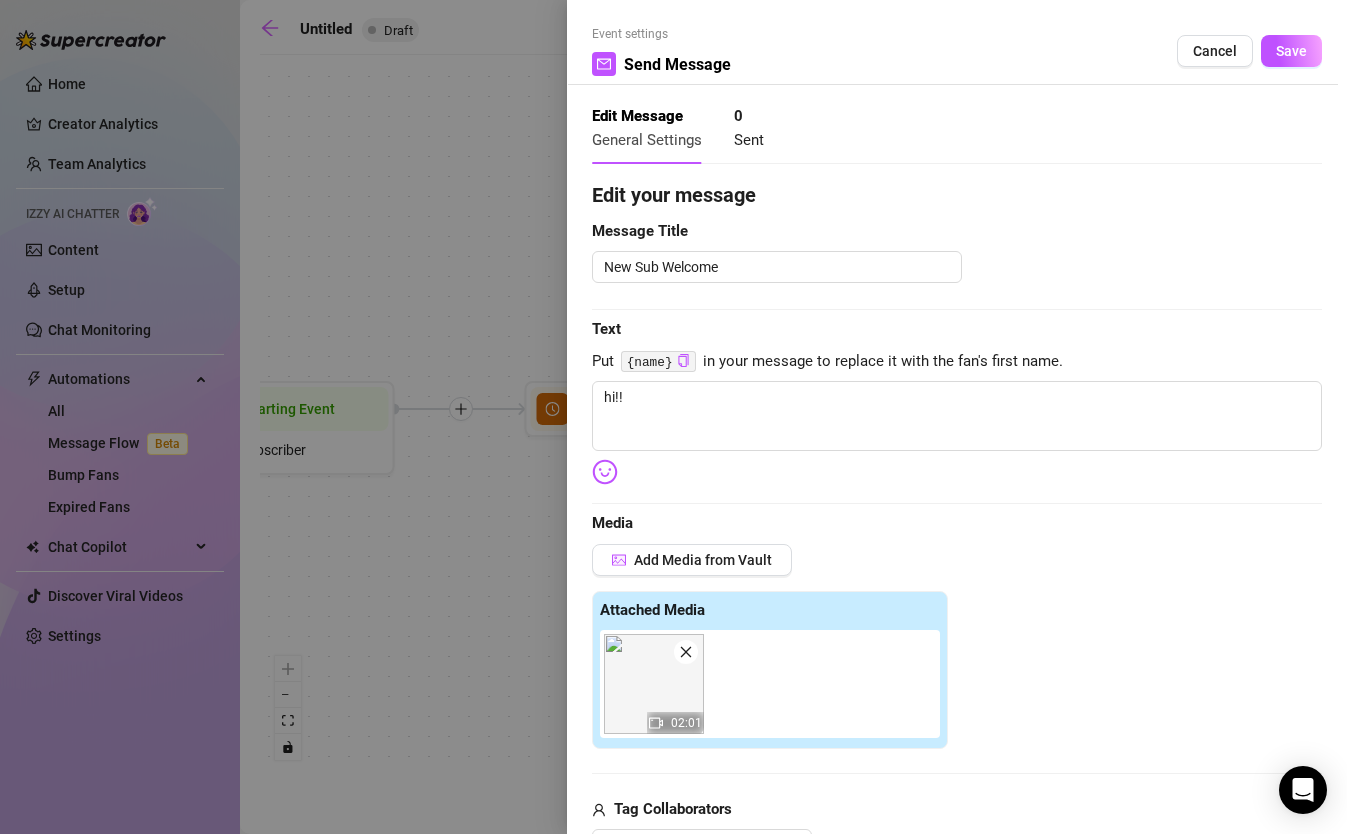 type on "hi!!" 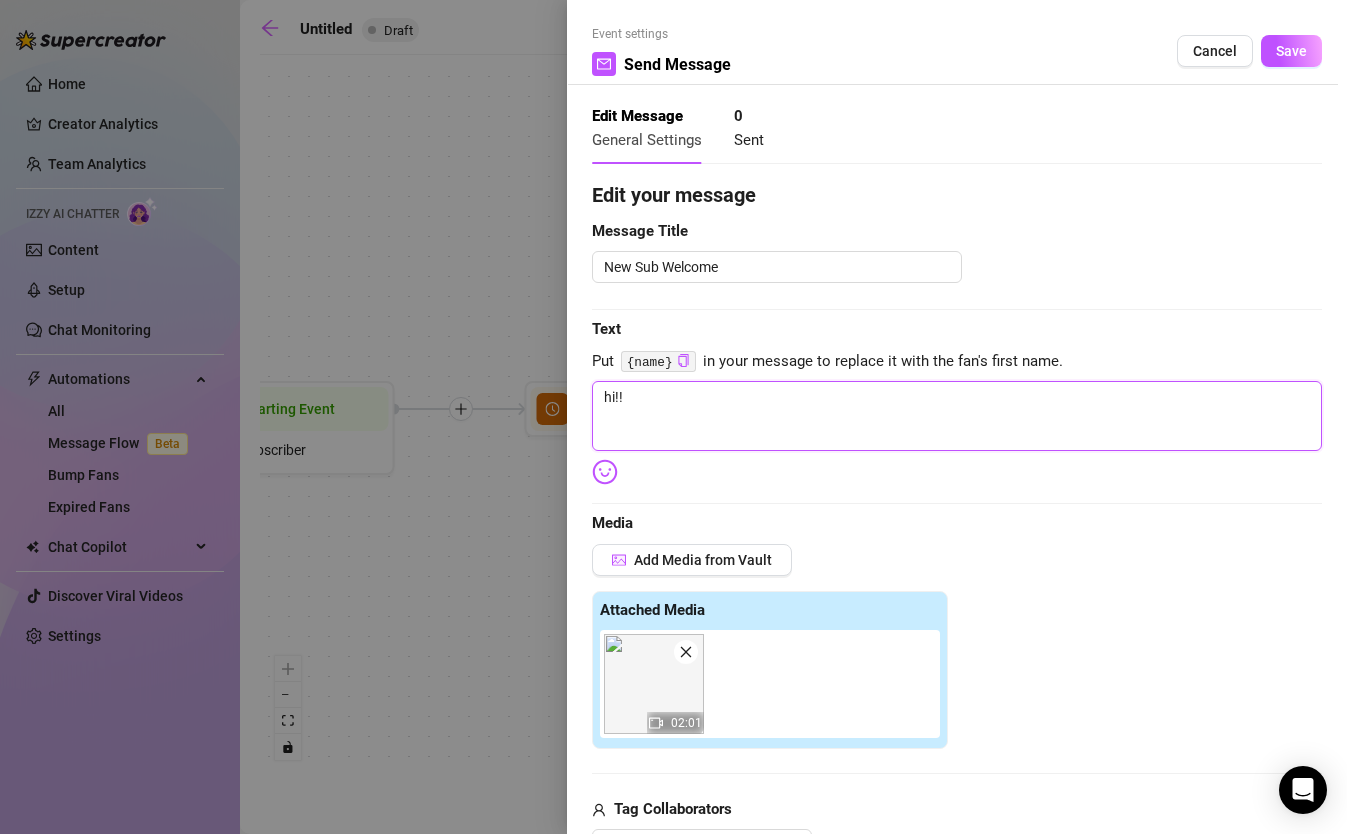click on "hi!!" at bounding box center (957, 416) 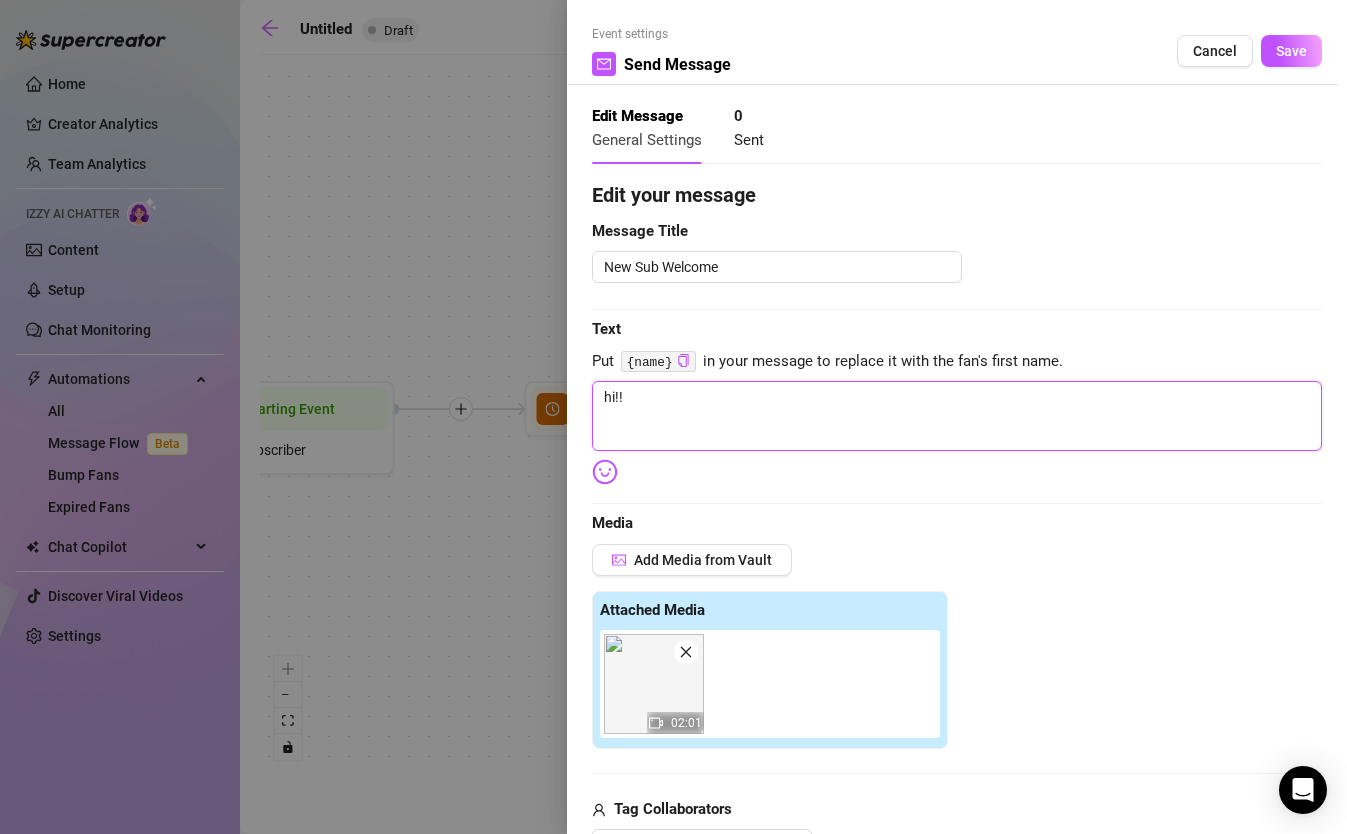 type on "hi!!" 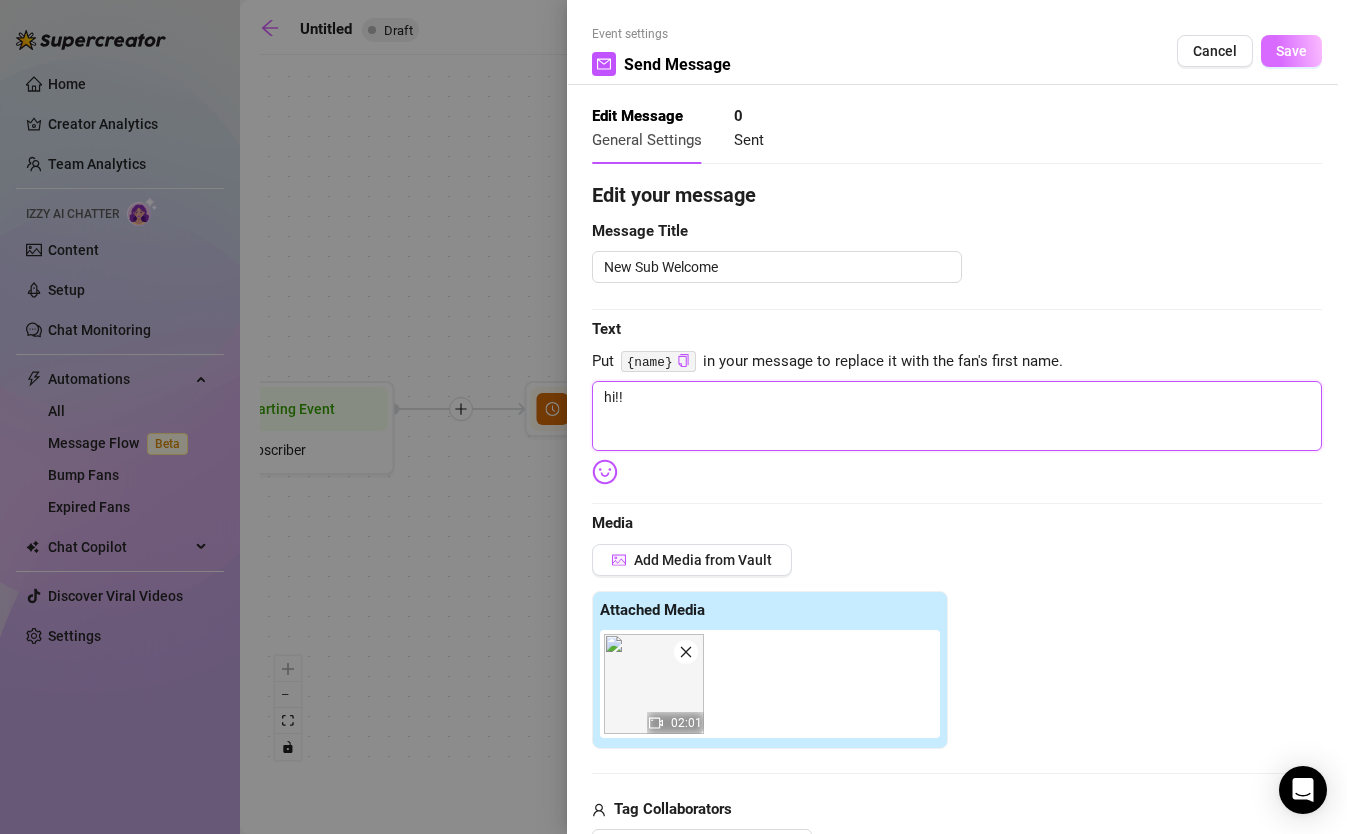 type on "hi!!" 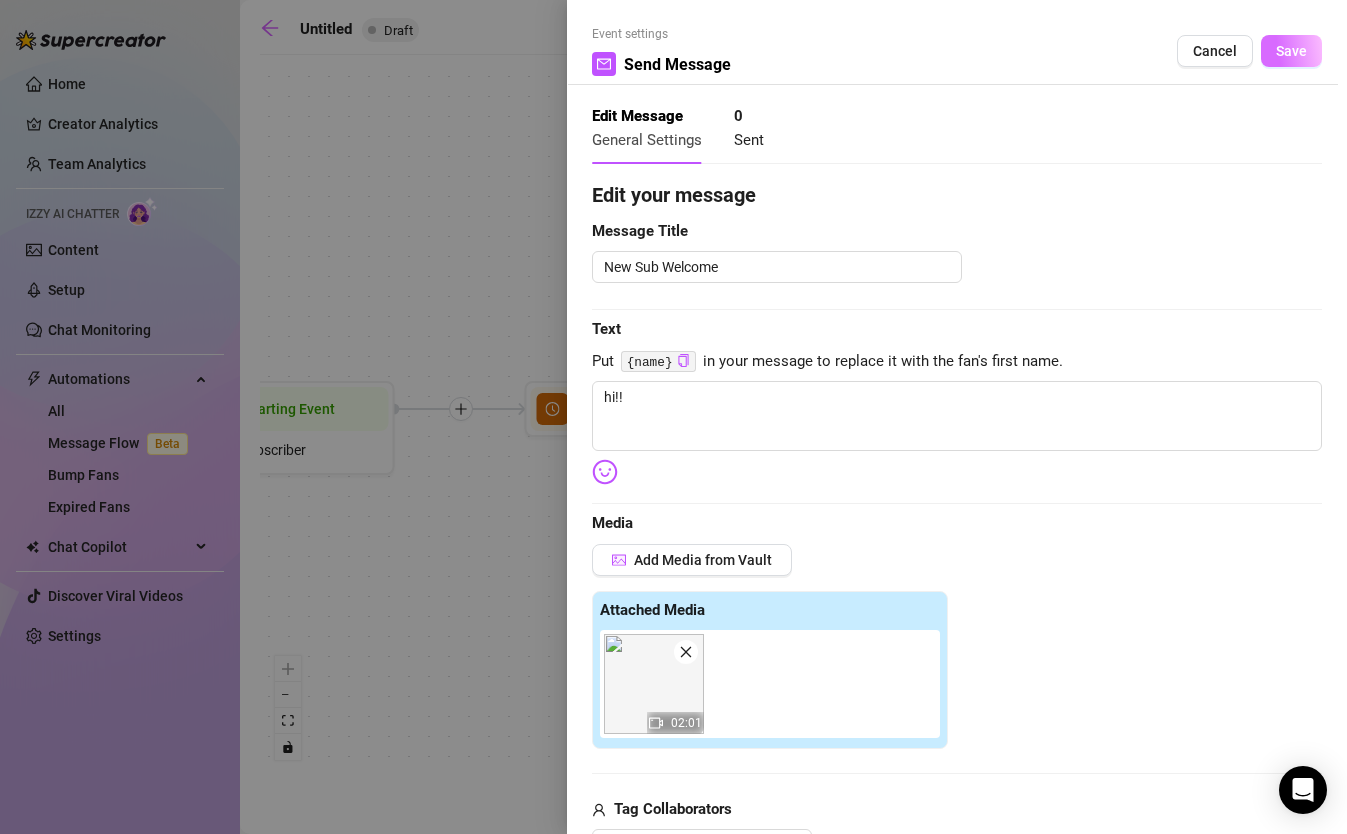 click on "Save" at bounding box center [1291, 51] 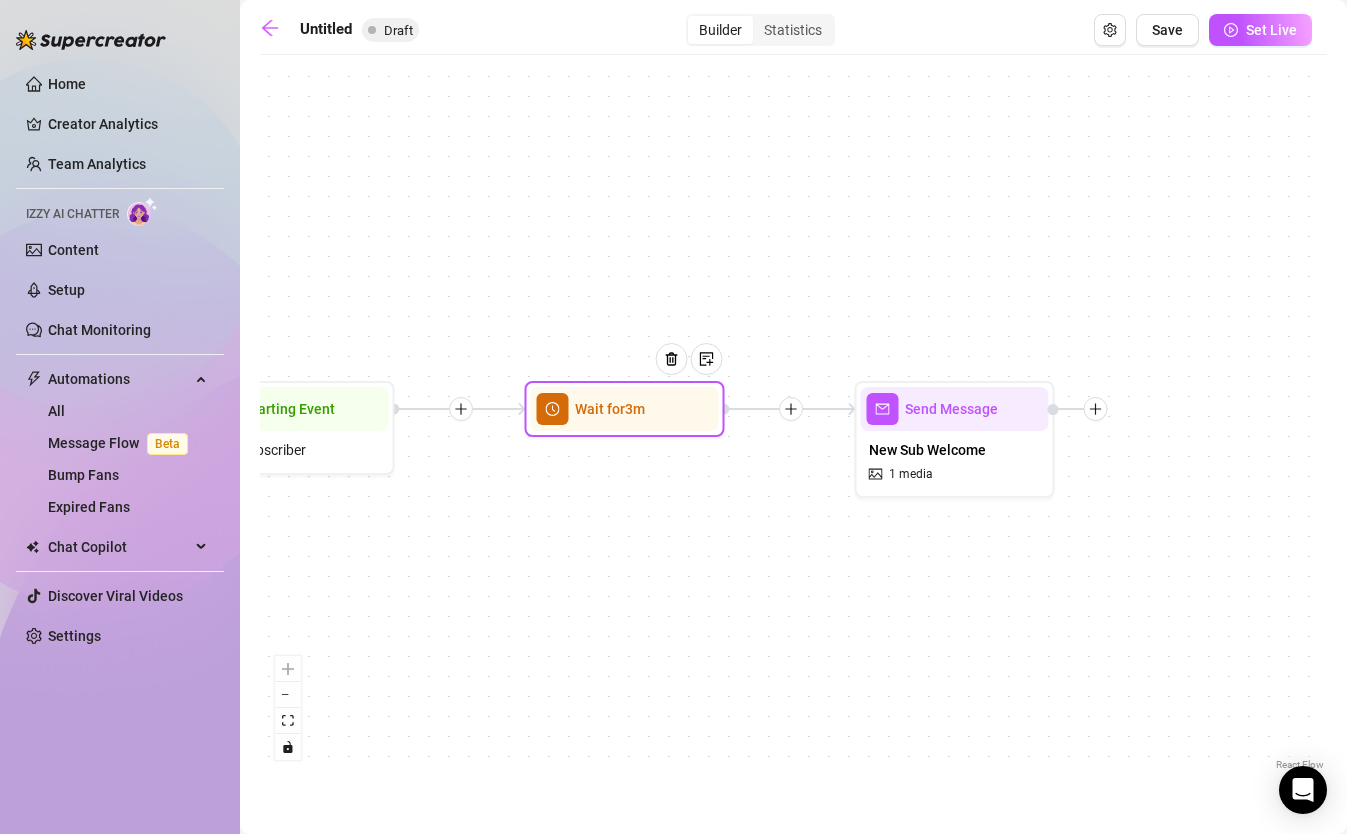 click on "Wait for  3m" at bounding box center (625, 409) 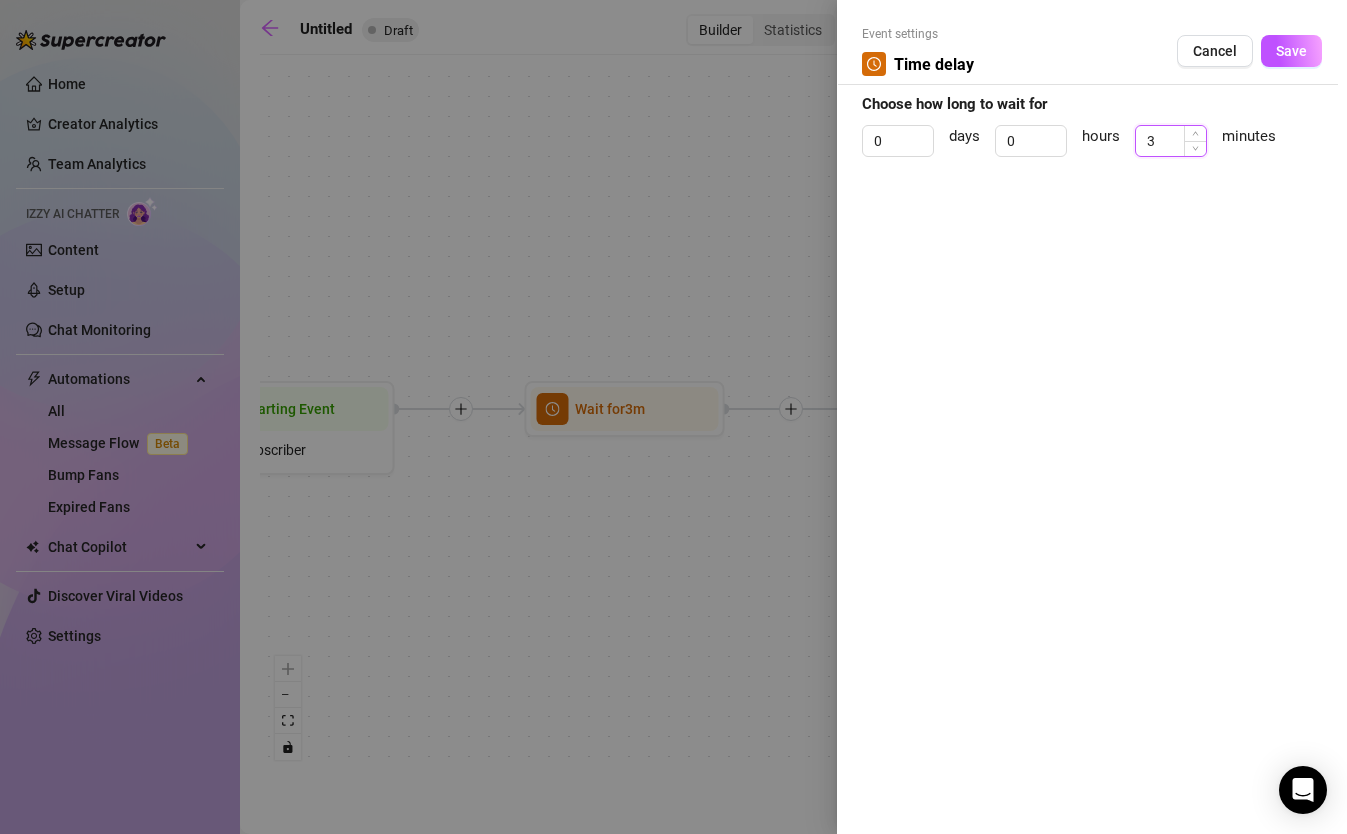click on "3" at bounding box center (1171, 141) 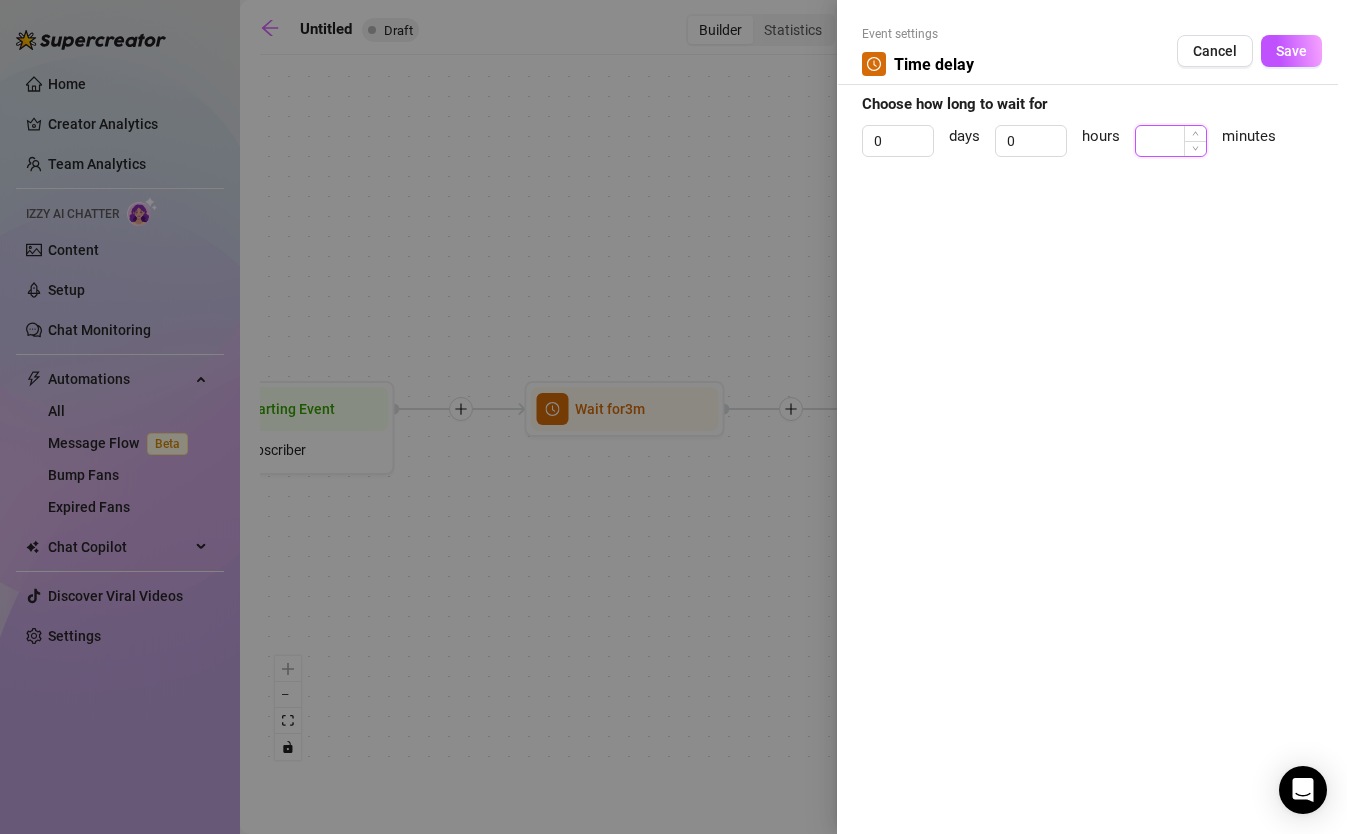 type on "2" 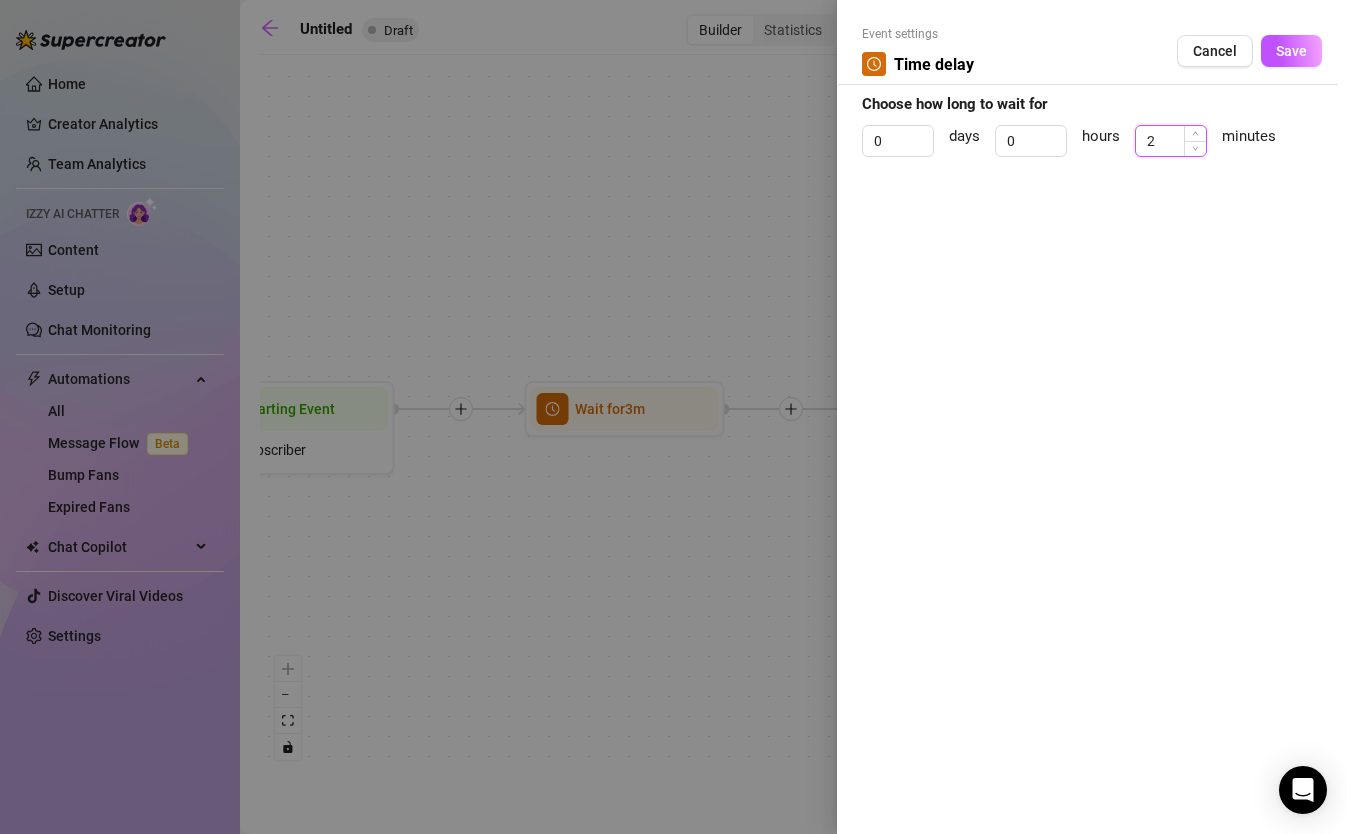 click on "Save" at bounding box center [1291, 51] 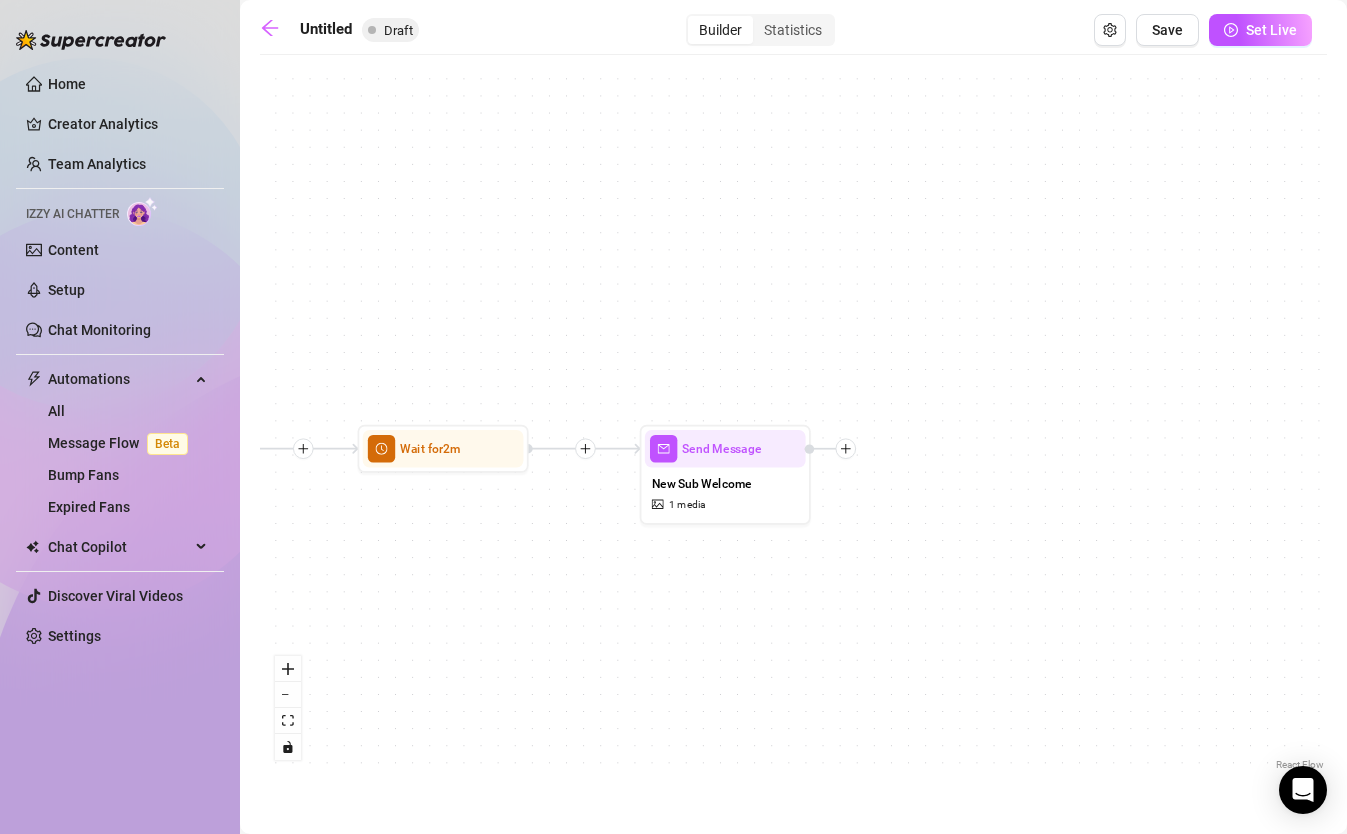 drag, startPoint x: 857, startPoint y: 610, endPoint x: 644, endPoint y: 620, distance: 213.23462 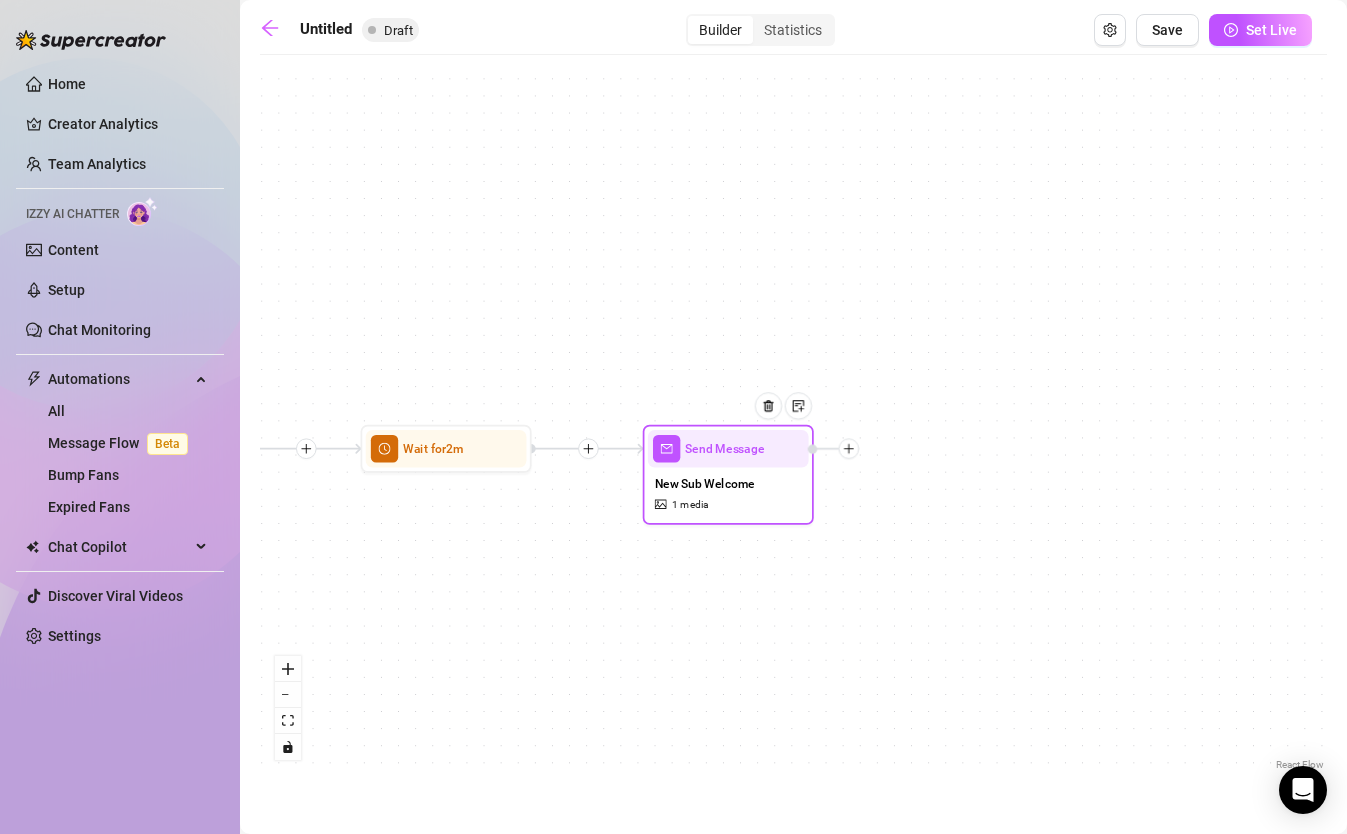 click at bounding box center [849, 448] 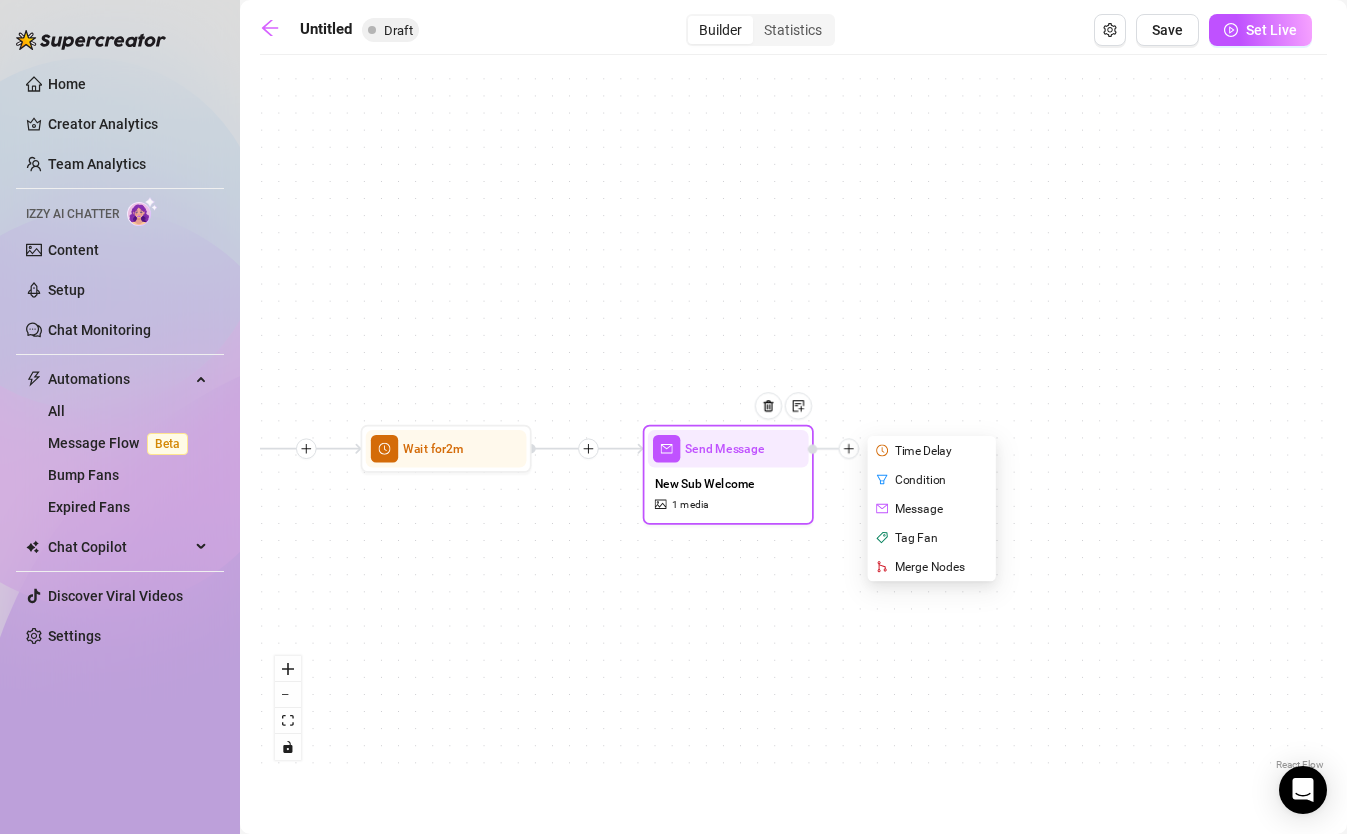 click on "Time Delay" at bounding box center [933, 450] 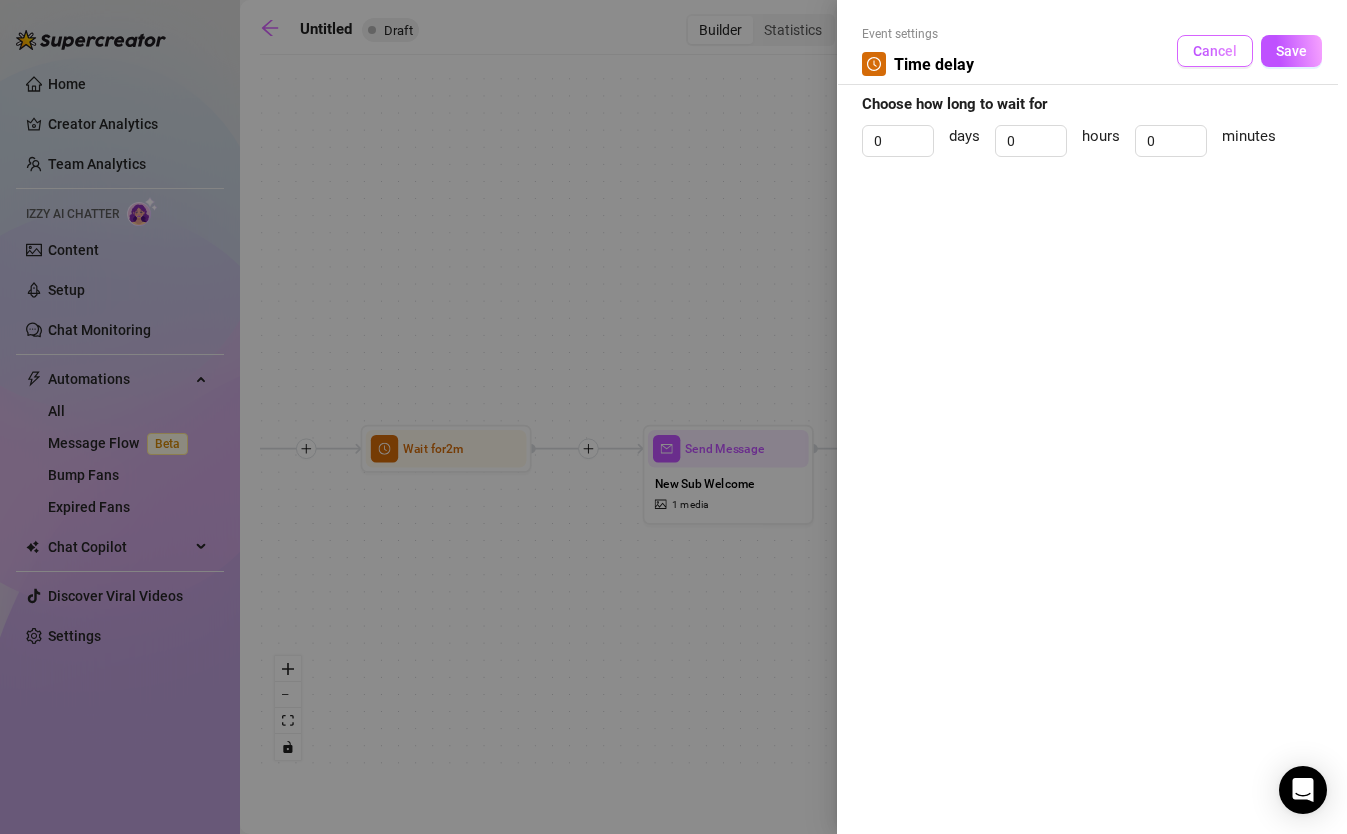 click on "Cancel" at bounding box center [1215, 51] 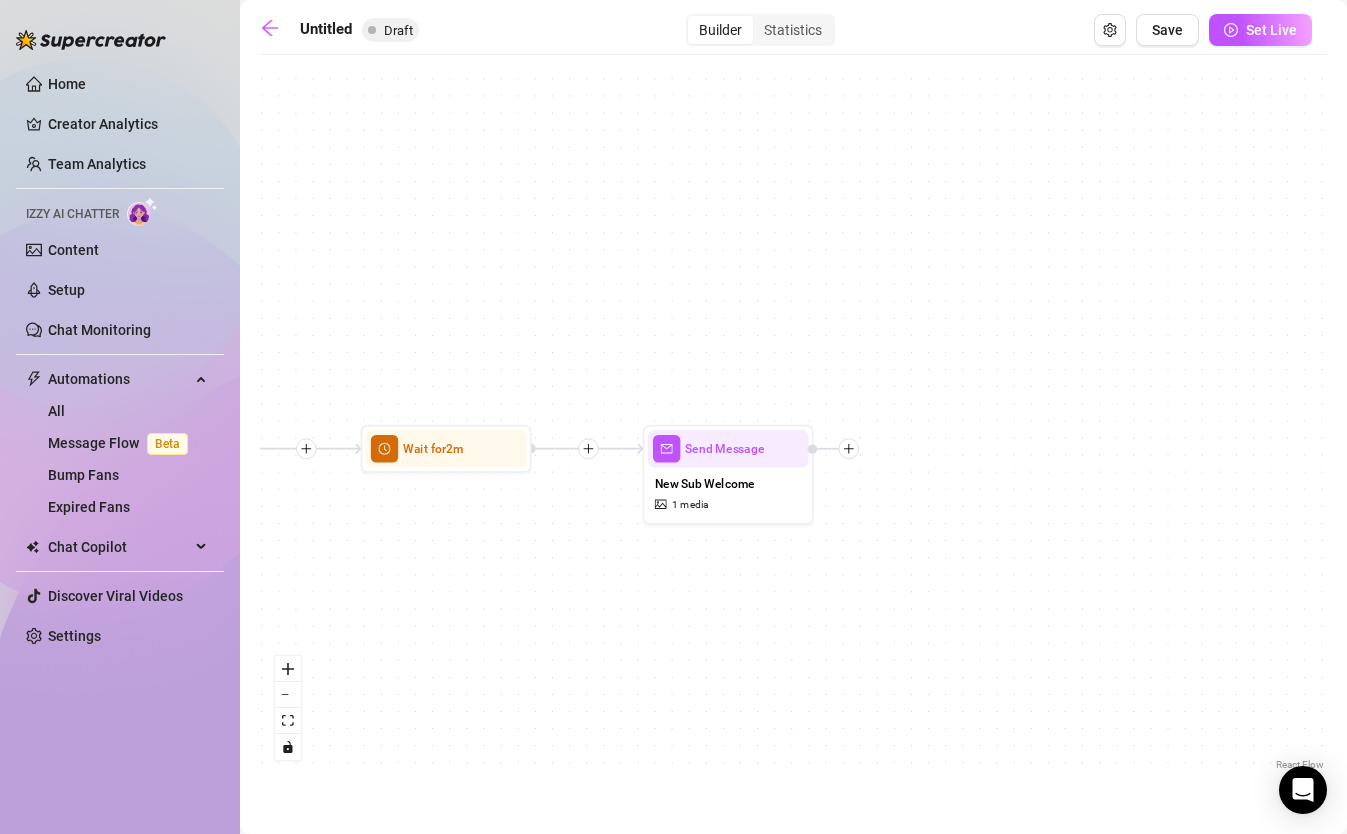 click on "Send Message New Sub Welcome 1 media Wait for  2m Starting Event New Subscriber" at bounding box center (793, 420) 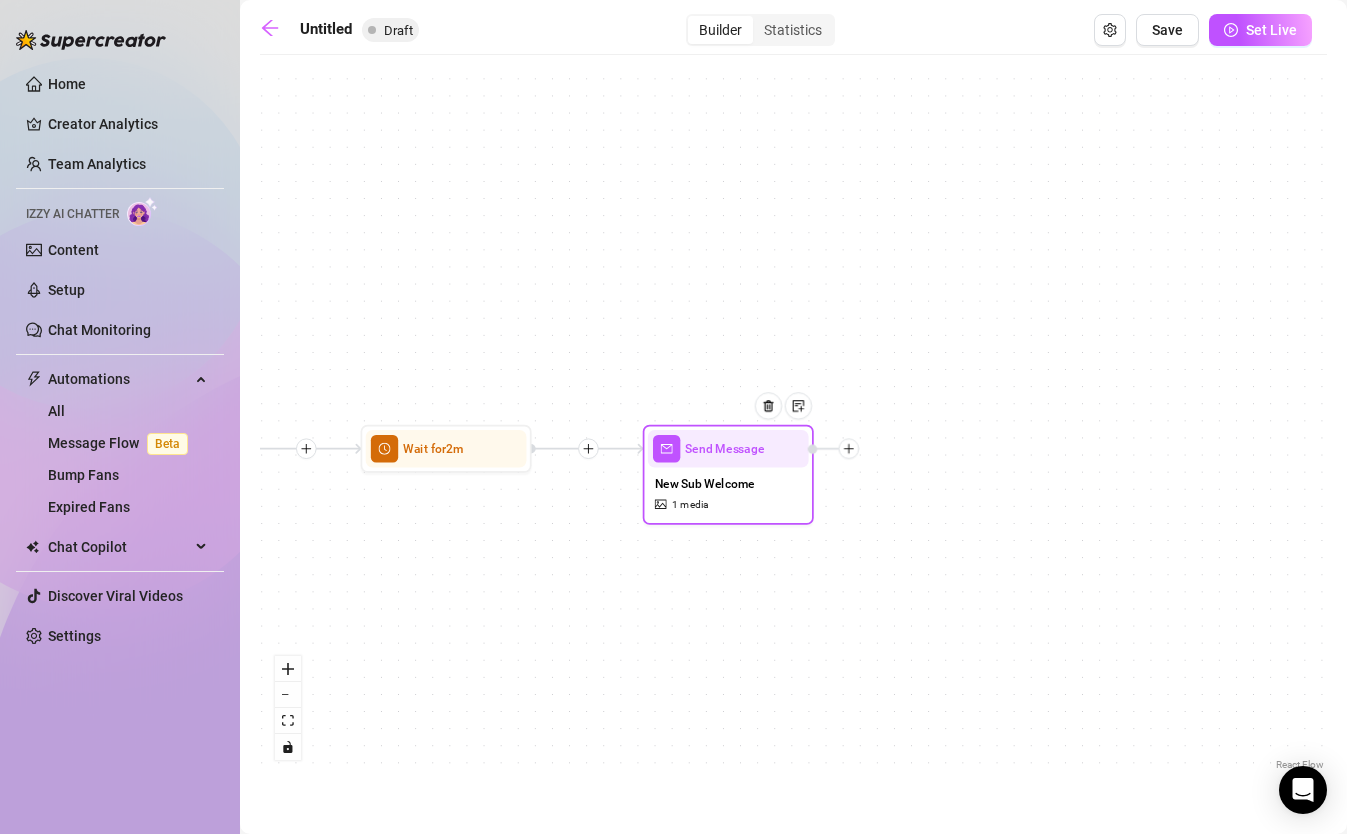 click at bounding box center [849, 448] 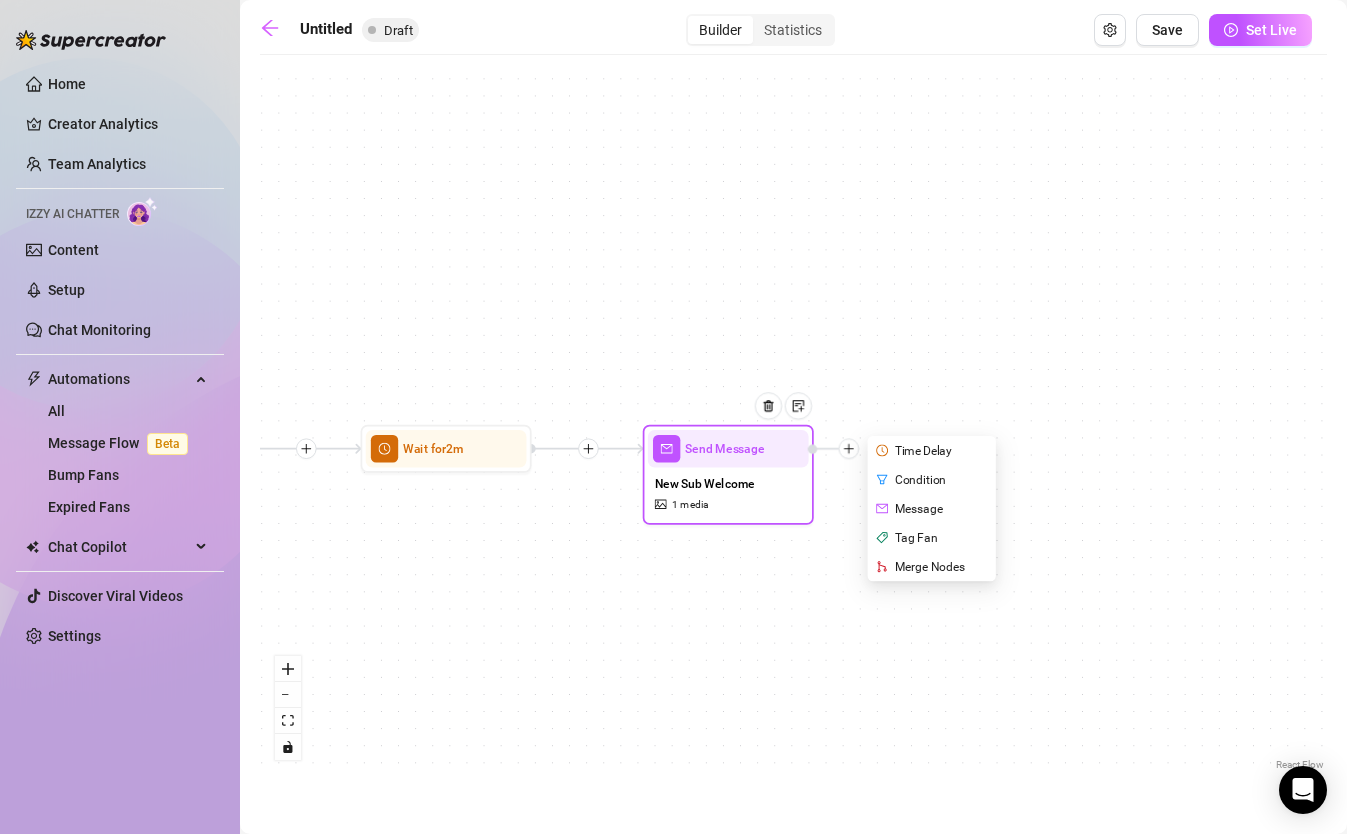 click on "Time Delay" at bounding box center [933, 450] 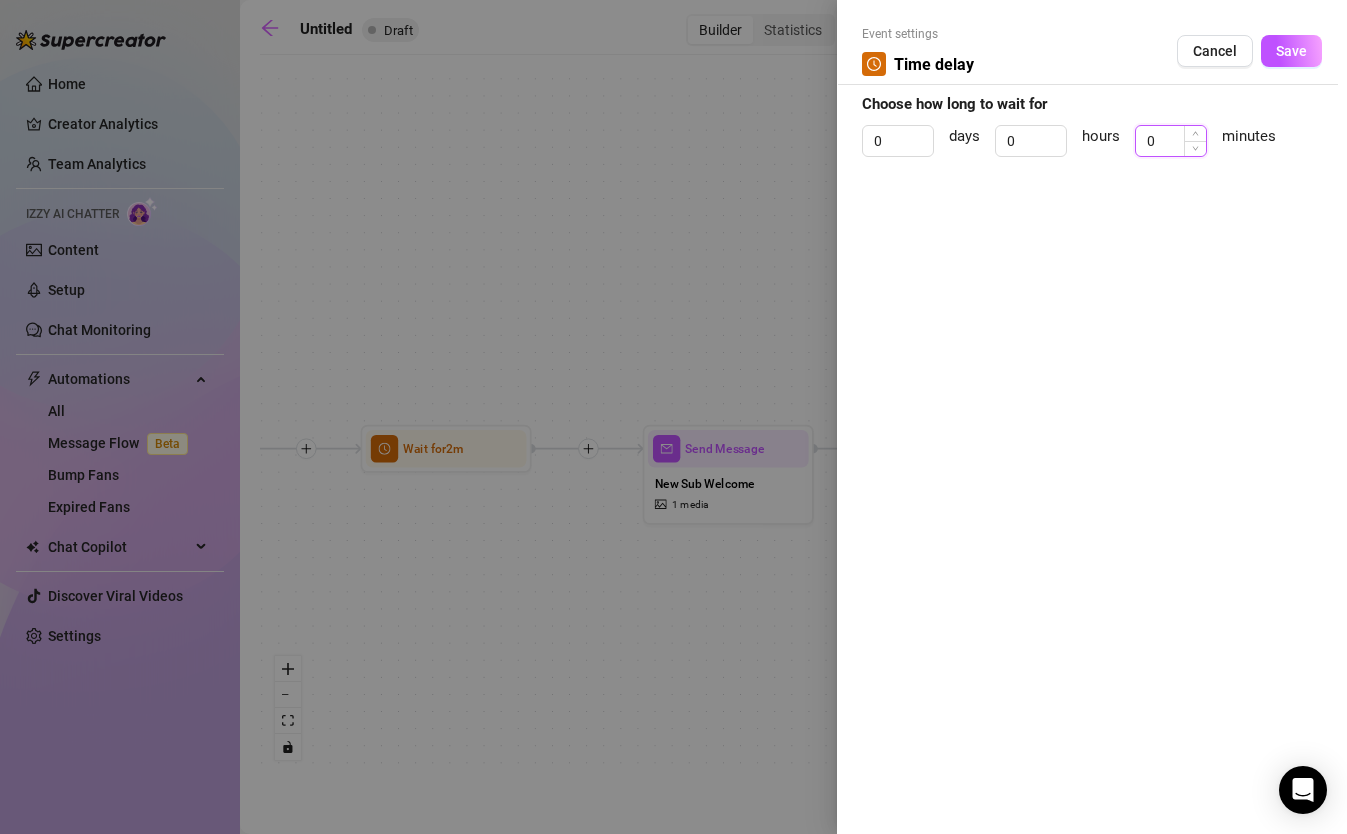 click on "0" at bounding box center (1171, 141) 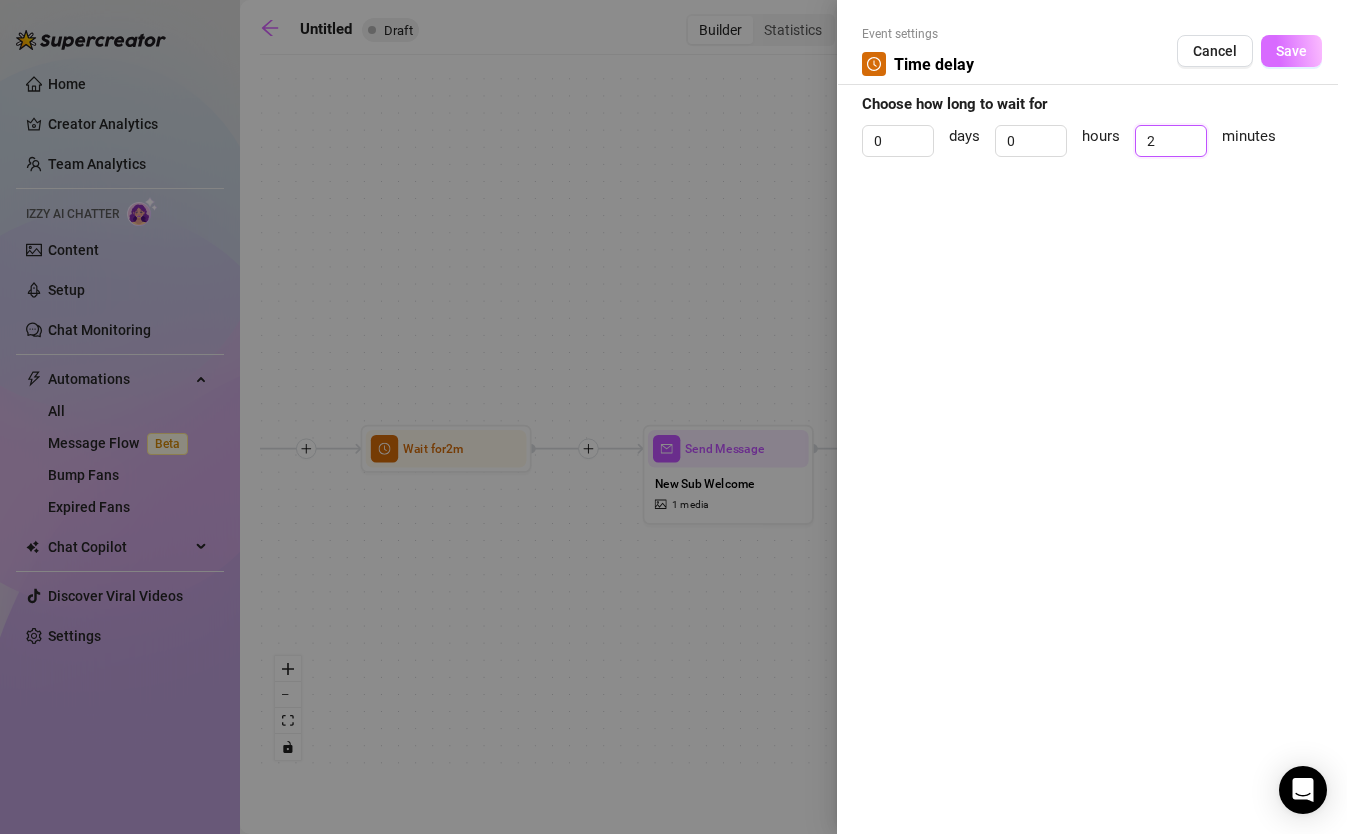 type on "2" 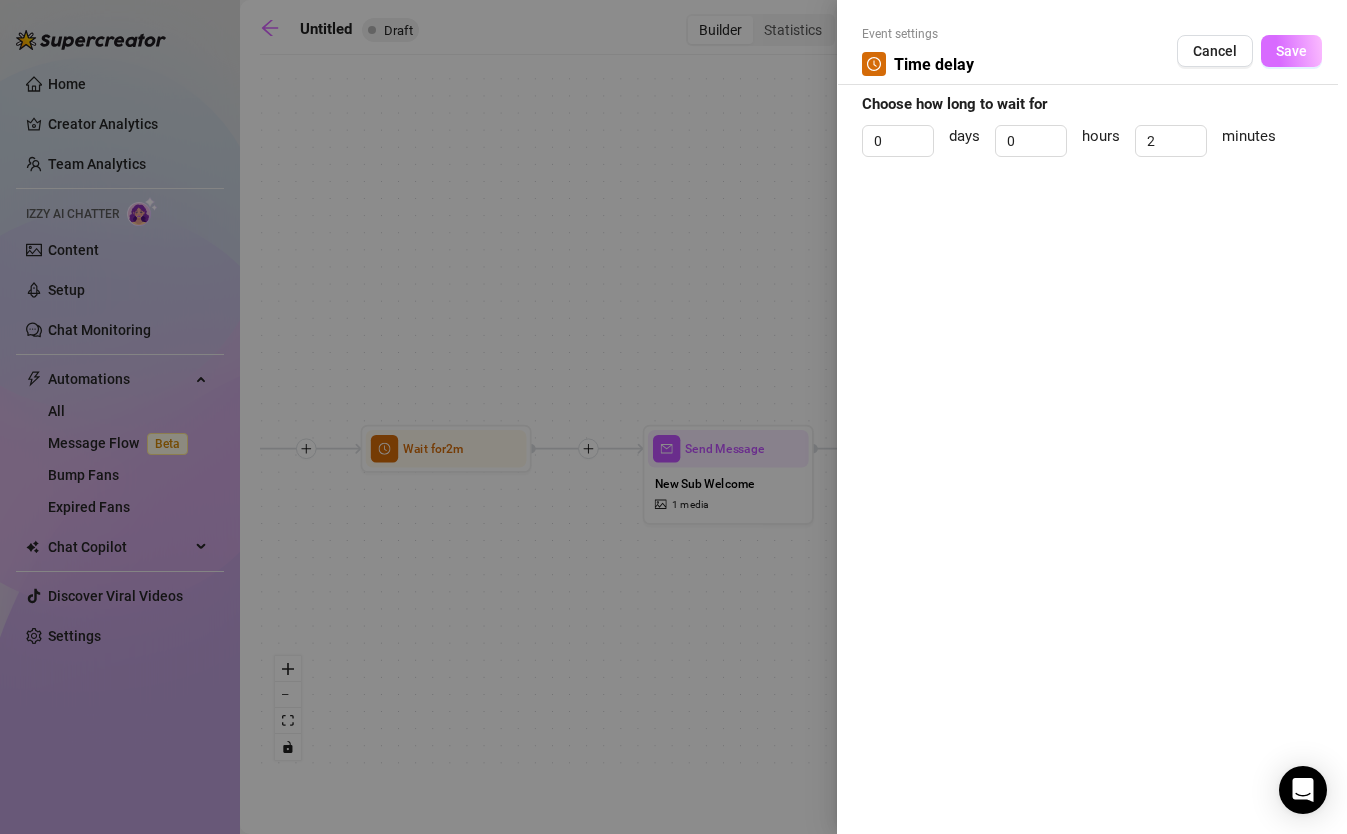 click on "Save" at bounding box center [1291, 51] 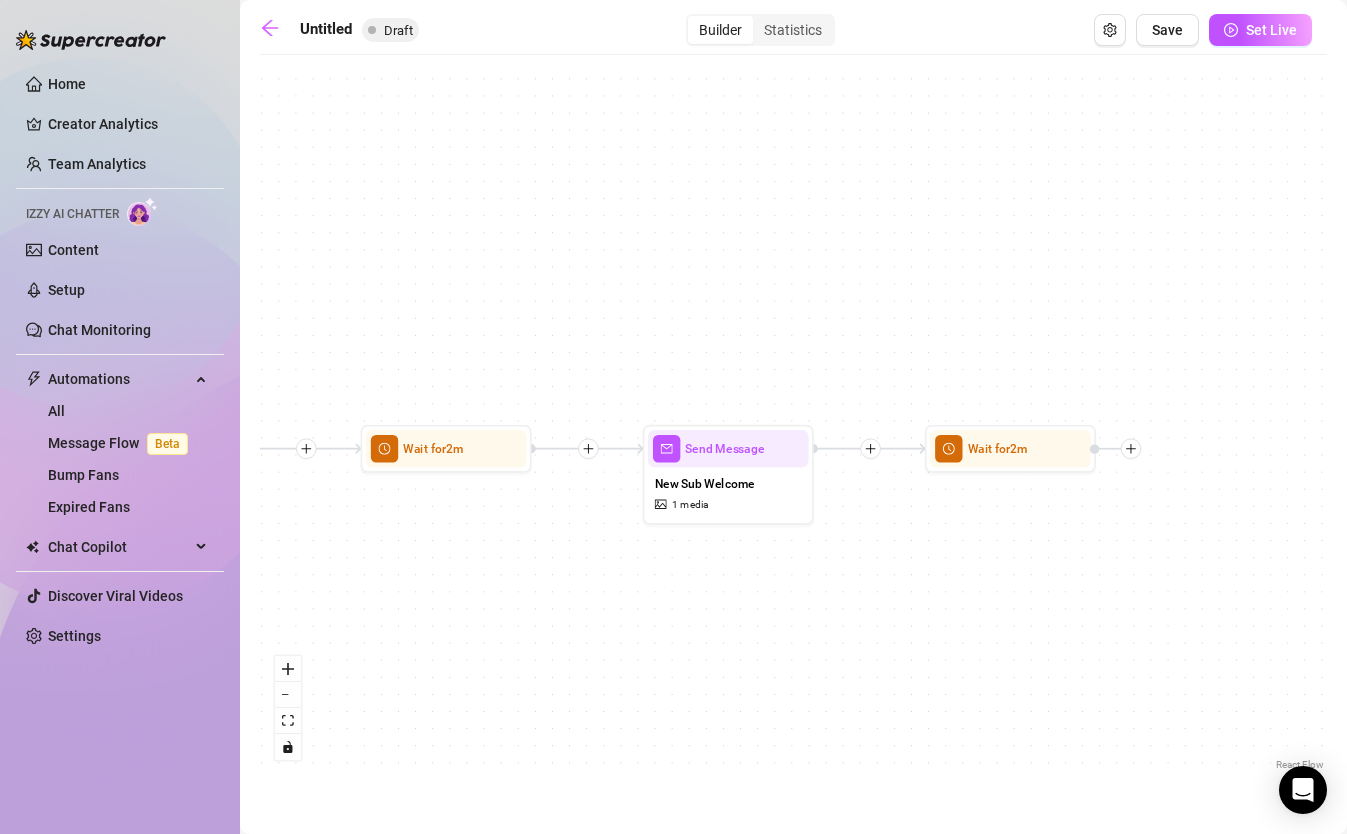 click on "Wait for  2m Send Message New Sub Welcome 1 media Wait for  2m Starting Event New Subscriber" at bounding box center [793, 420] 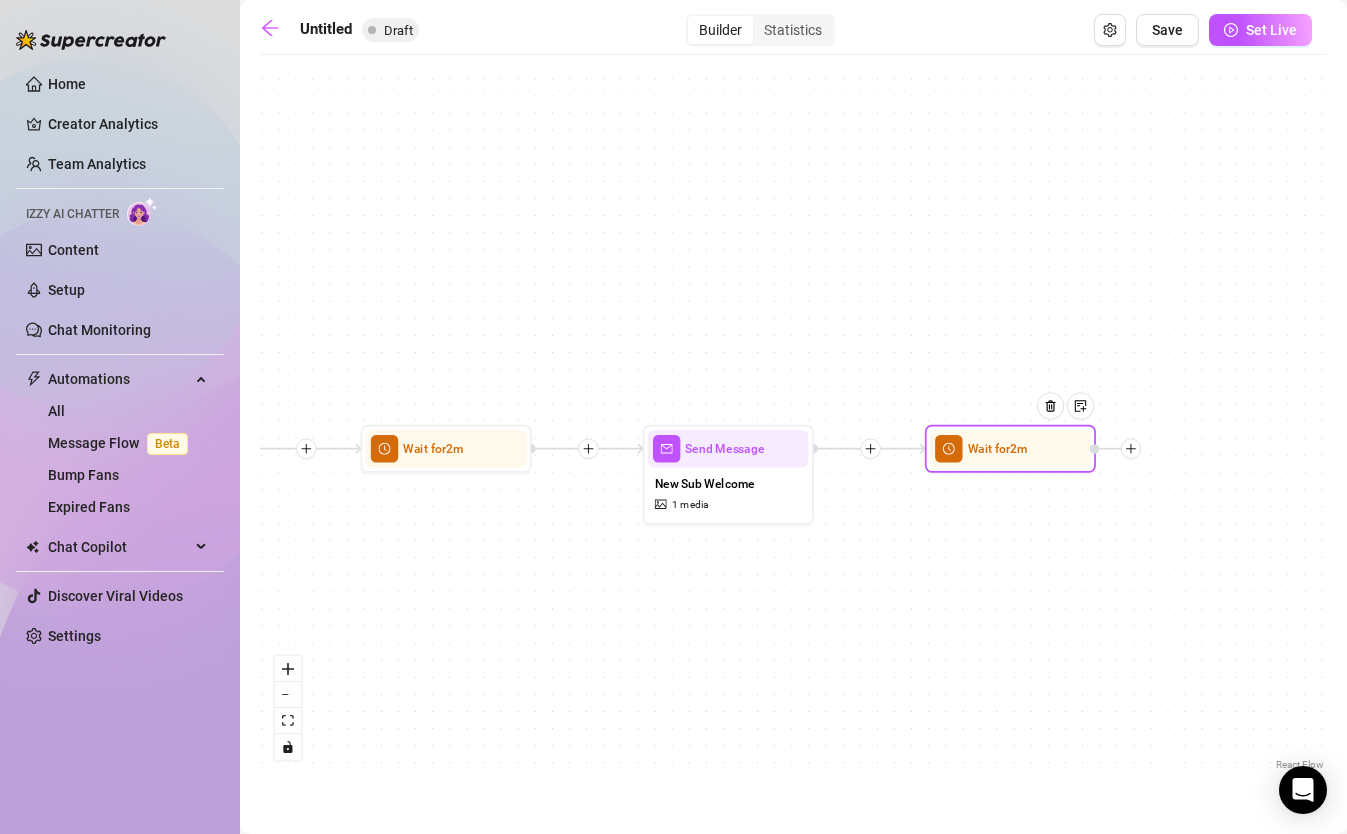 click at bounding box center (1115, 448) 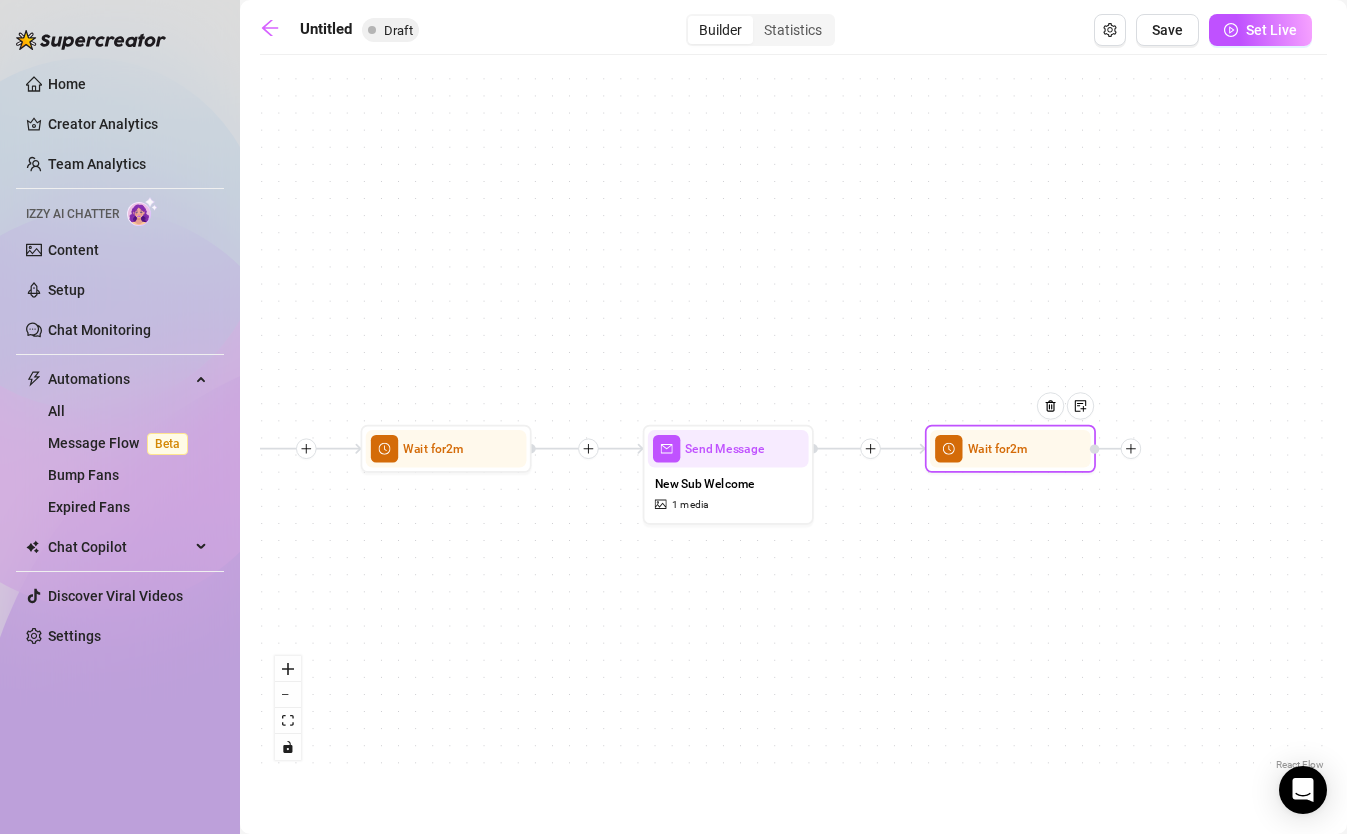 click 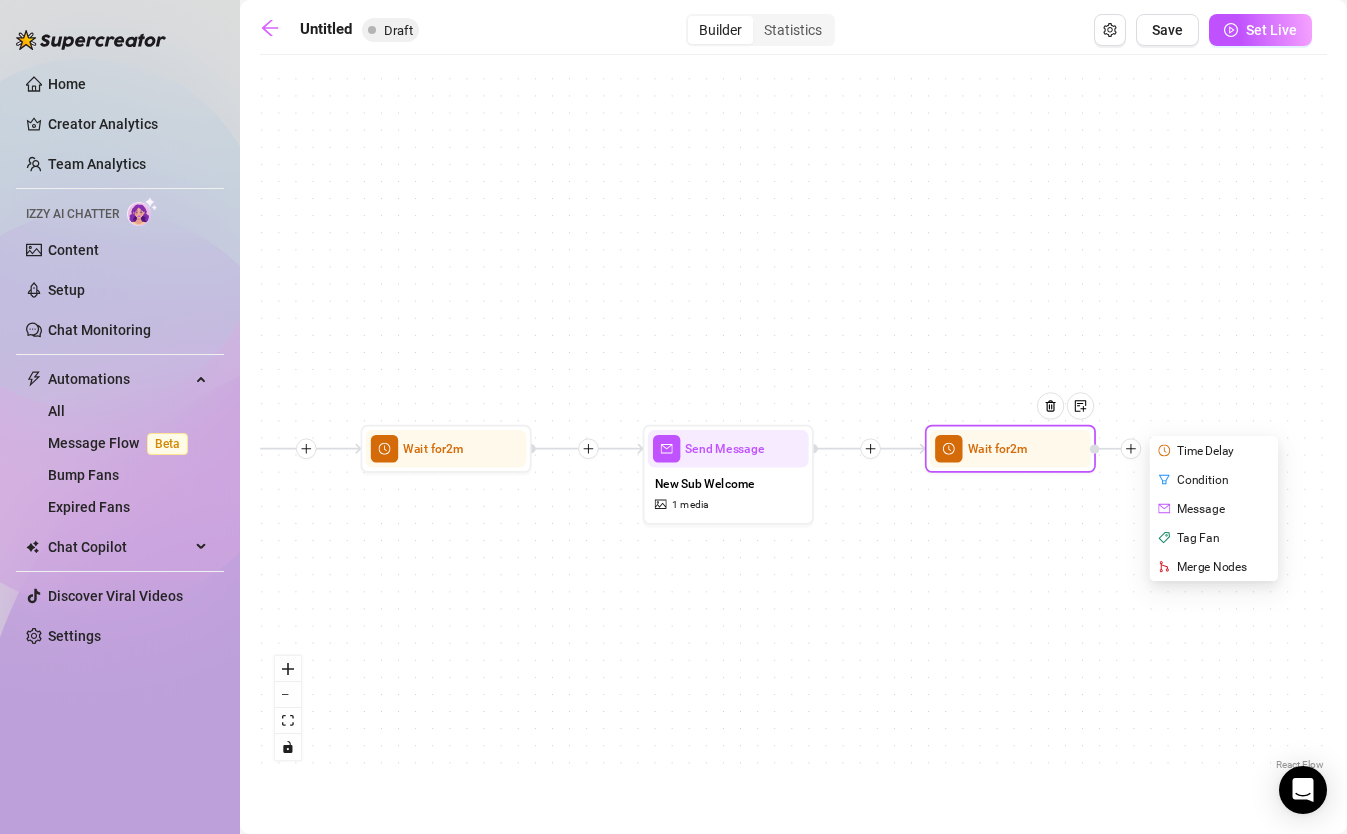 click on "Message" at bounding box center [1215, 508] 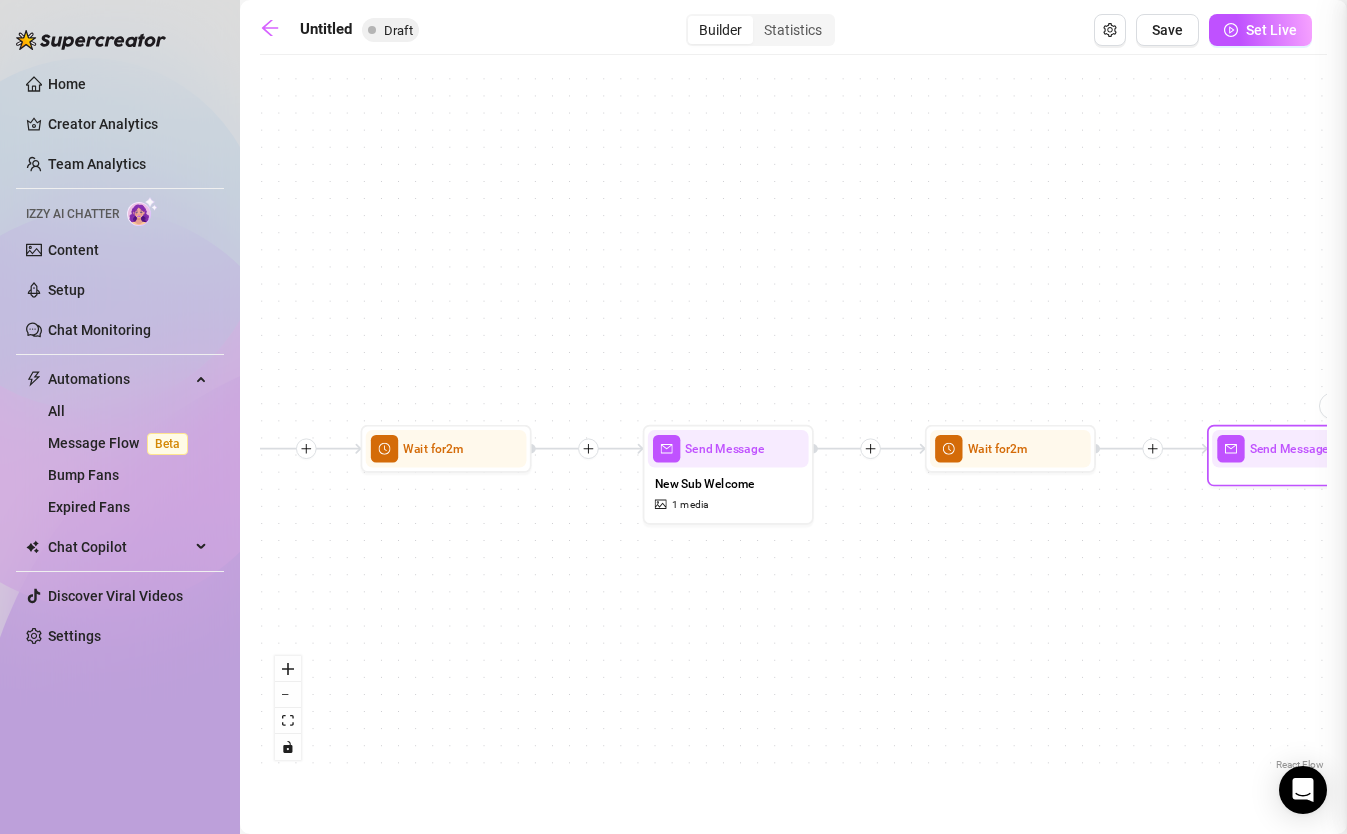 type on "Write your message here" 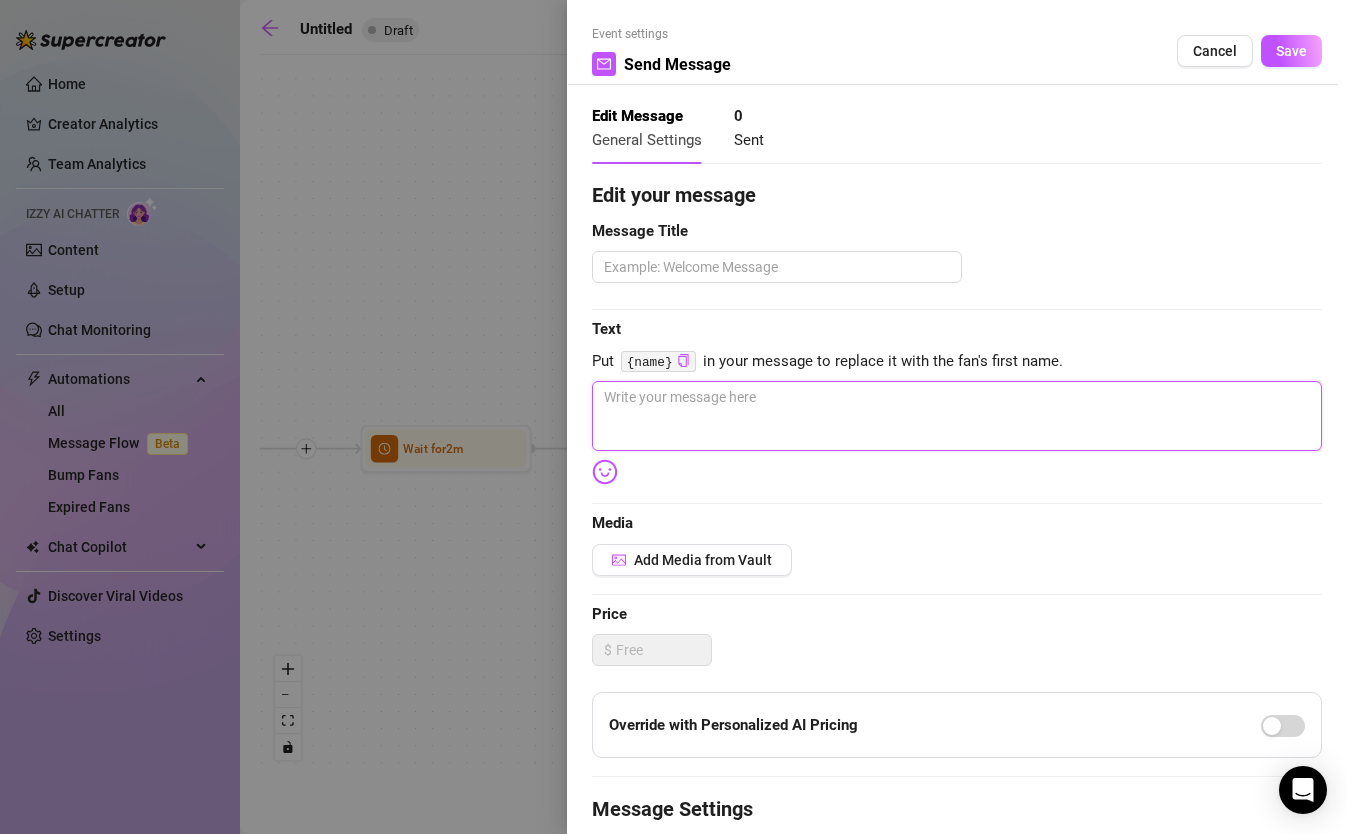 click at bounding box center (957, 416) 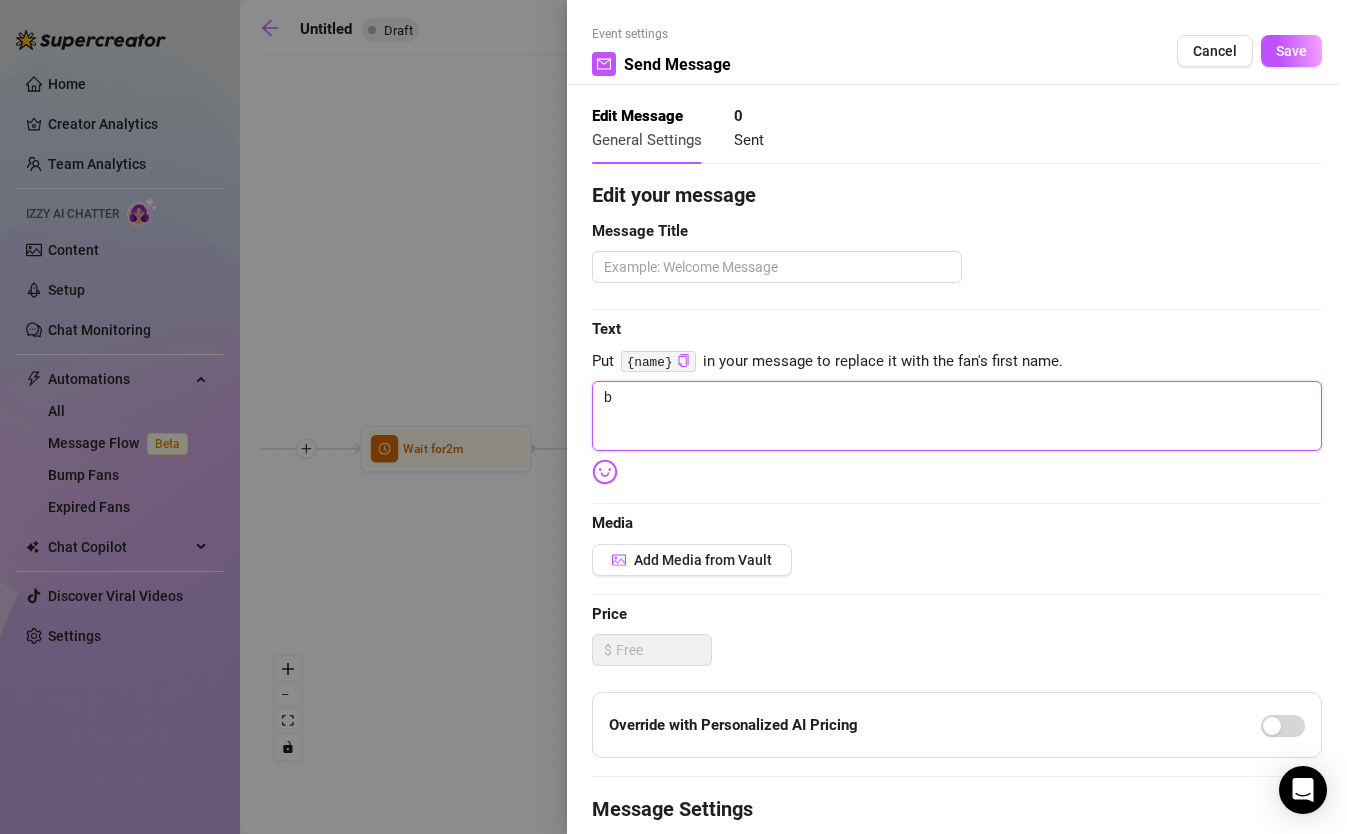type on "br" 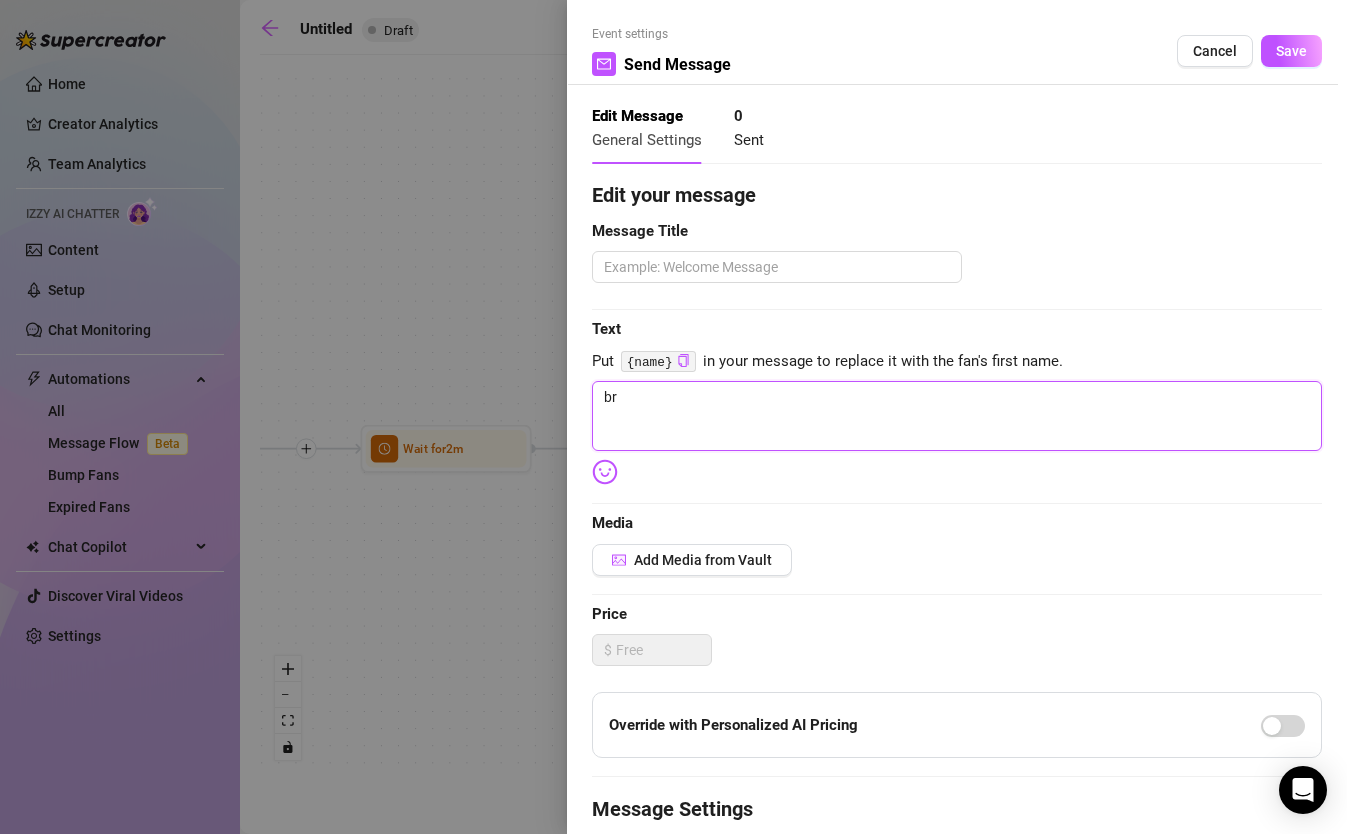 type on "brb" 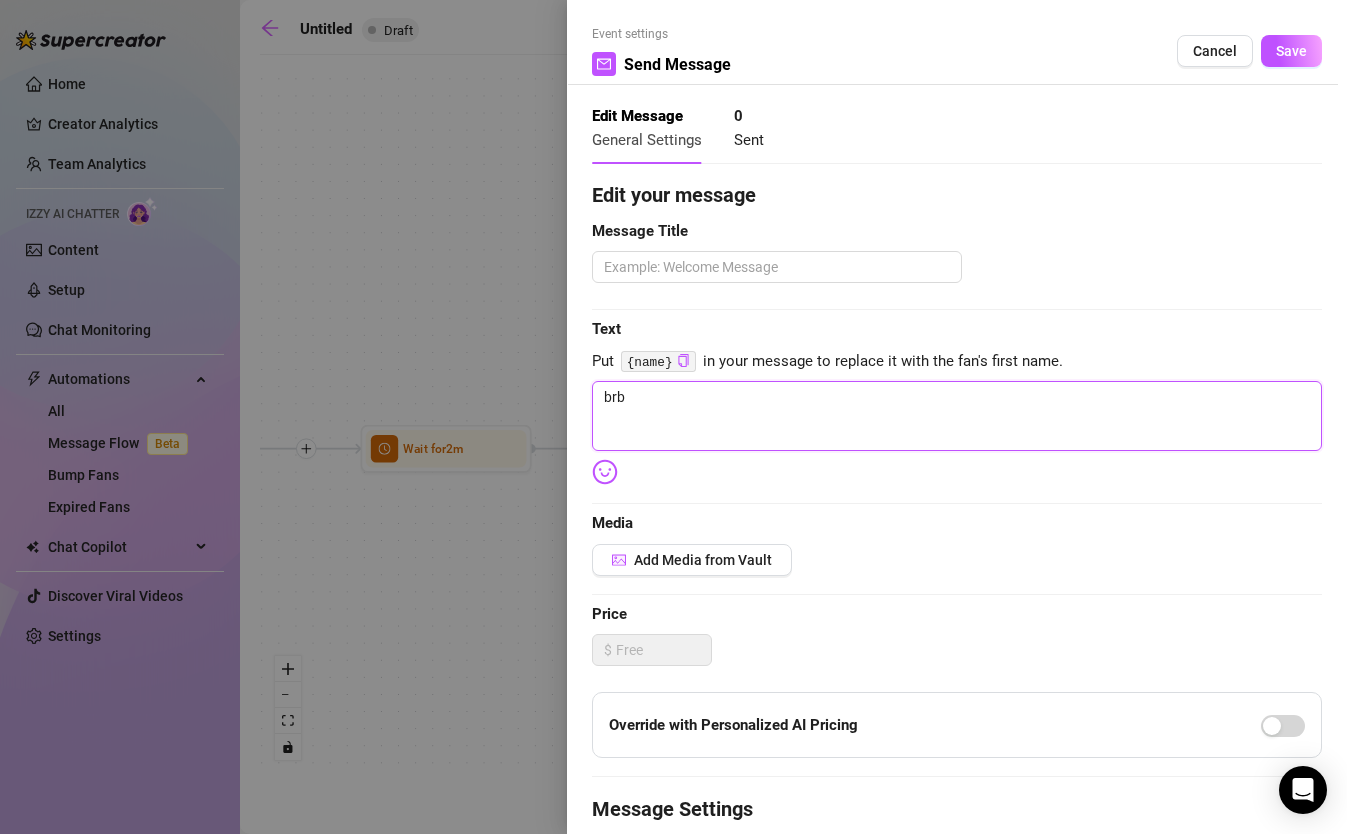 type on "brb" 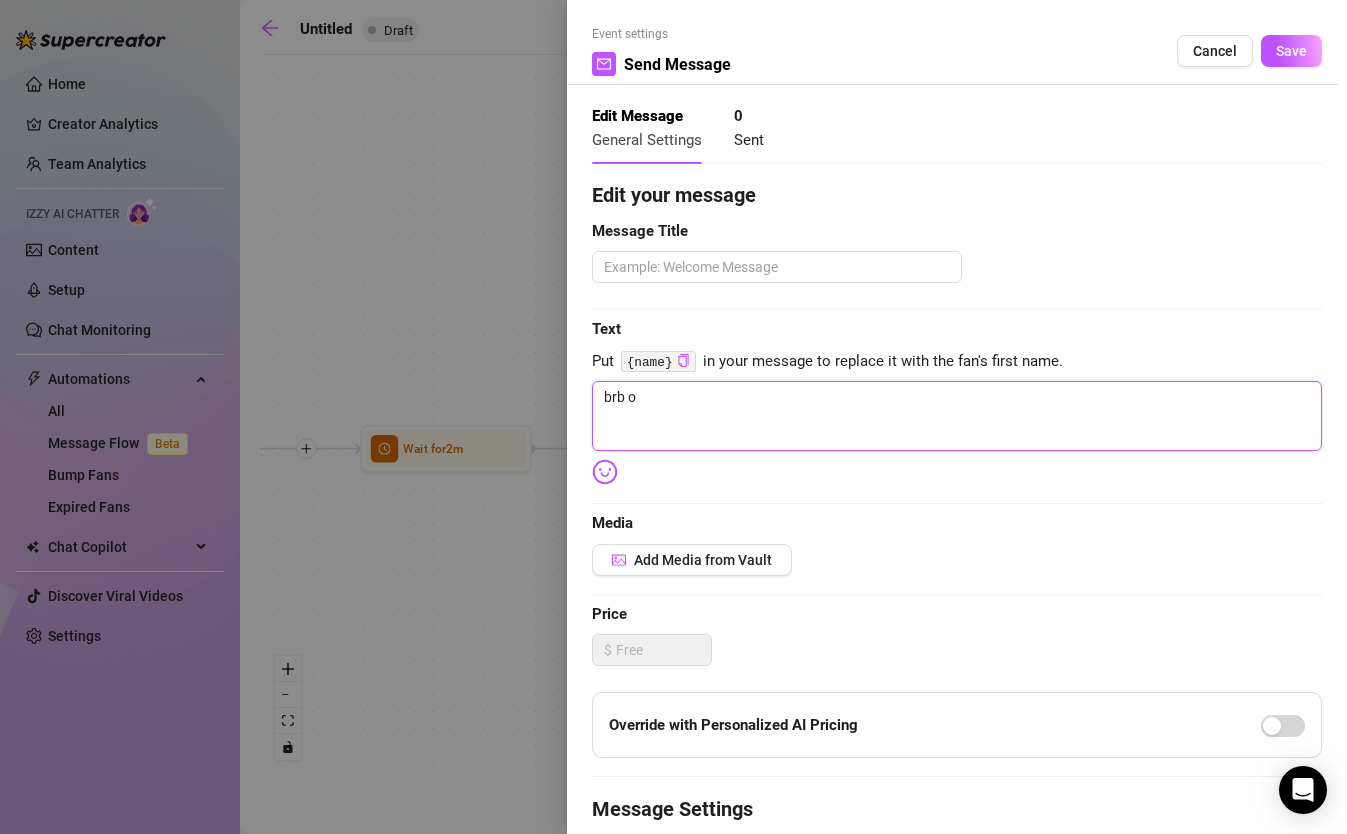 type on "brb on" 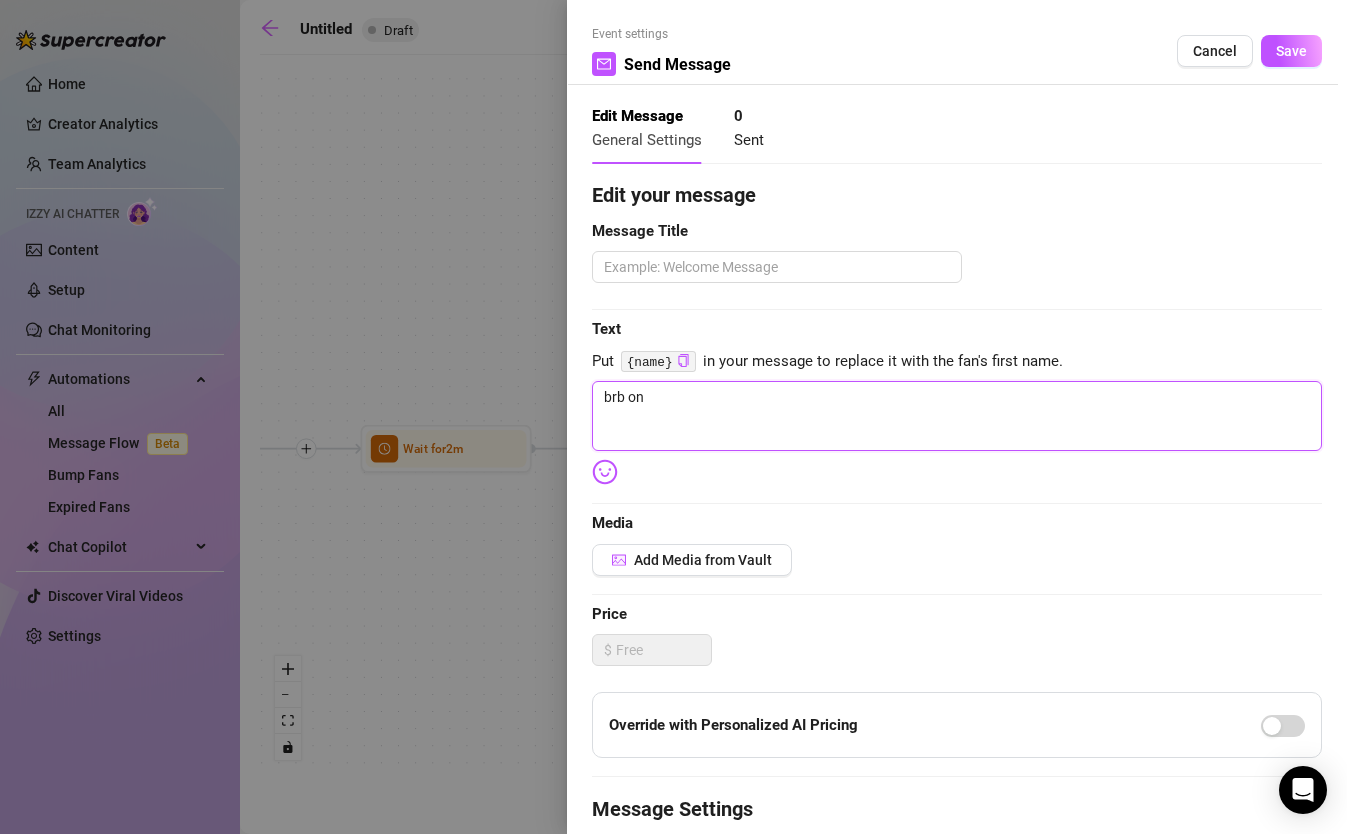 type on "brb one" 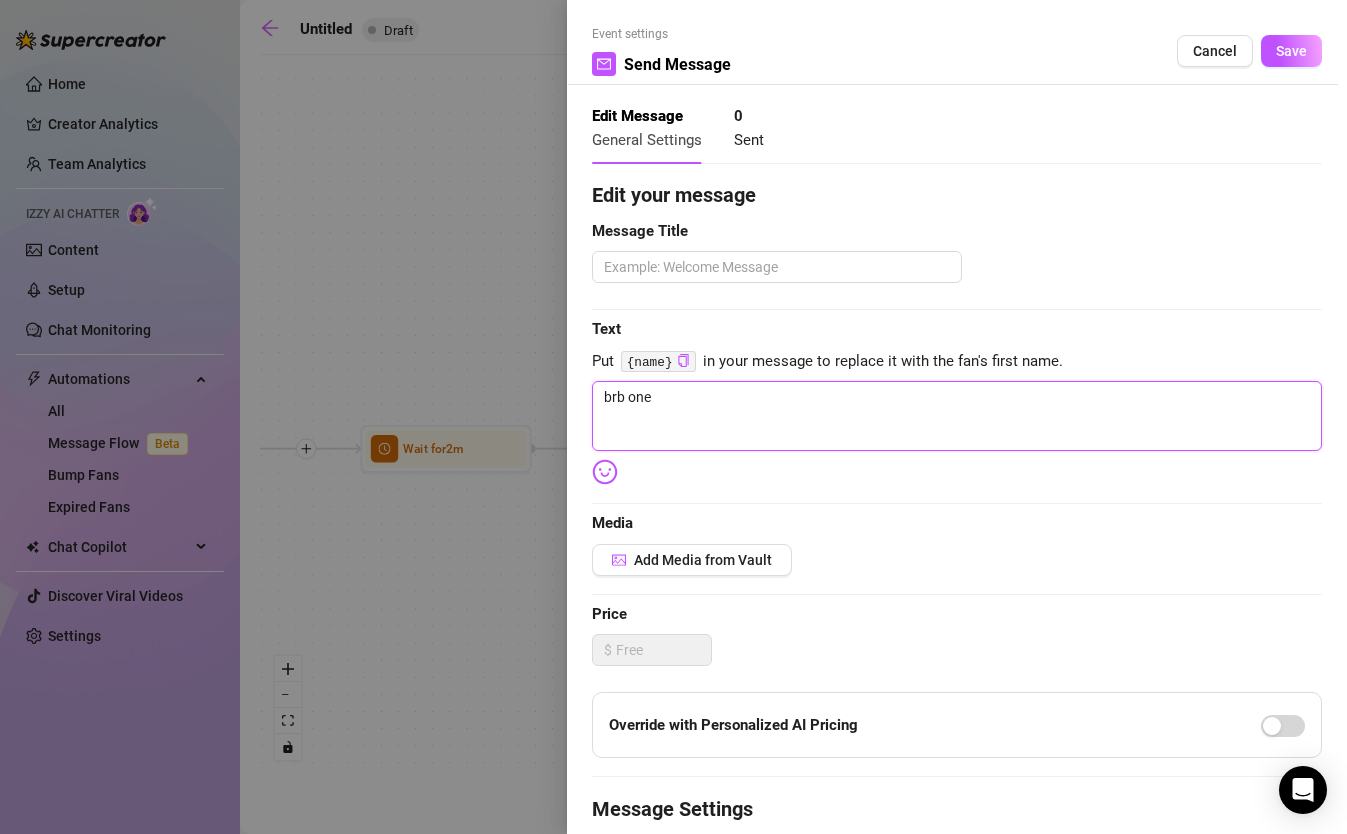 type on "brb one" 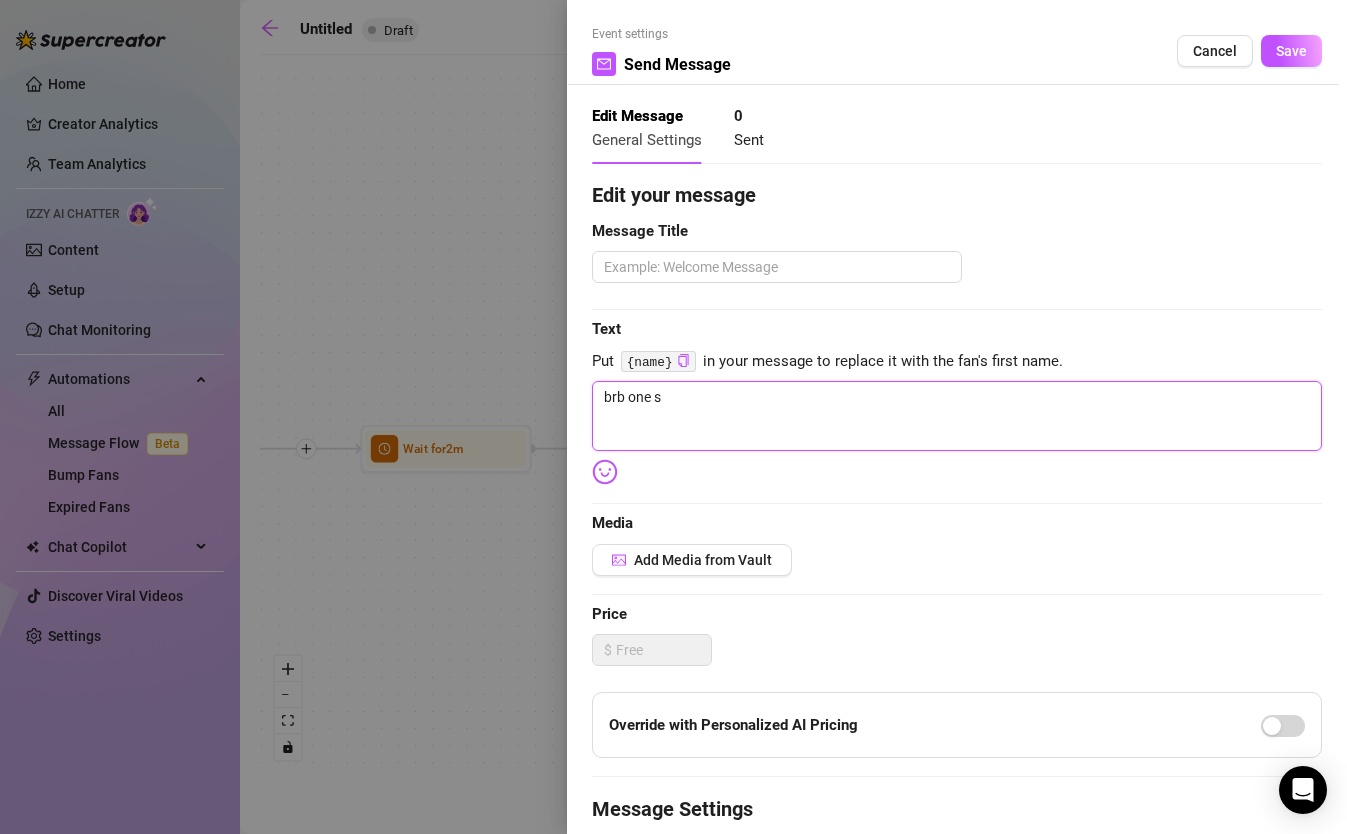 type on "brb one se" 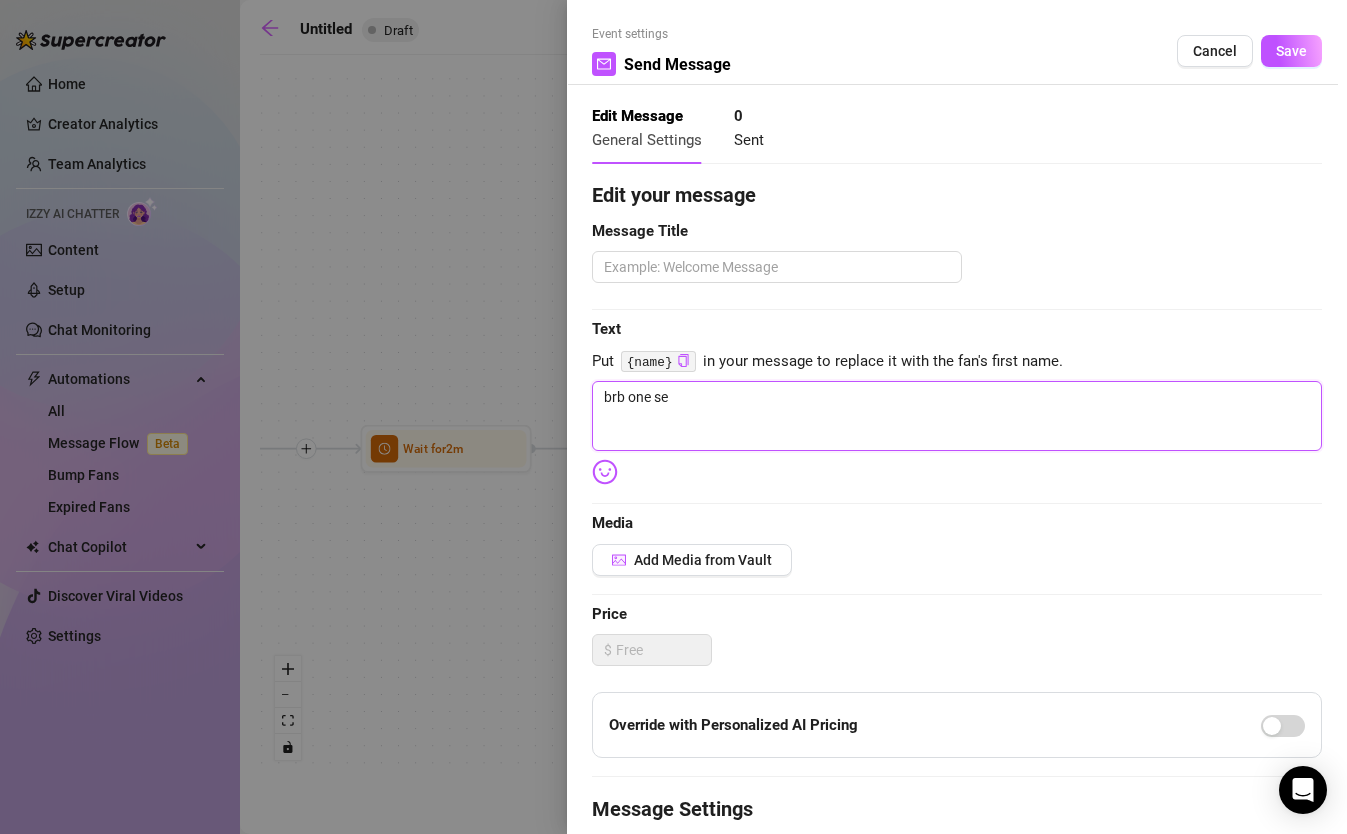 type on "brb one sec" 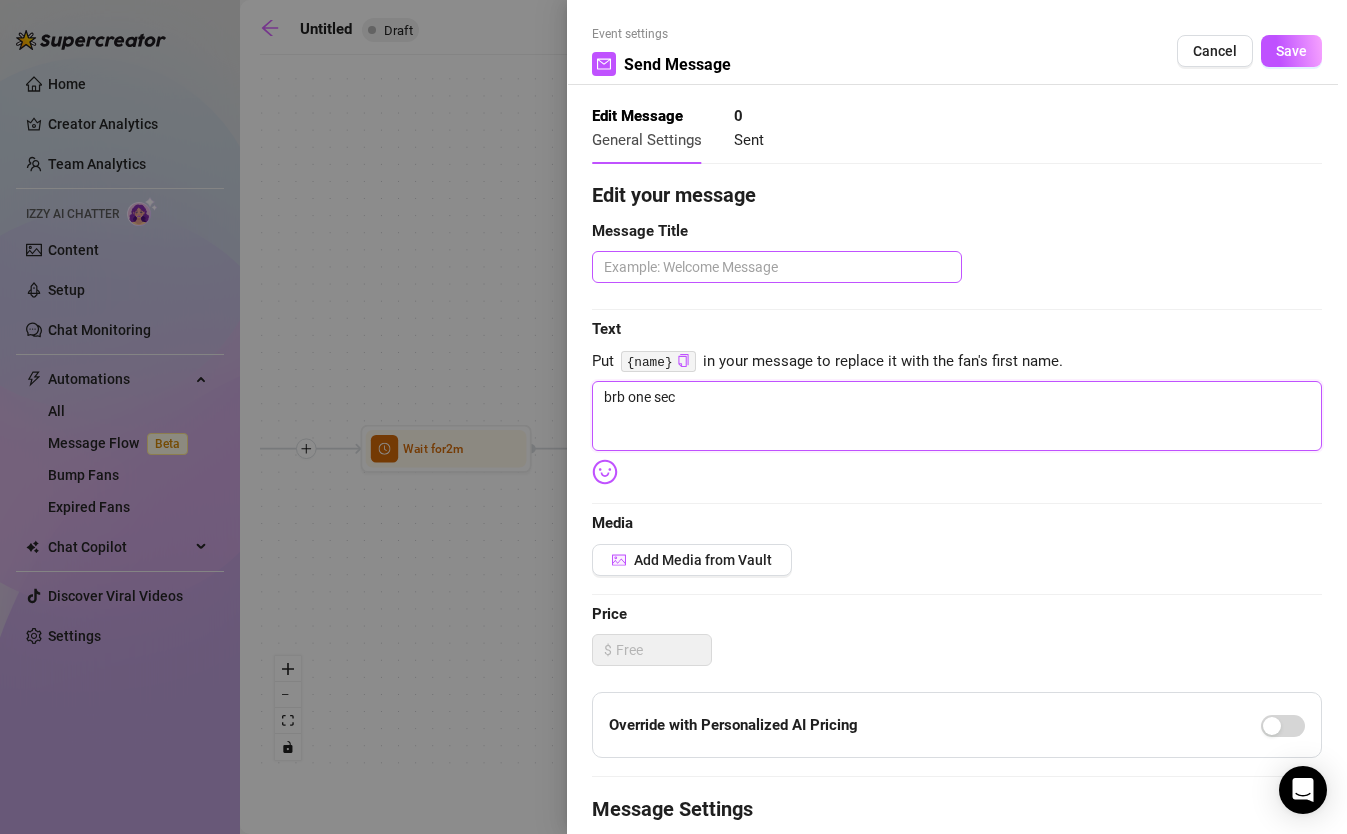 type on "brb one sec" 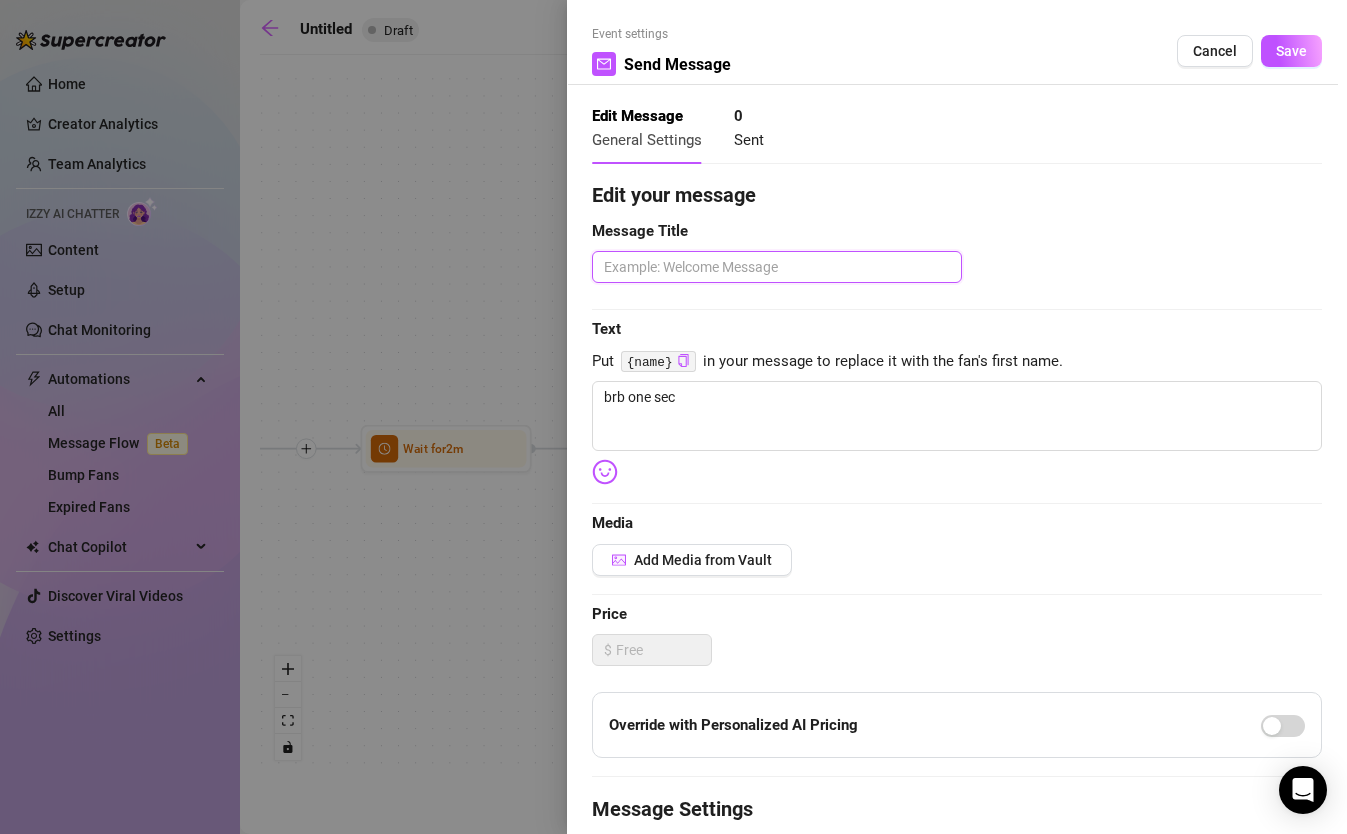 click at bounding box center [777, 267] 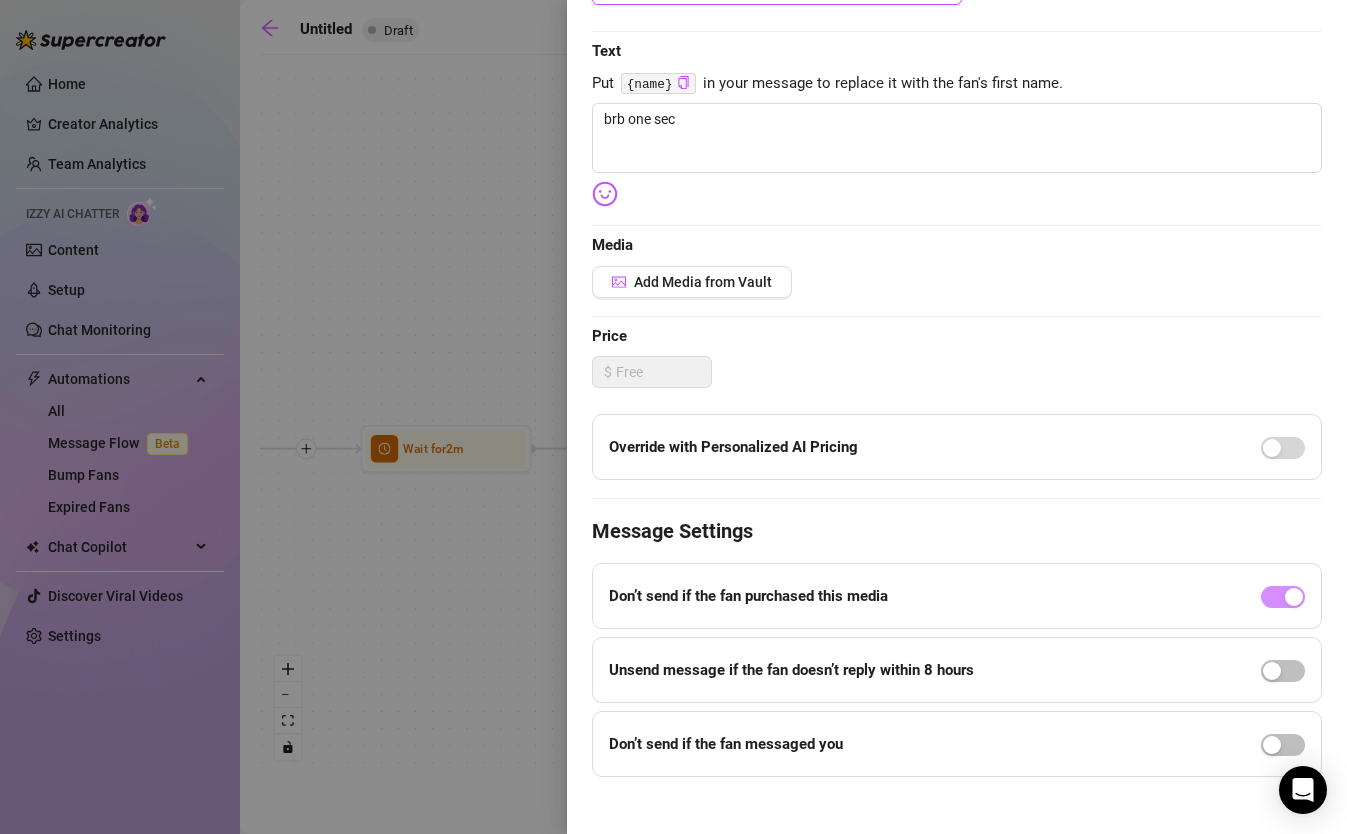 scroll, scrollTop: 267, scrollLeft: 0, axis: vertical 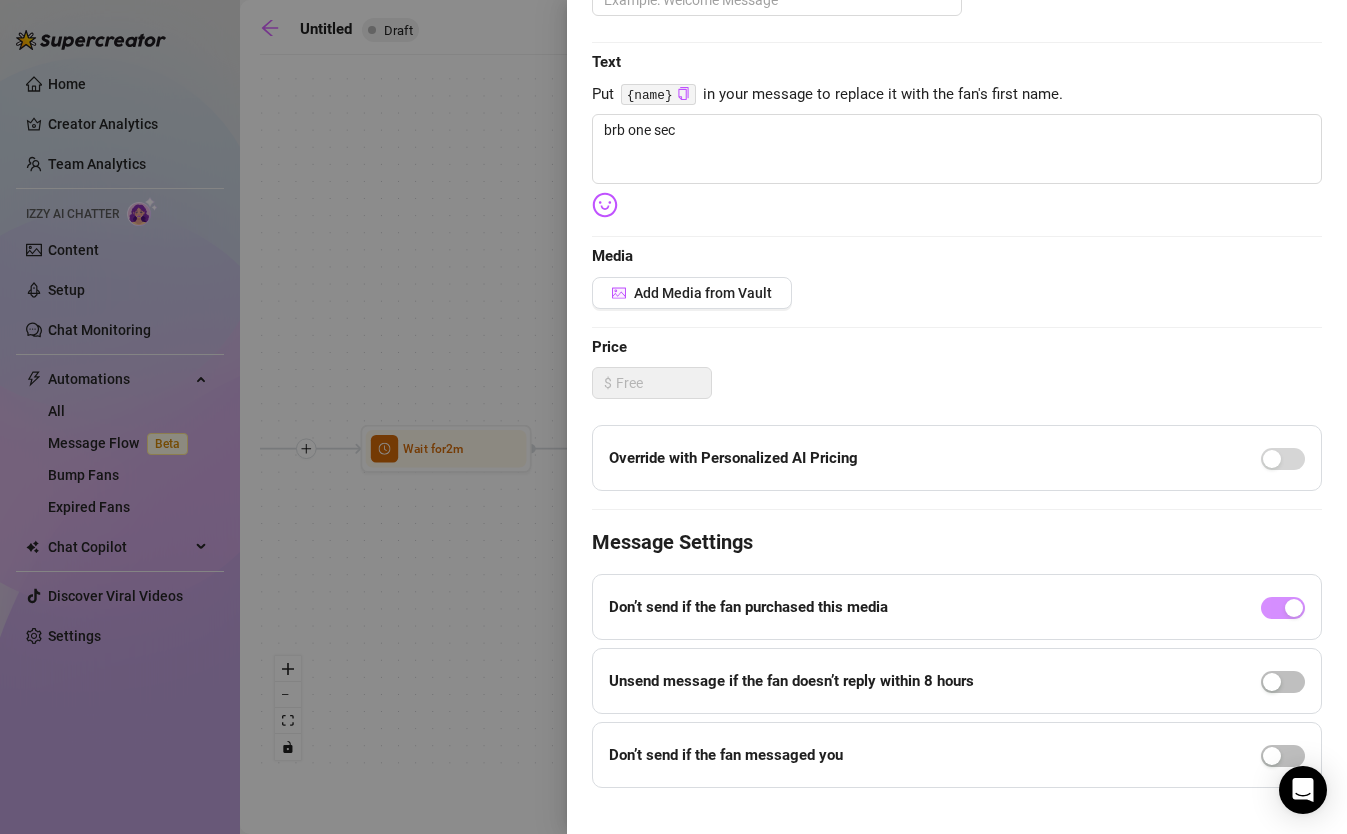 click at bounding box center [1283, 607] 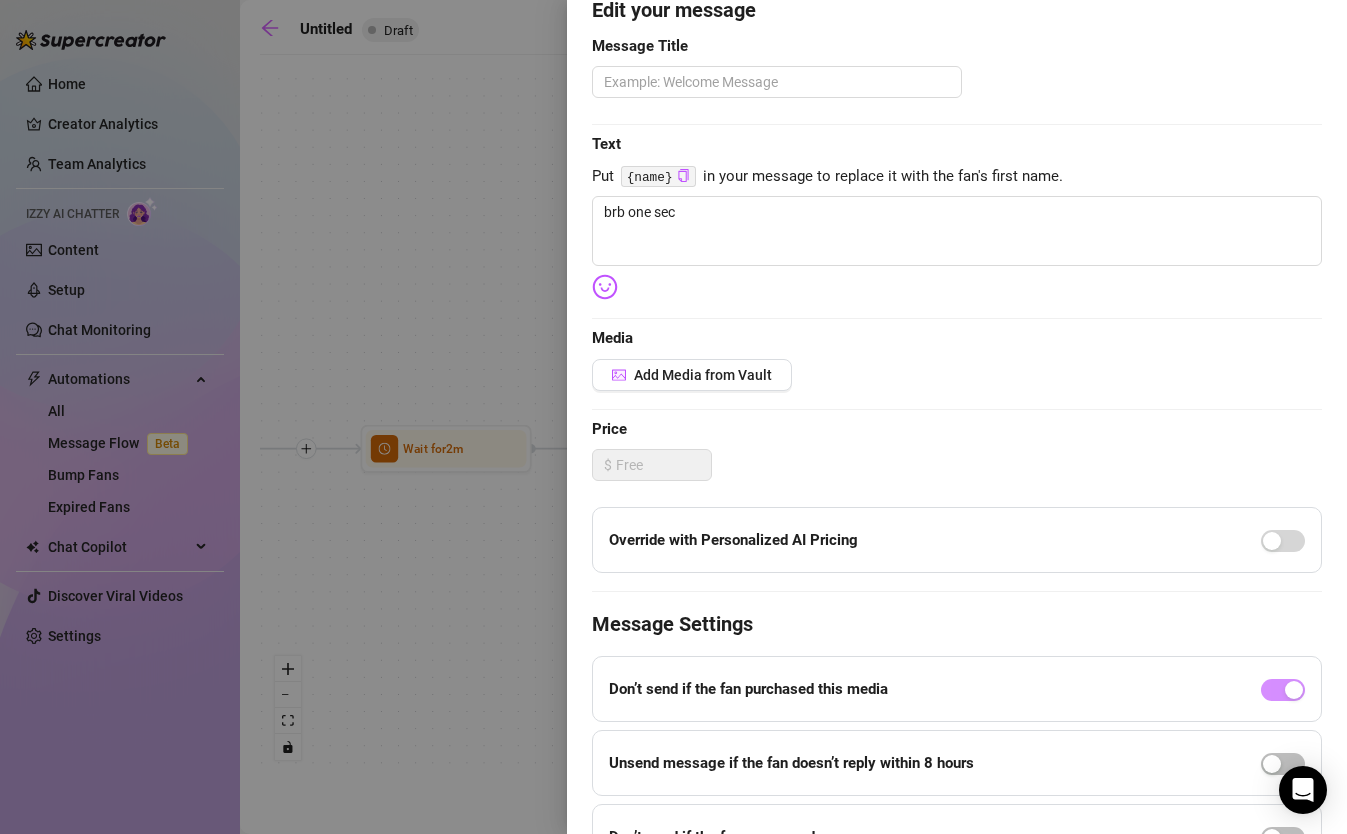 scroll, scrollTop: 0, scrollLeft: 0, axis: both 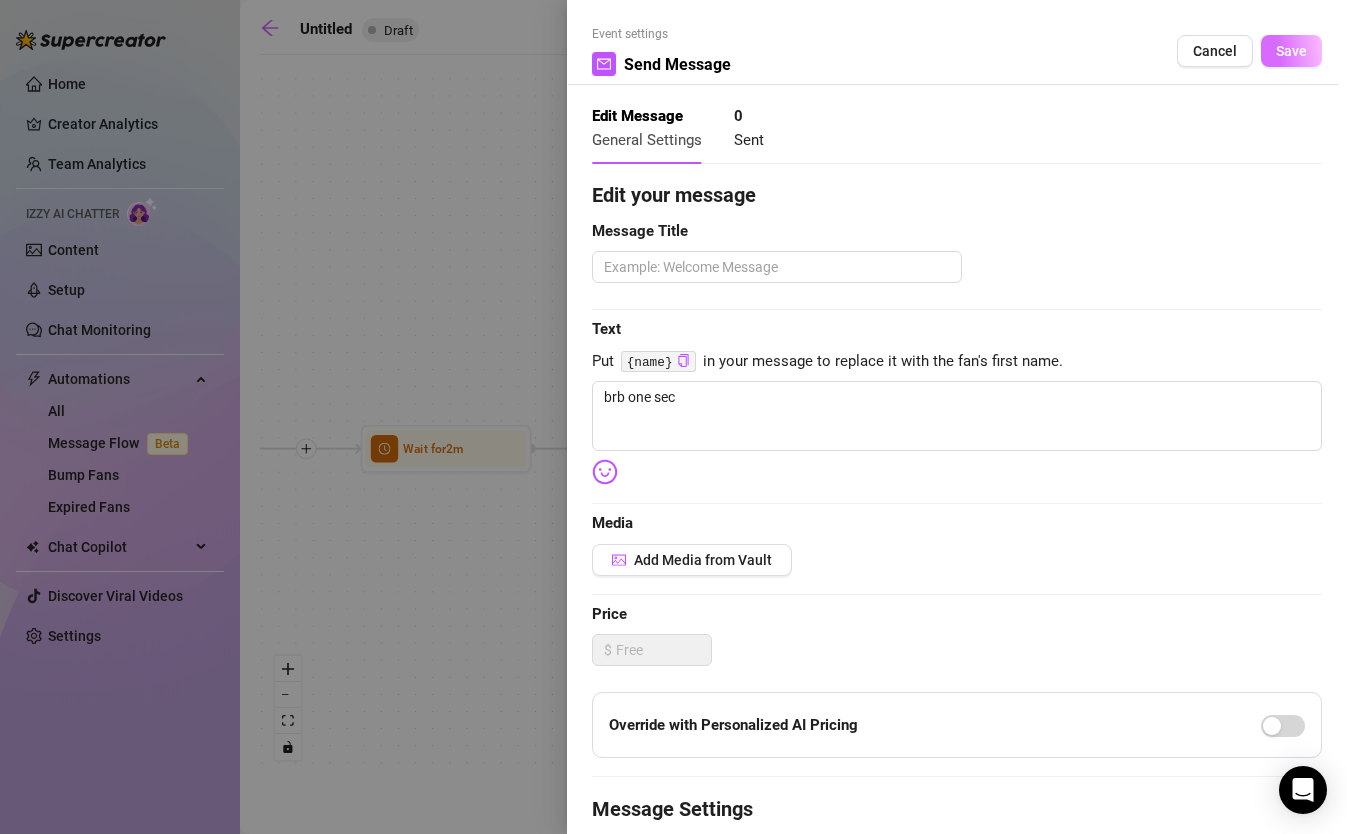 click on "Save" at bounding box center [1291, 51] 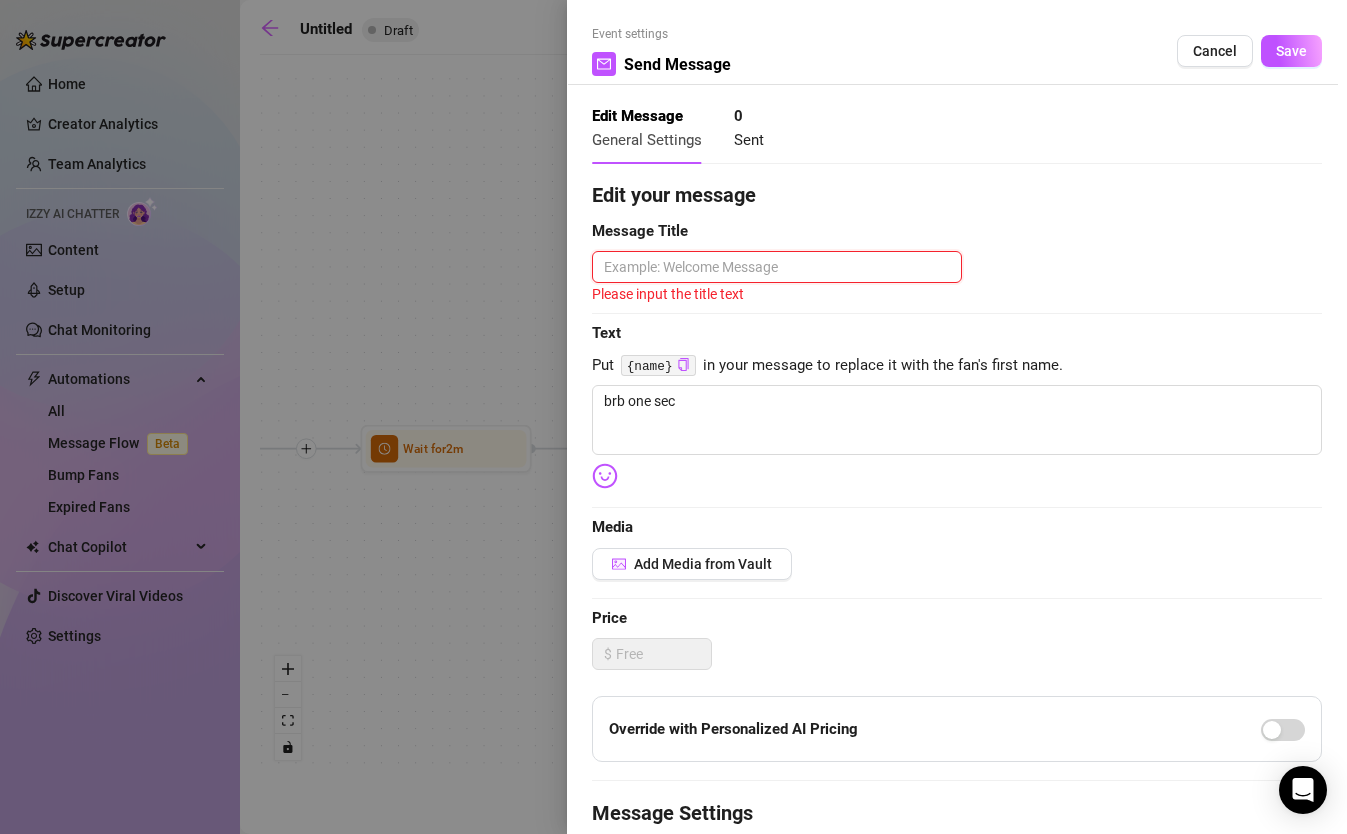 click at bounding box center [777, 267] 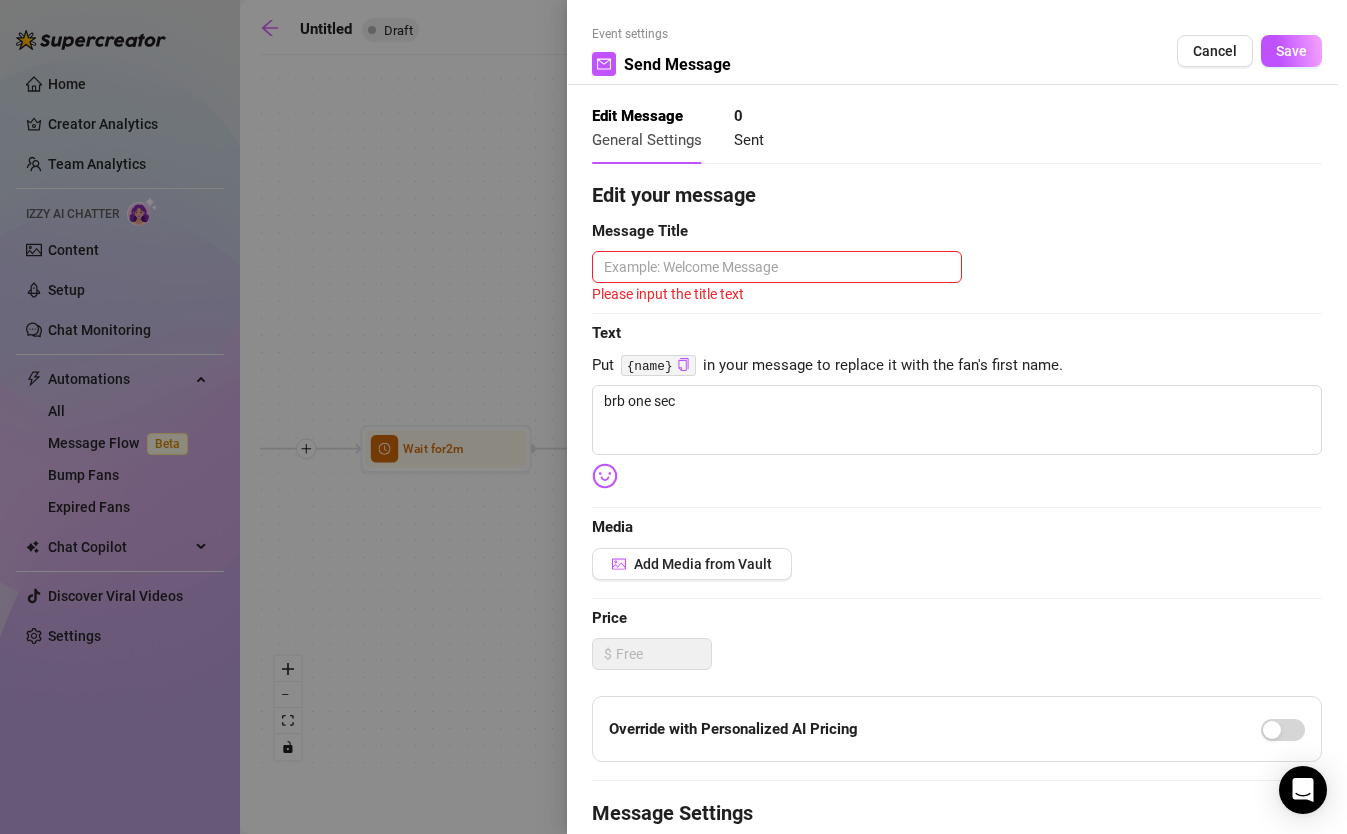 click at bounding box center (673, 417) 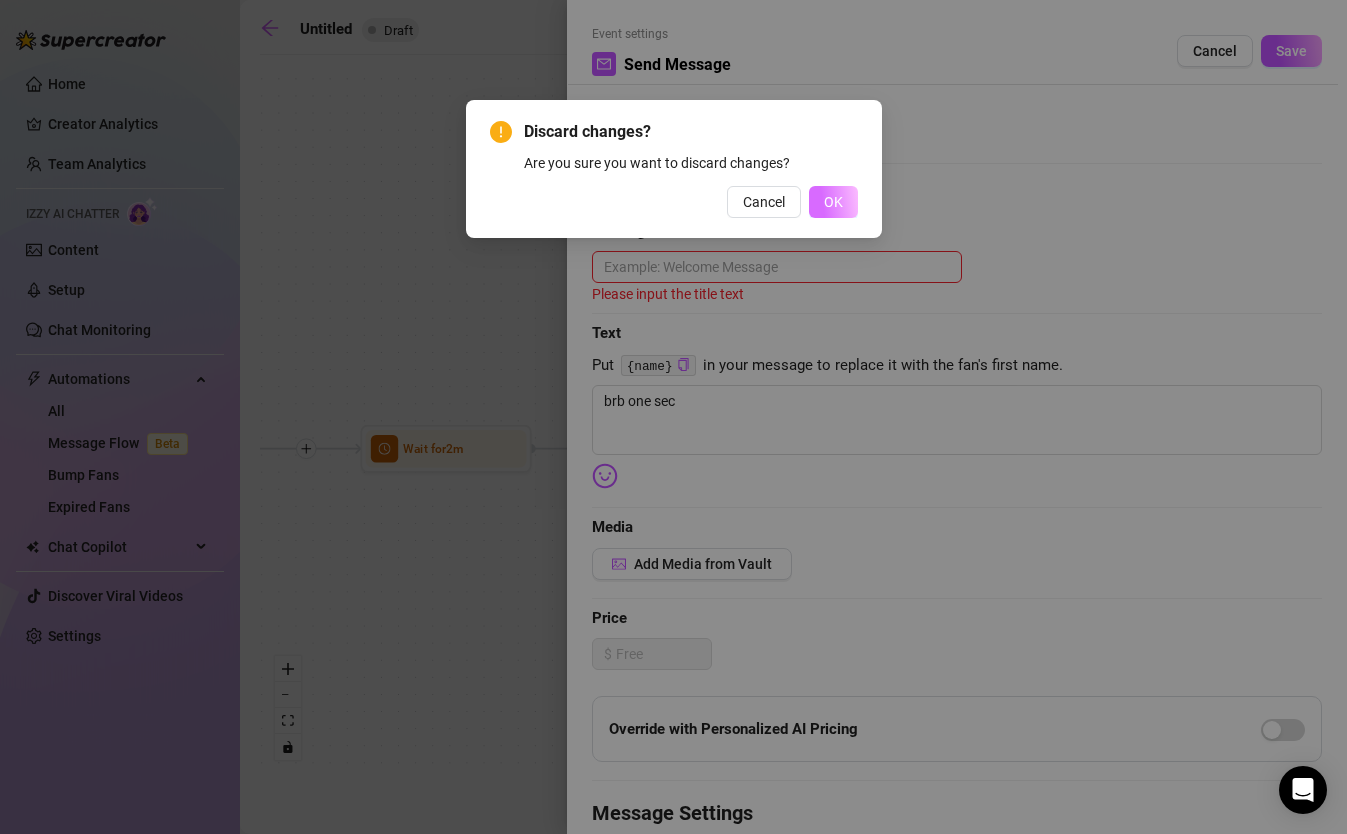 click on "OK" at bounding box center (833, 202) 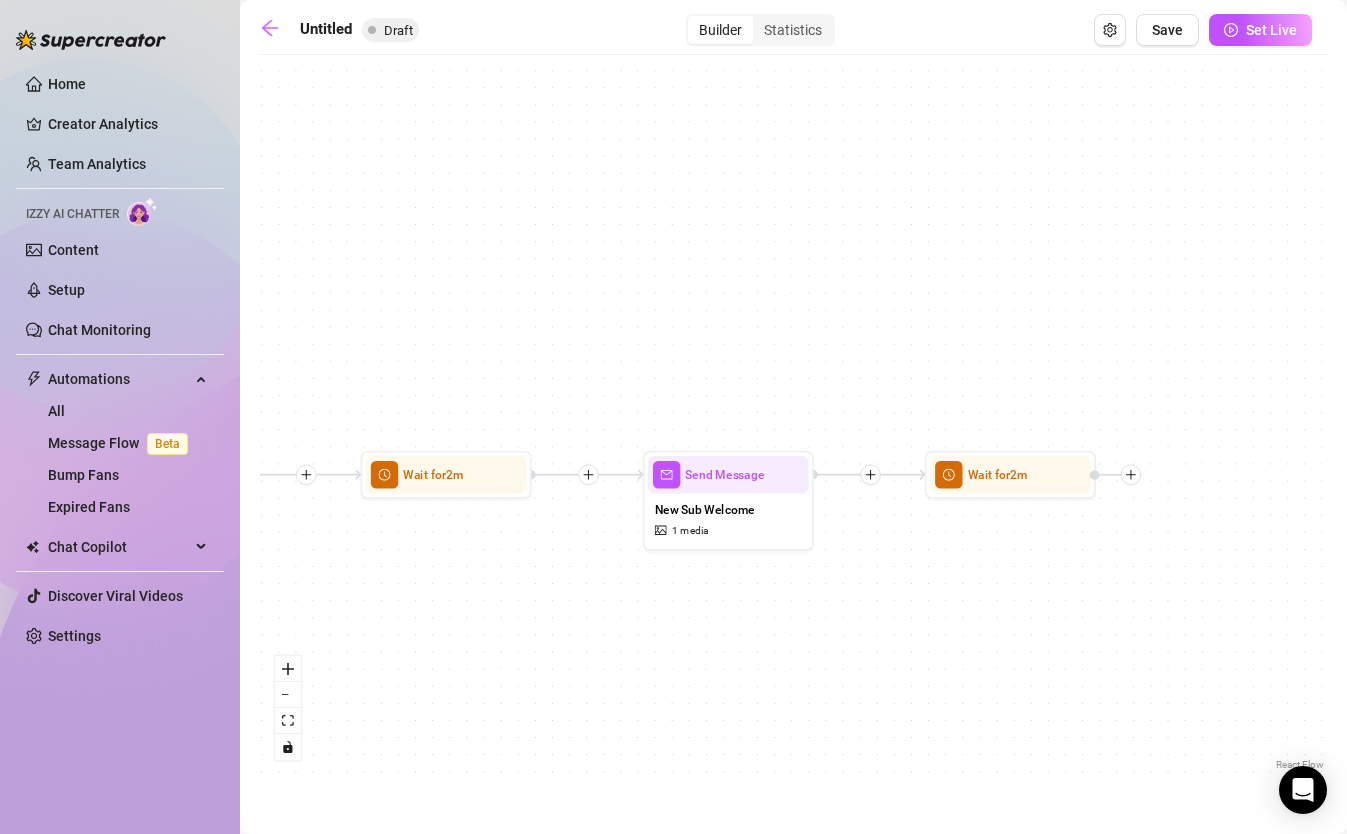 drag, startPoint x: 731, startPoint y: 720, endPoint x: 675, endPoint y: 731, distance: 57.070133 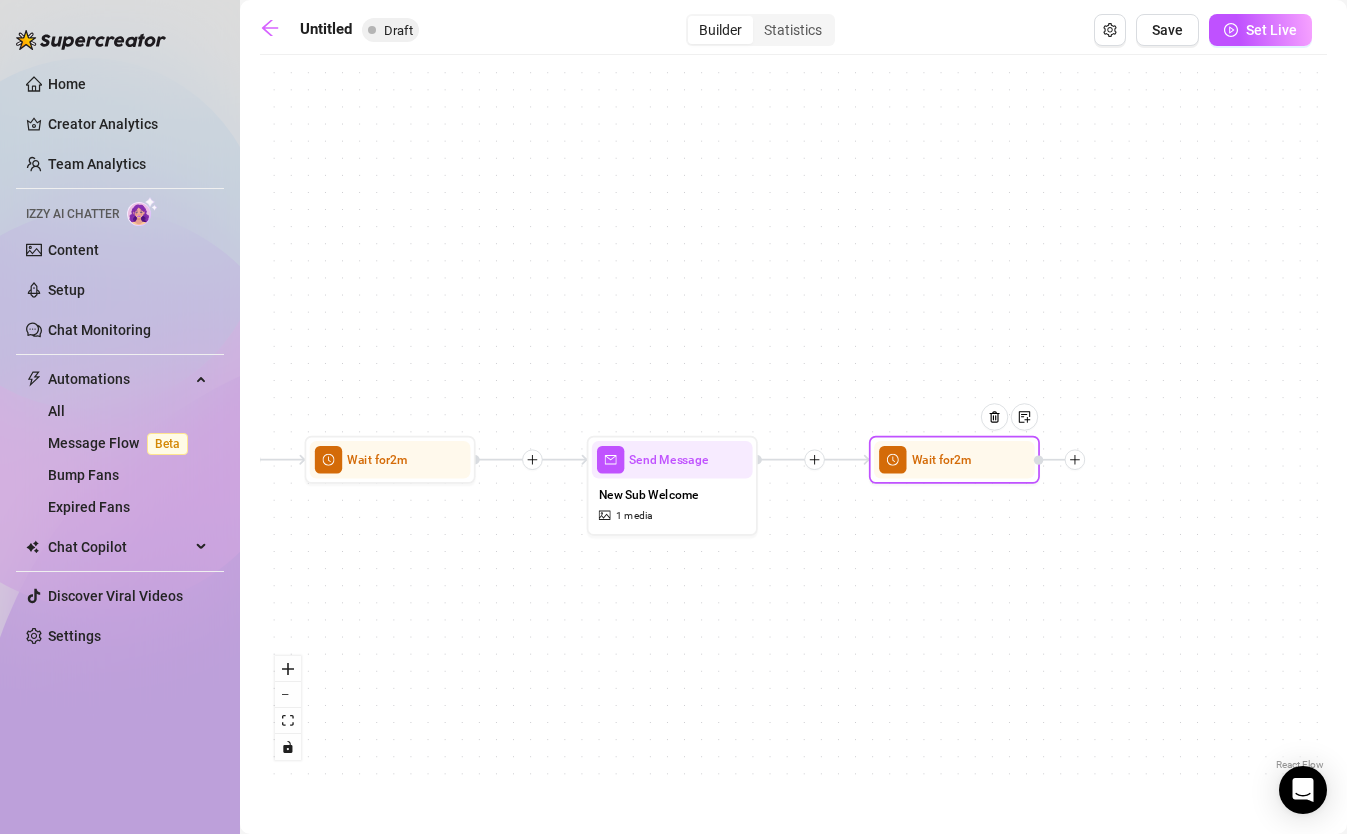 click on "Wait for  2m" at bounding box center [954, 460] 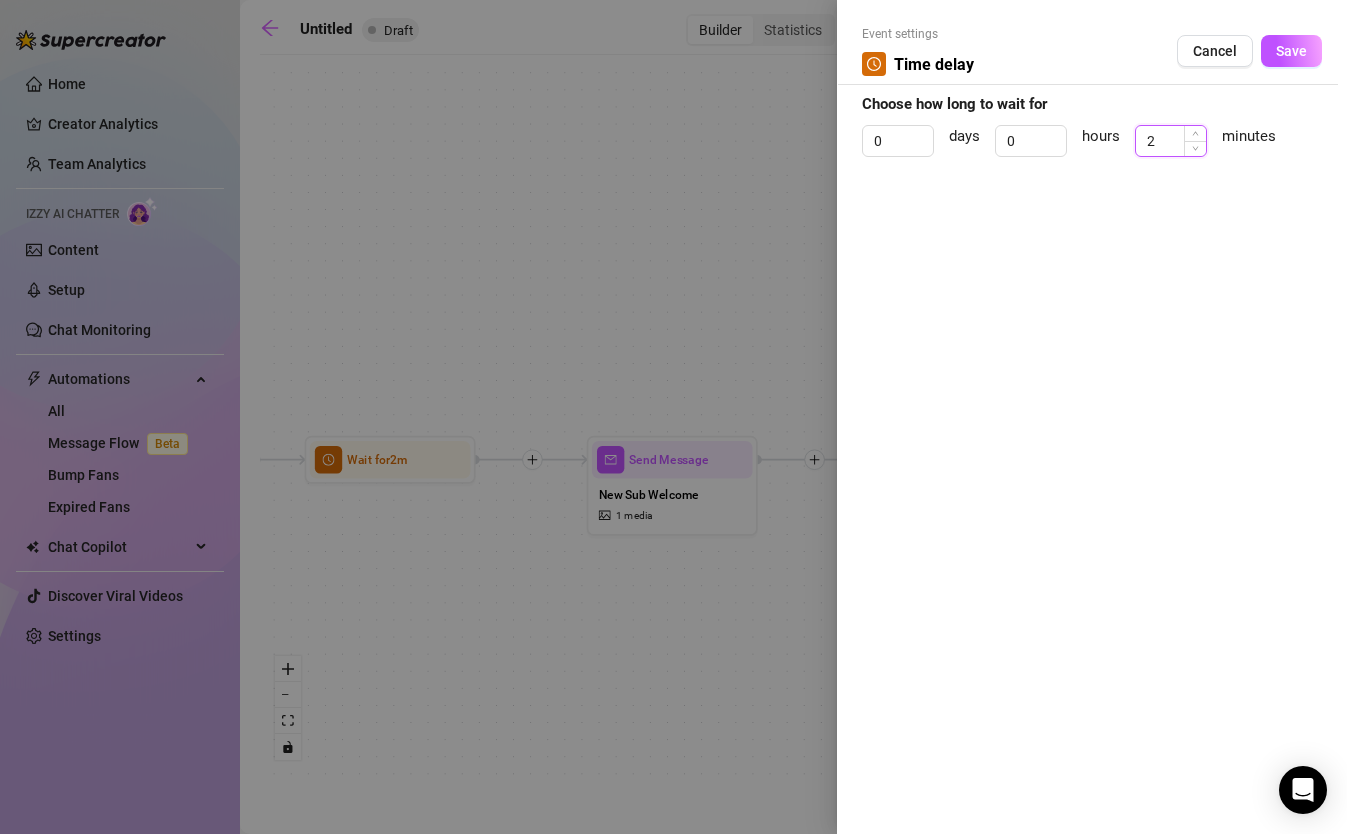 click on "2" at bounding box center [1171, 141] 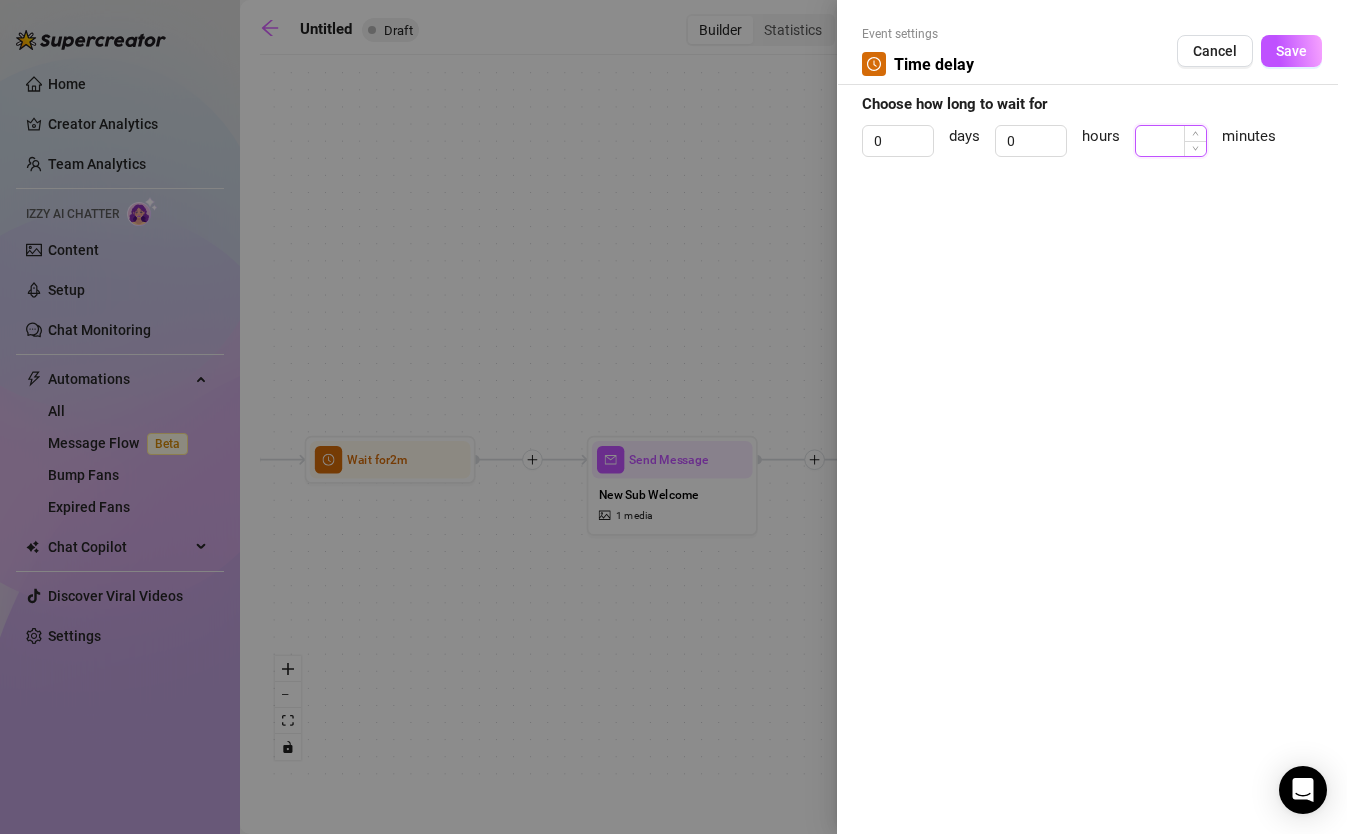 type on "4" 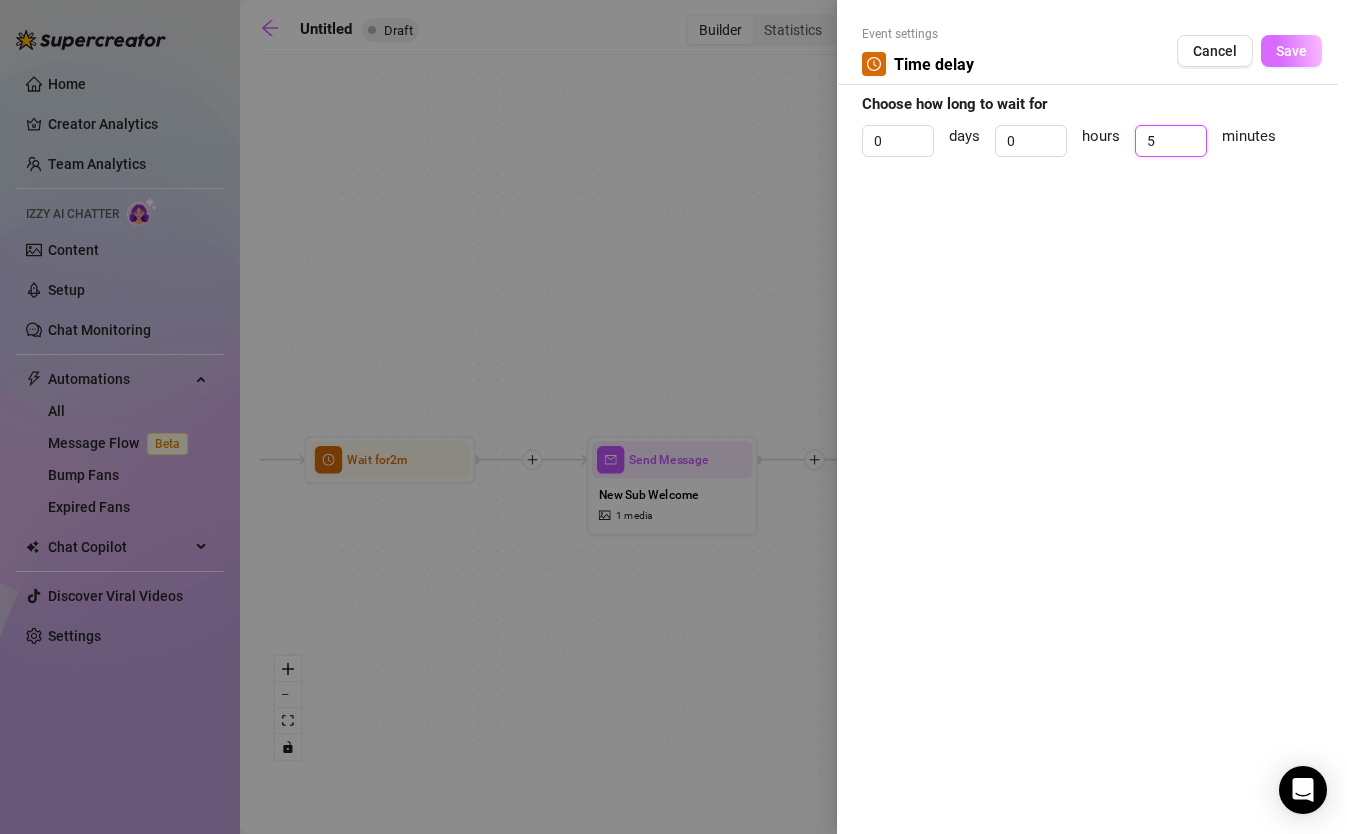 type on "5" 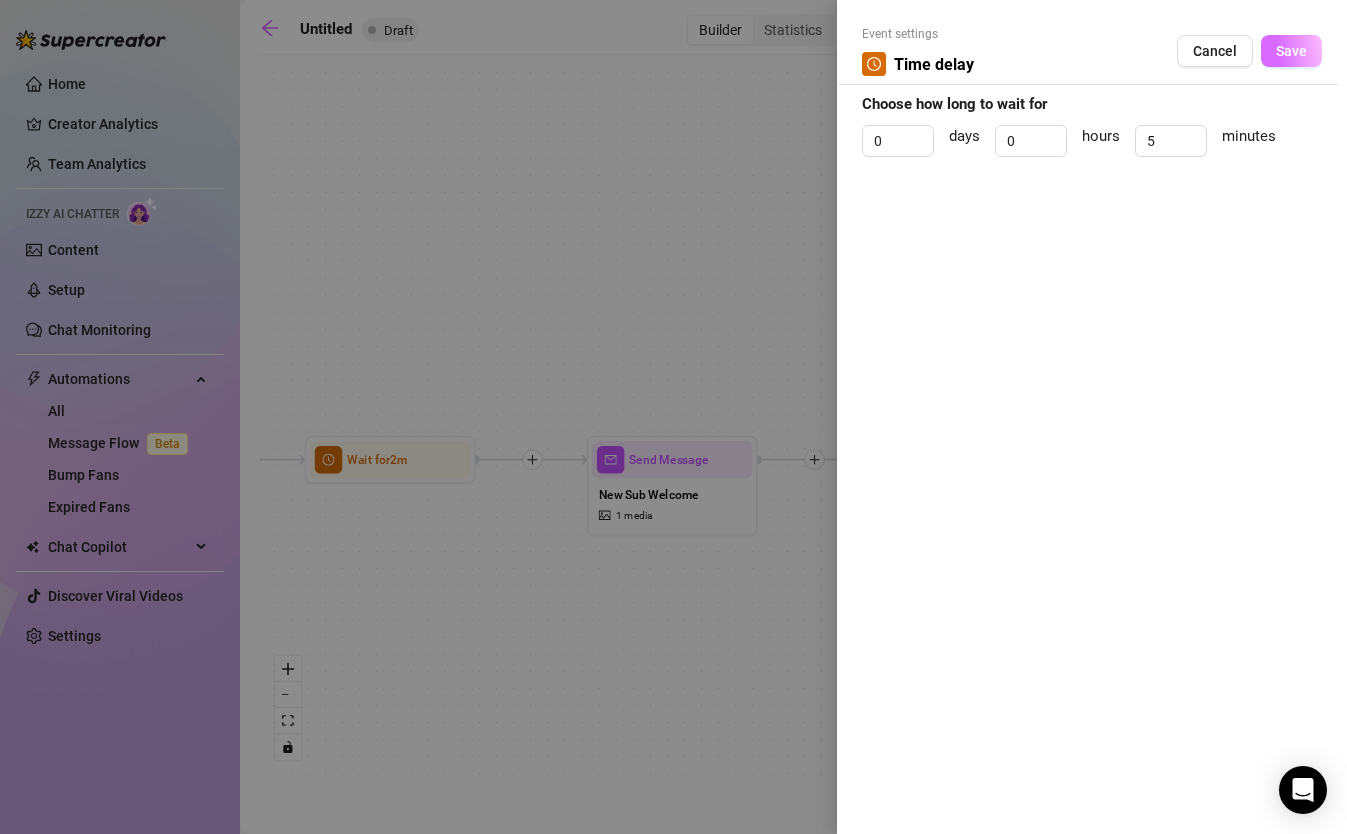 click on "Save" at bounding box center (1291, 51) 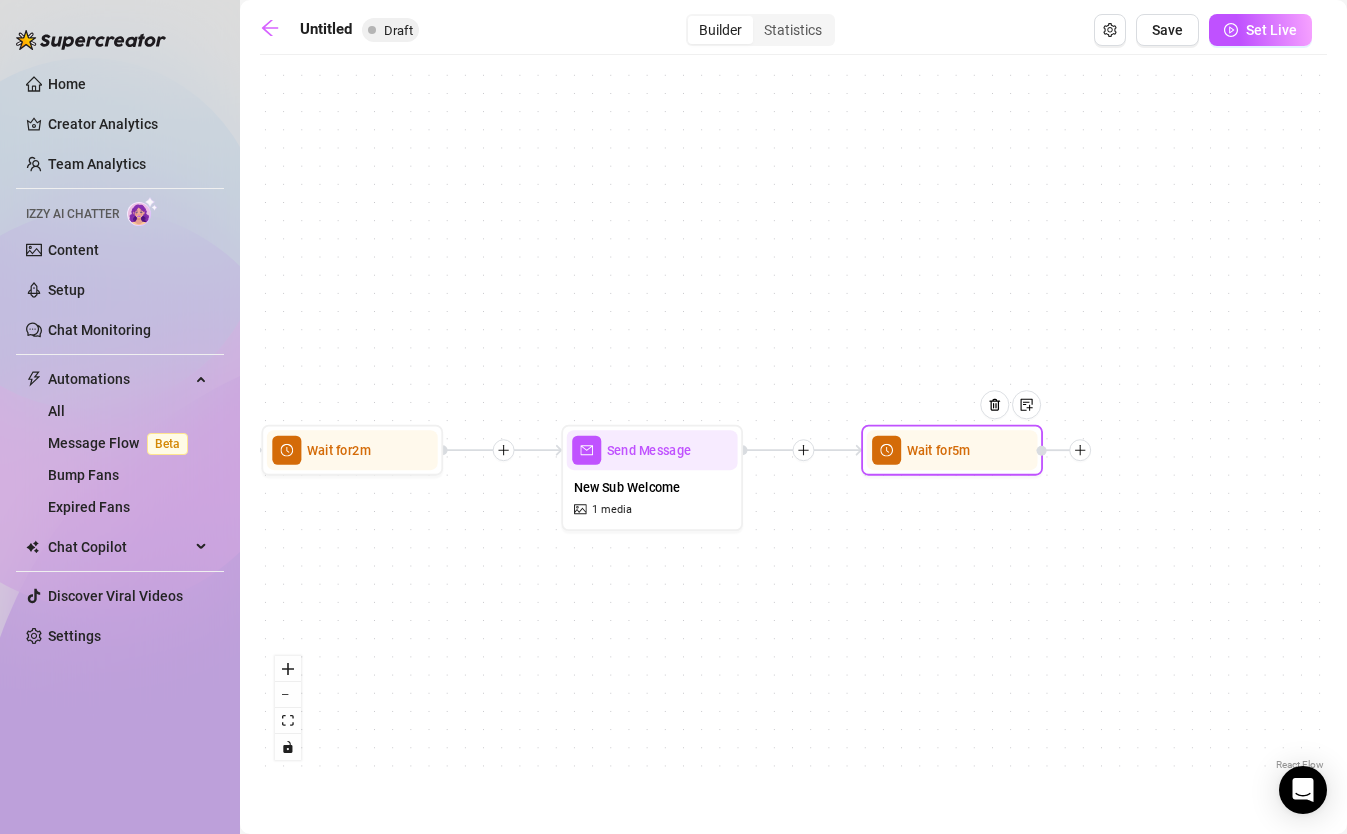 click on "Wait for  5m" at bounding box center [952, 450] 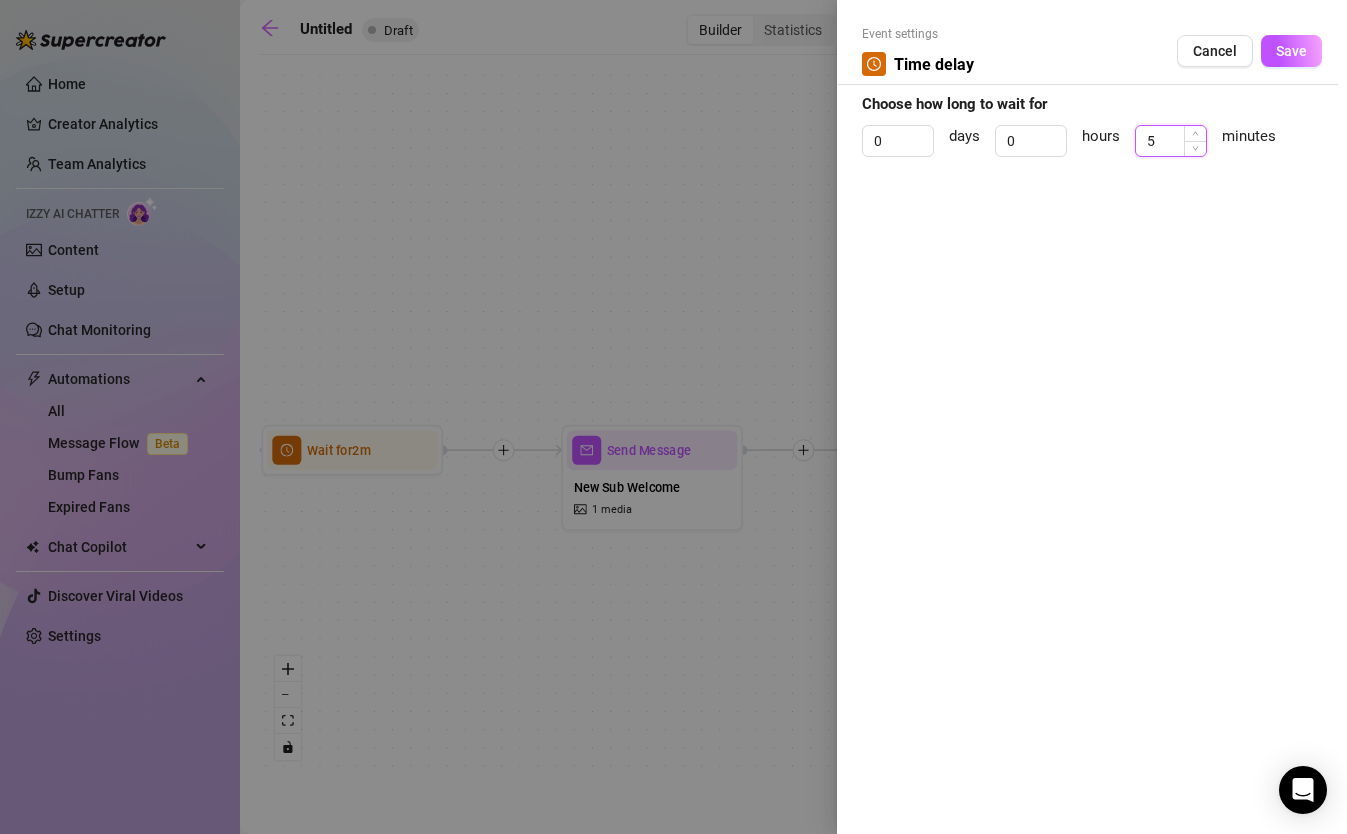 click on "5" at bounding box center (1171, 141) 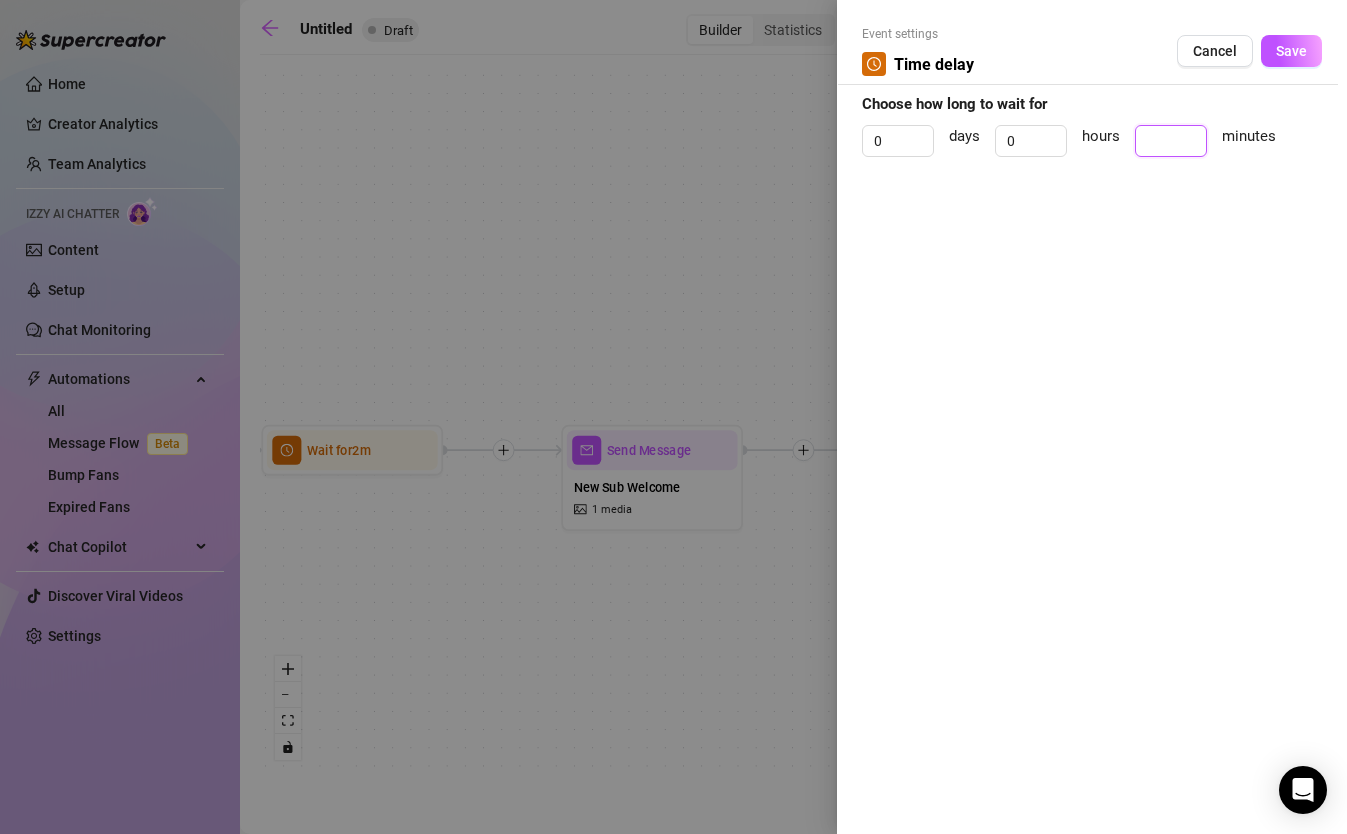 type 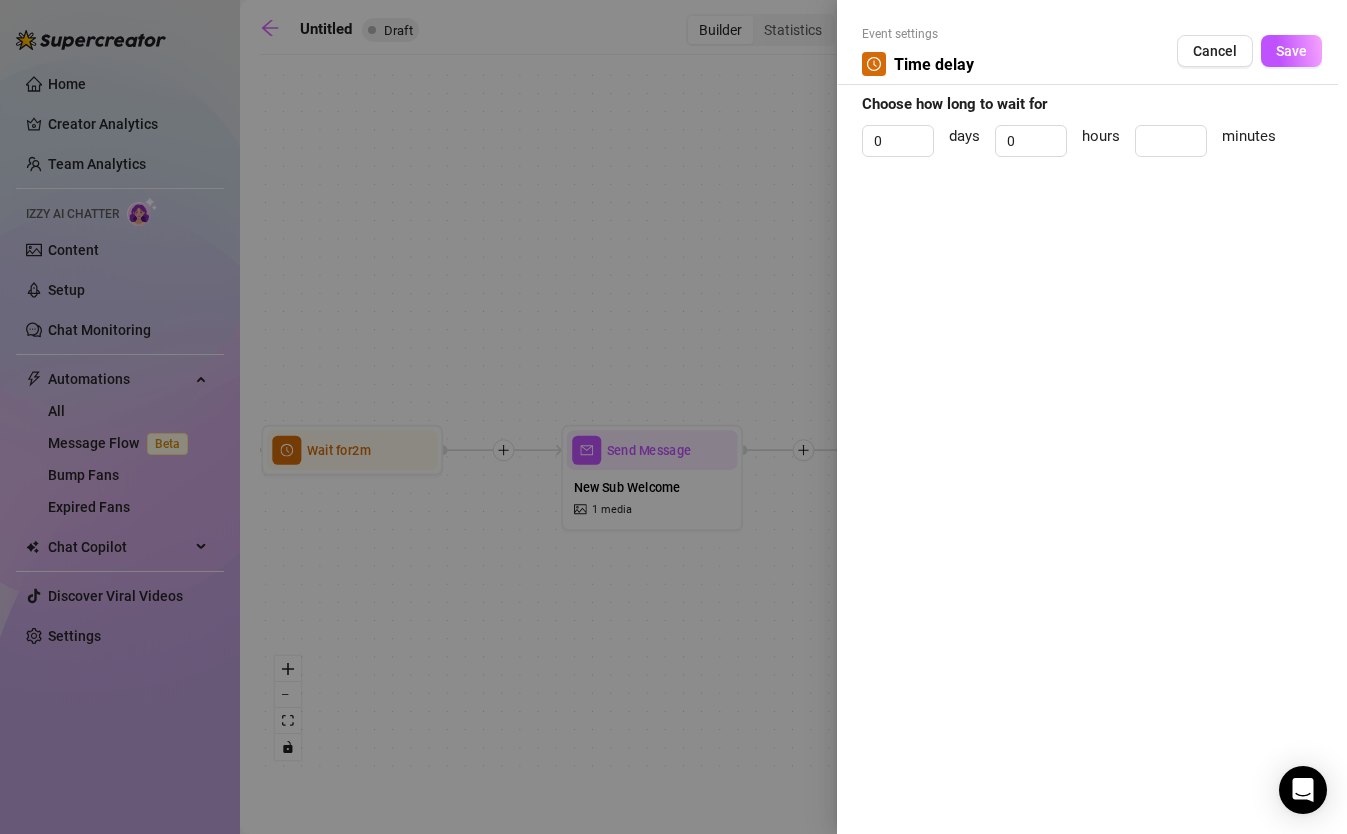 click at bounding box center [673, 417] 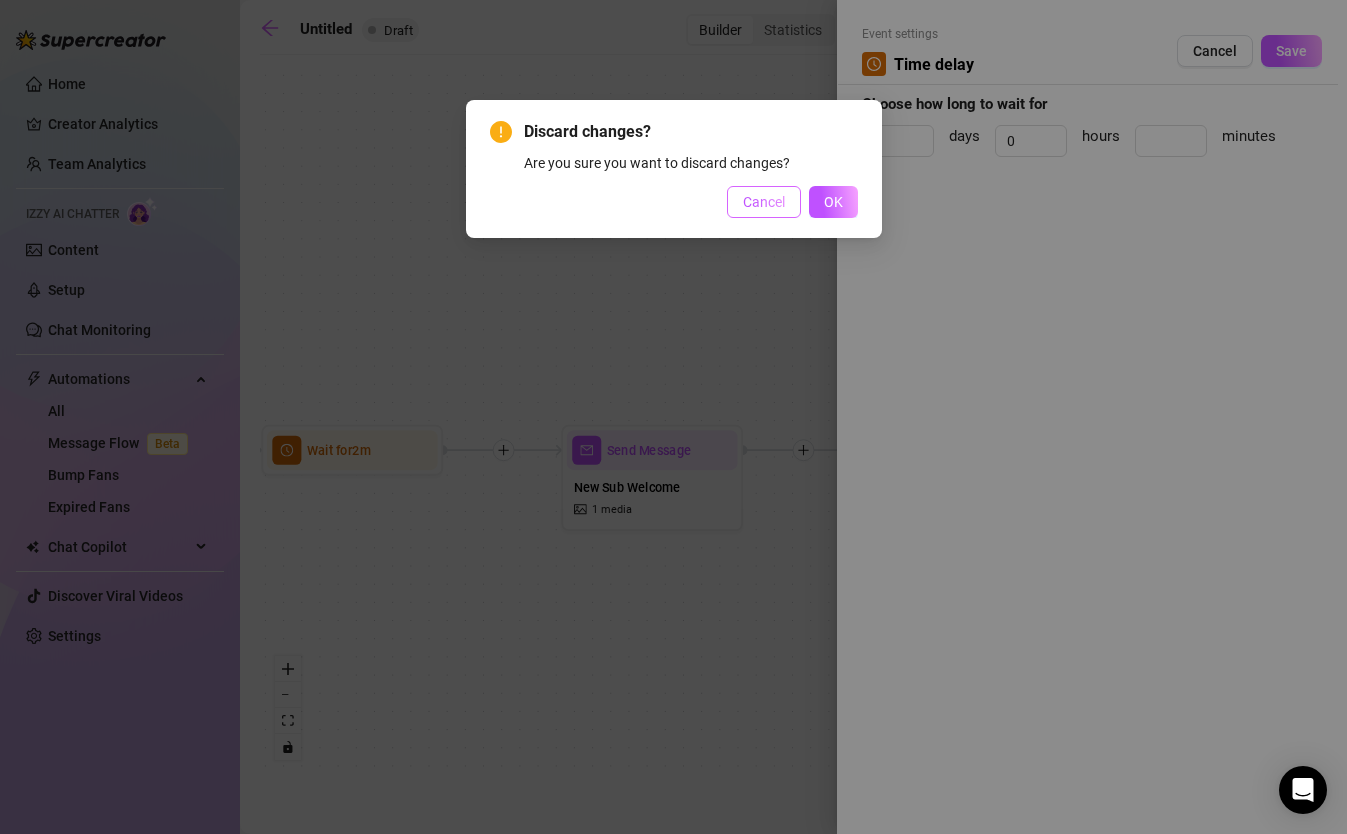 click on "Cancel" at bounding box center [764, 202] 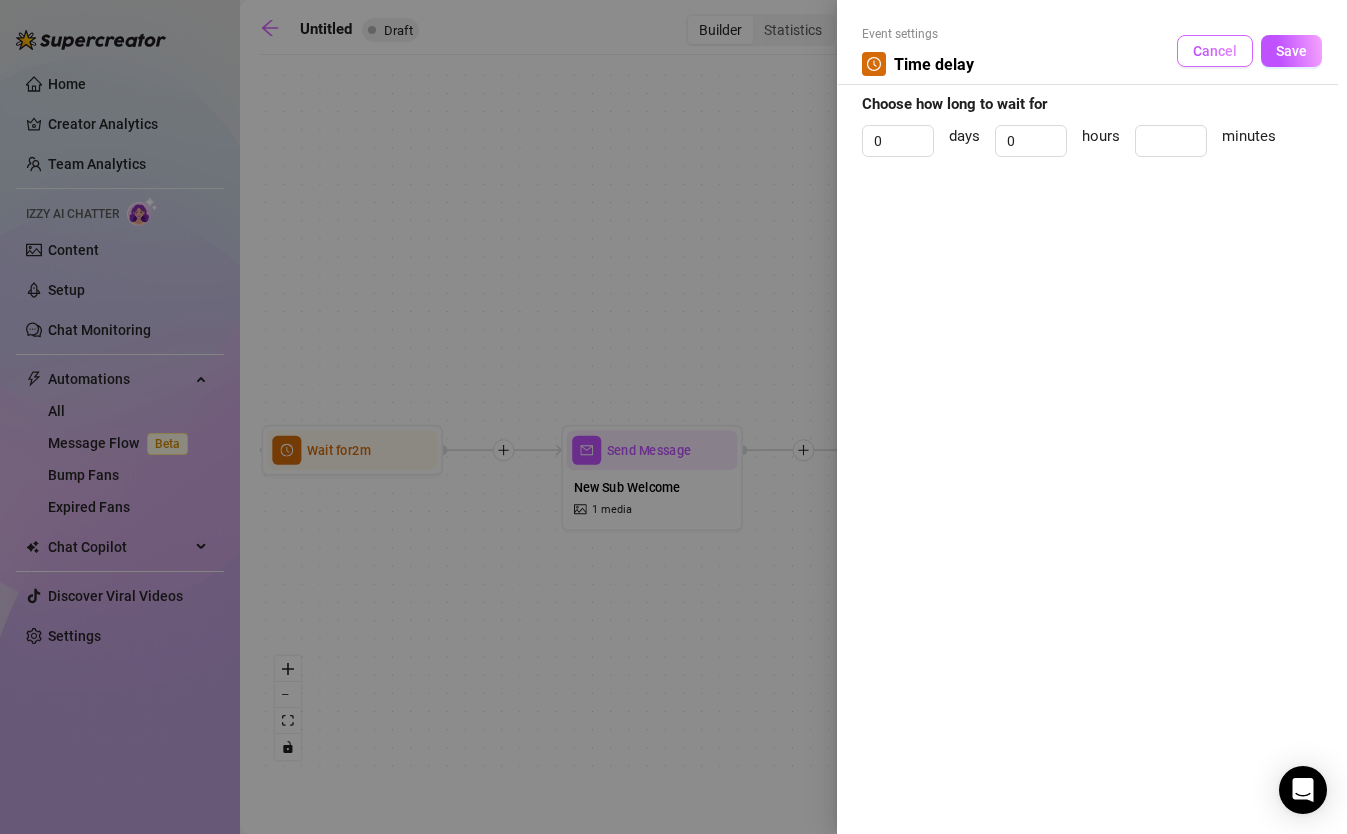 click on "Cancel" at bounding box center (1215, 51) 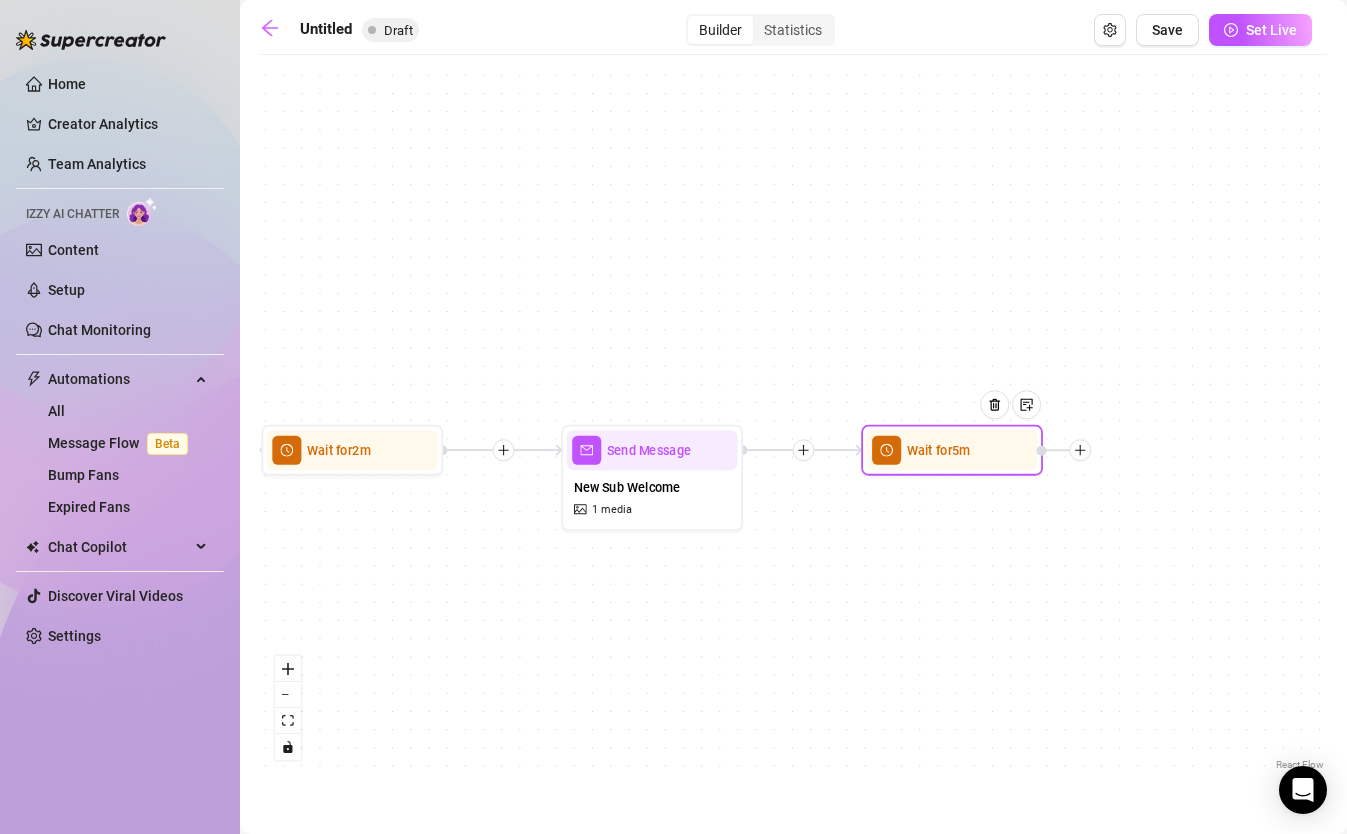 click 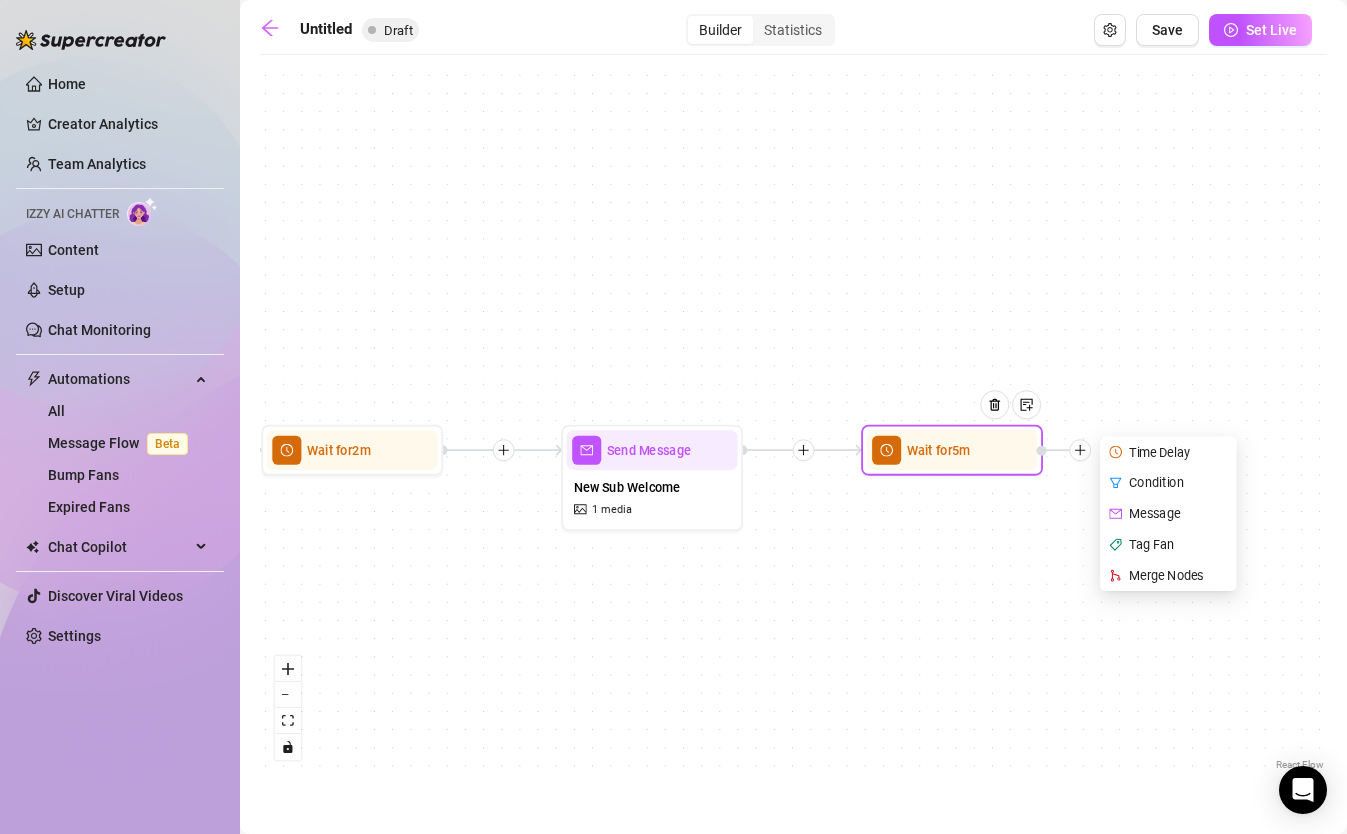 click on "Message" at bounding box center (1170, 513) 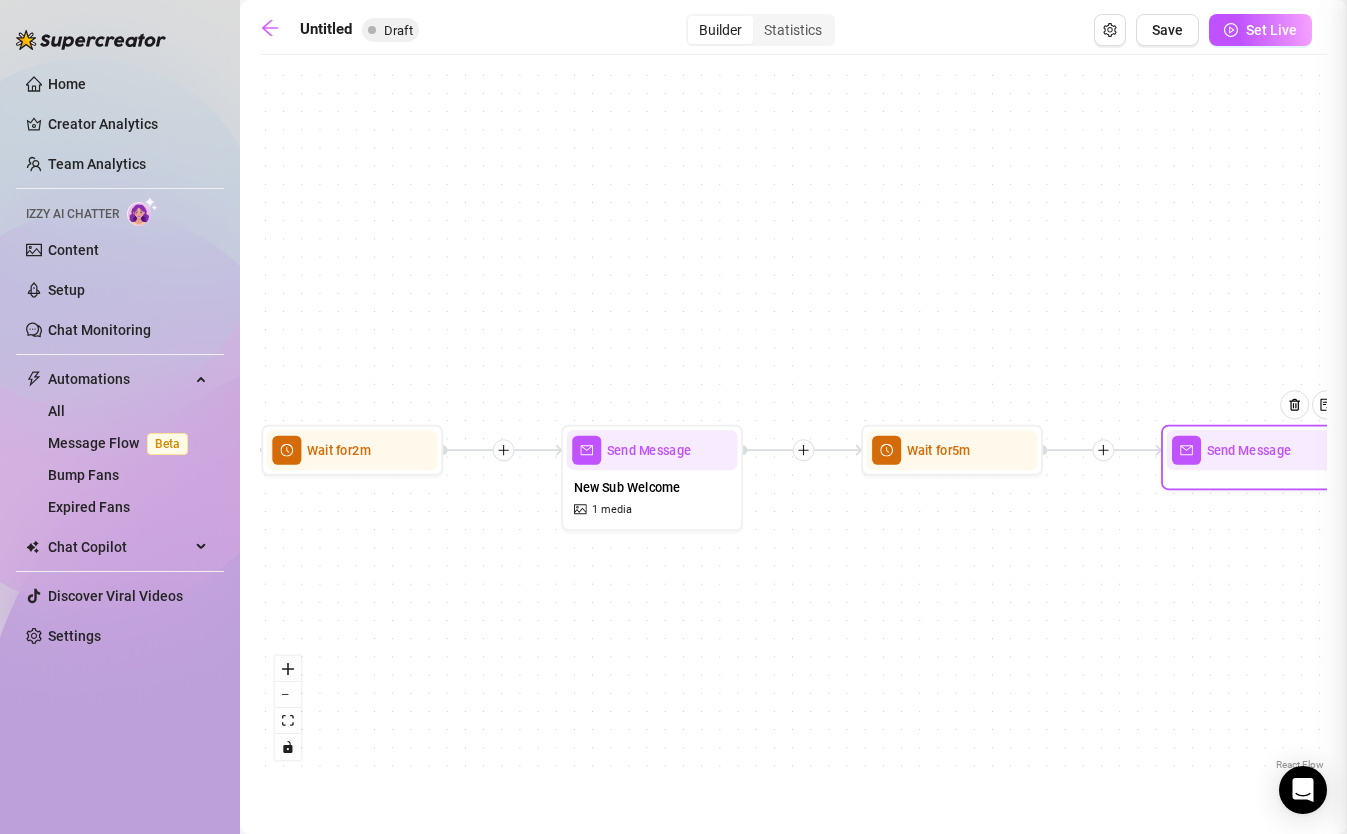 type on "Write your message here" 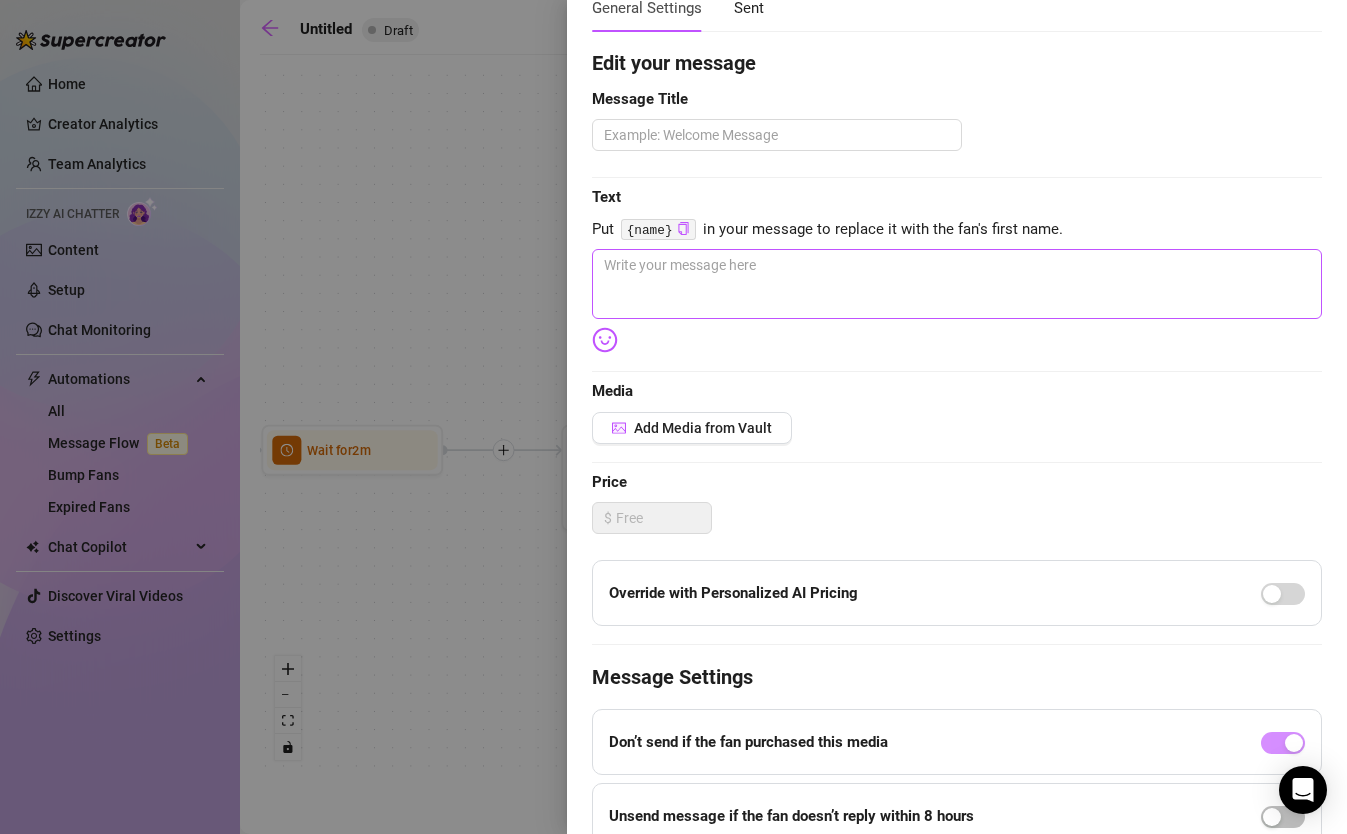 scroll, scrollTop: 126, scrollLeft: 0, axis: vertical 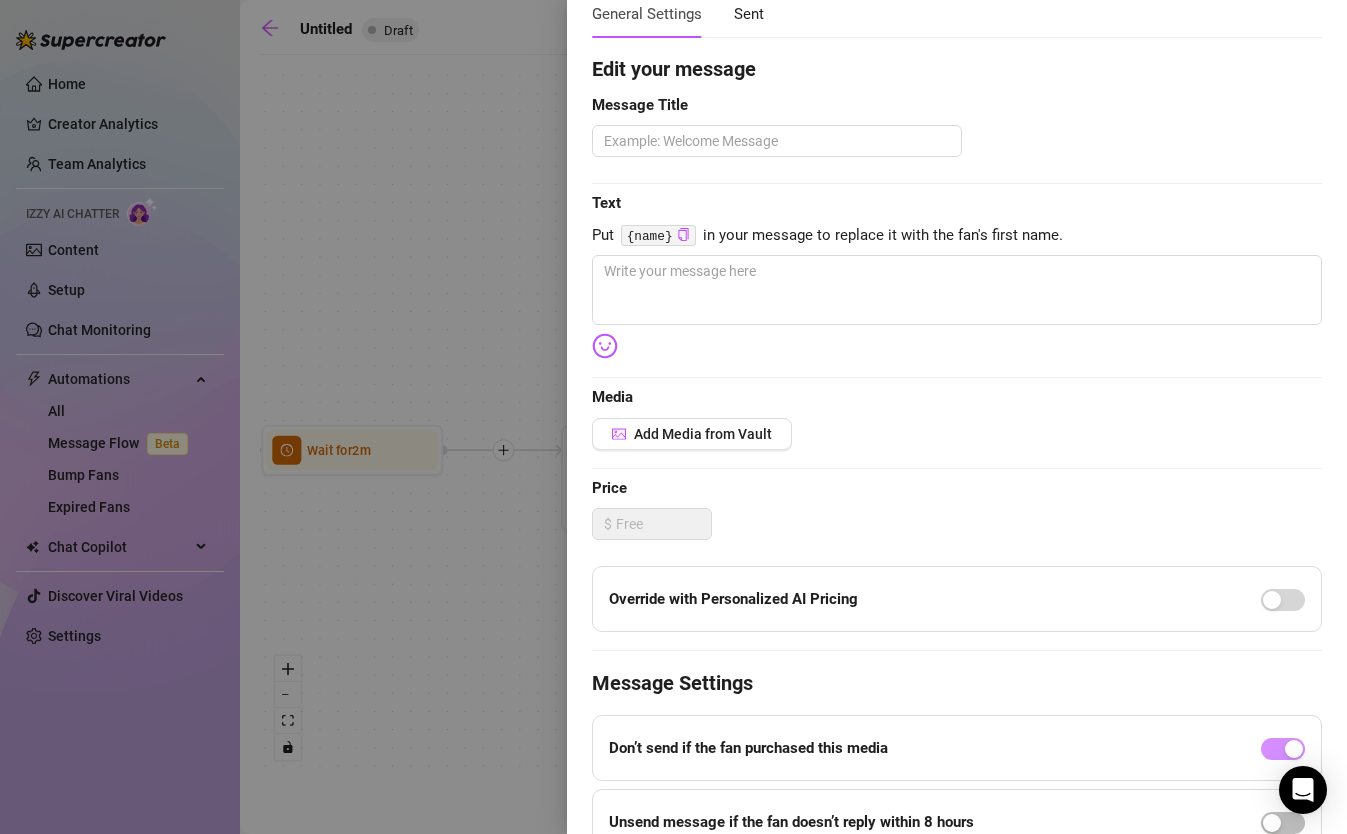 click on "Edit your message Message Title Text Put   {name}   in your message to replace it with the fan's first name. Media Add Media from Vault Price $ Override with Personalized AI Pricing Message Settings Don’t send if the fan purchased this media Unsend message if the fan doesn’t reply within 8 hours Don’t send if the fan messaged you" at bounding box center [957, 491] 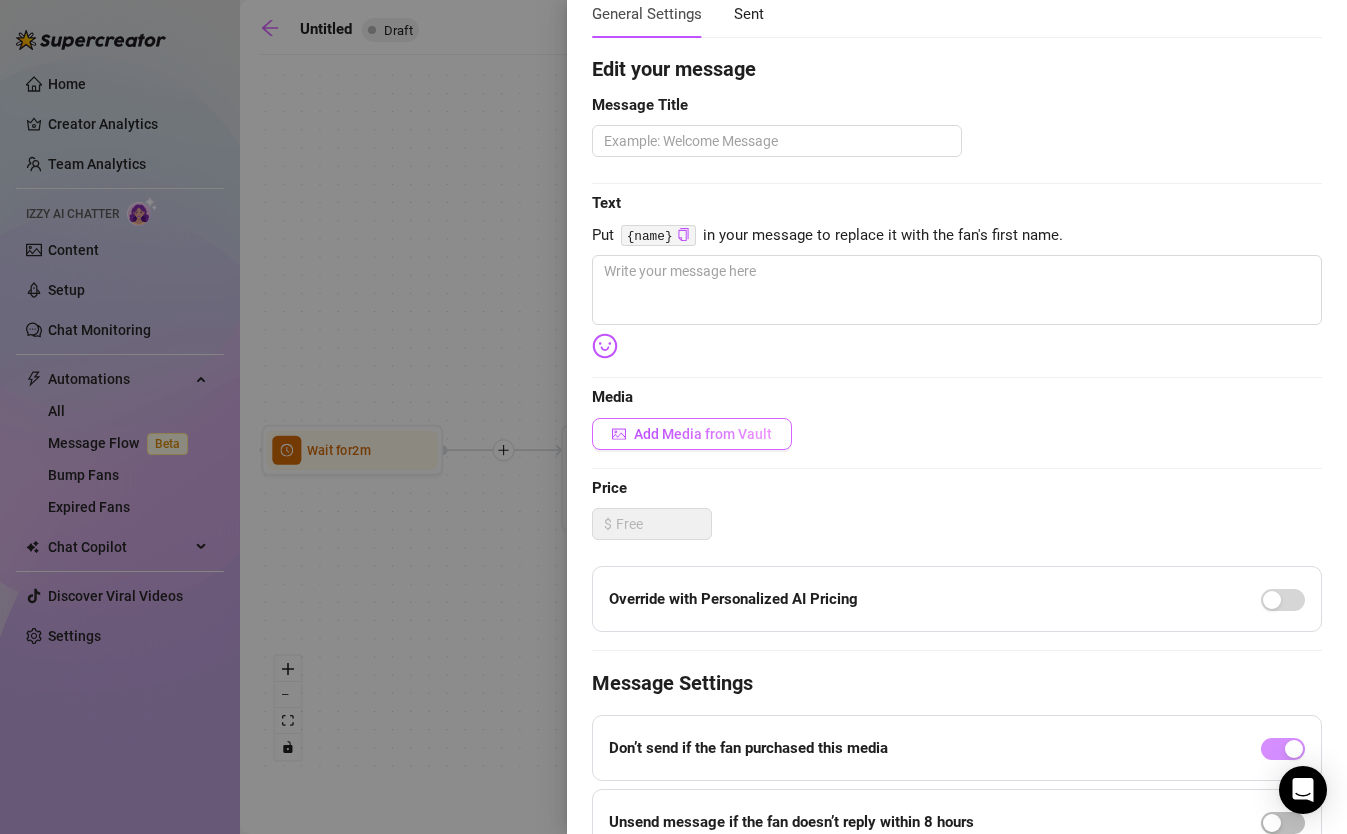 click on "Add Media from Vault" at bounding box center [703, 434] 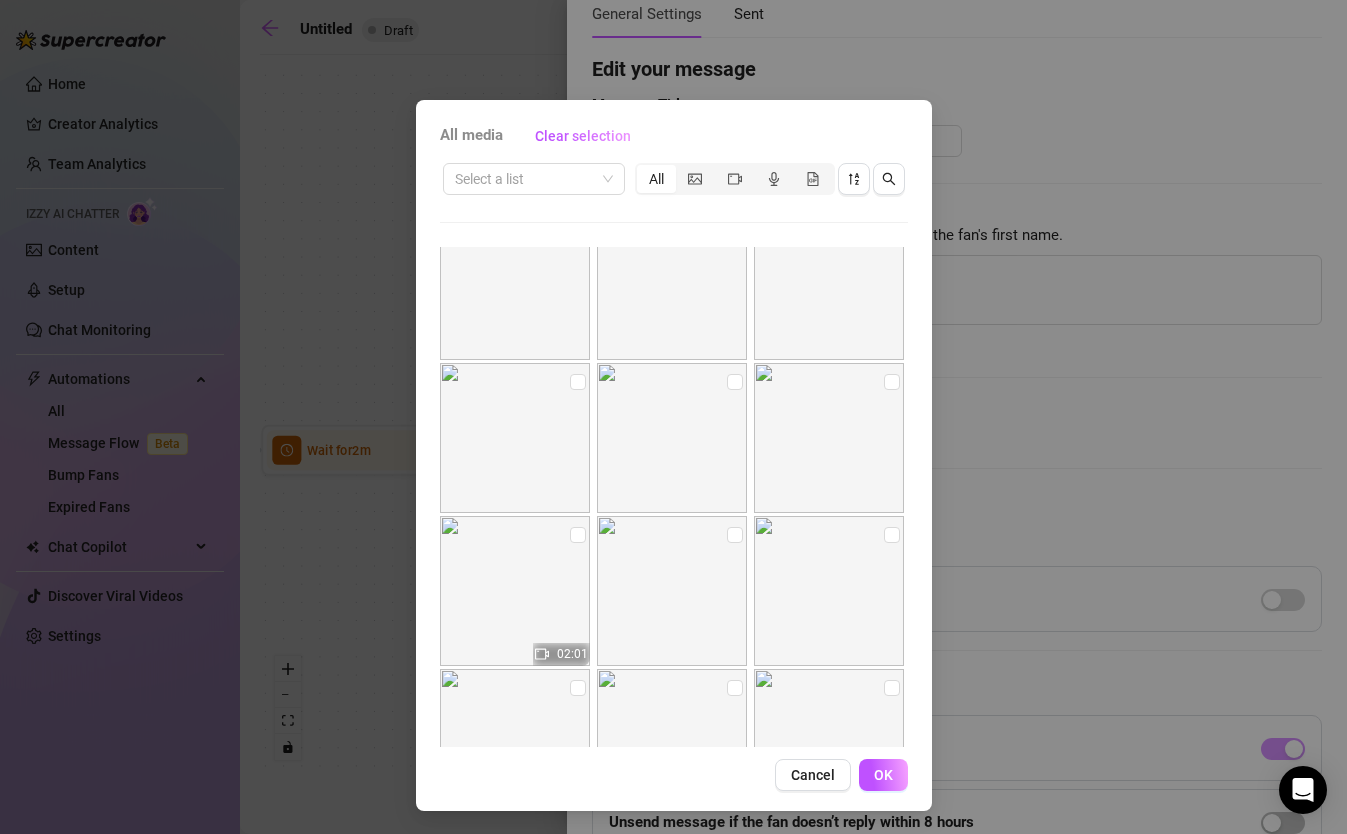 scroll, scrollTop: 949, scrollLeft: 0, axis: vertical 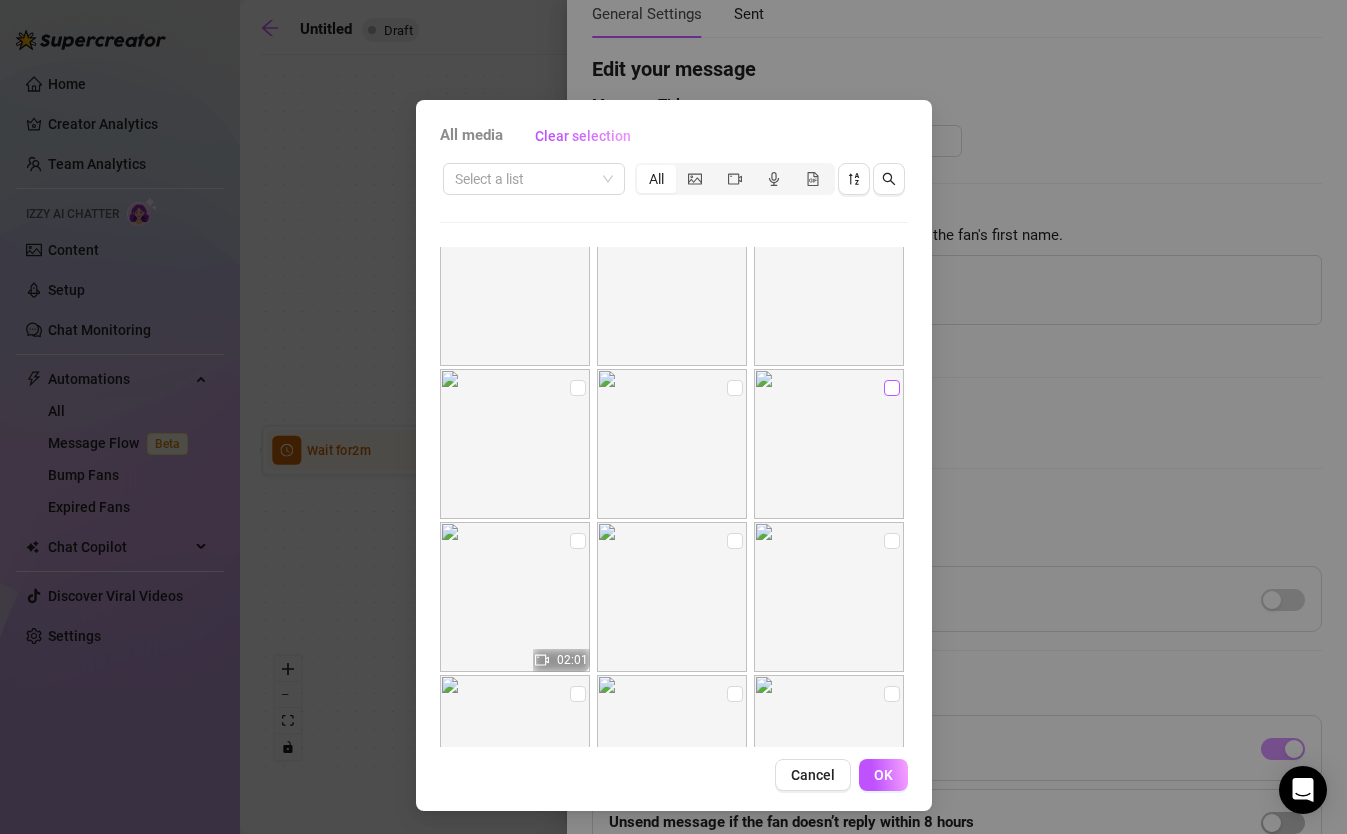 click at bounding box center [892, 388] 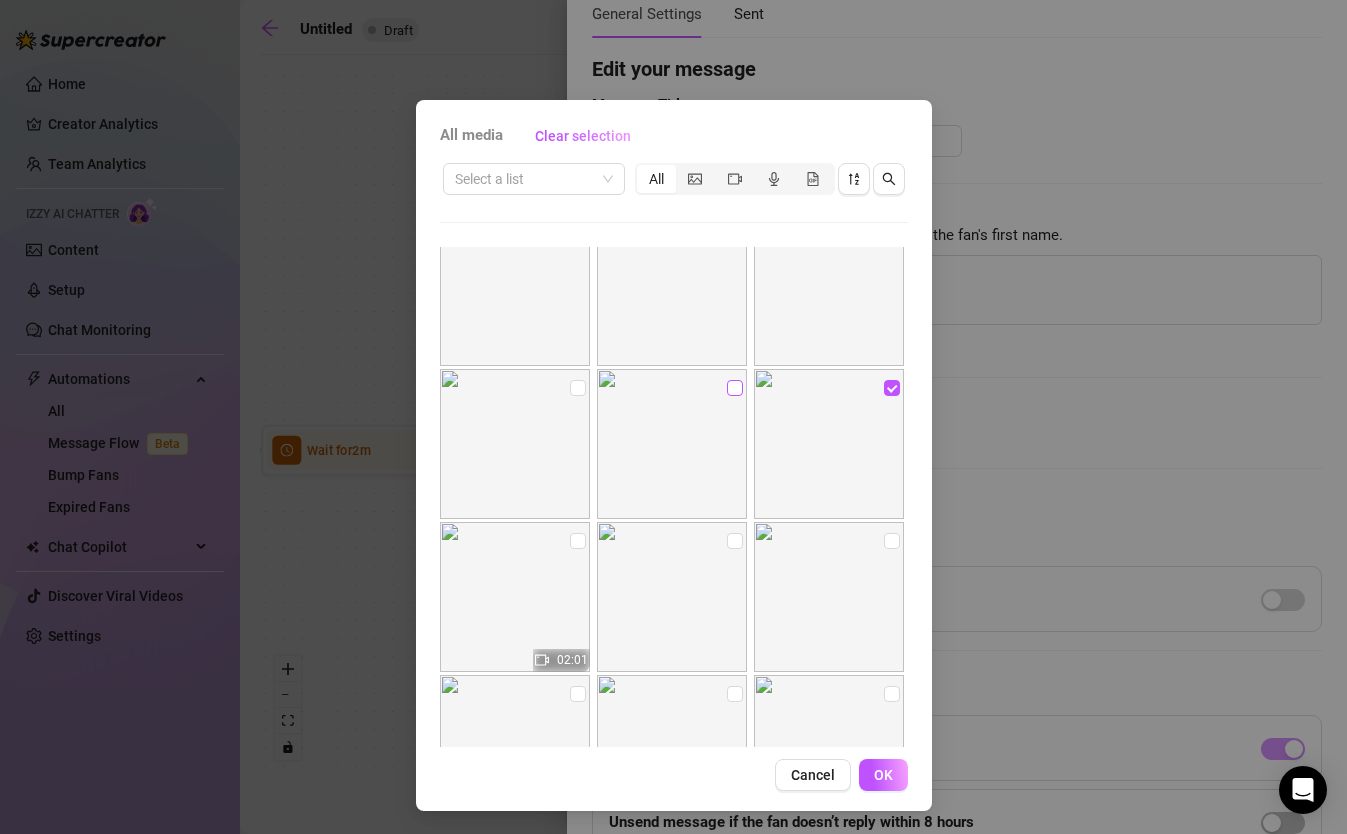 click at bounding box center [735, 388] 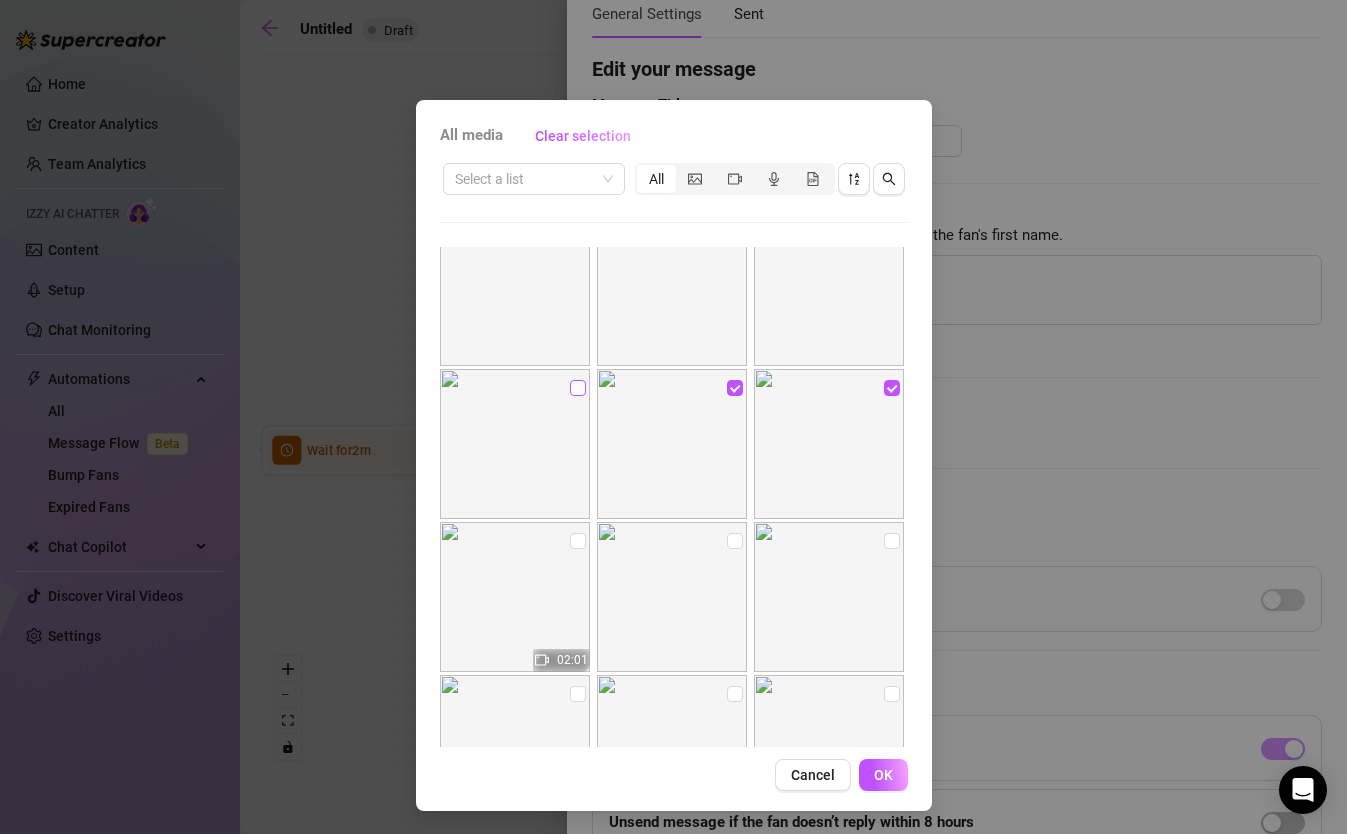 click at bounding box center [578, 388] 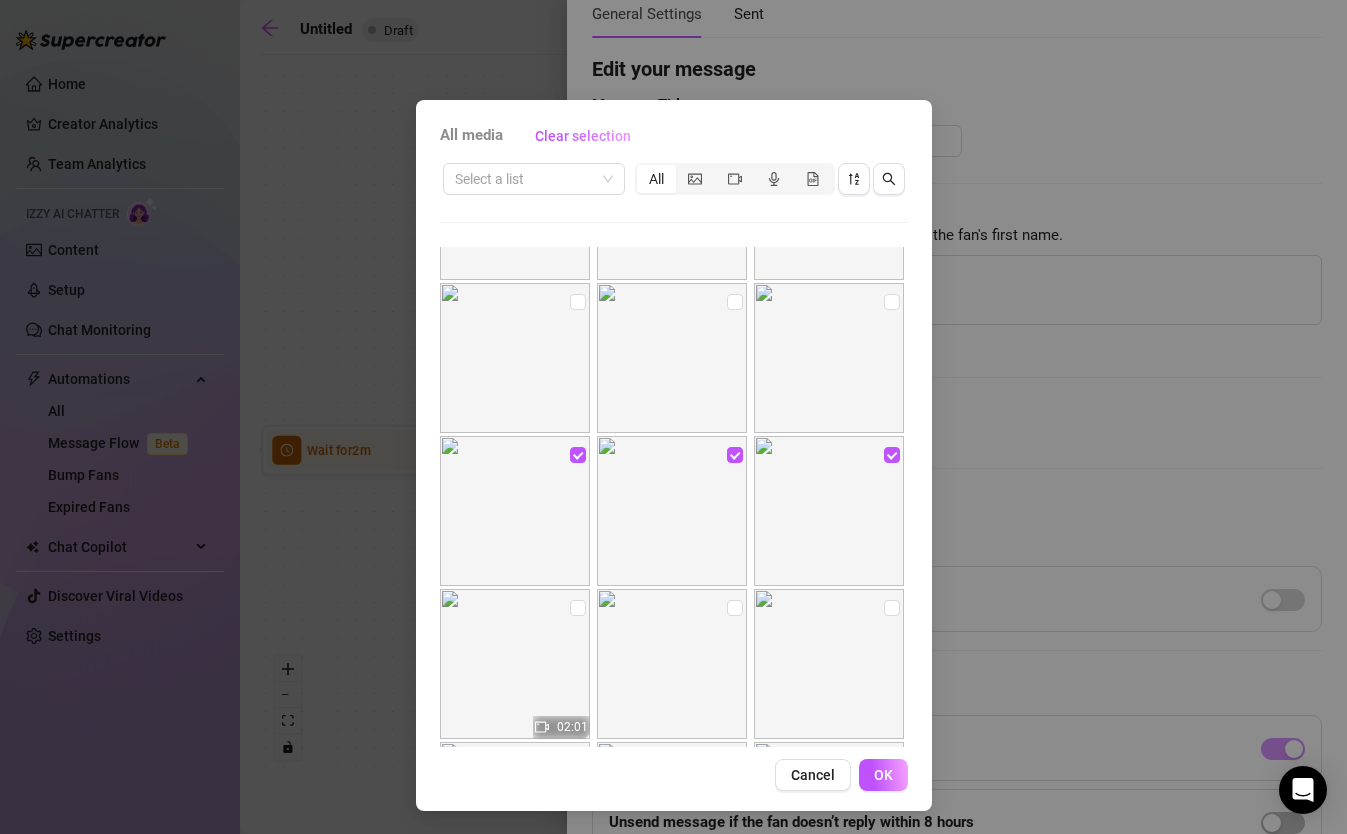 scroll, scrollTop: 863, scrollLeft: 0, axis: vertical 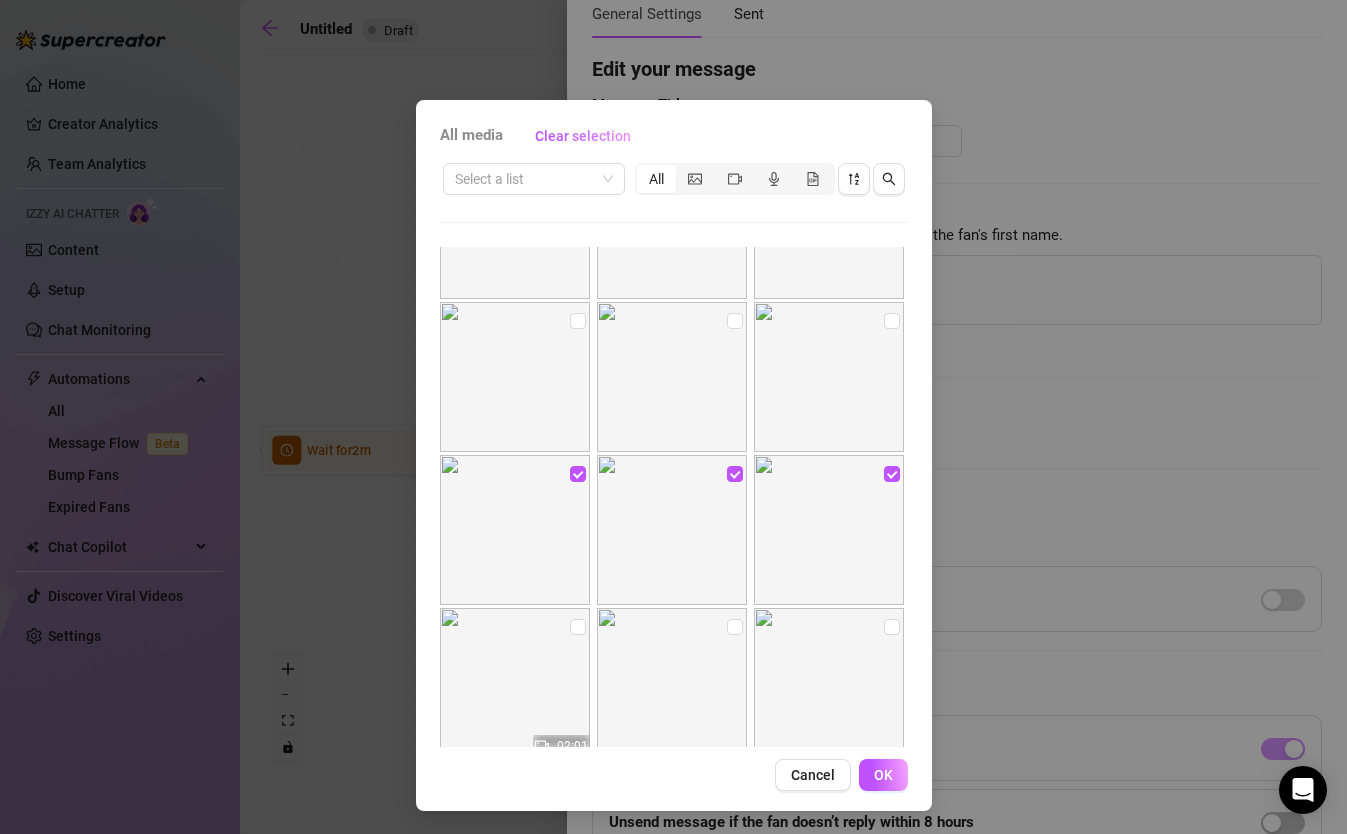 click at bounding box center (829, 377) 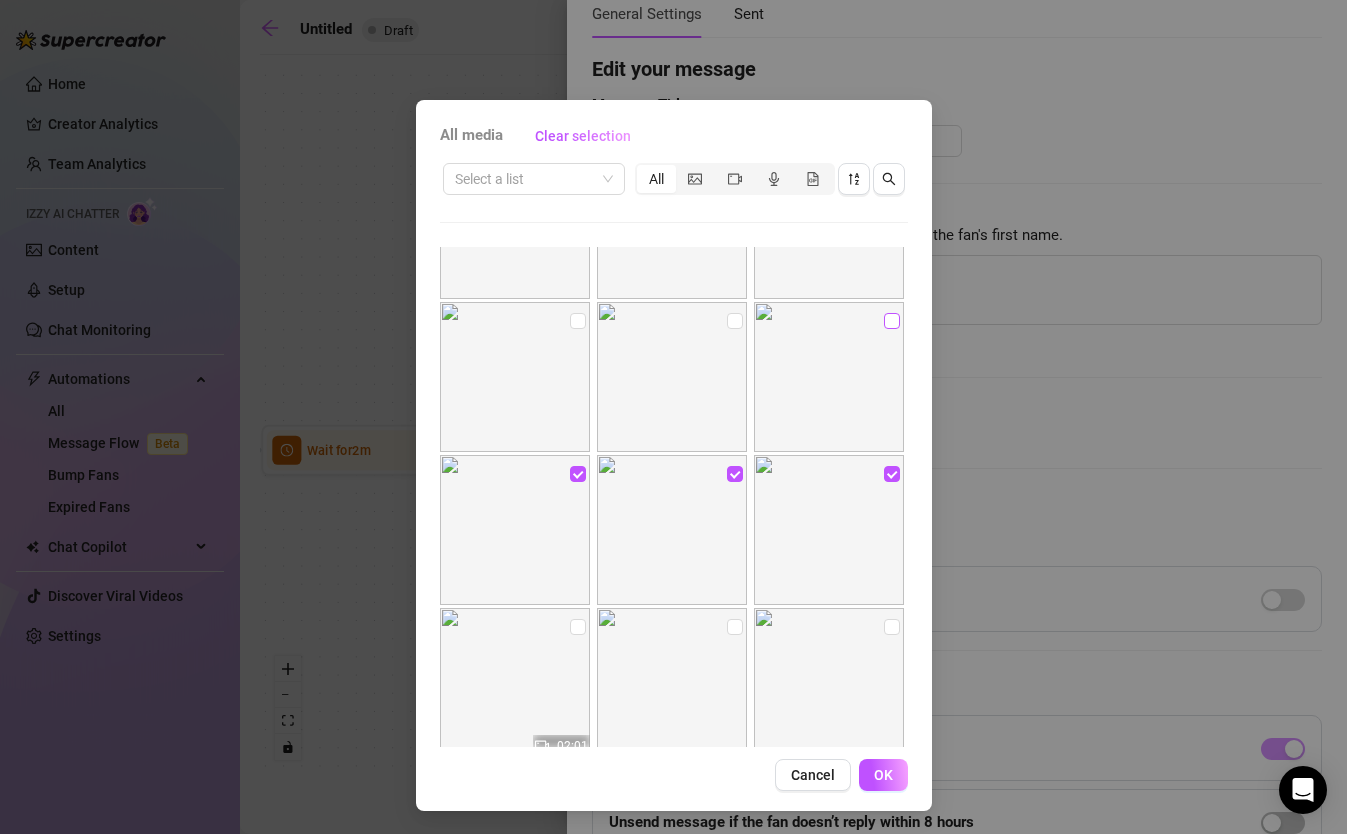 click at bounding box center [892, 321] 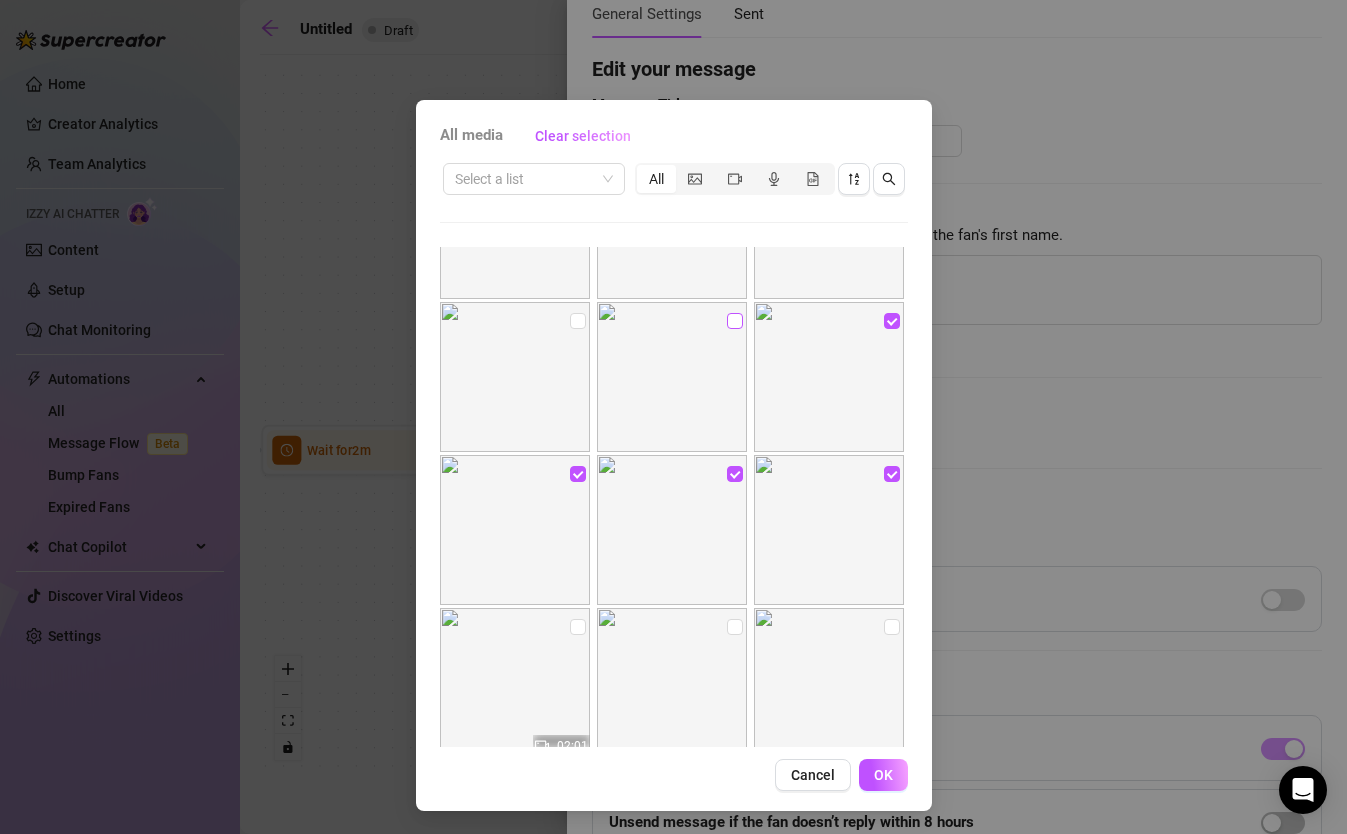 click at bounding box center (735, 321) 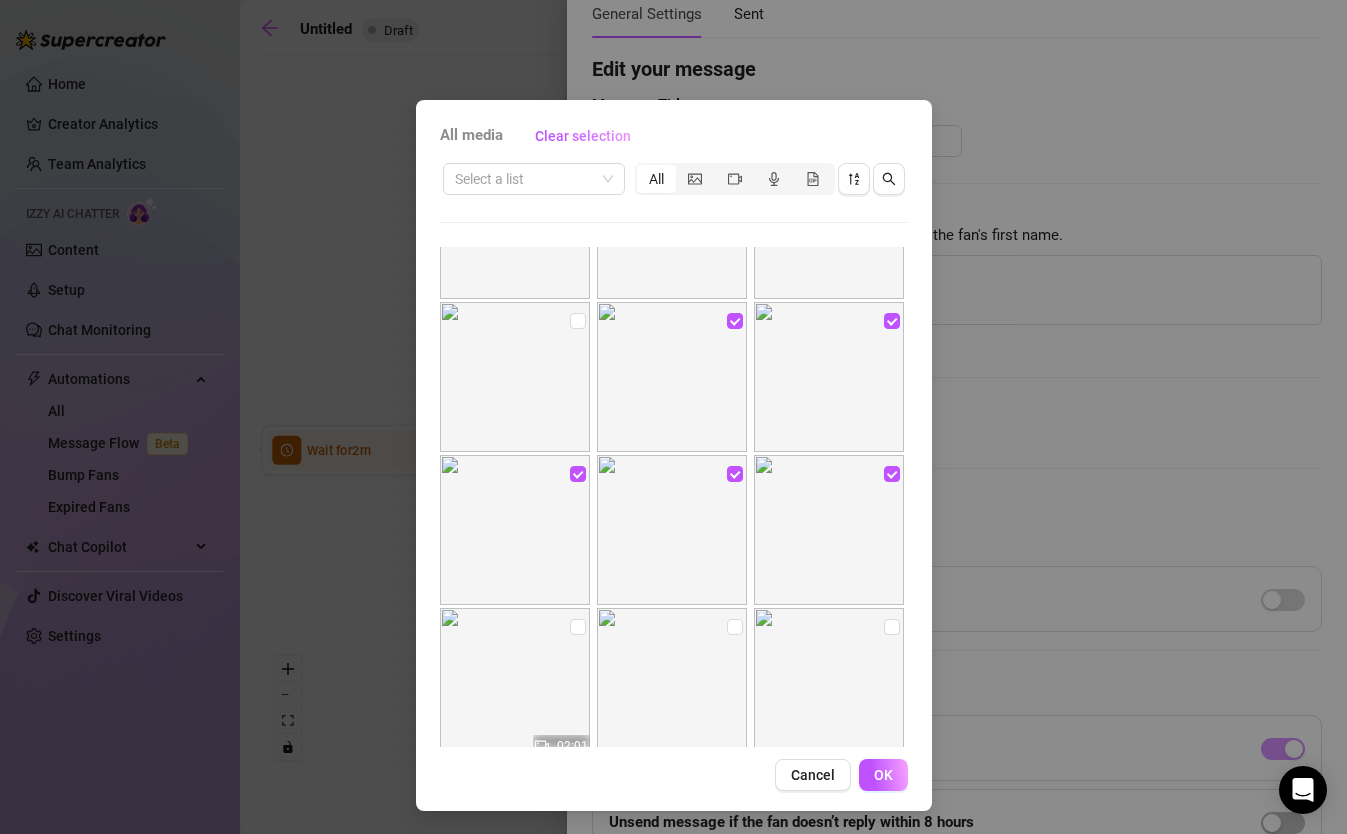 click at bounding box center [515, 377] 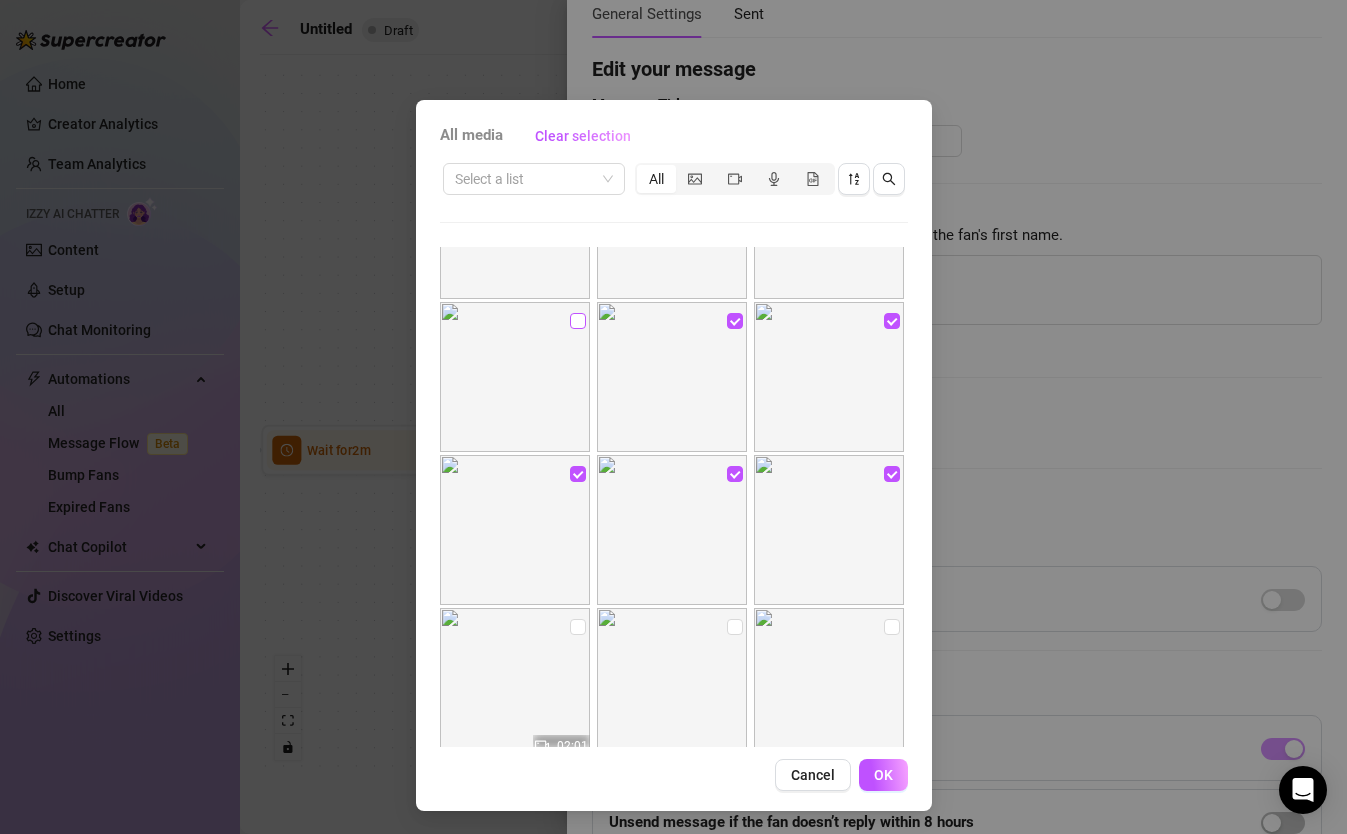 click at bounding box center (578, 321) 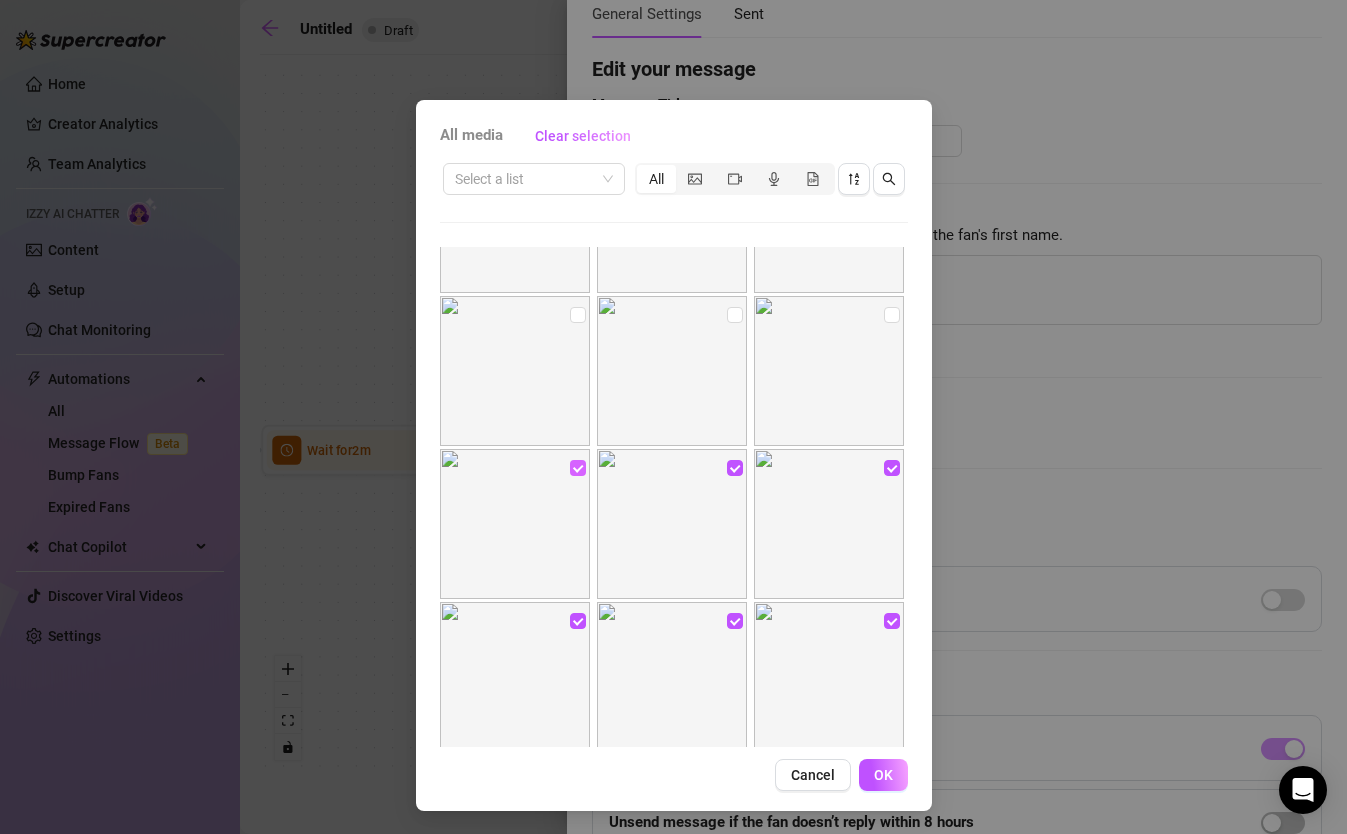 scroll, scrollTop: 705, scrollLeft: 0, axis: vertical 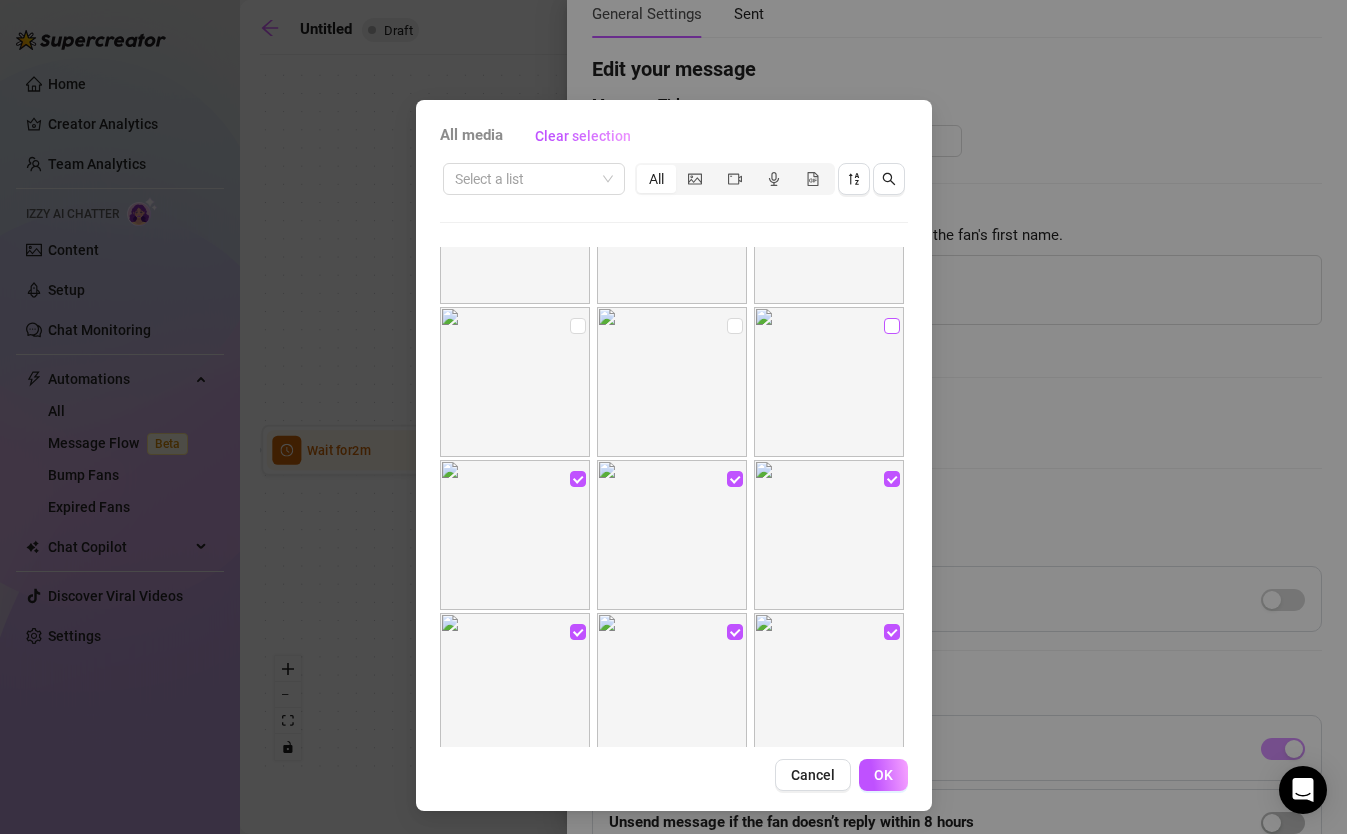click at bounding box center (892, 326) 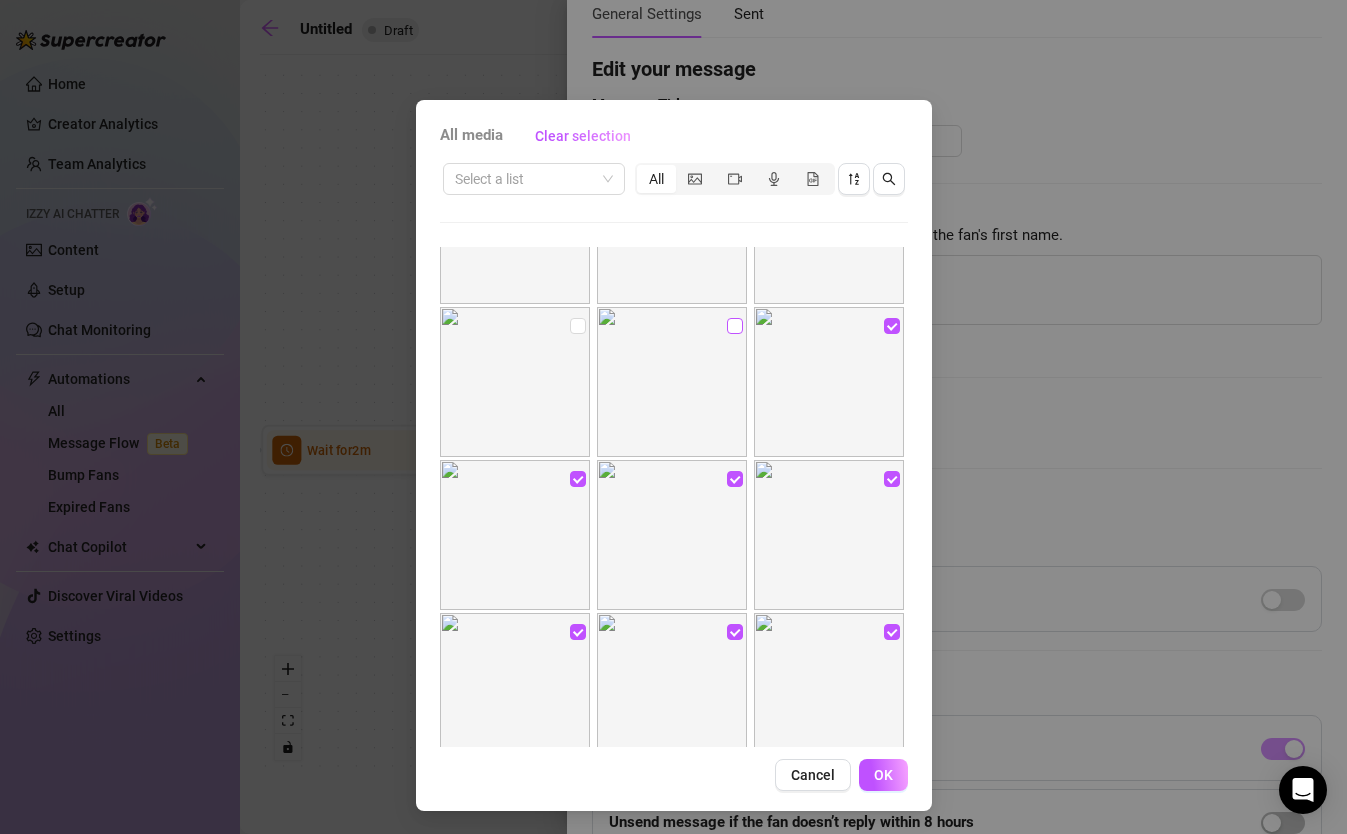 click at bounding box center [735, 326] 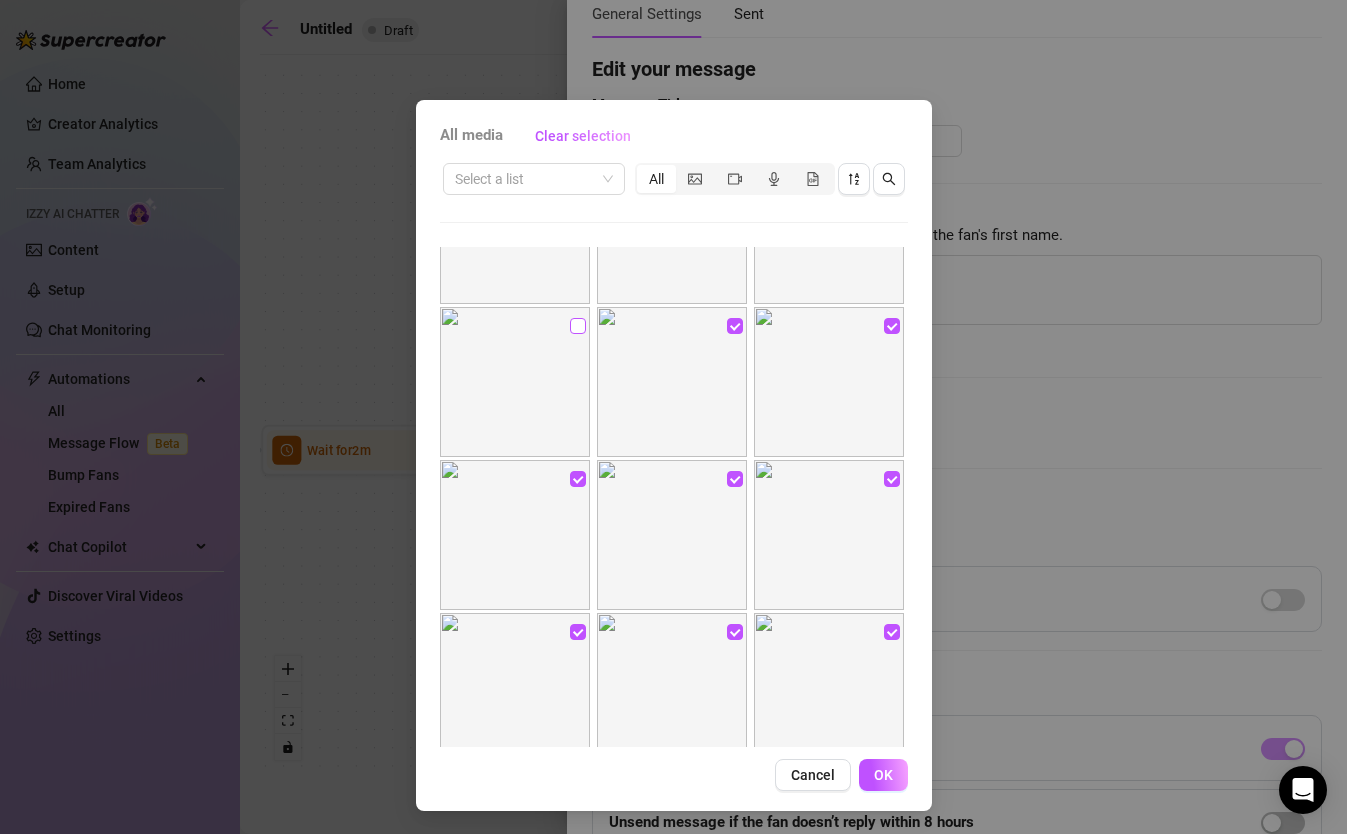 click at bounding box center (578, 326) 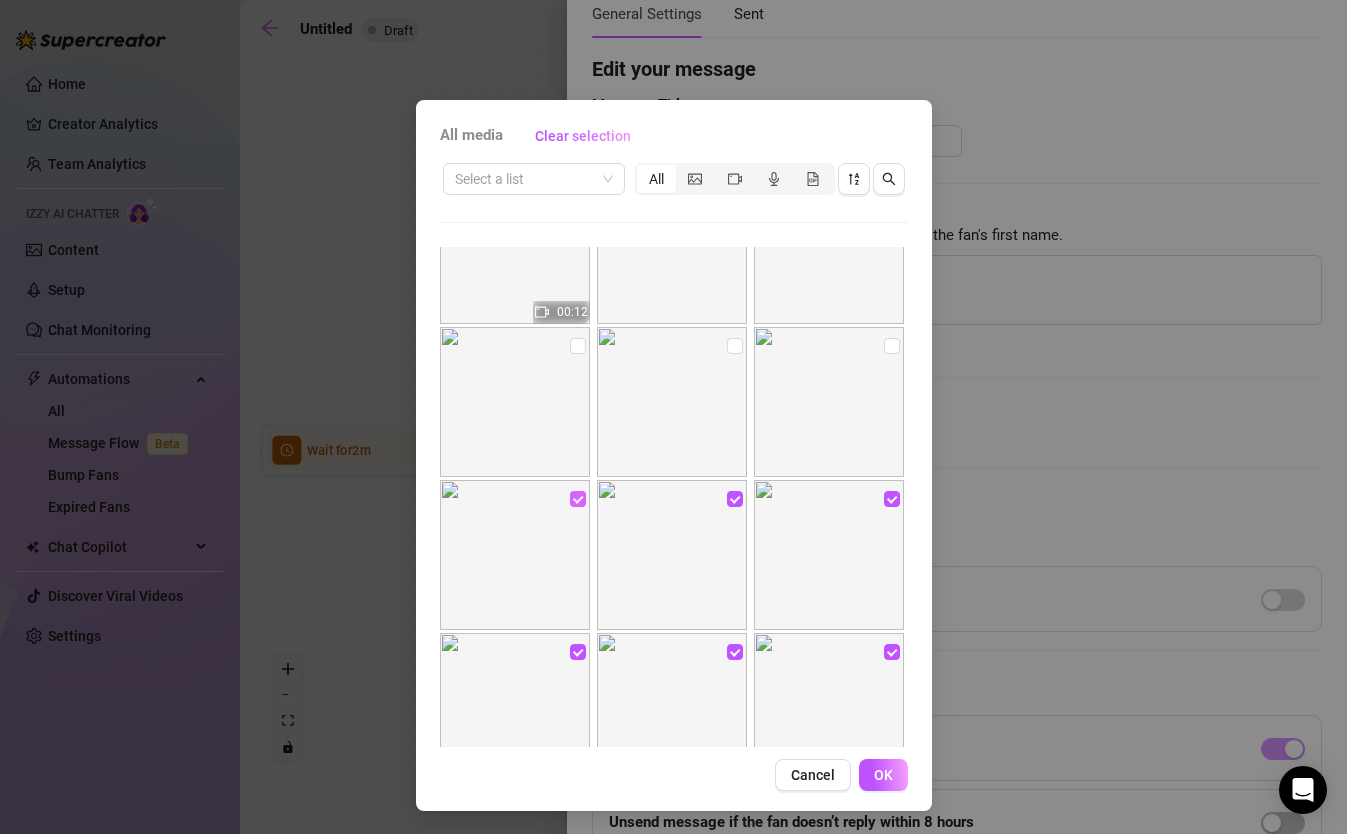 scroll, scrollTop: 514, scrollLeft: 0, axis: vertical 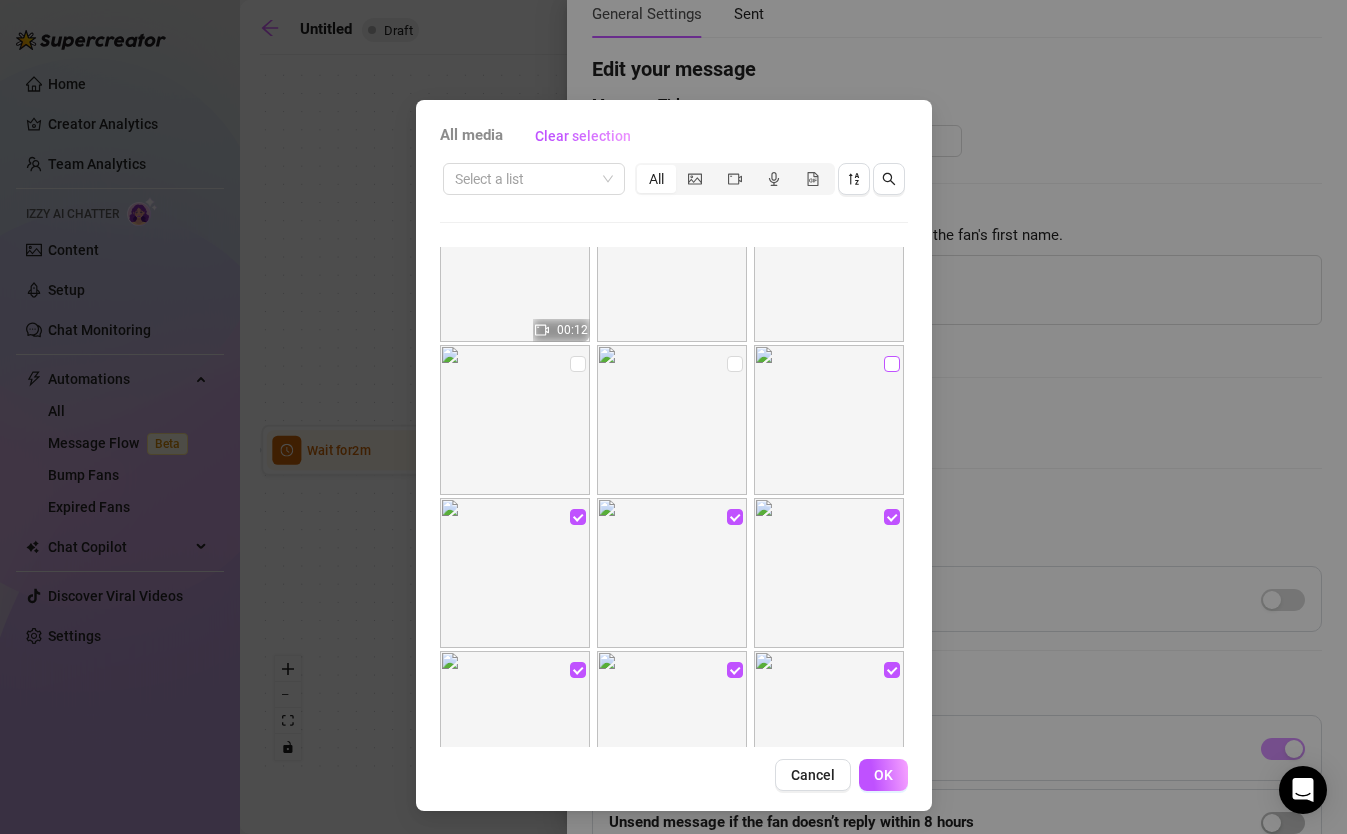 click at bounding box center [892, 364] 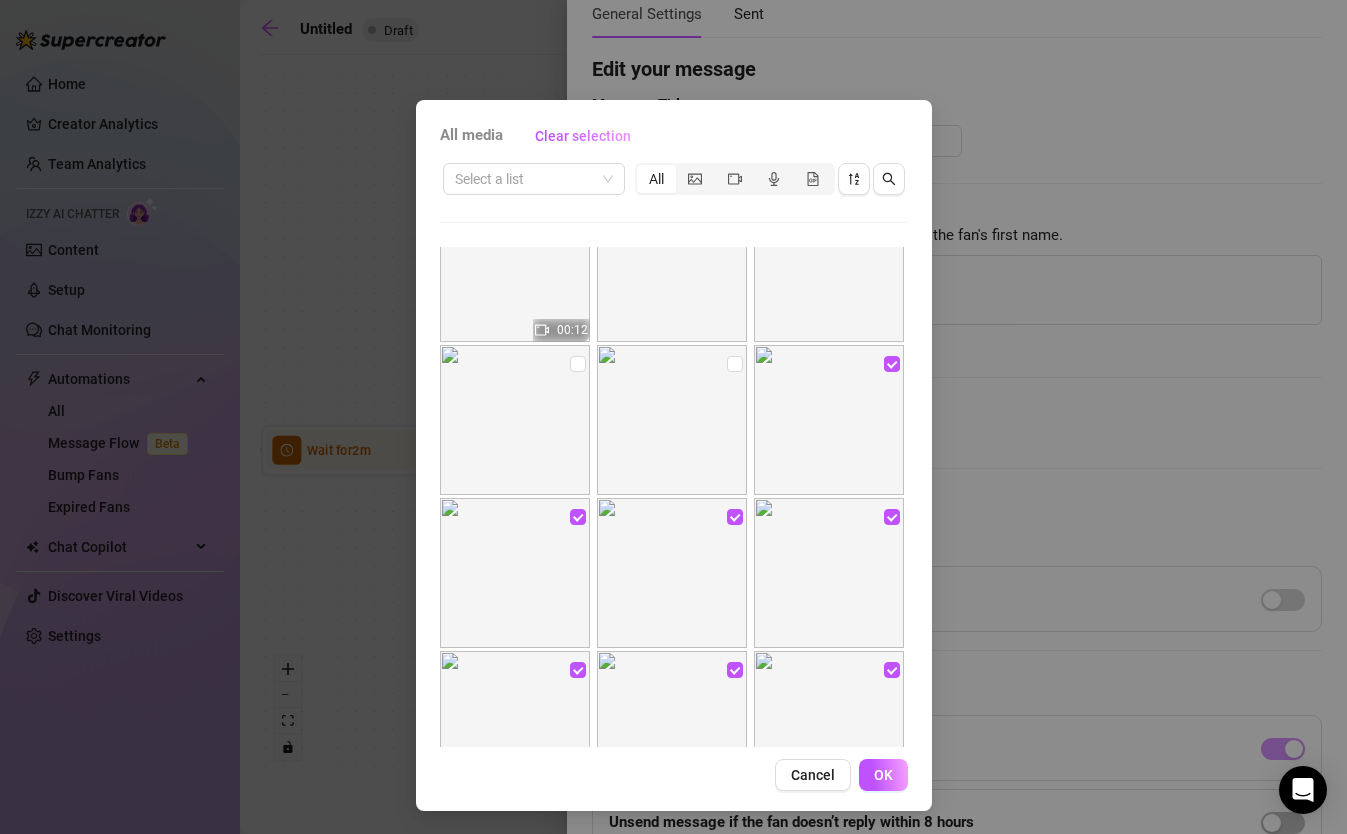 click at bounding box center [672, 420] 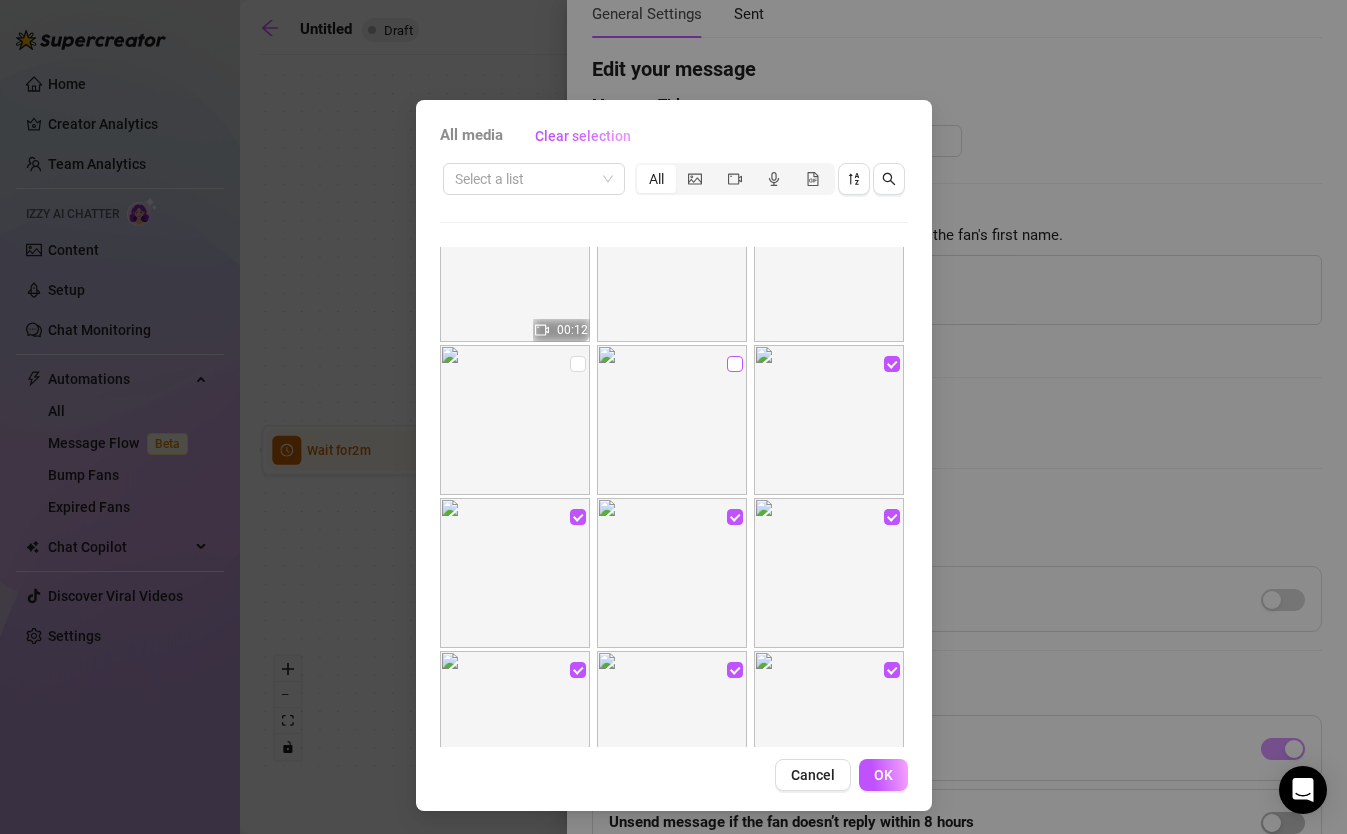 click at bounding box center (735, 364) 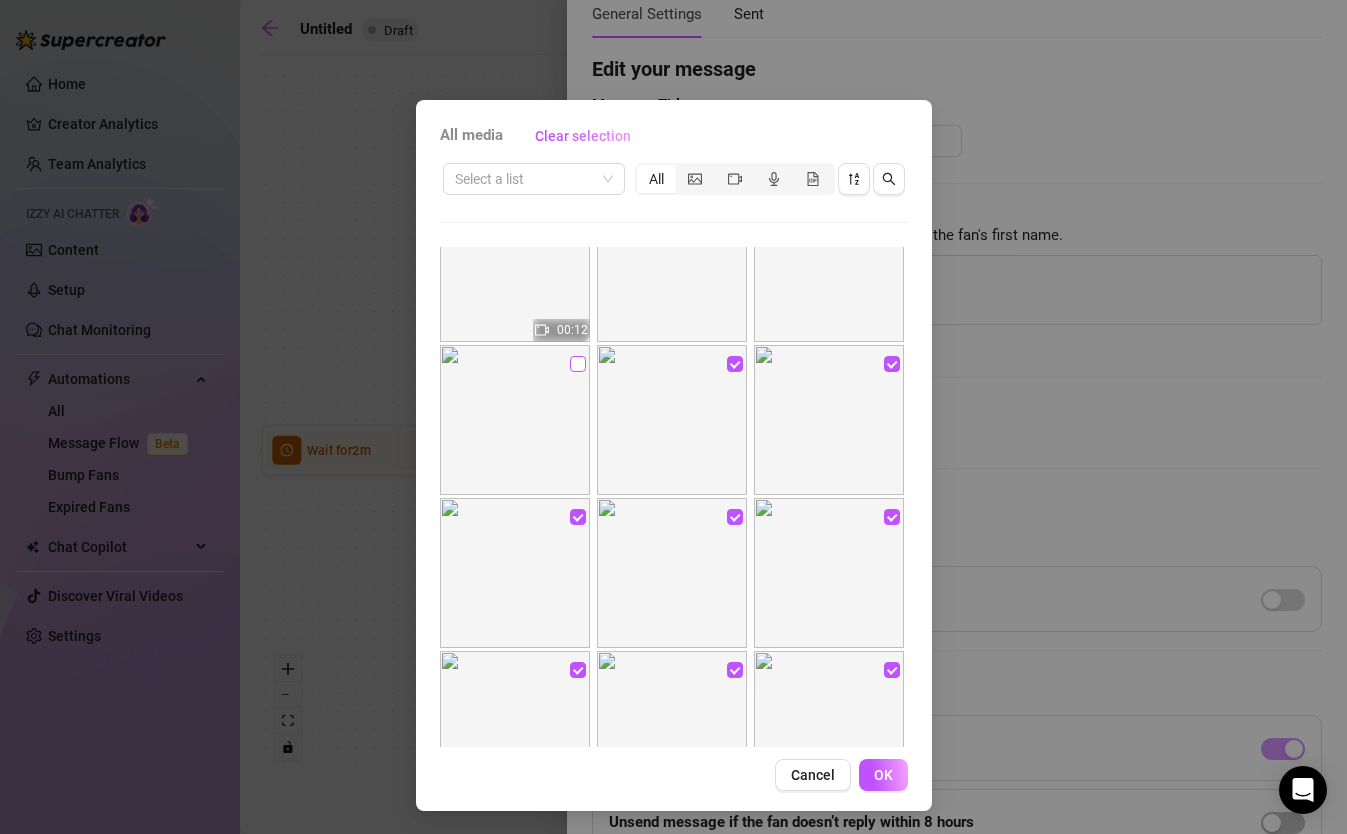 click at bounding box center (578, 364) 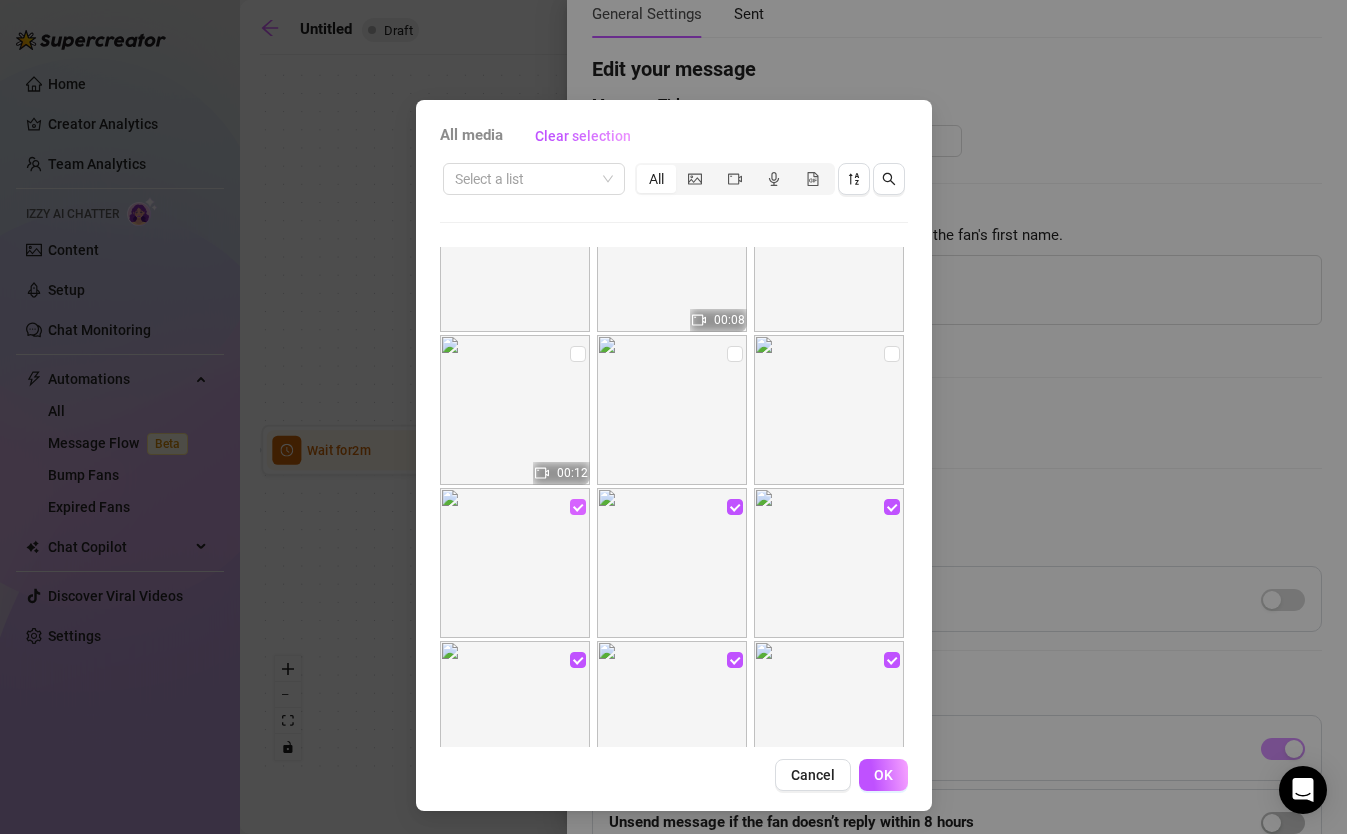 scroll, scrollTop: 360, scrollLeft: 0, axis: vertical 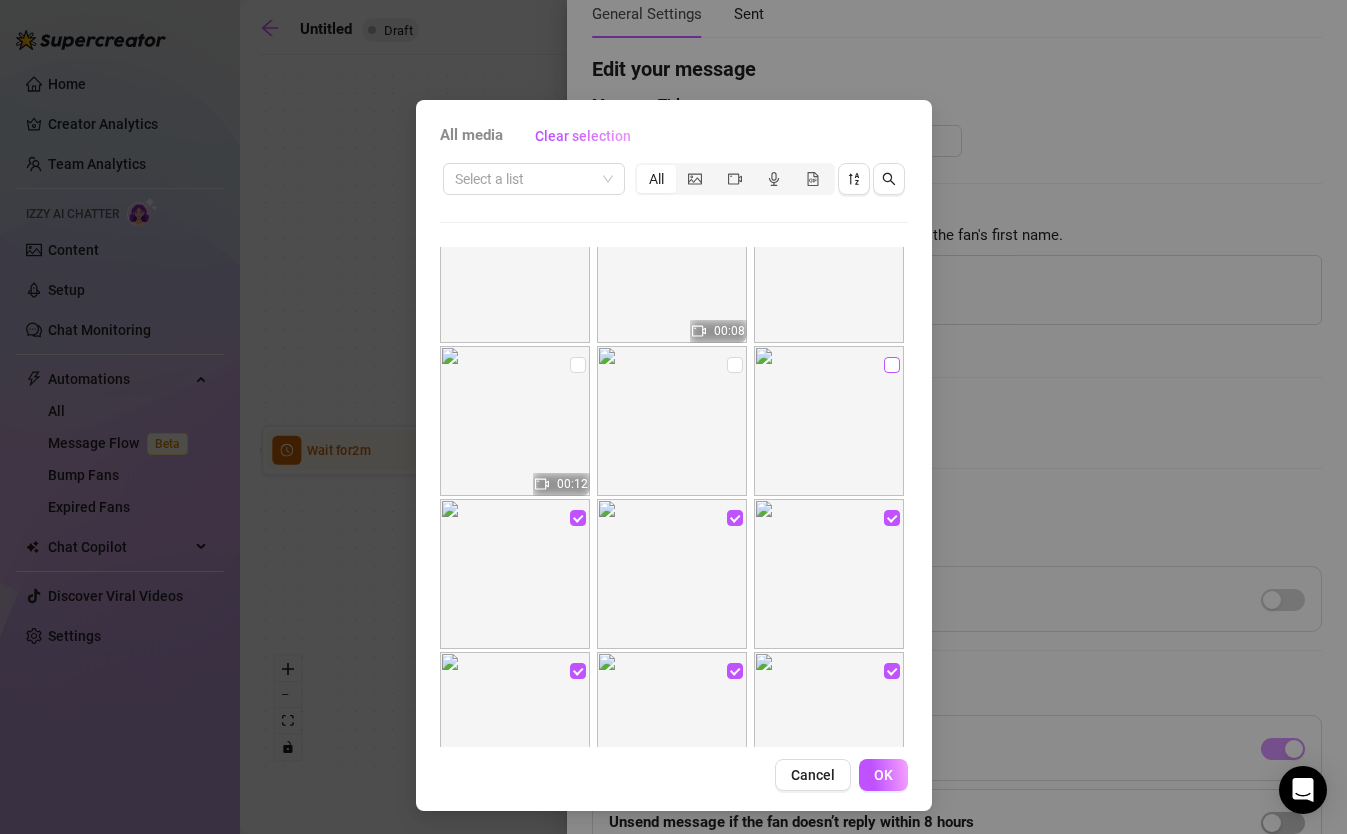 click at bounding box center (892, 365) 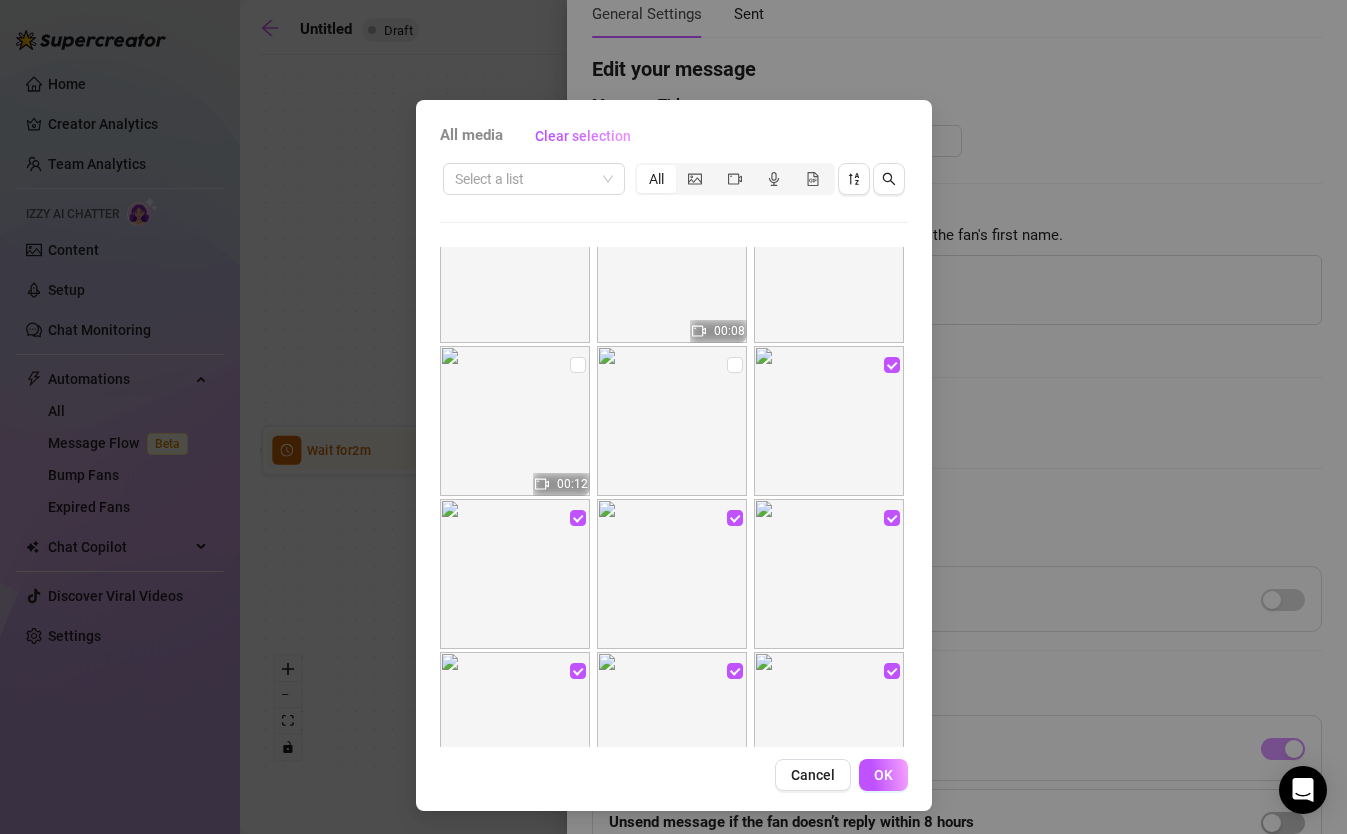 click at bounding box center [672, 421] 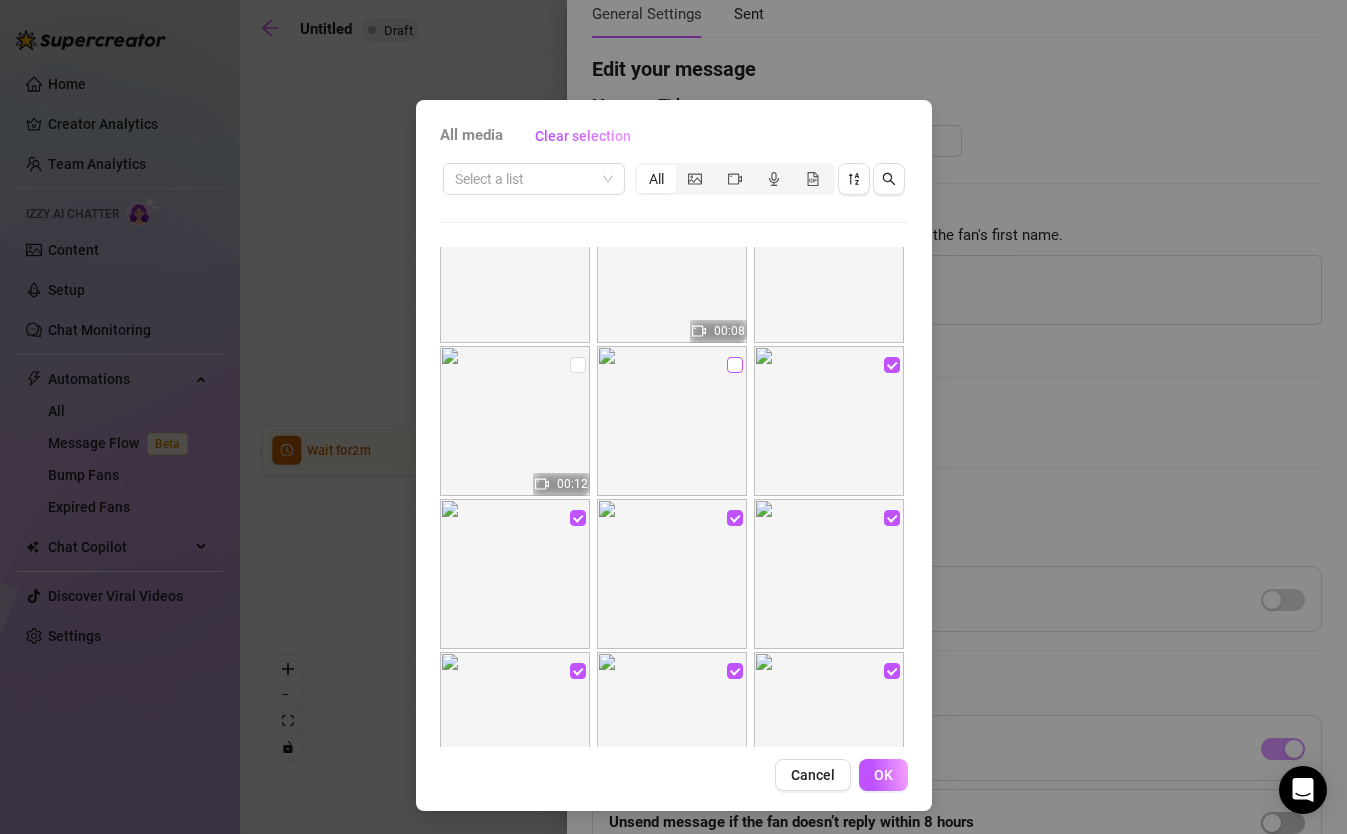 click at bounding box center (735, 365) 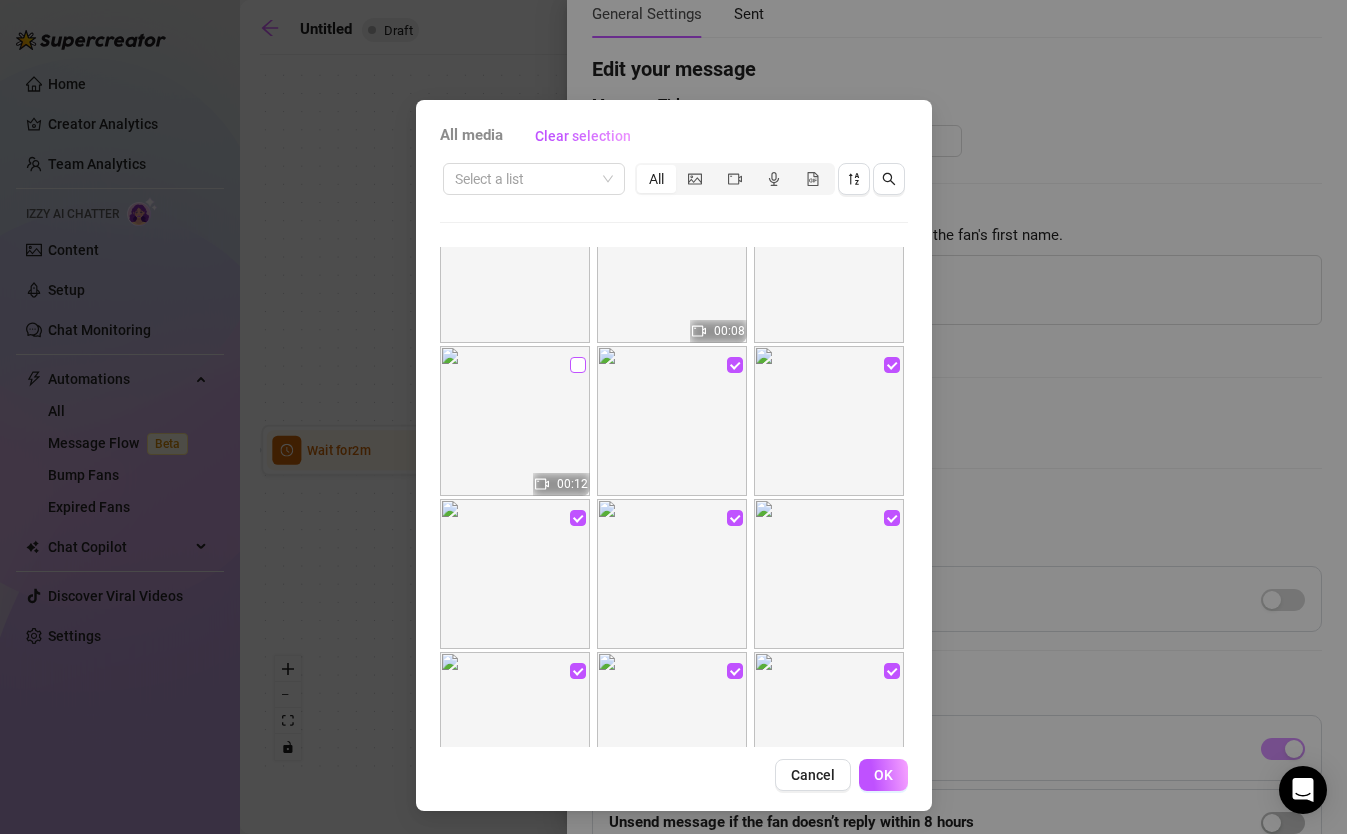 click at bounding box center (578, 365) 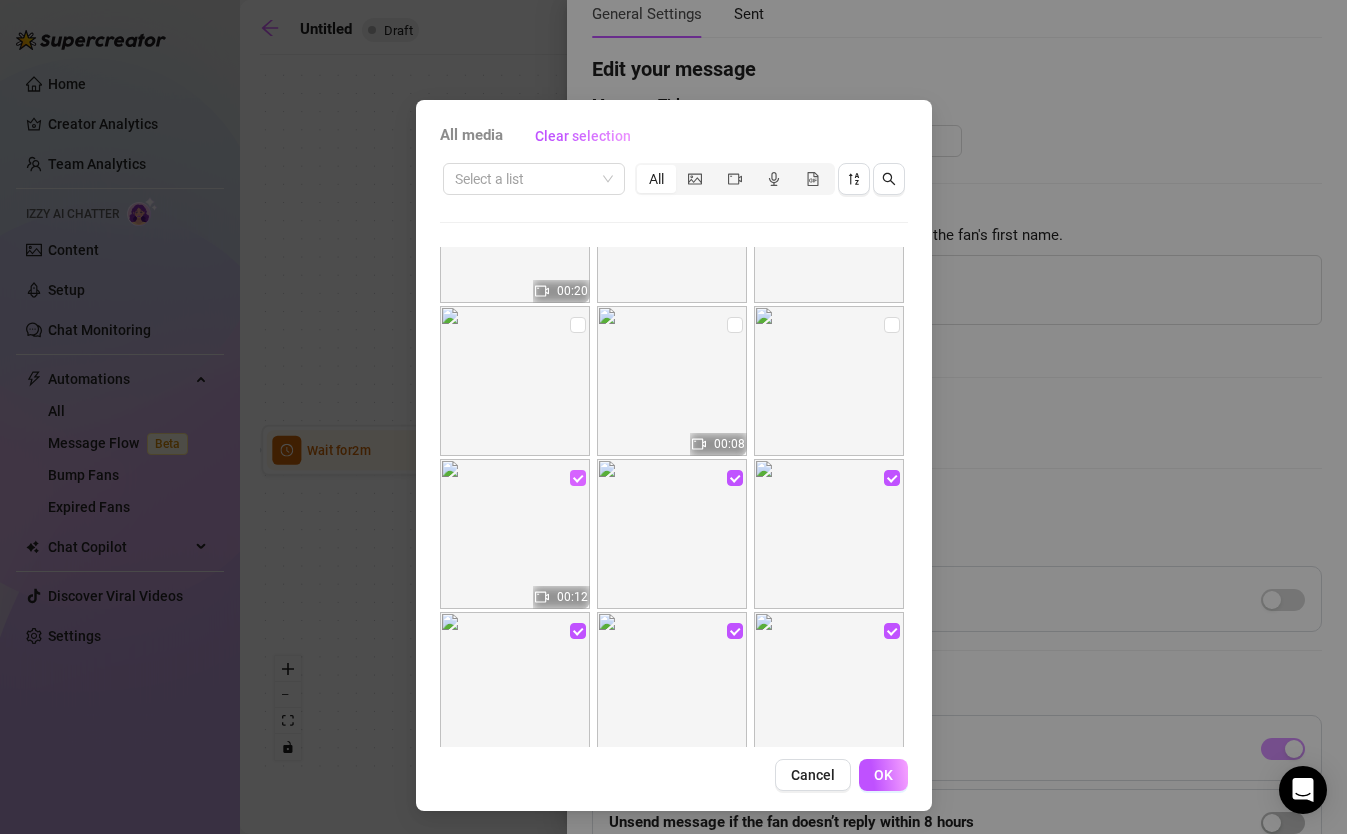 scroll, scrollTop: 240, scrollLeft: 0, axis: vertical 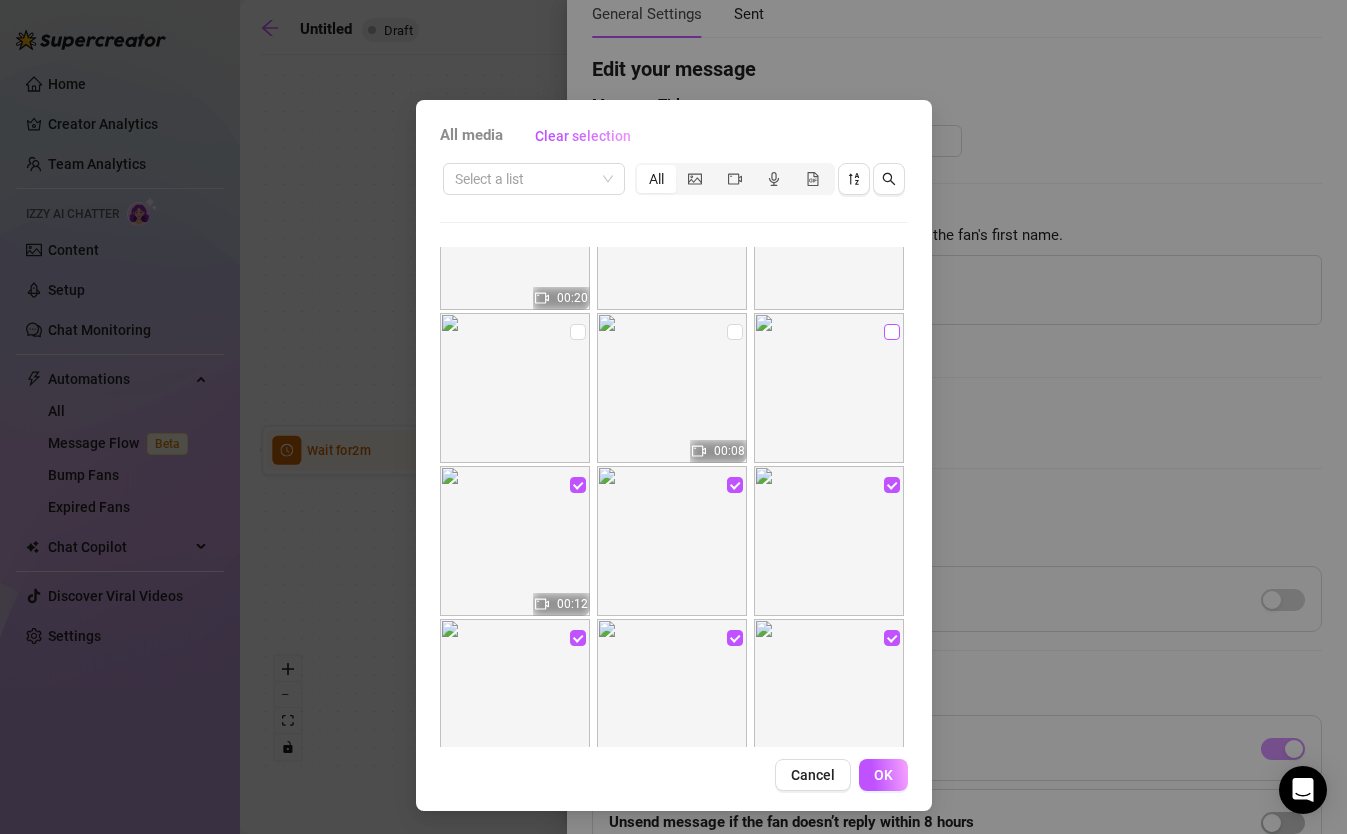 click at bounding box center (892, 332) 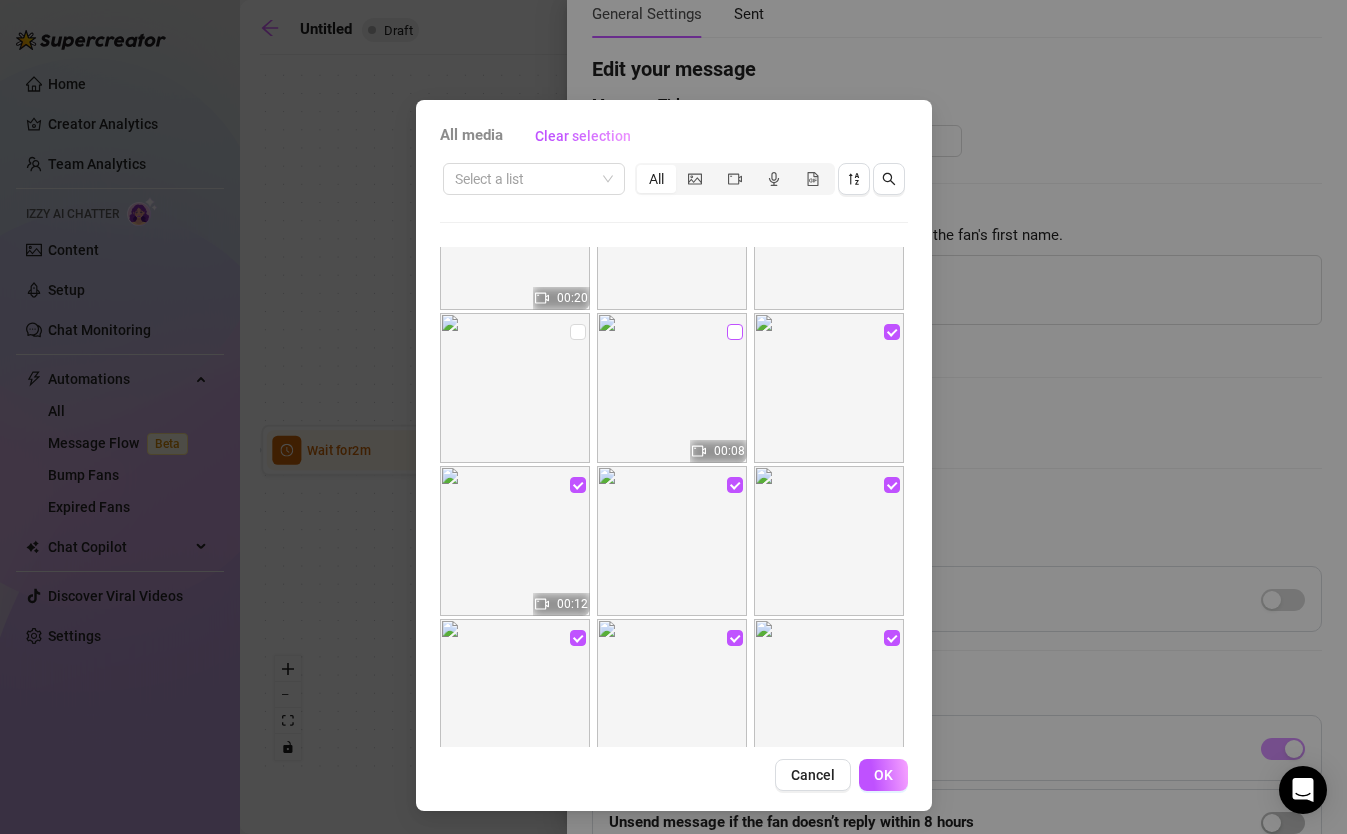 click at bounding box center (735, 332) 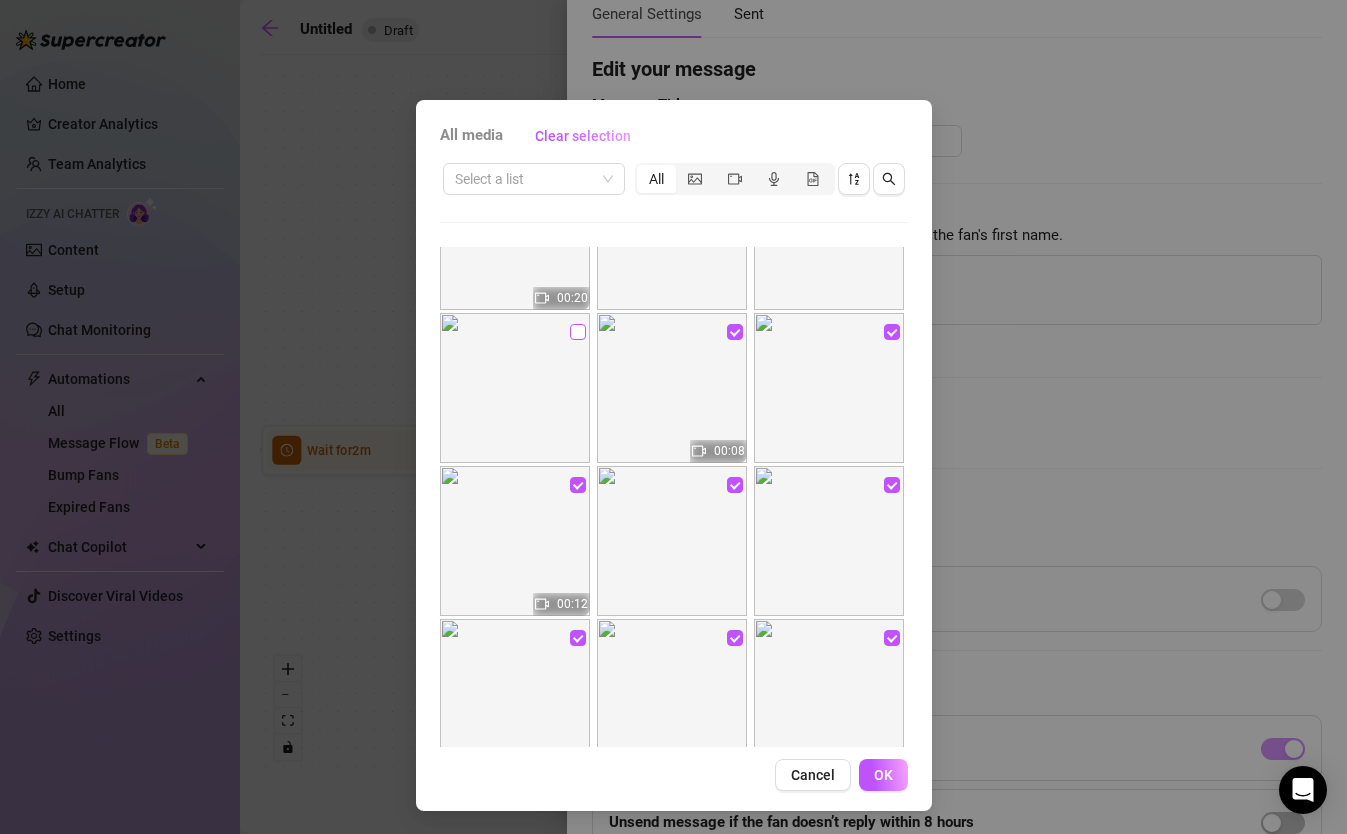 click at bounding box center [578, 332] 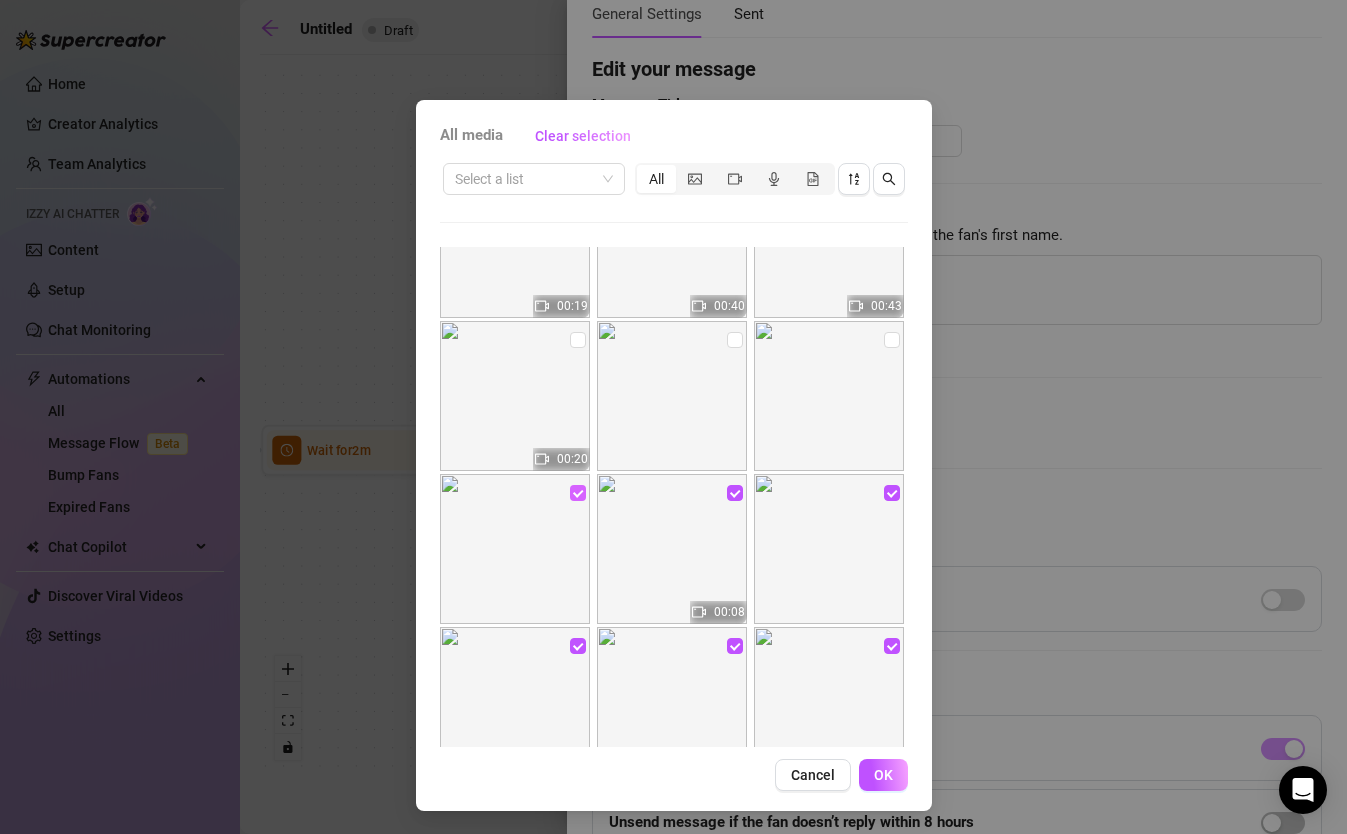 scroll, scrollTop: 66, scrollLeft: 0, axis: vertical 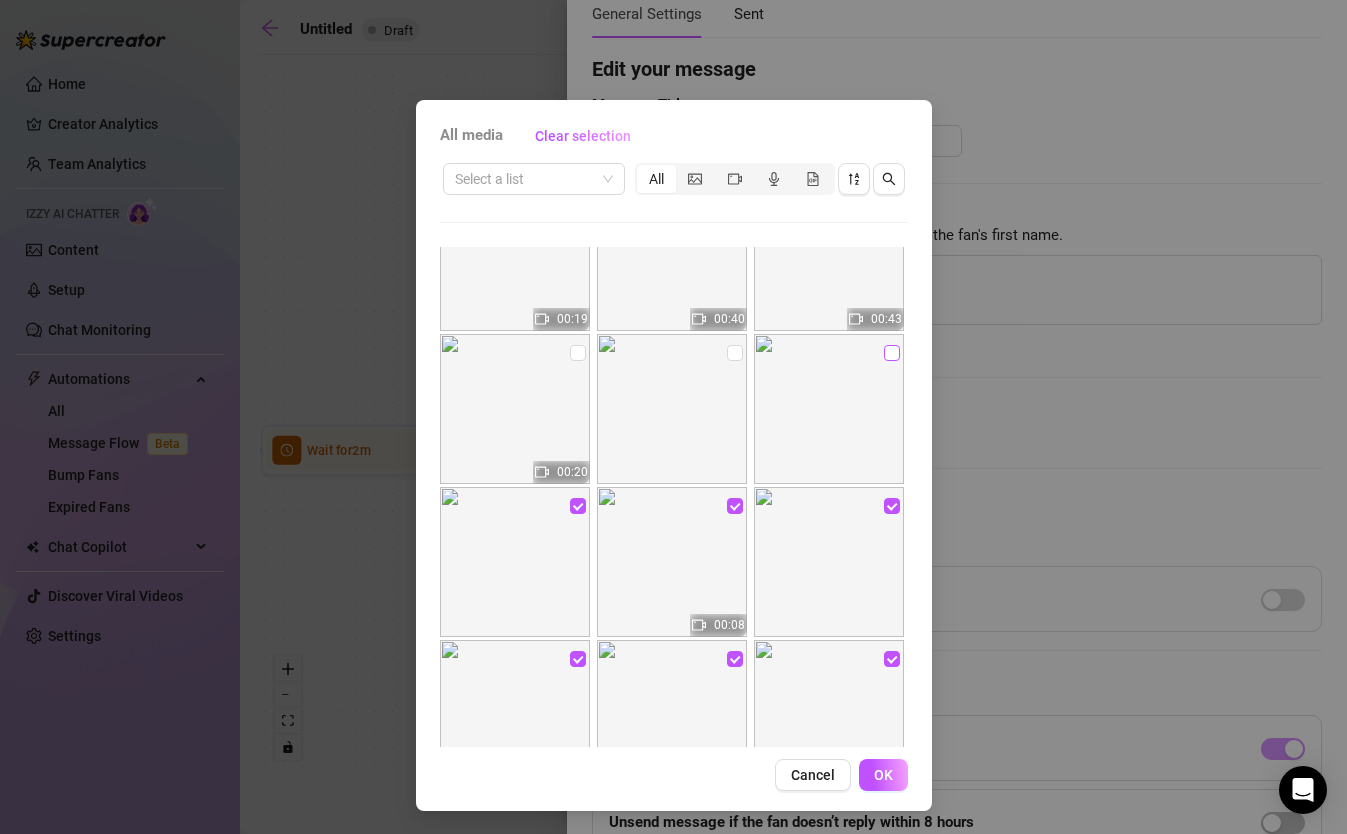 click at bounding box center [892, 353] 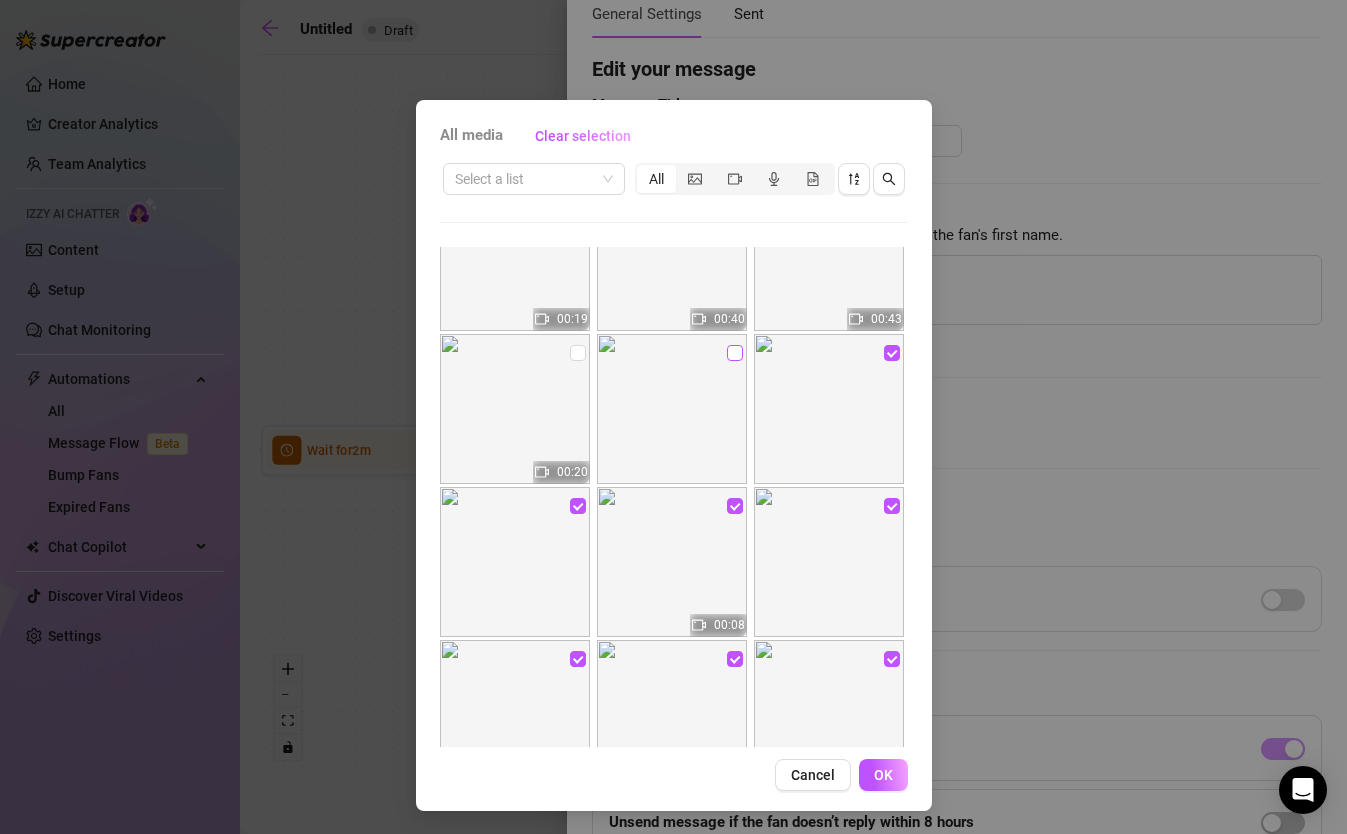 click at bounding box center (735, 353) 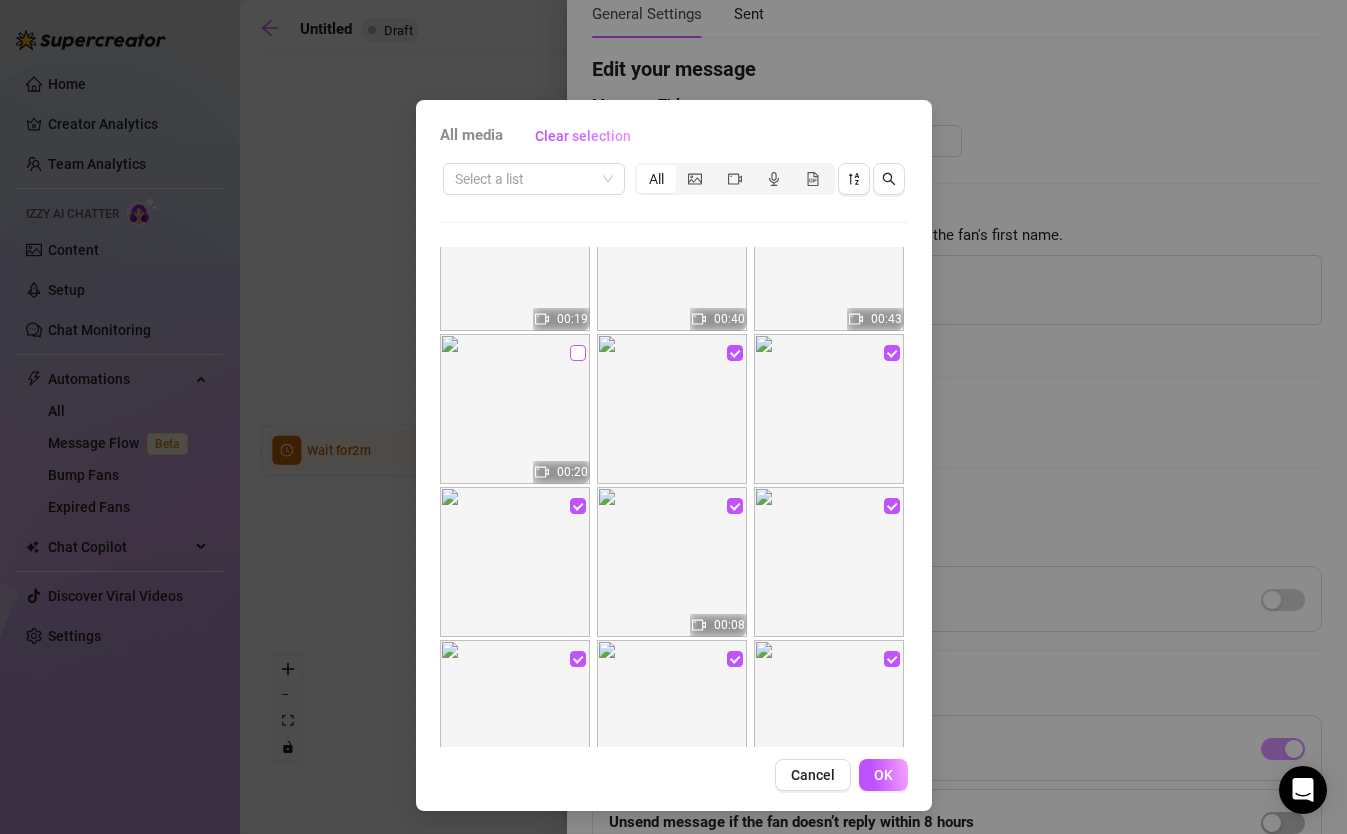 click at bounding box center [578, 353] 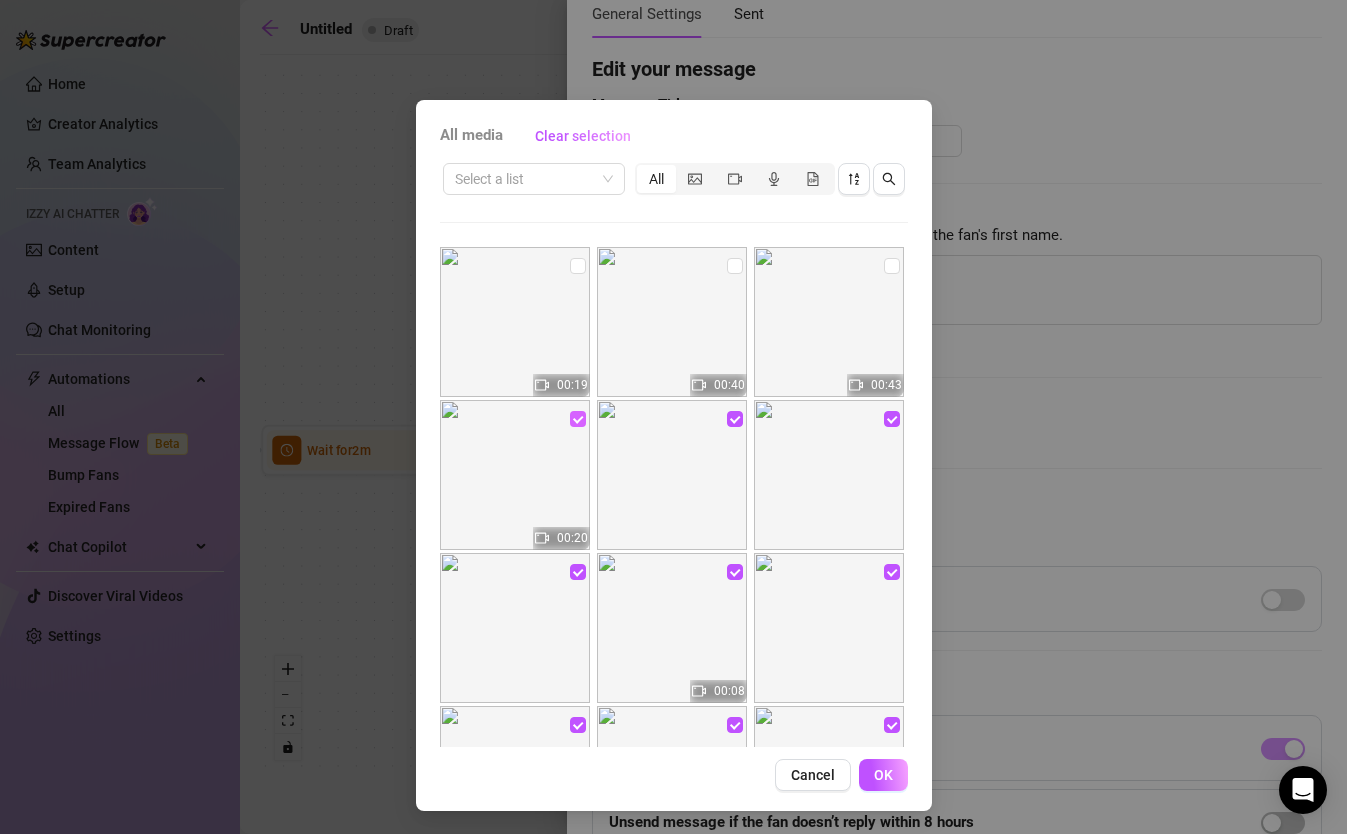 scroll, scrollTop: 1, scrollLeft: 0, axis: vertical 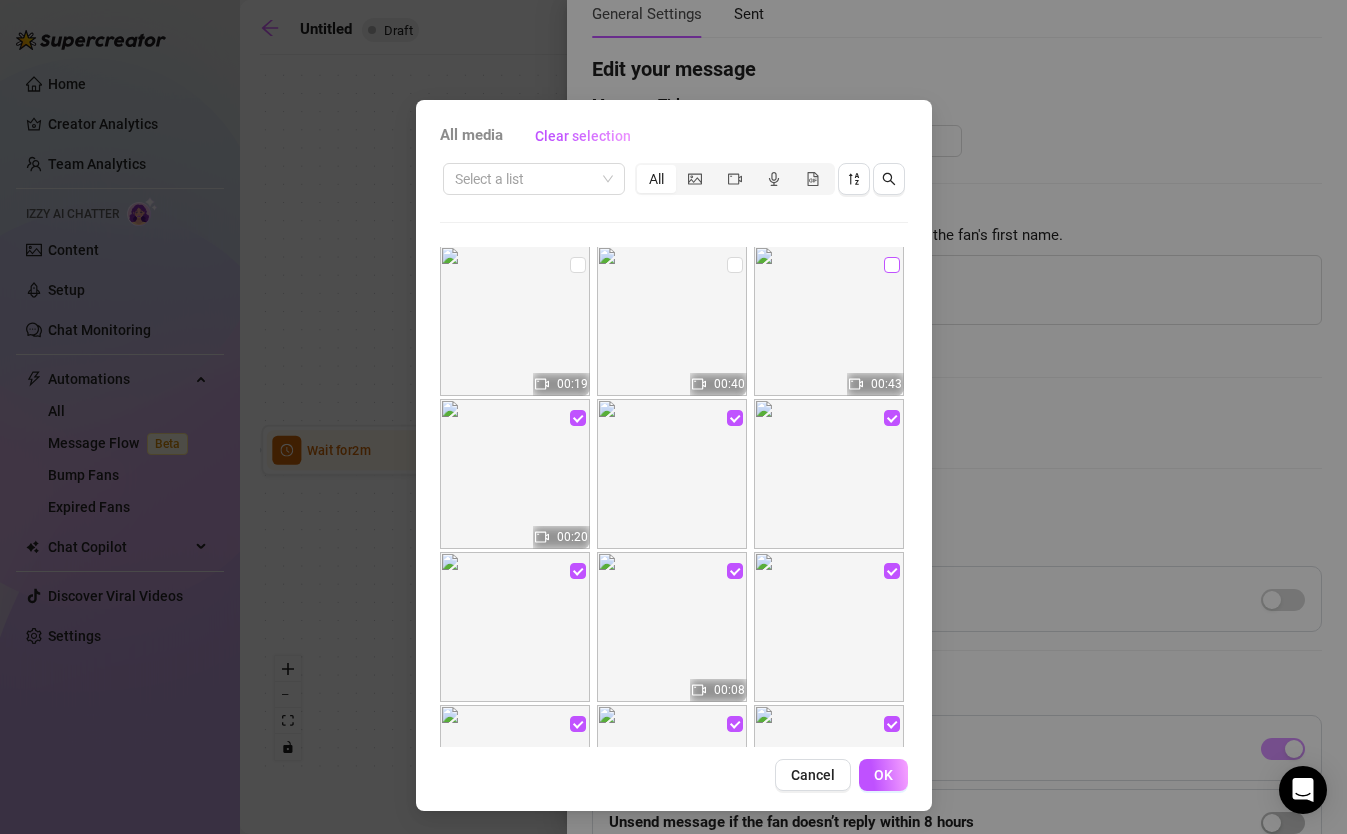 click at bounding box center [892, 265] 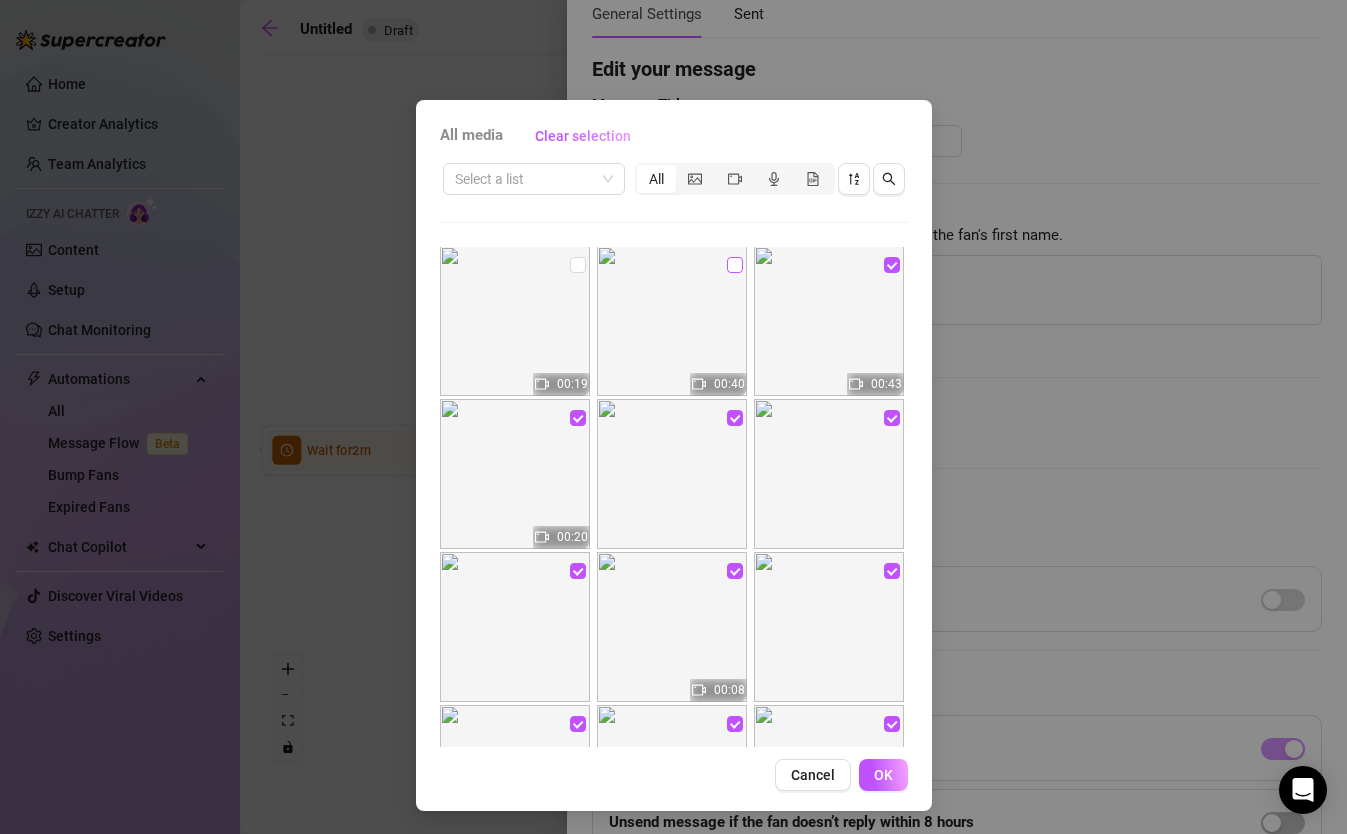 click at bounding box center (735, 265) 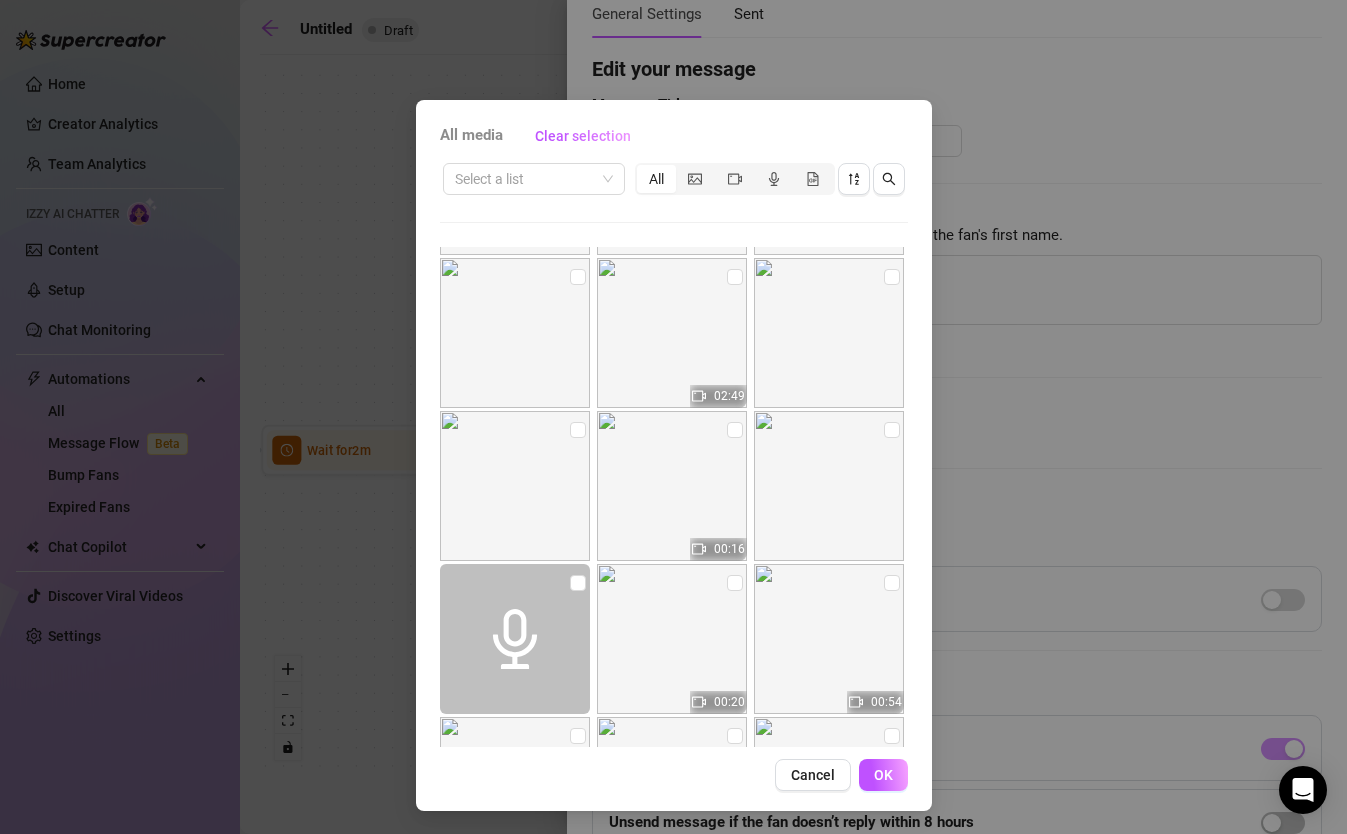 scroll, scrollTop: 1978, scrollLeft: 0, axis: vertical 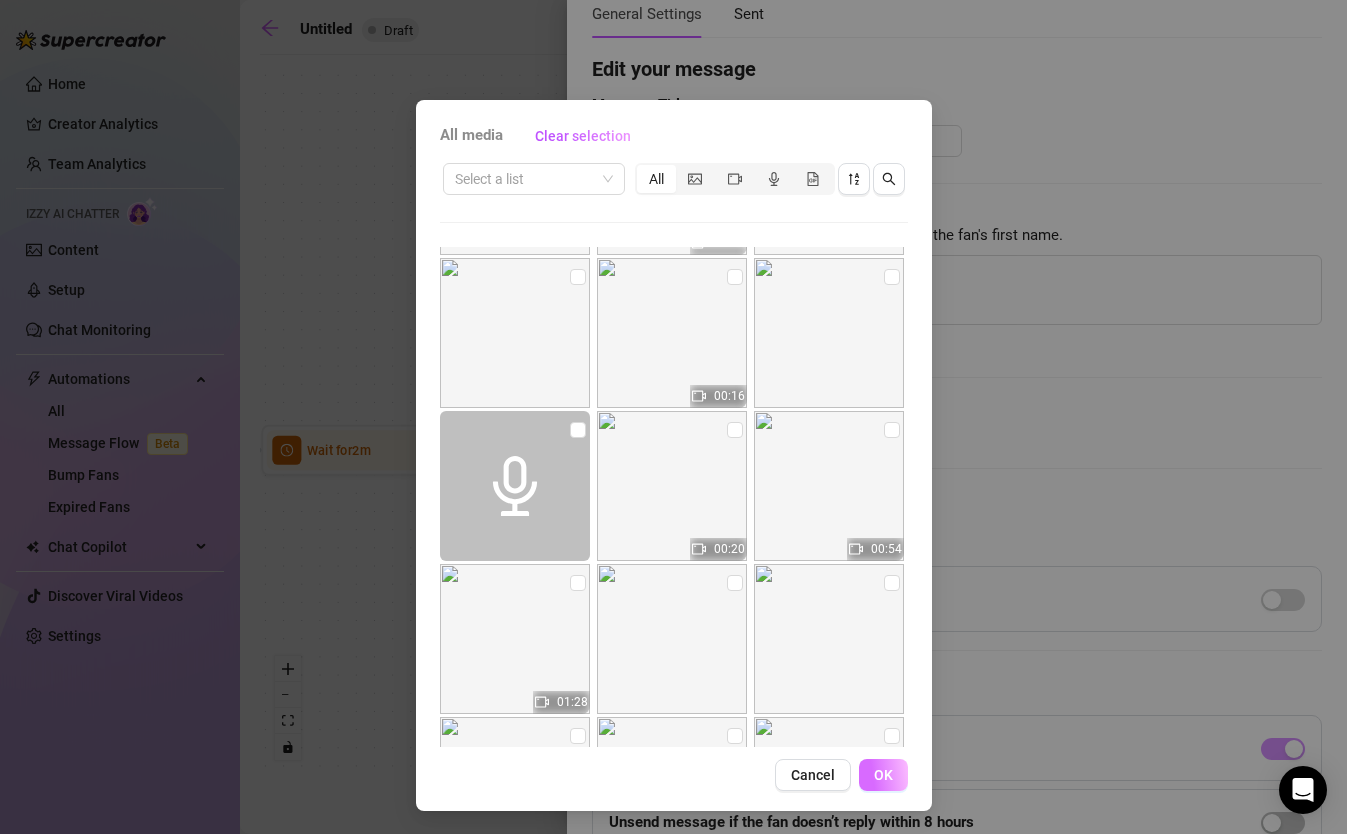 click on "OK" at bounding box center (883, 775) 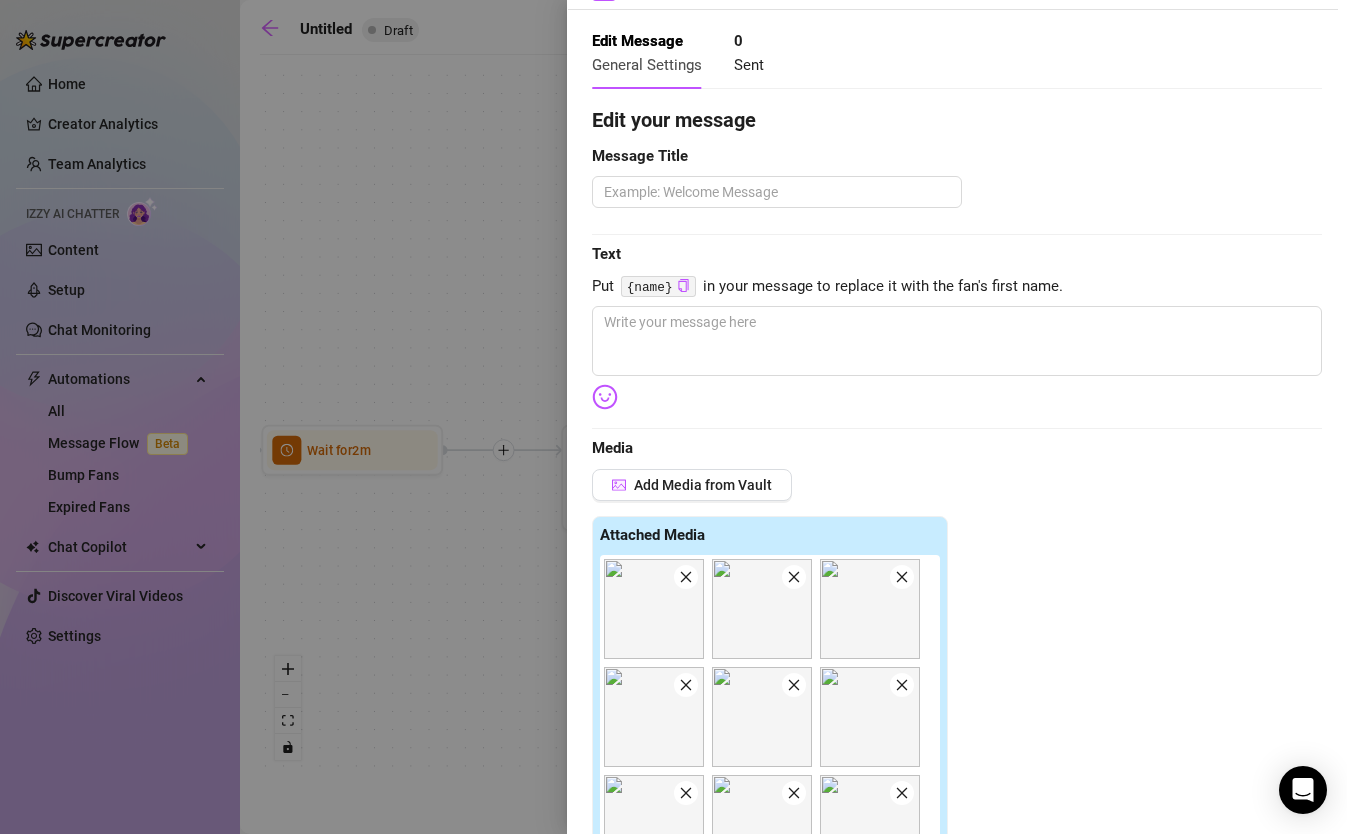 scroll, scrollTop: 12, scrollLeft: 0, axis: vertical 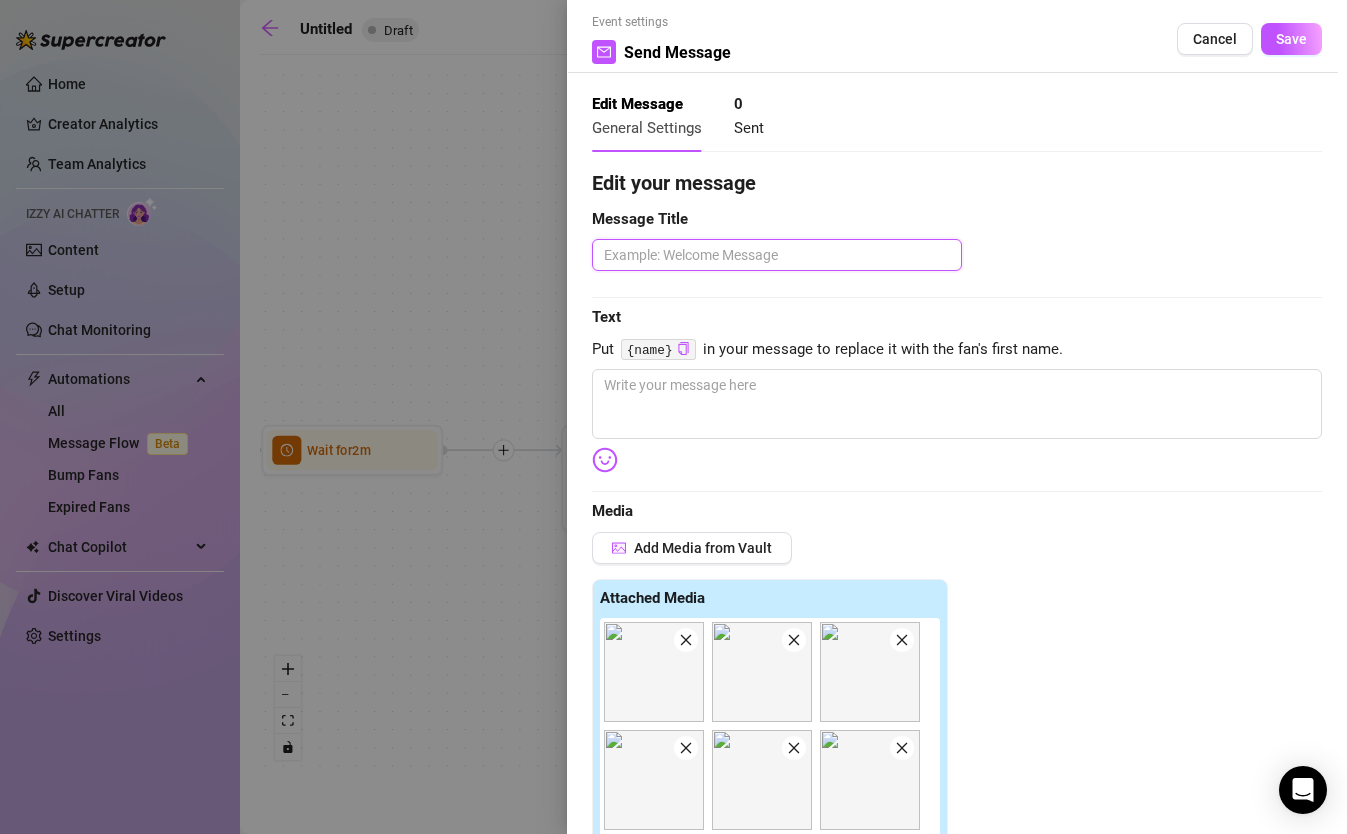 click at bounding box center (777, 255) 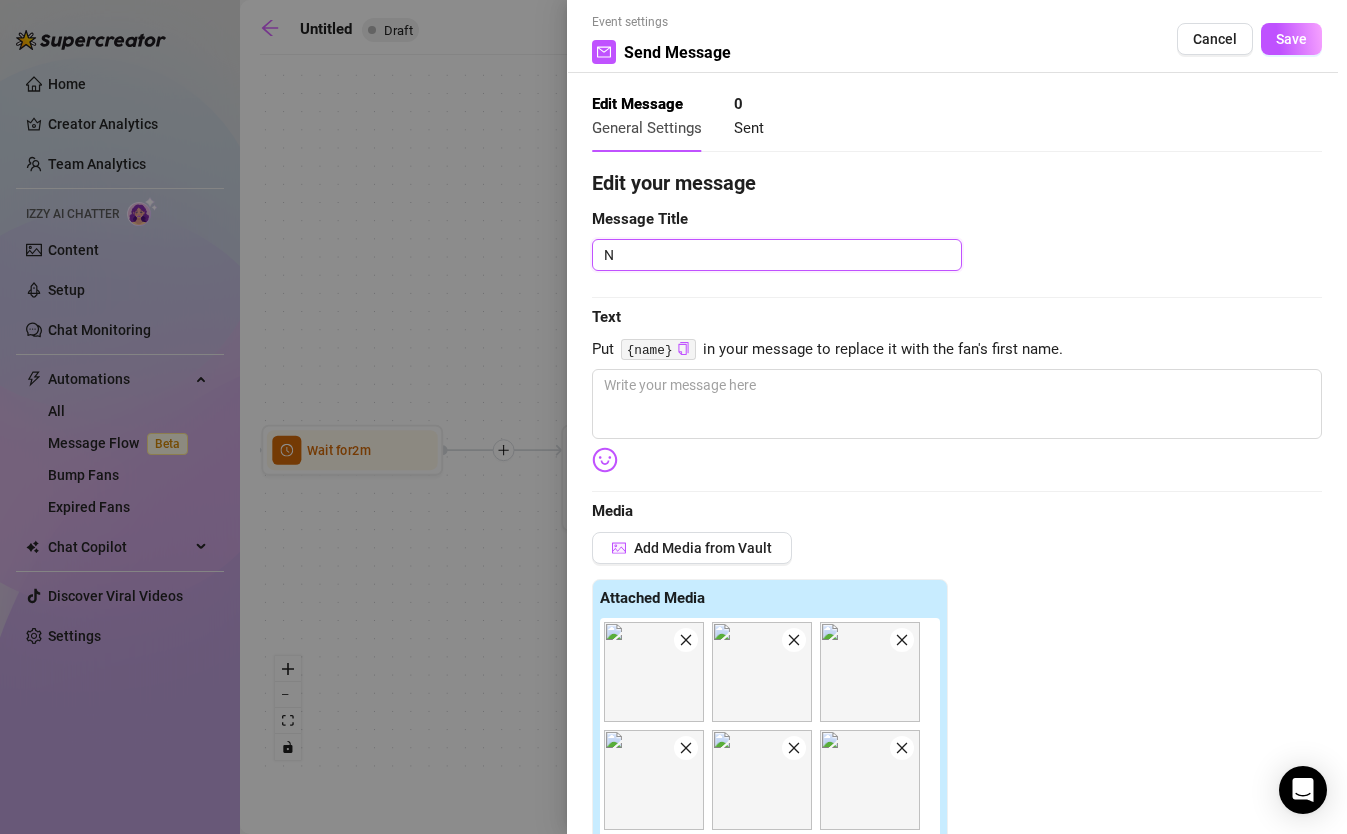 type 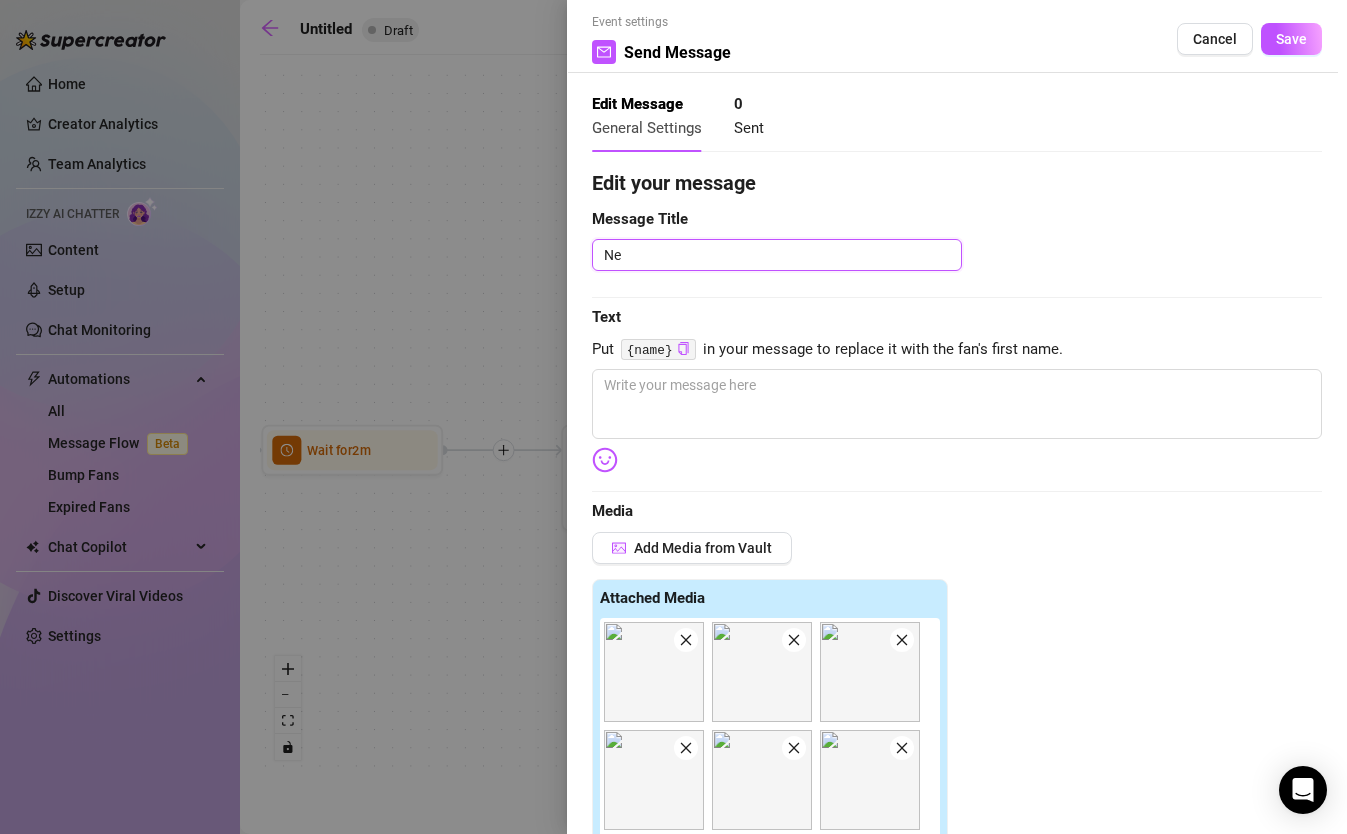 type 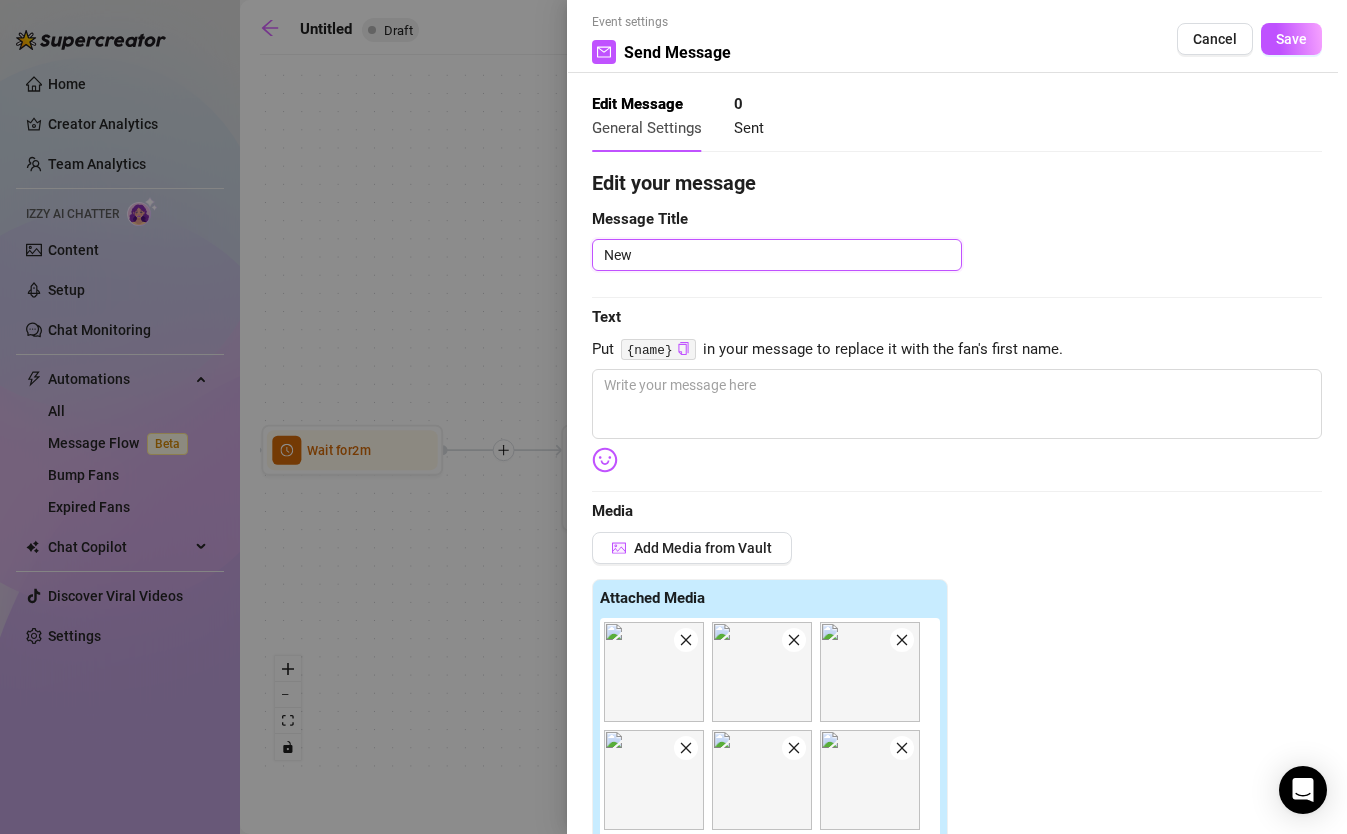 type 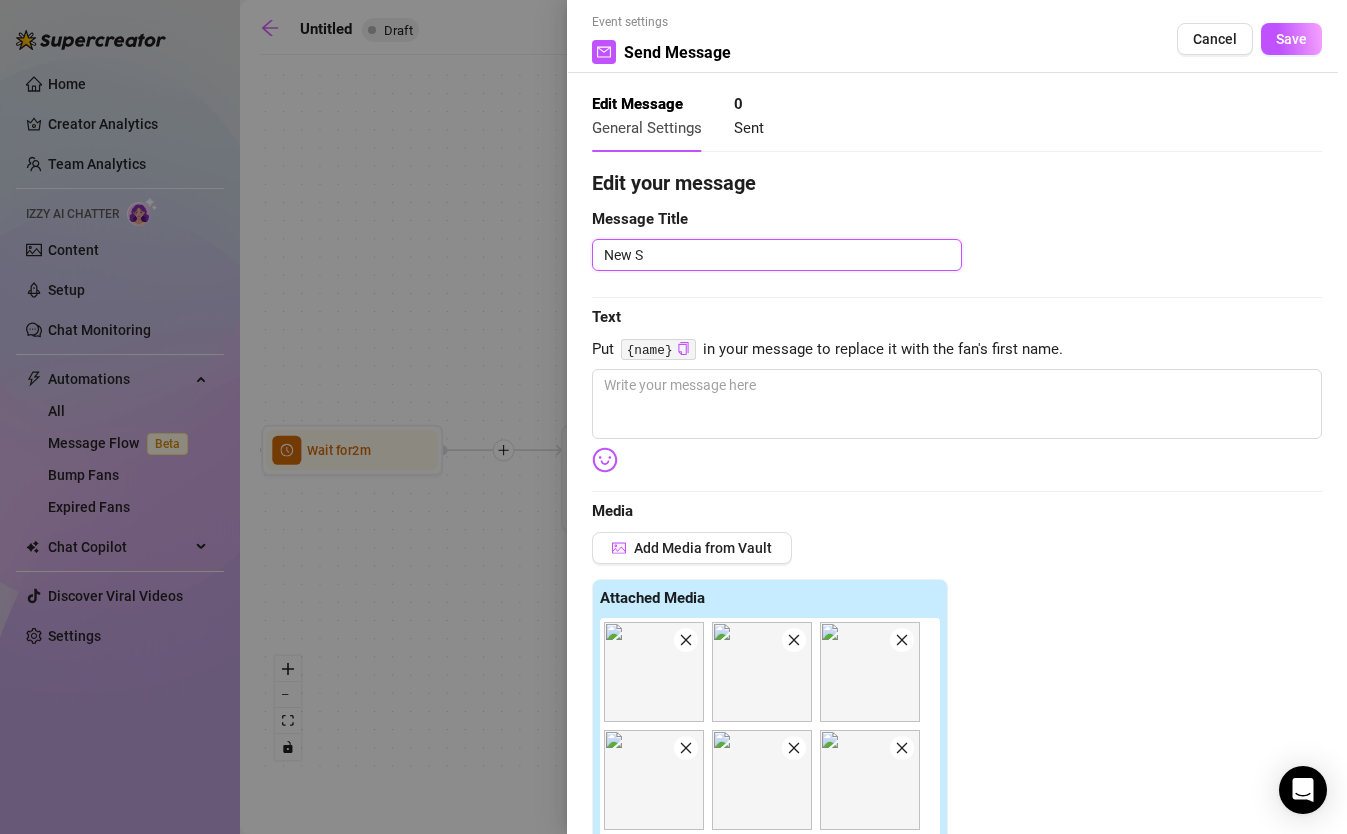 type 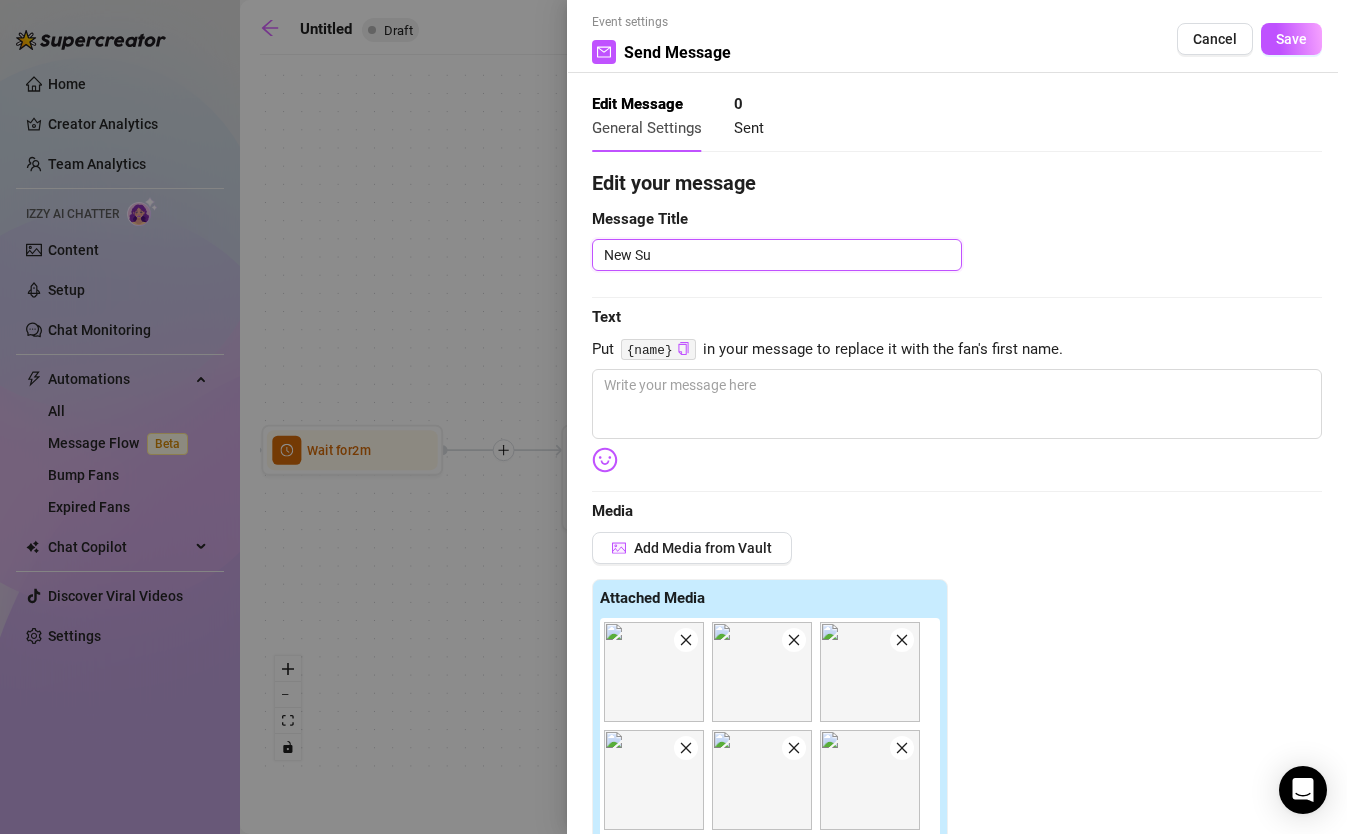 type 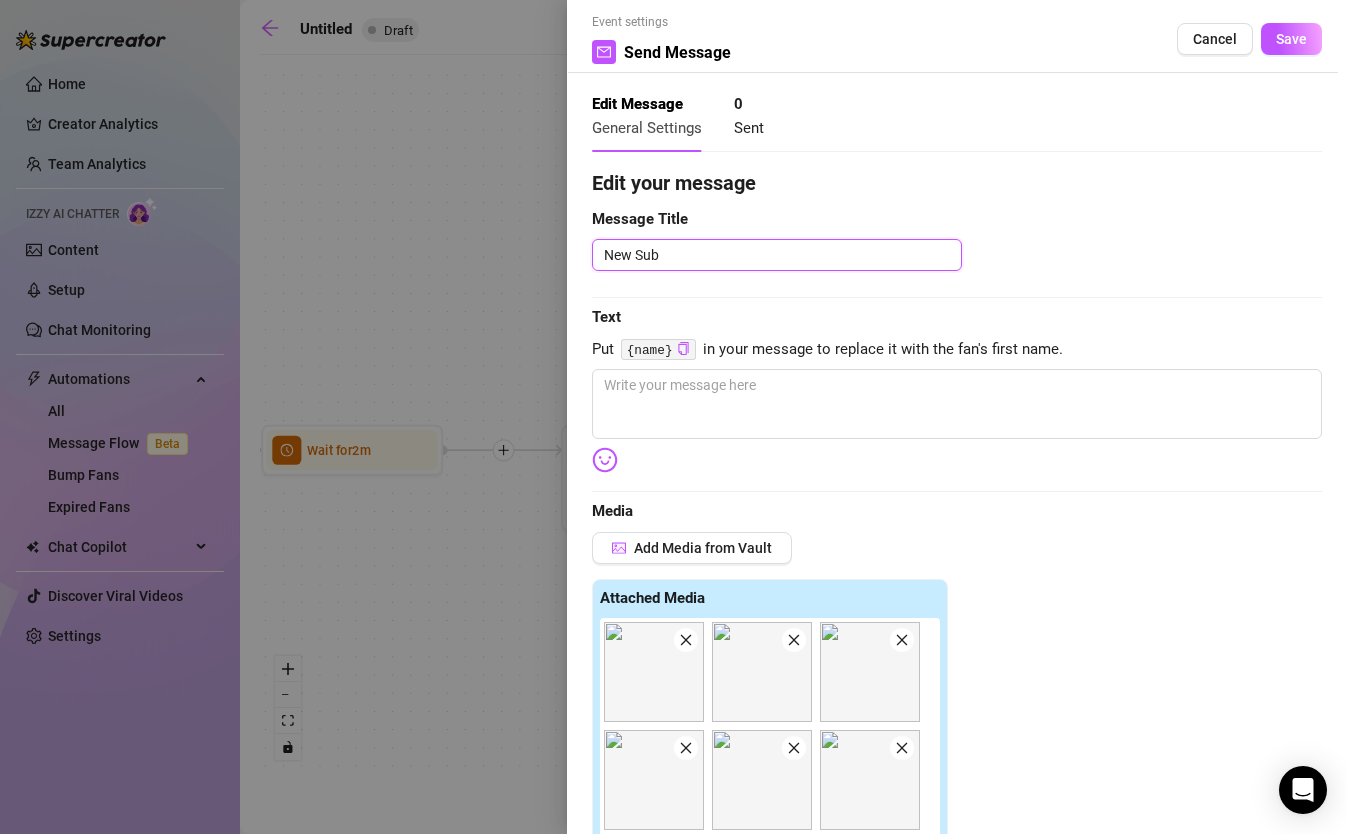 type 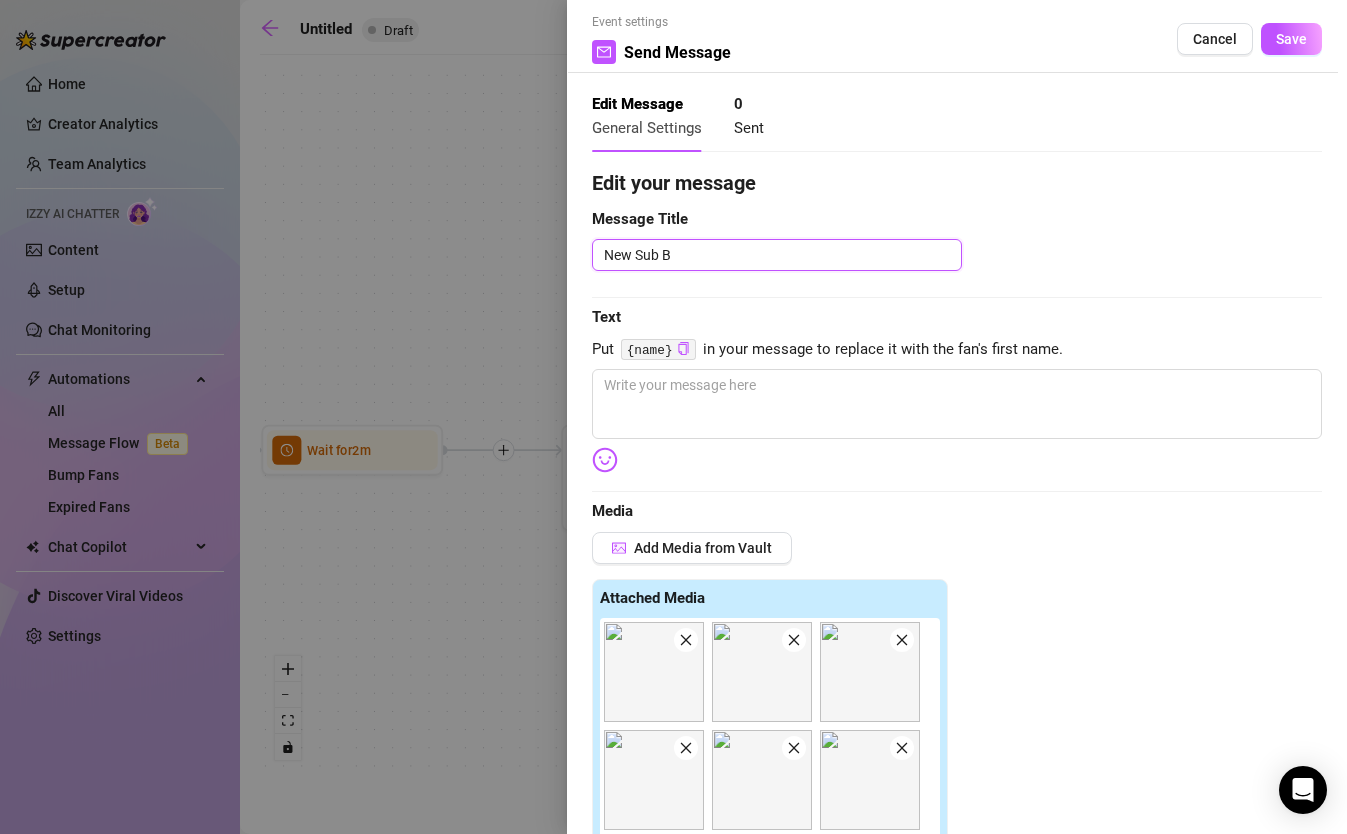 type 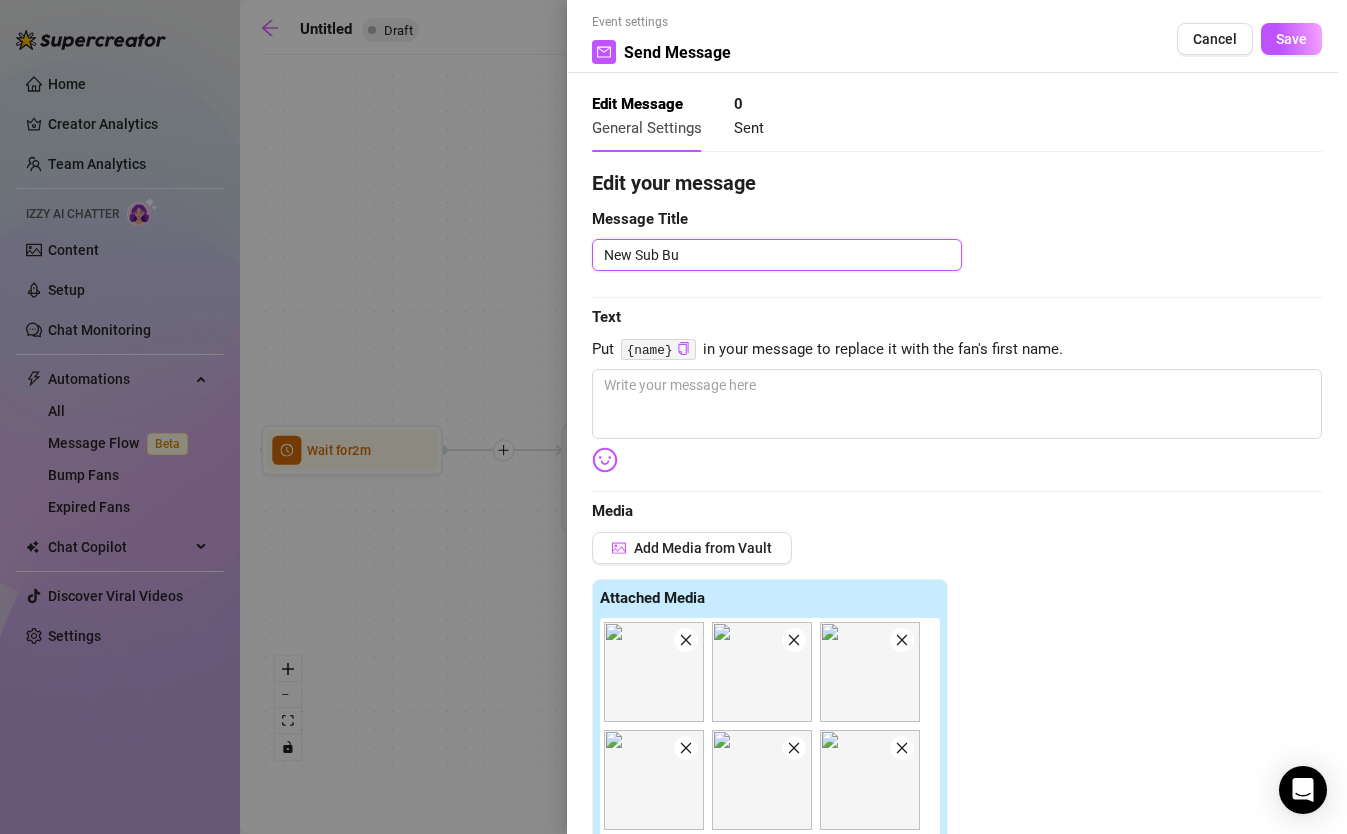type 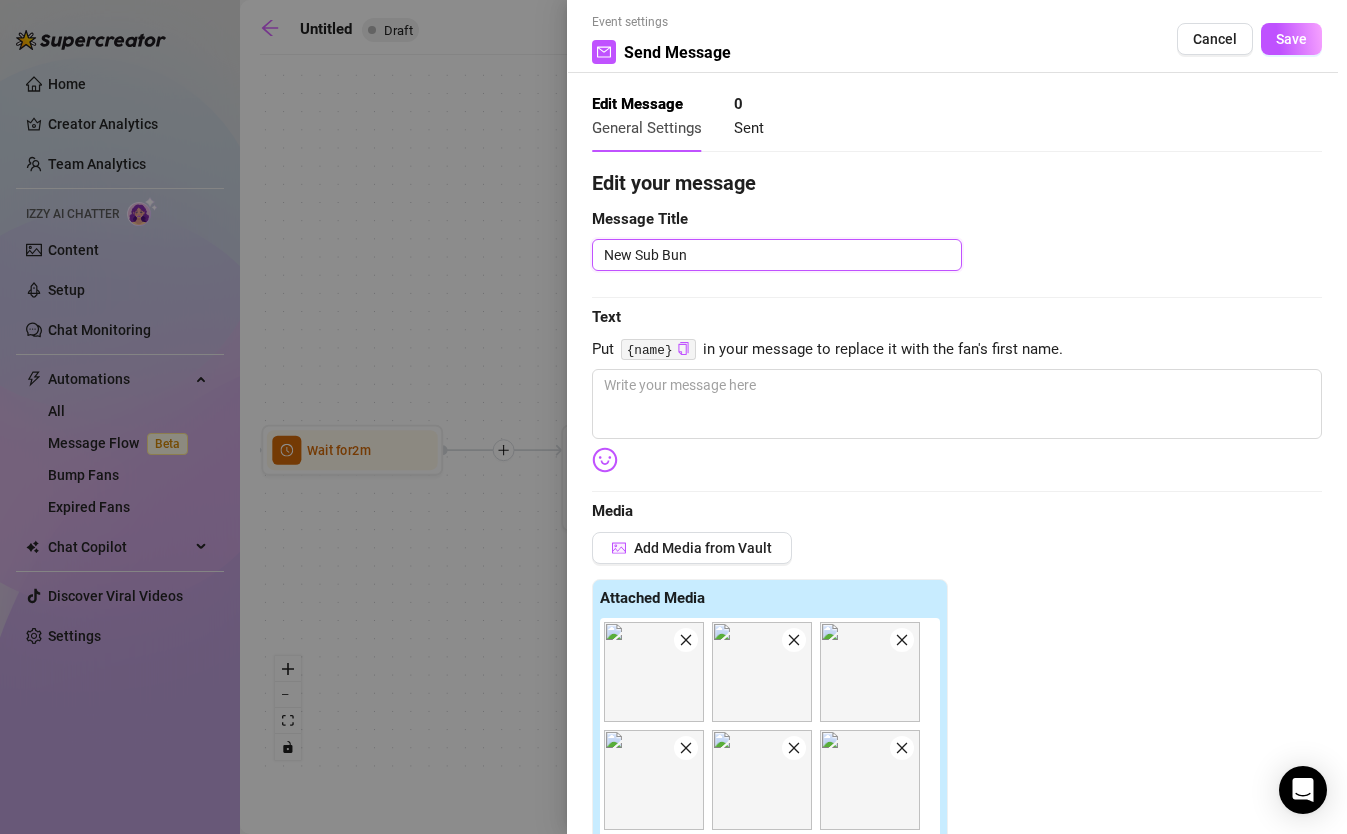 type 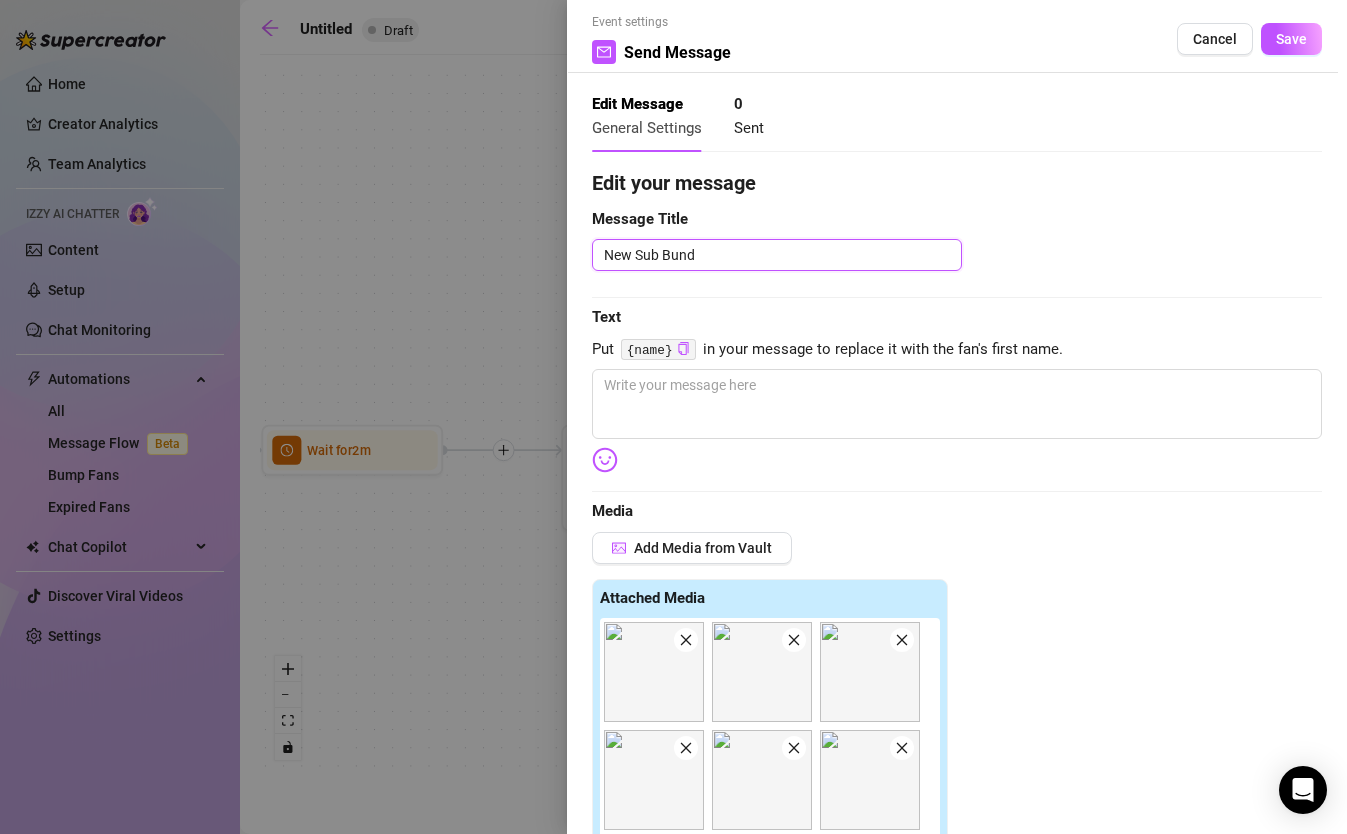 type 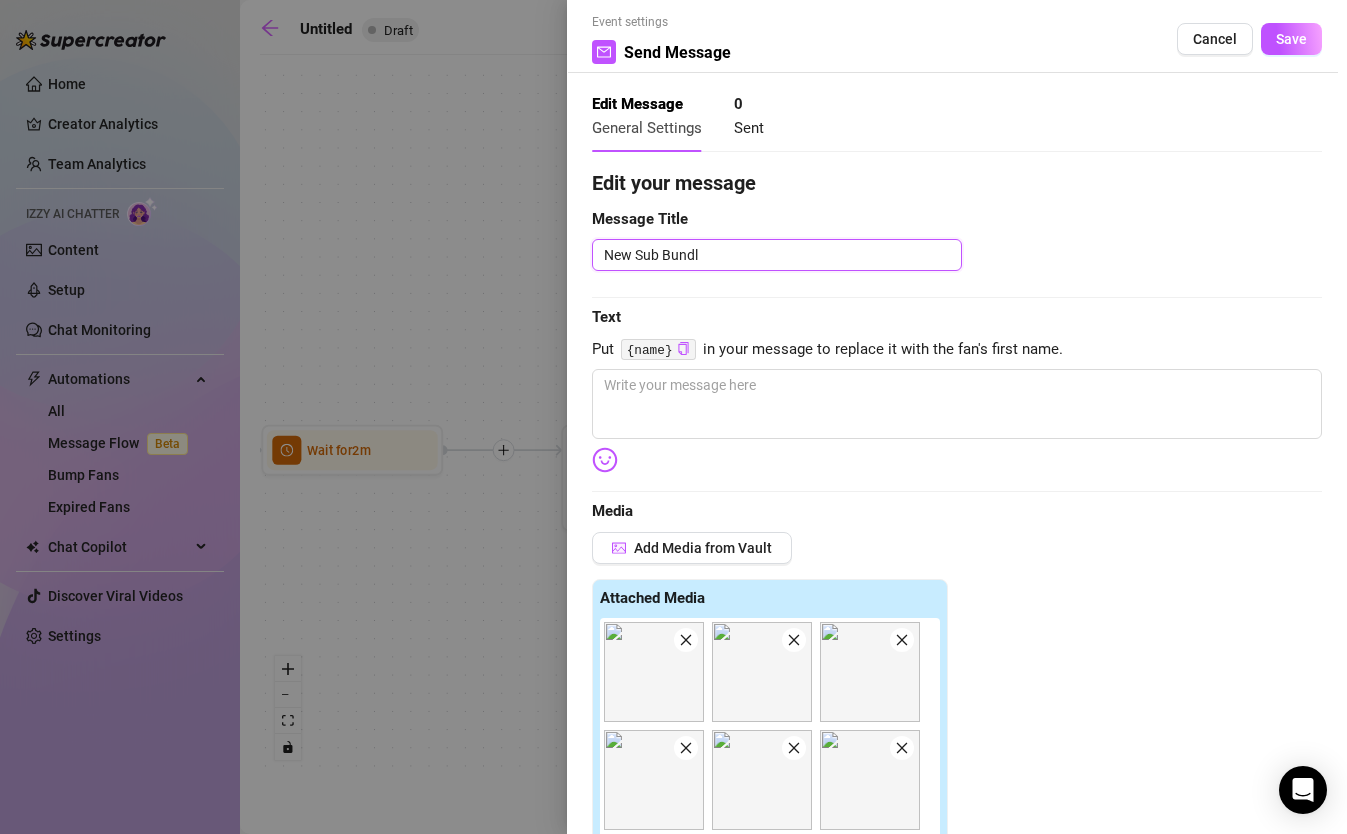 type 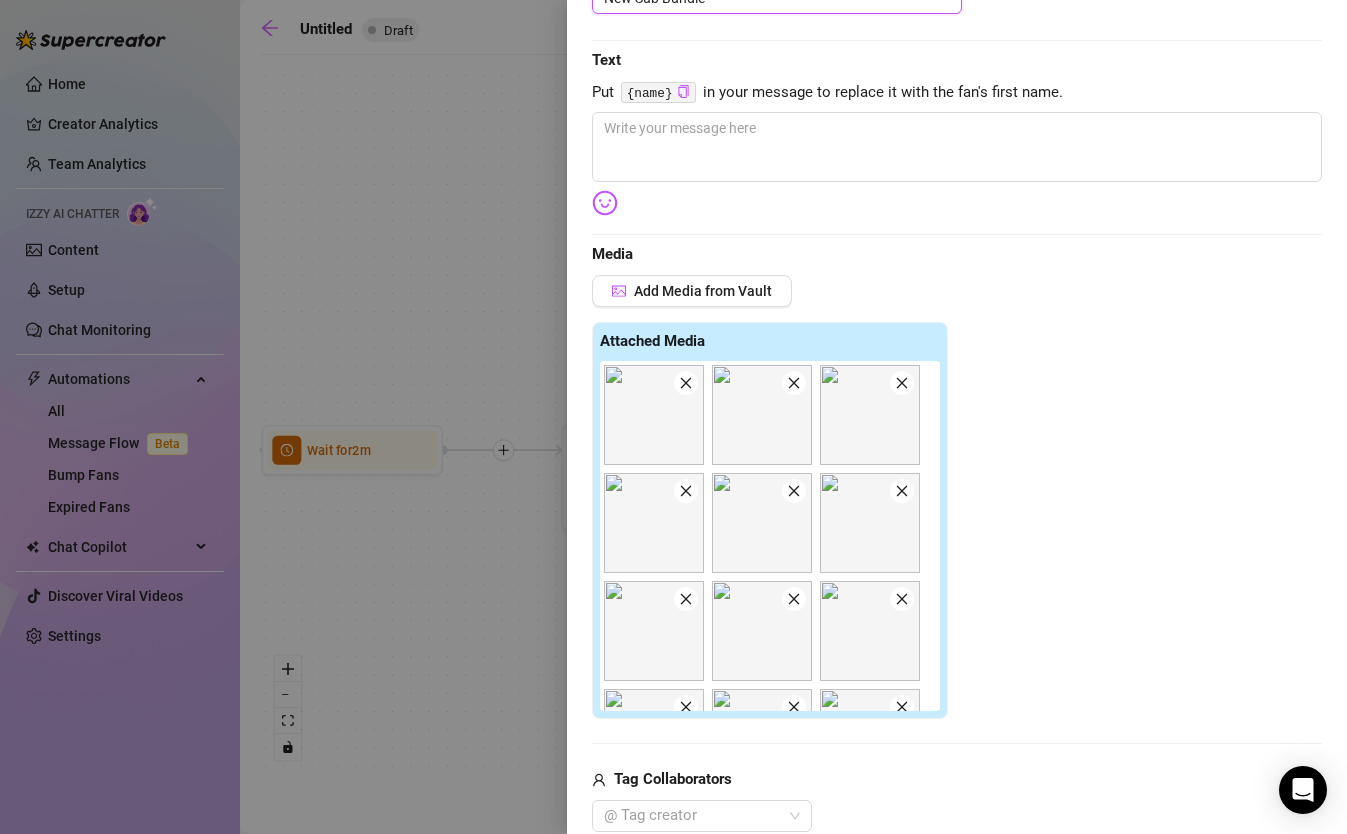 scroll, scrollTop: 318, scrollLeft: 0, axis: vertical 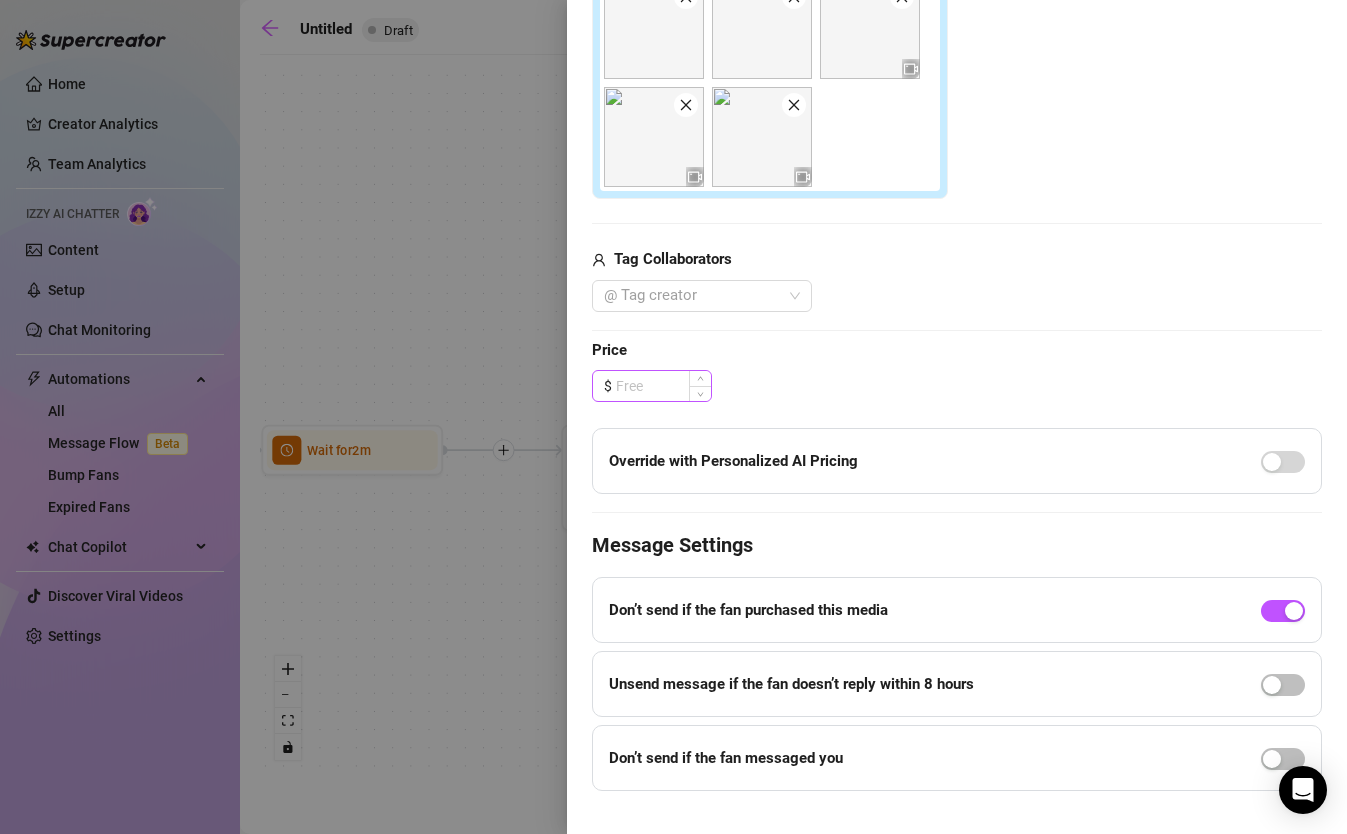 type on "New Sub Bundle" 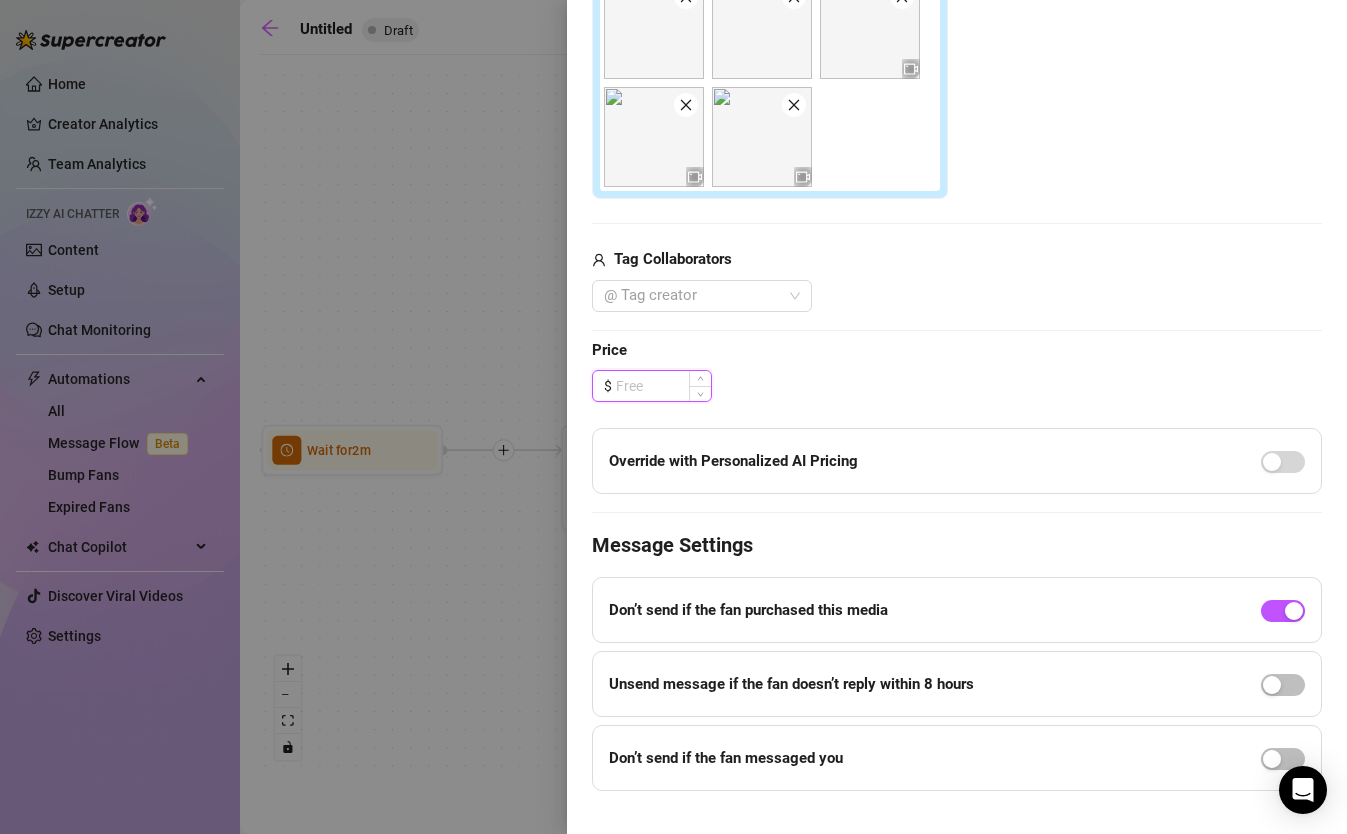 click at bounding box center [663, 386] 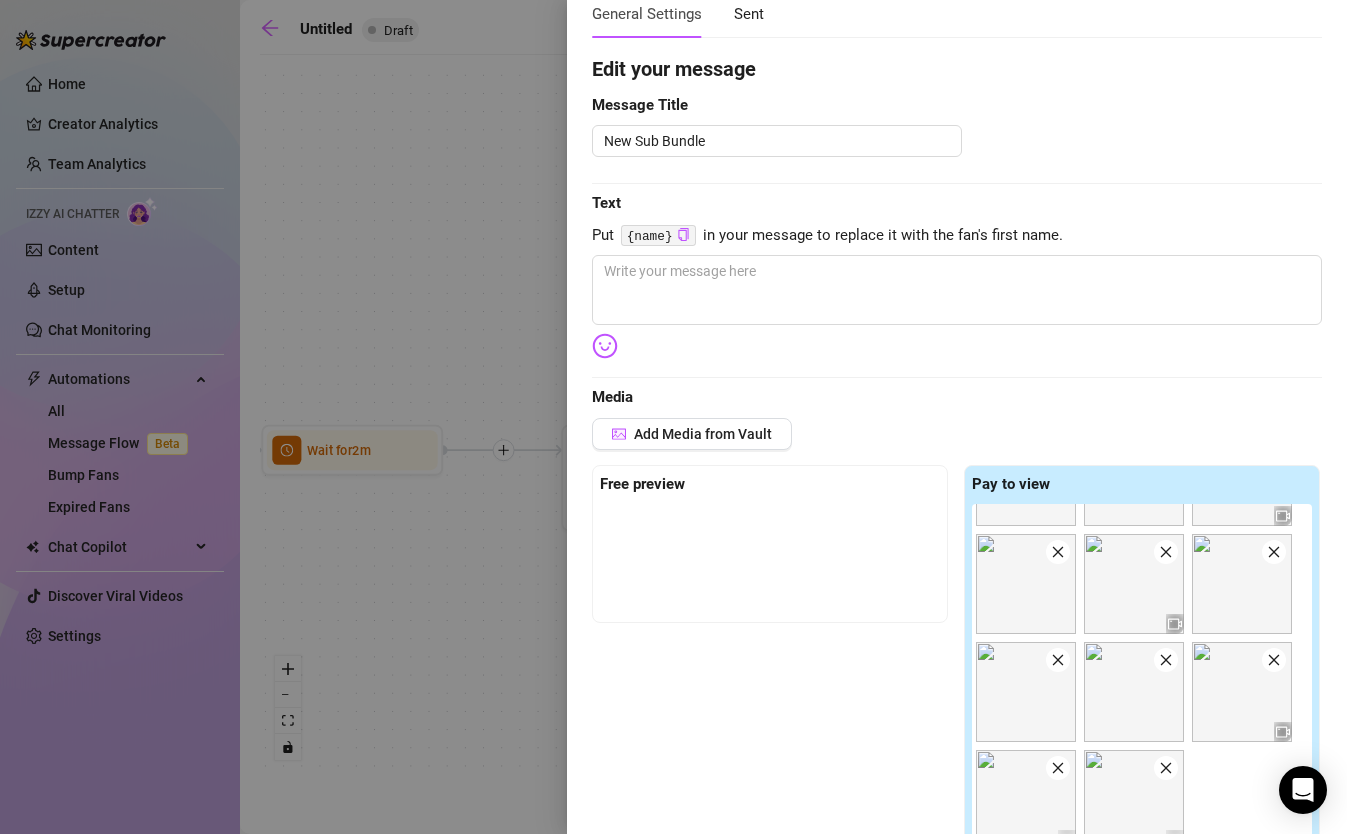 scroll, scrollTop: 187, scrollLeft: 0, axis: vertical 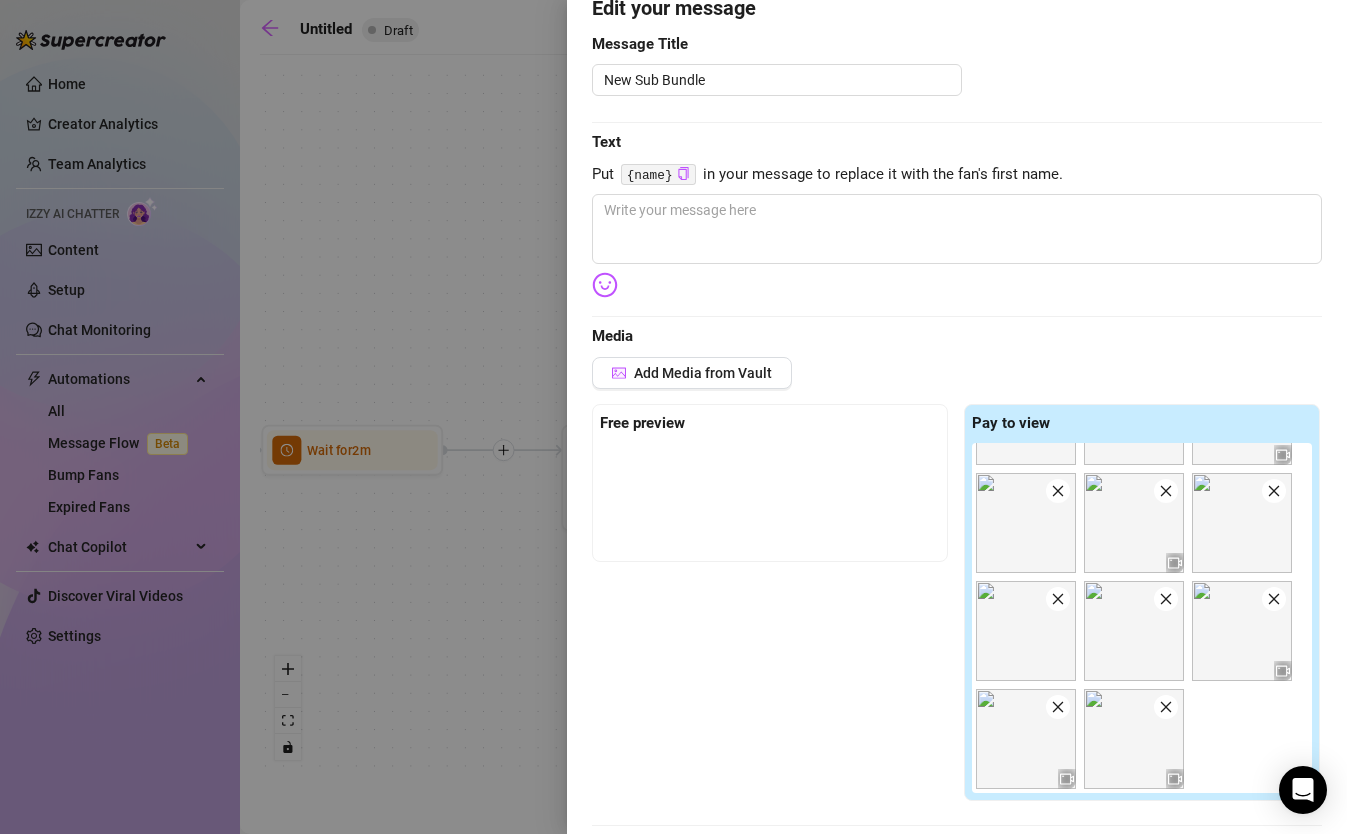 click at bounding box center (1058, 599) 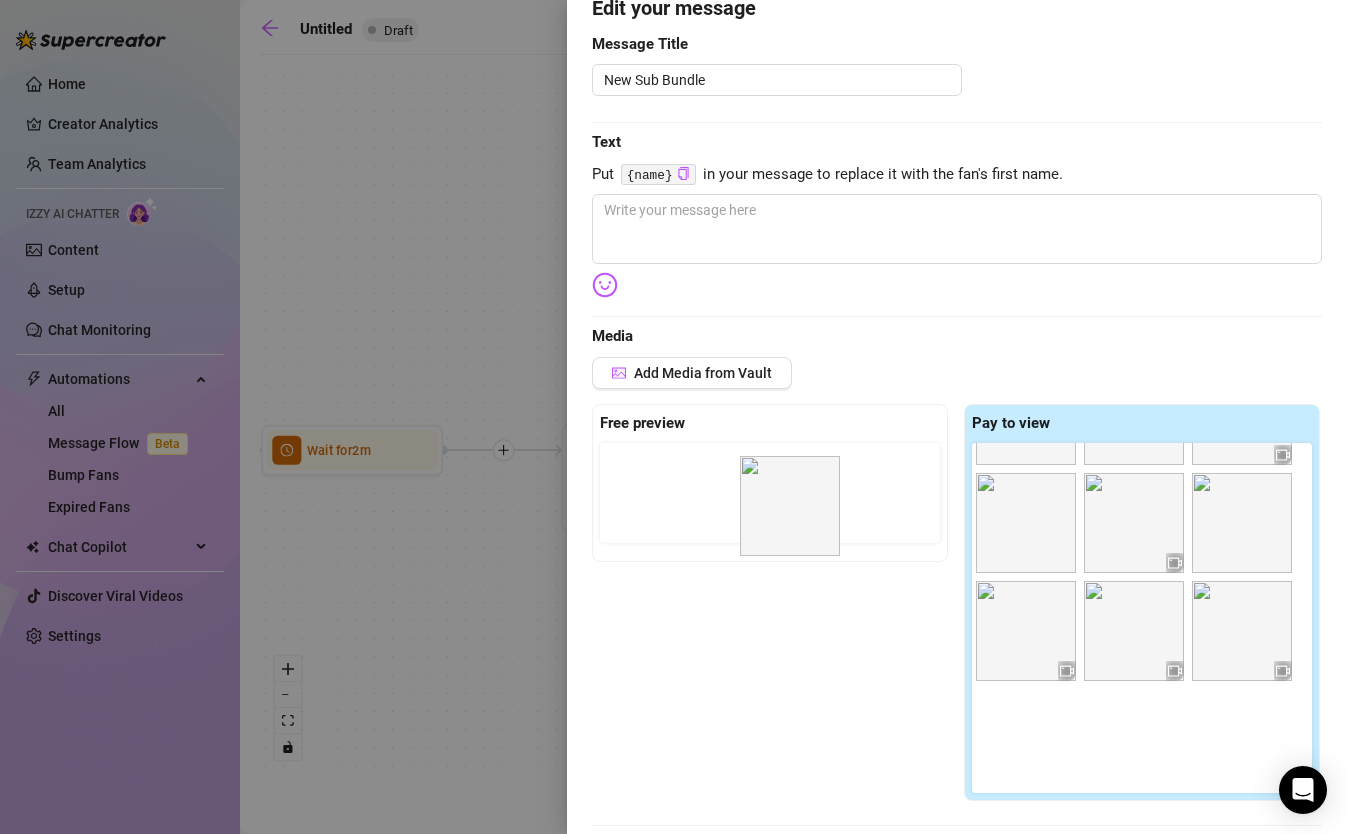 drag, startPoint x: 1030, startPoint y: 637, endPoint x: 784, endPoint y: 507, distance: 278.2373 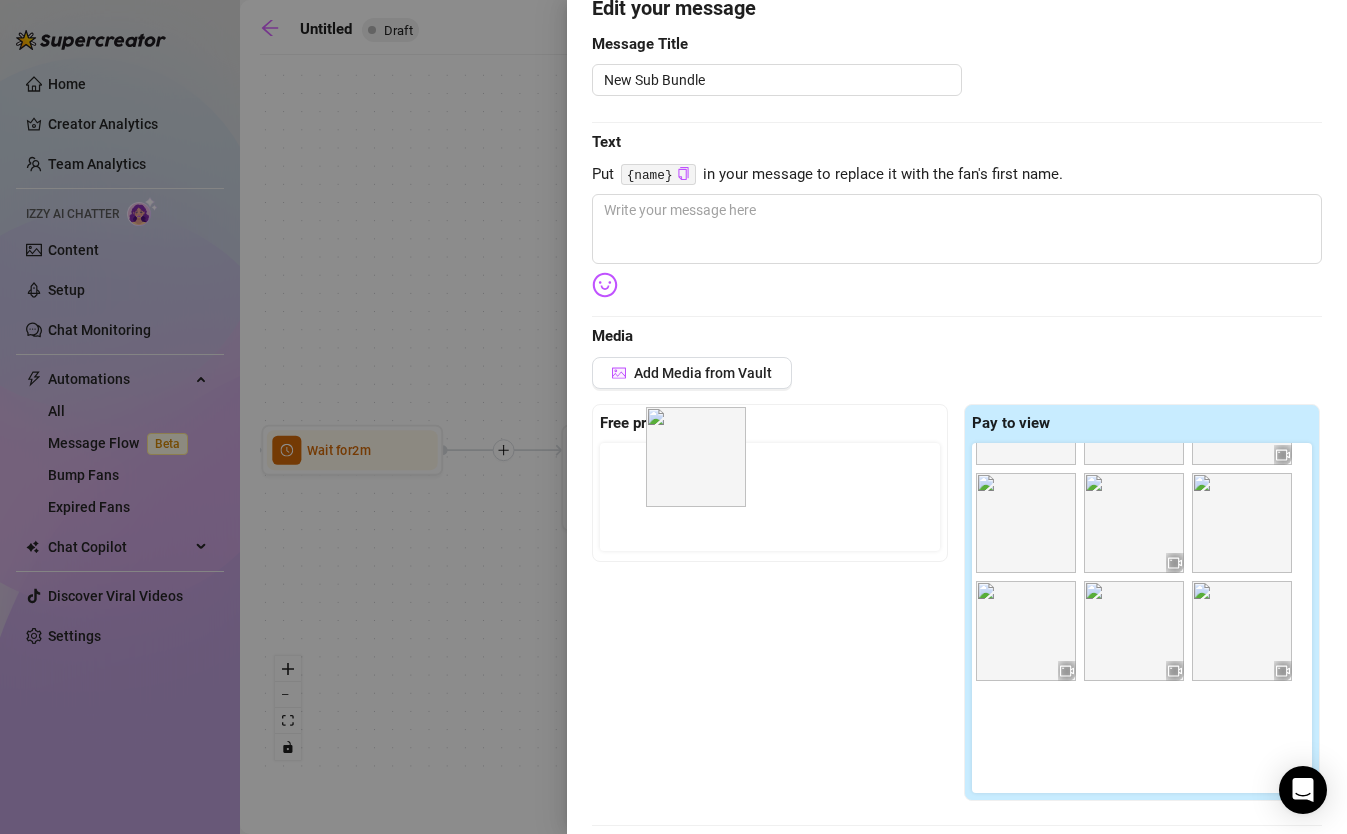drag, startPoint x: 1027, startPoint y: 663, endPoint x: 685, endPoint y: 490, distance: 383.26624 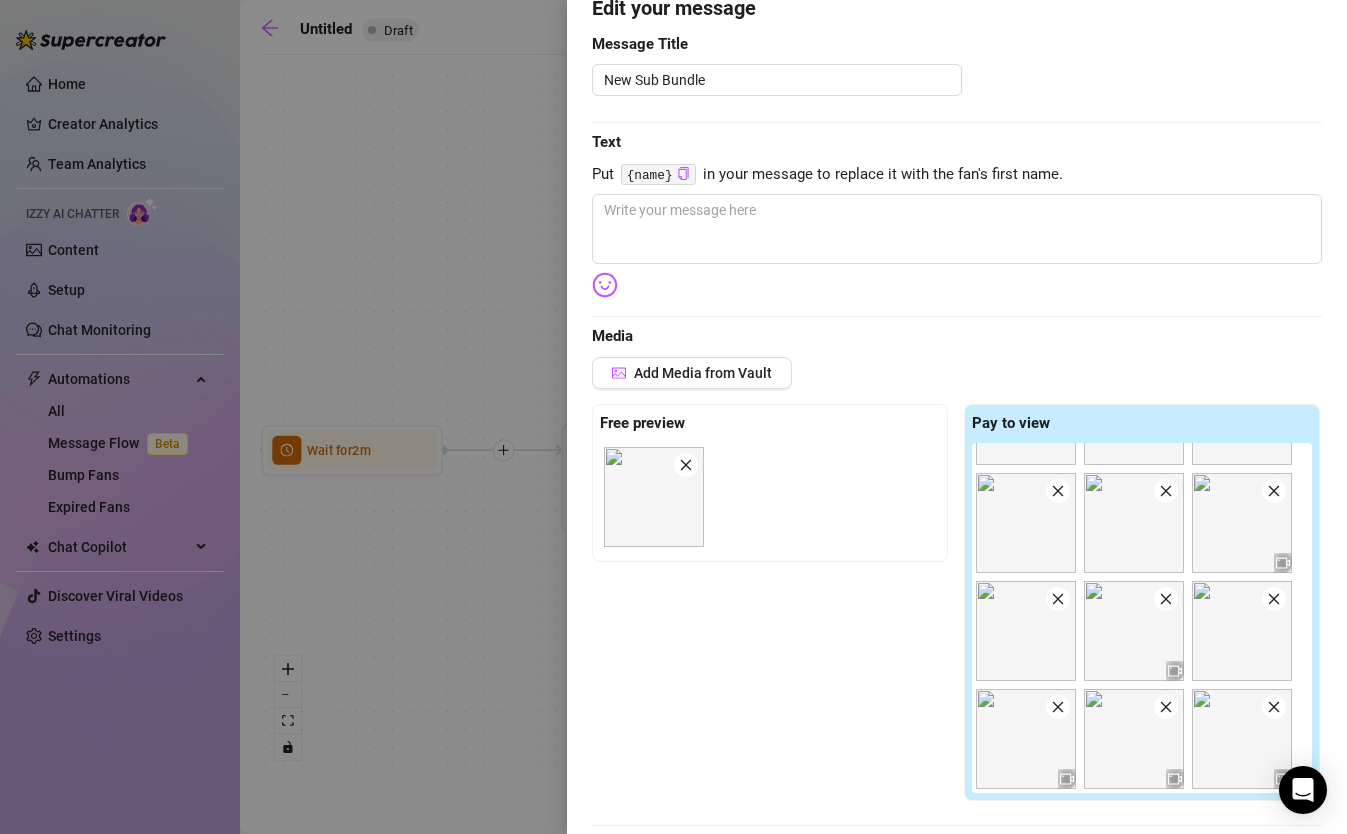 scroll, scrollTop: 406, scrollLeft: 0, axis: vertical 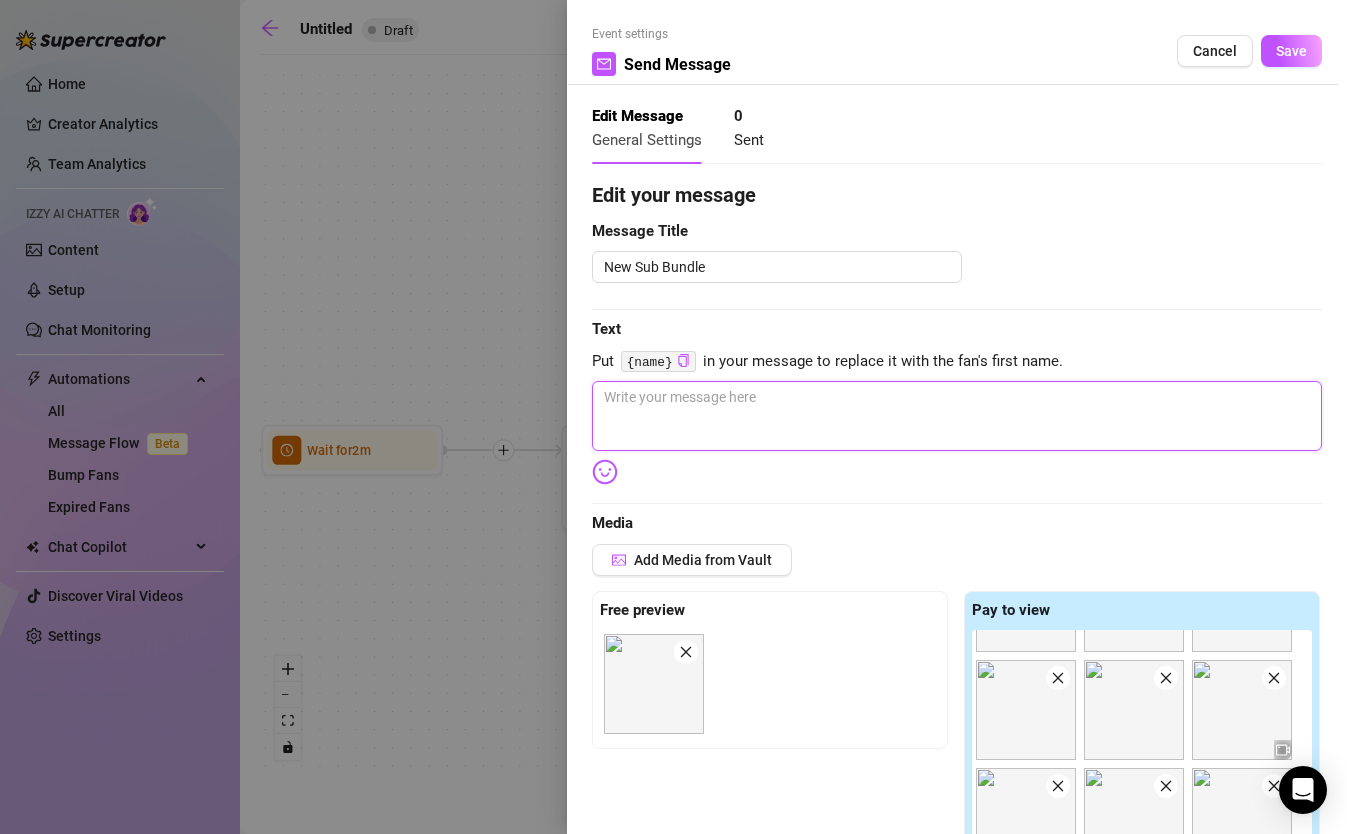 type on "10.00" 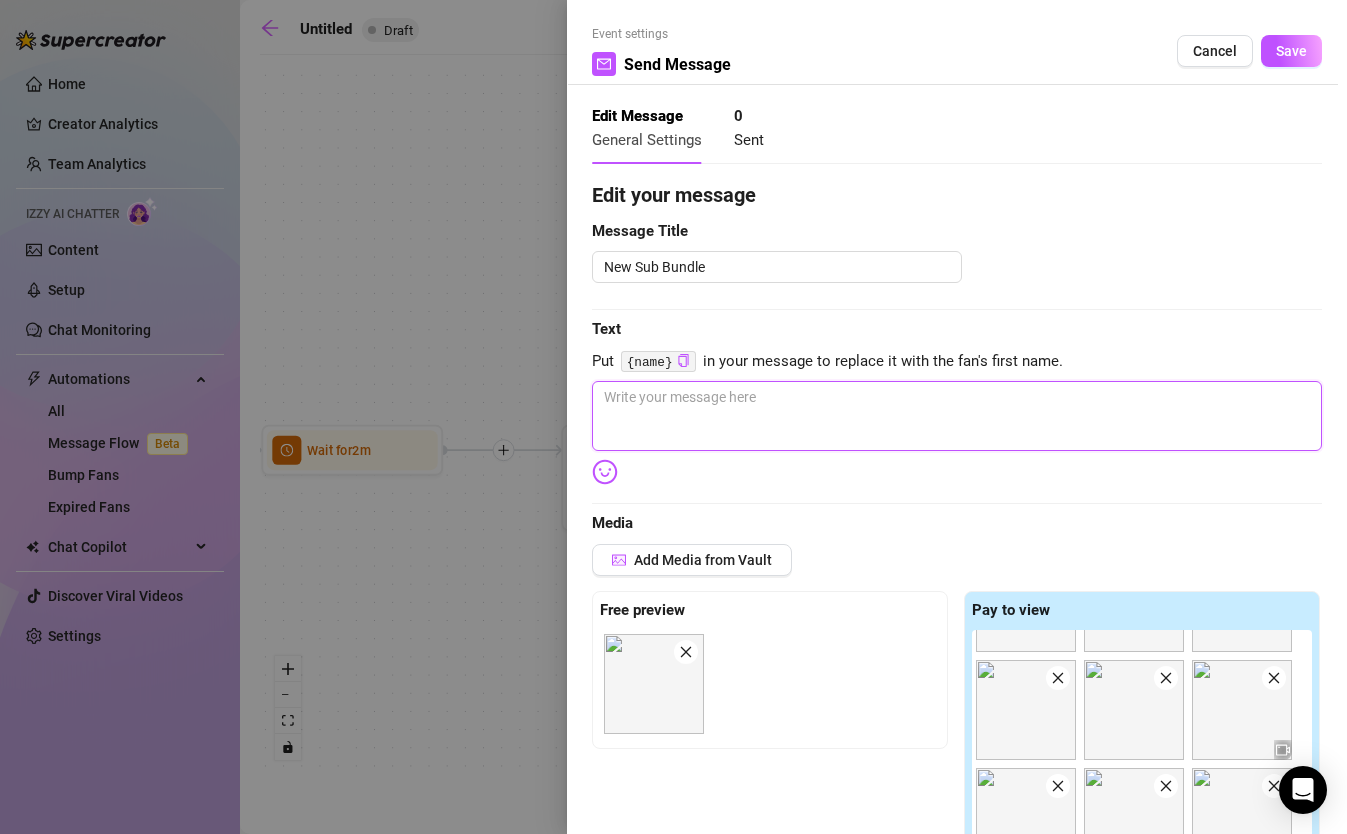 type on "o" 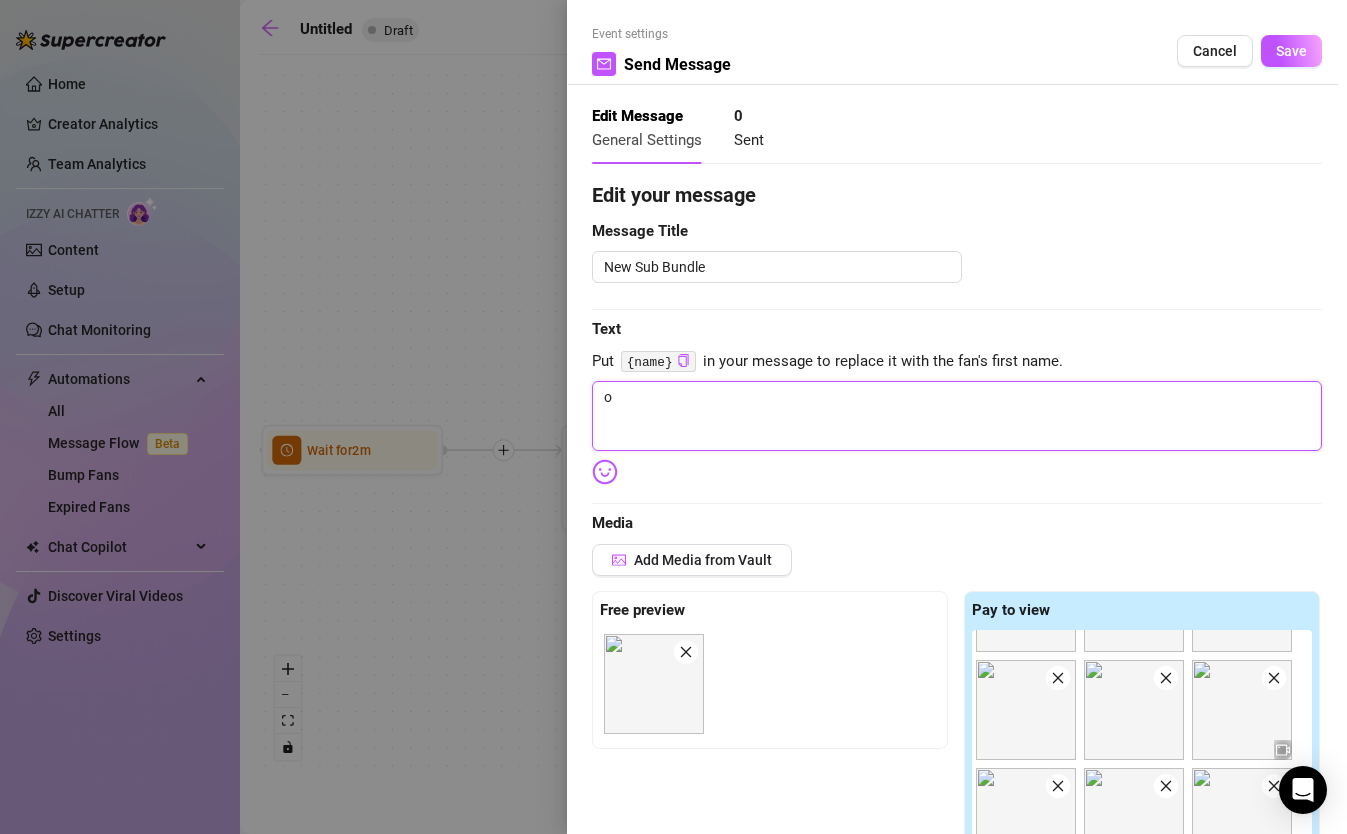 type on "ok" 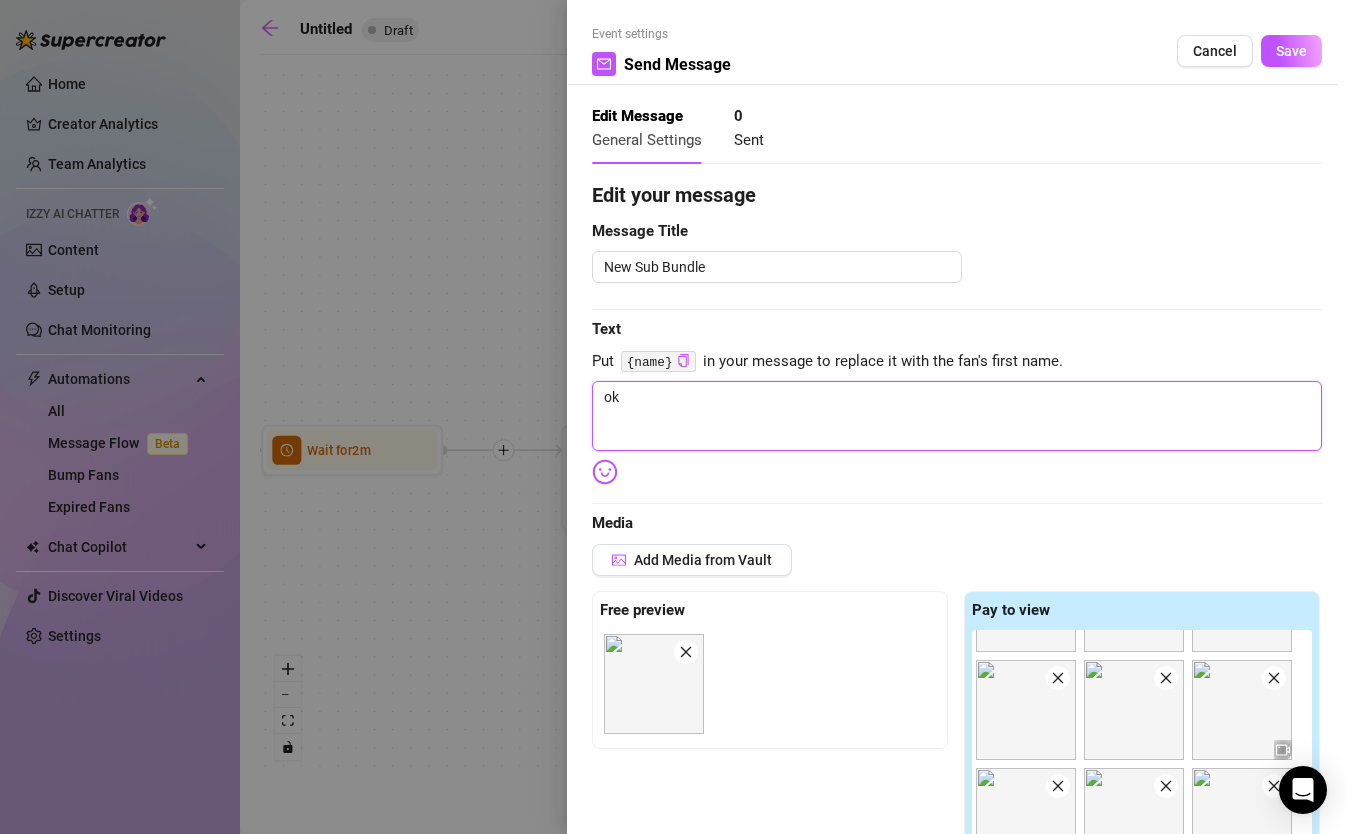 type on "oka" 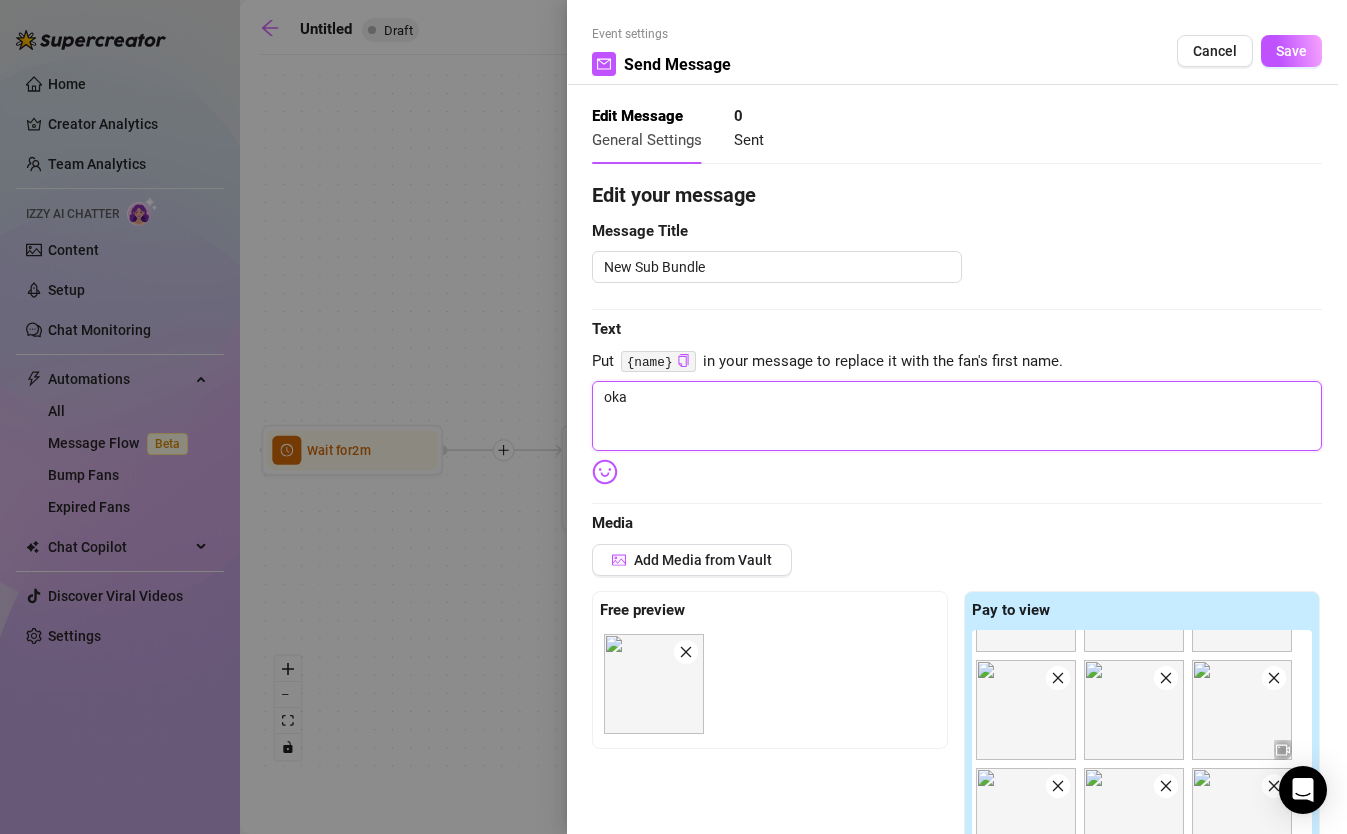 type on "okay" 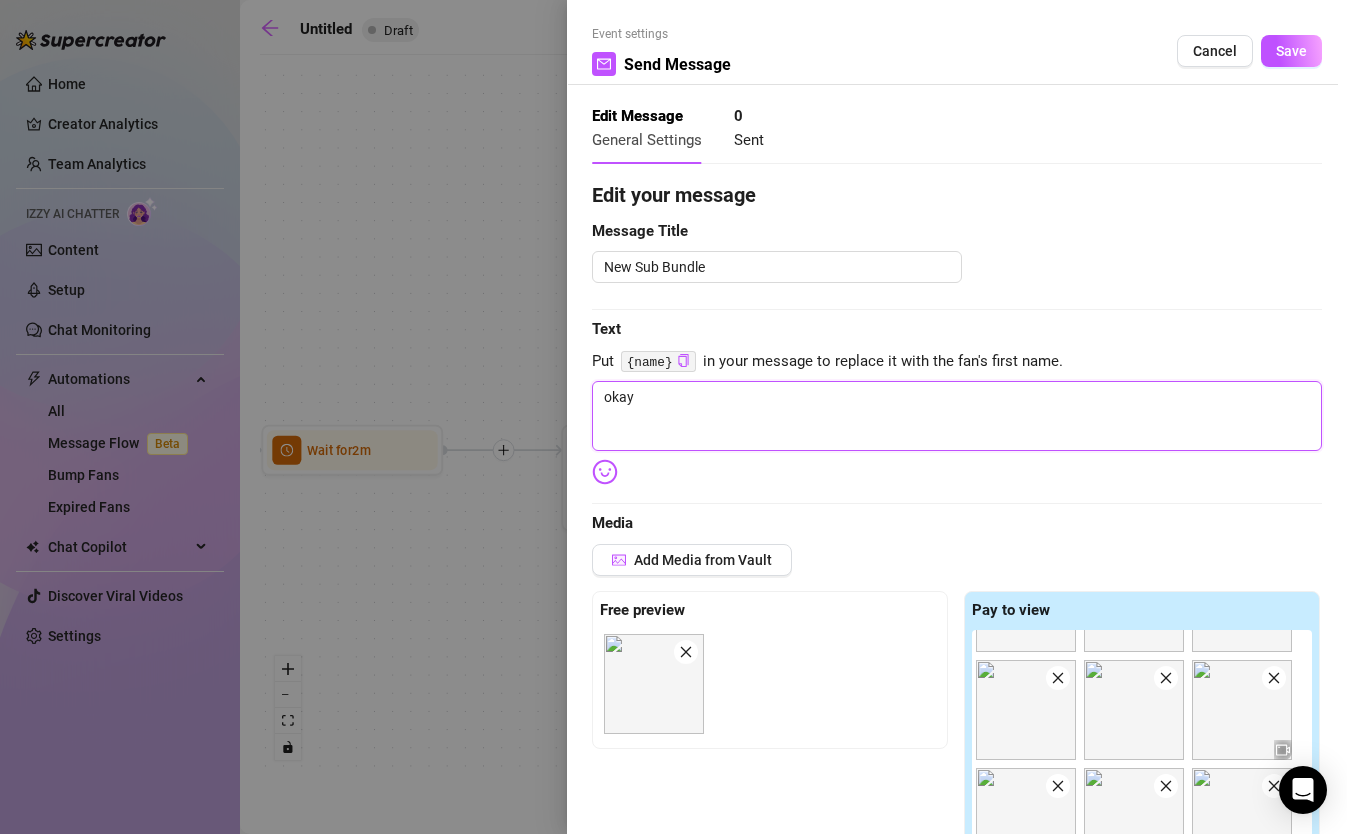 type on "okay" 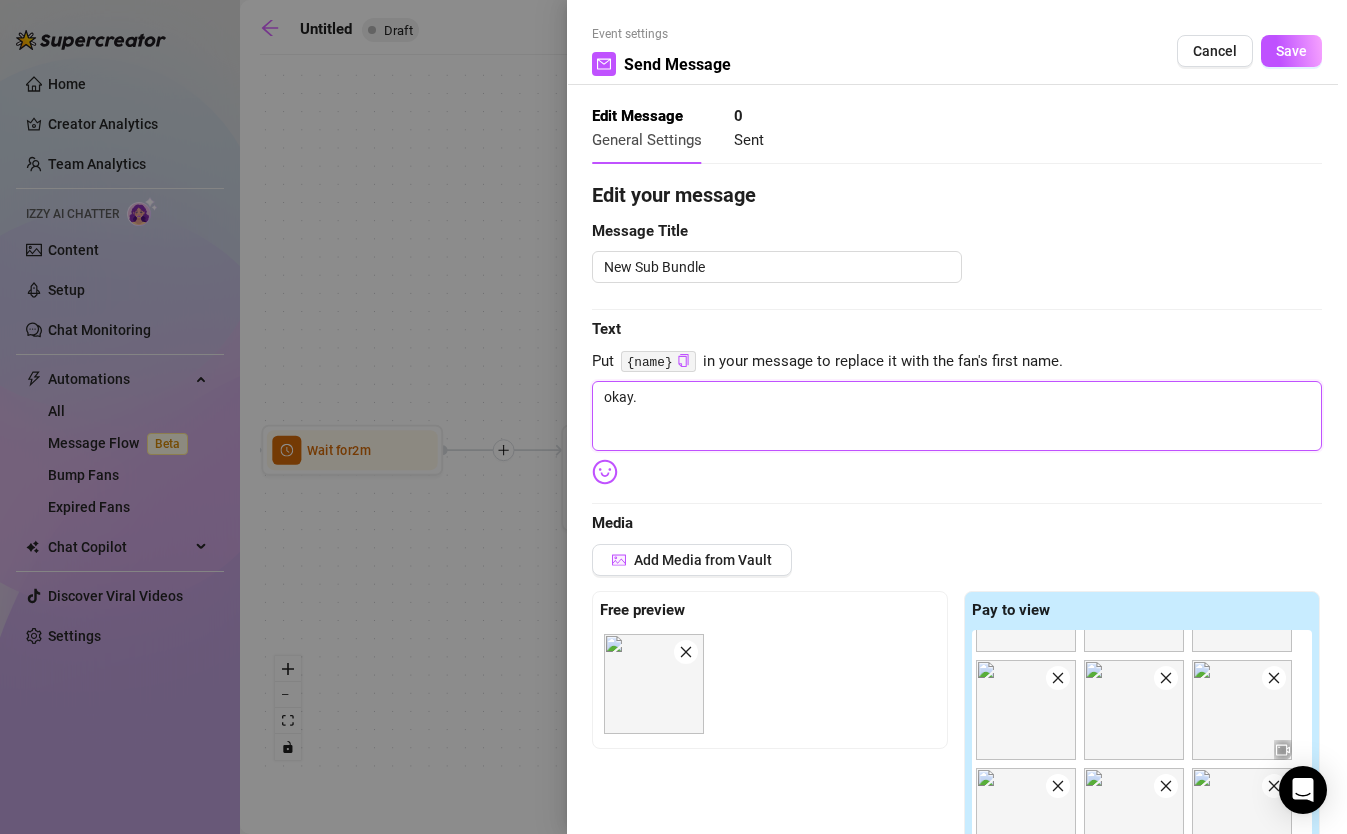 type on "okay.." 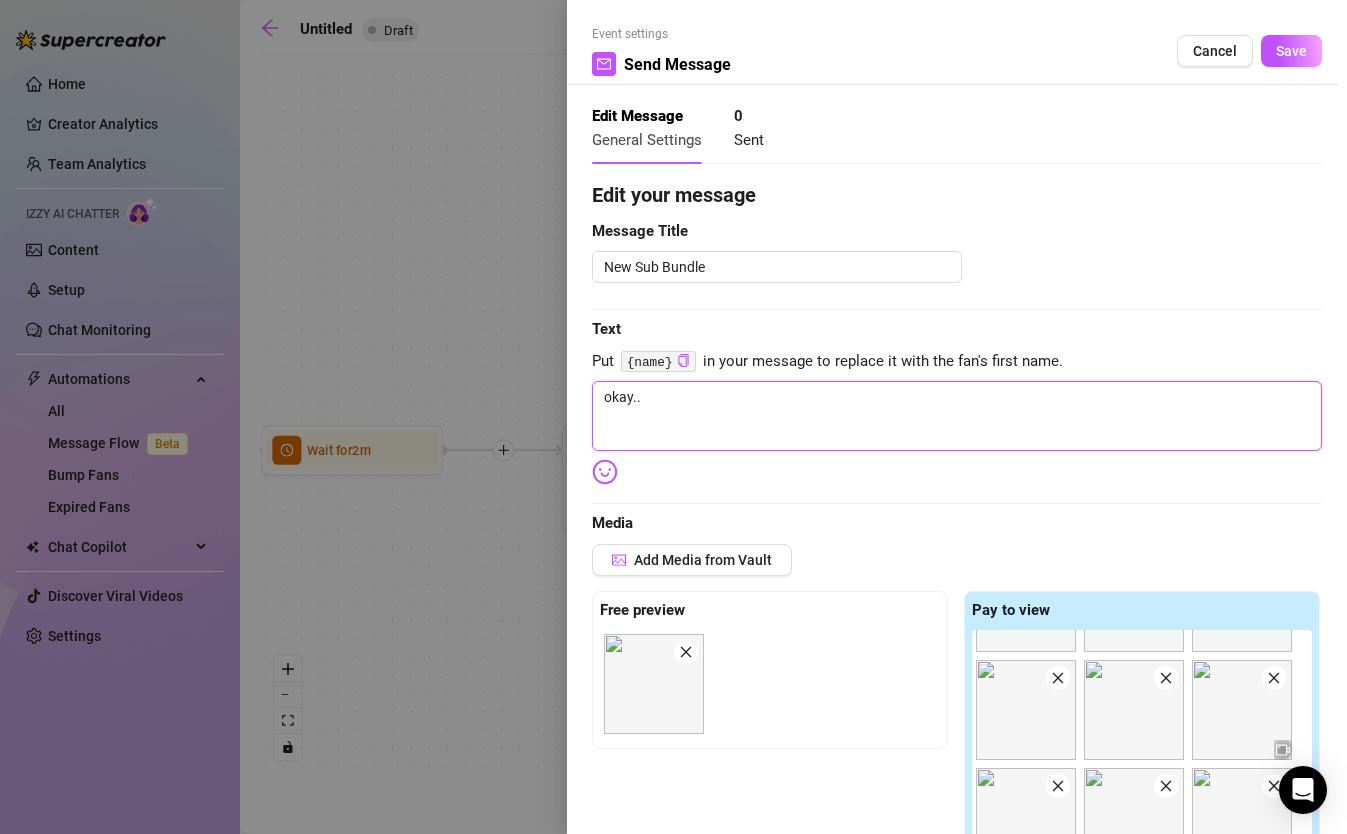 type on "okay..." 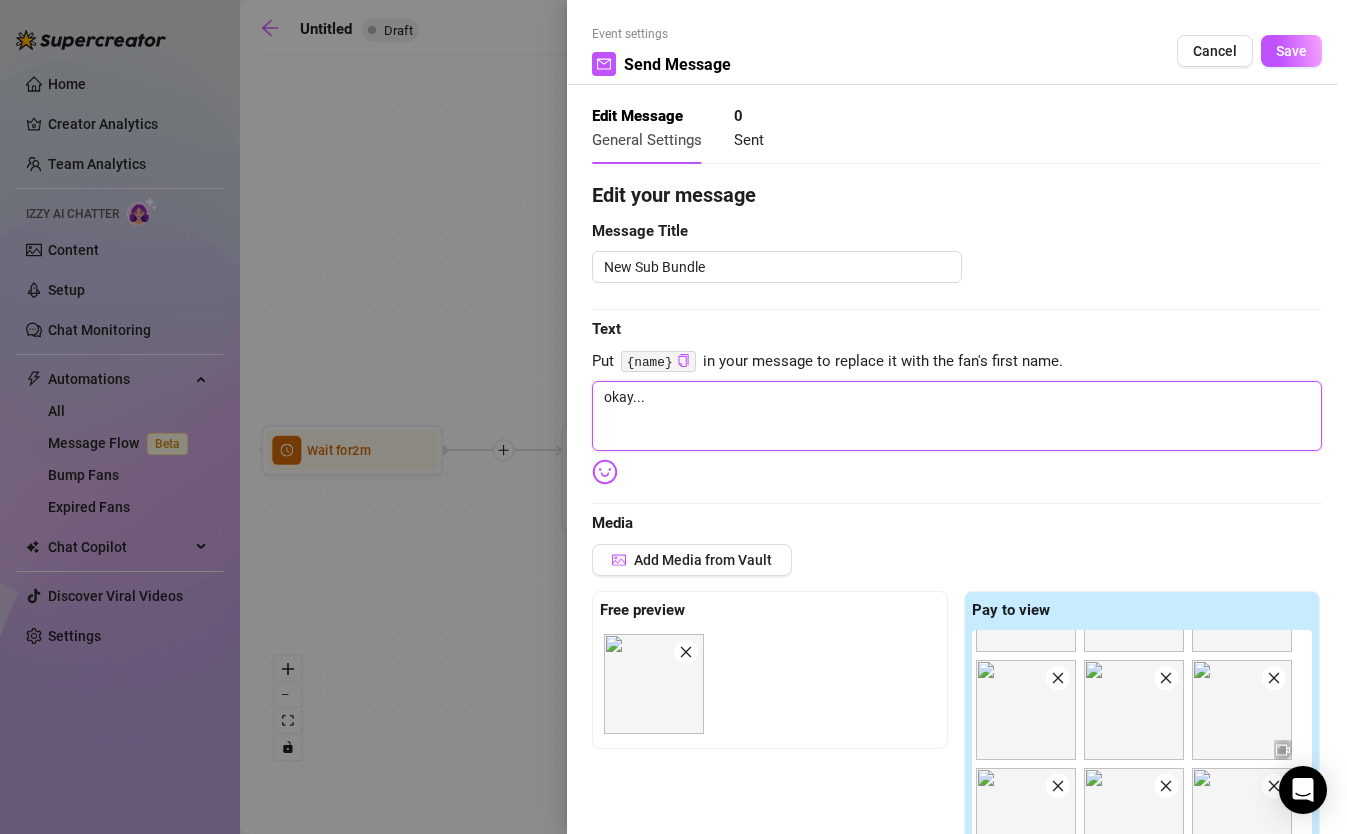 type on "okay...t" 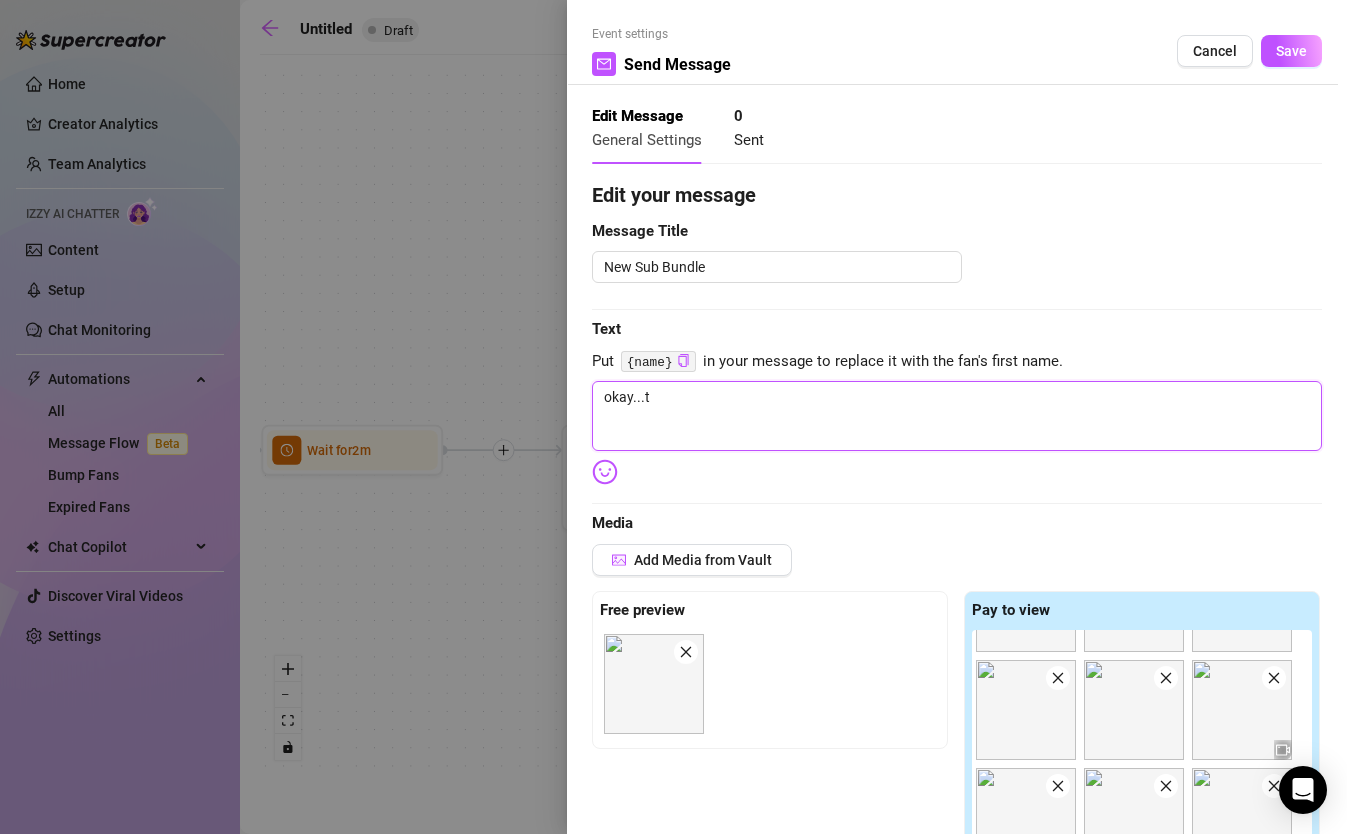 type on "okay...th" 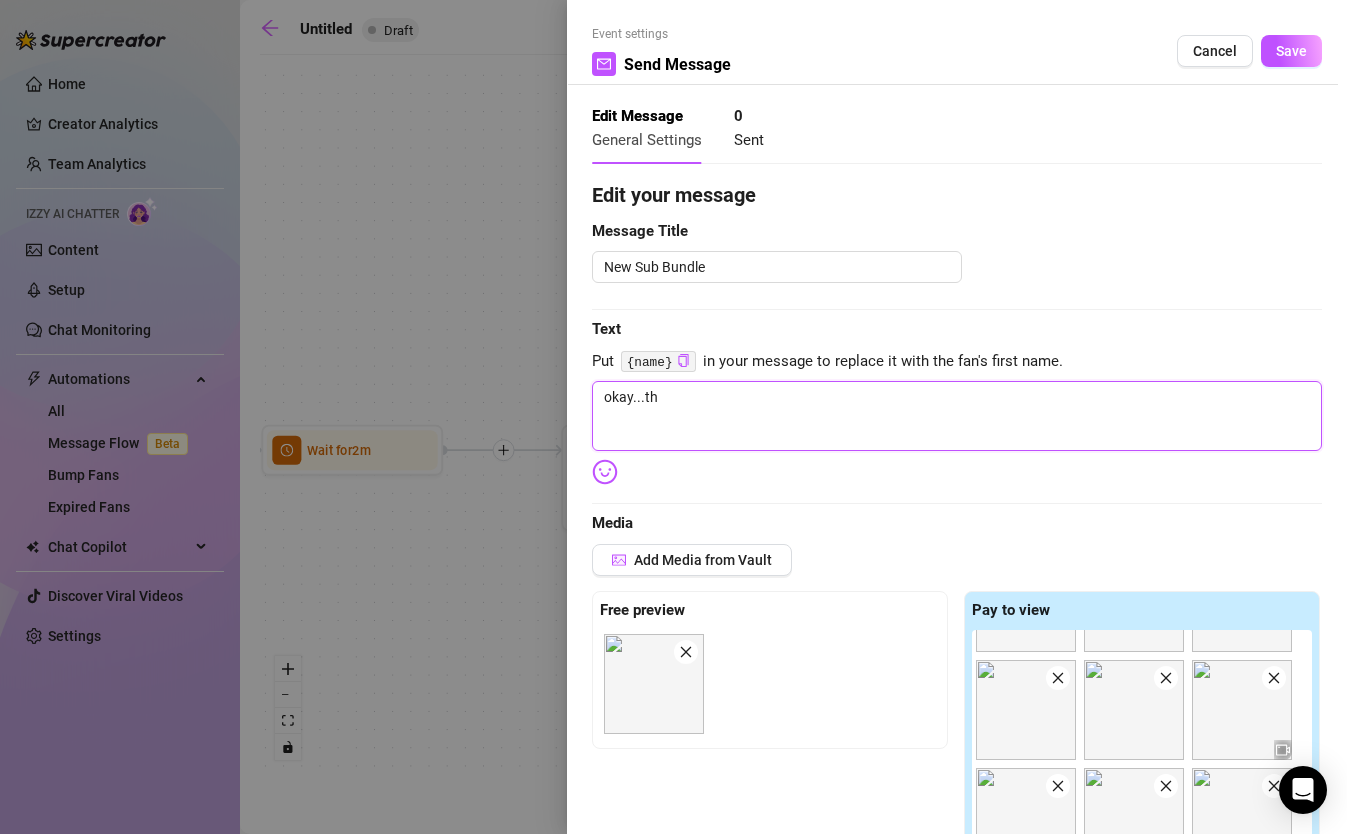 type on "okay...thi" 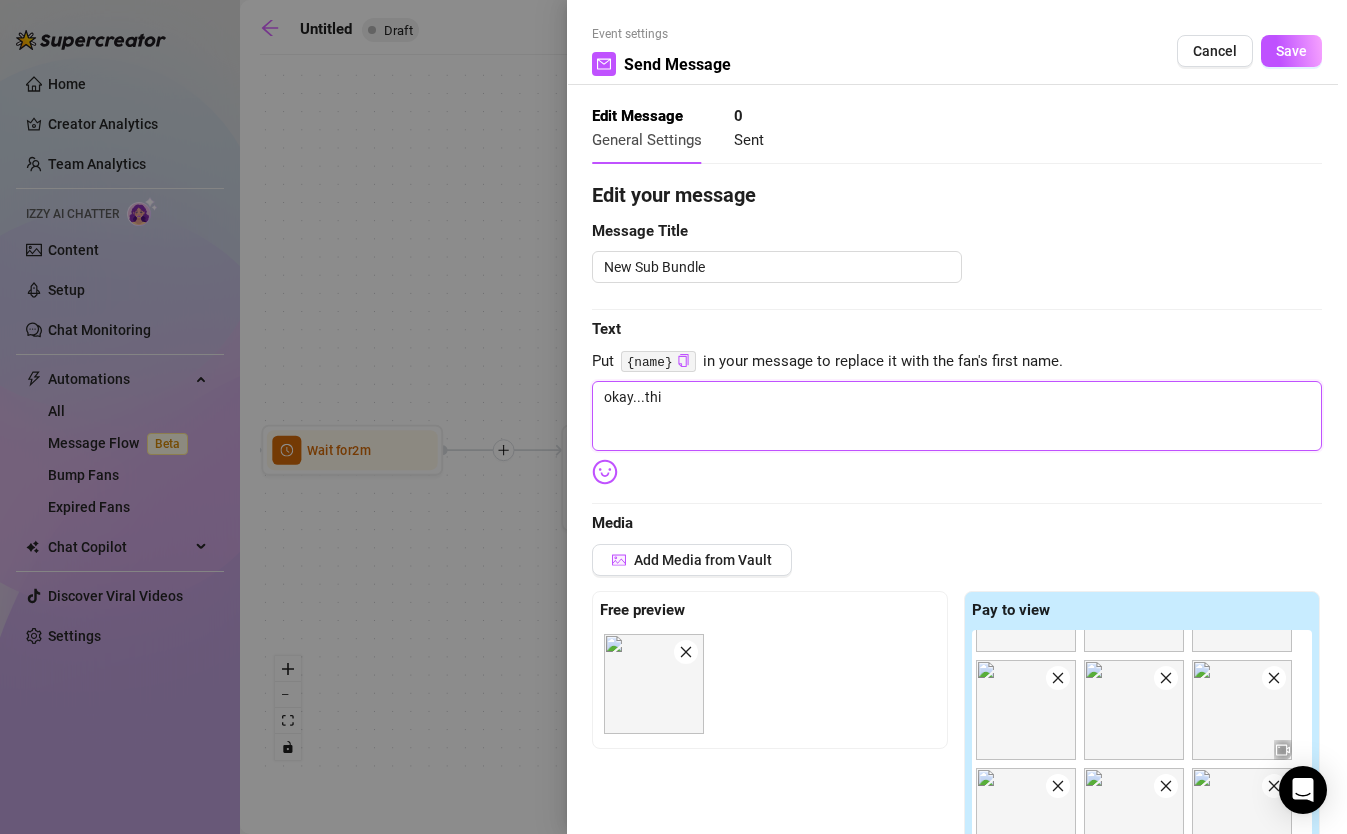 type on "okay...this" 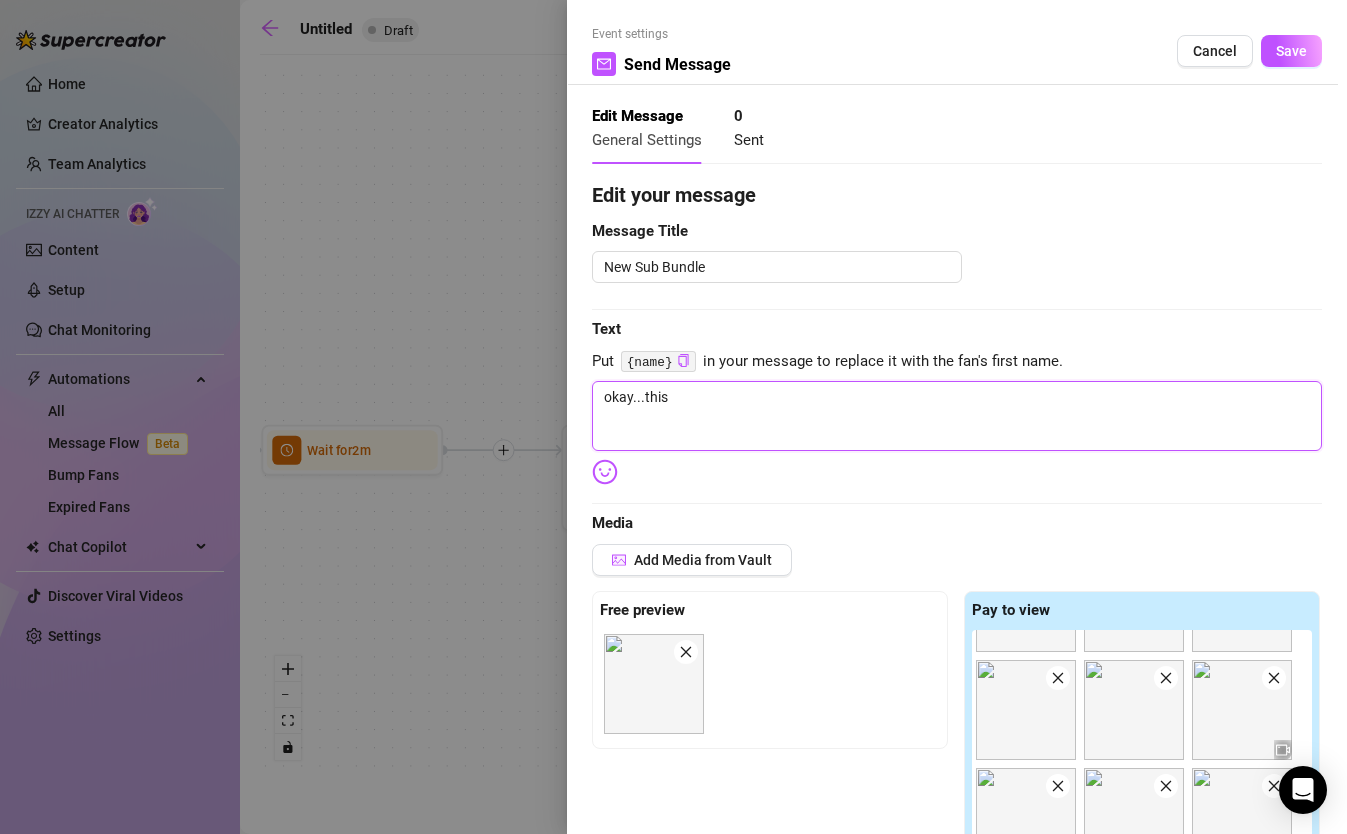 type on "okay...this" 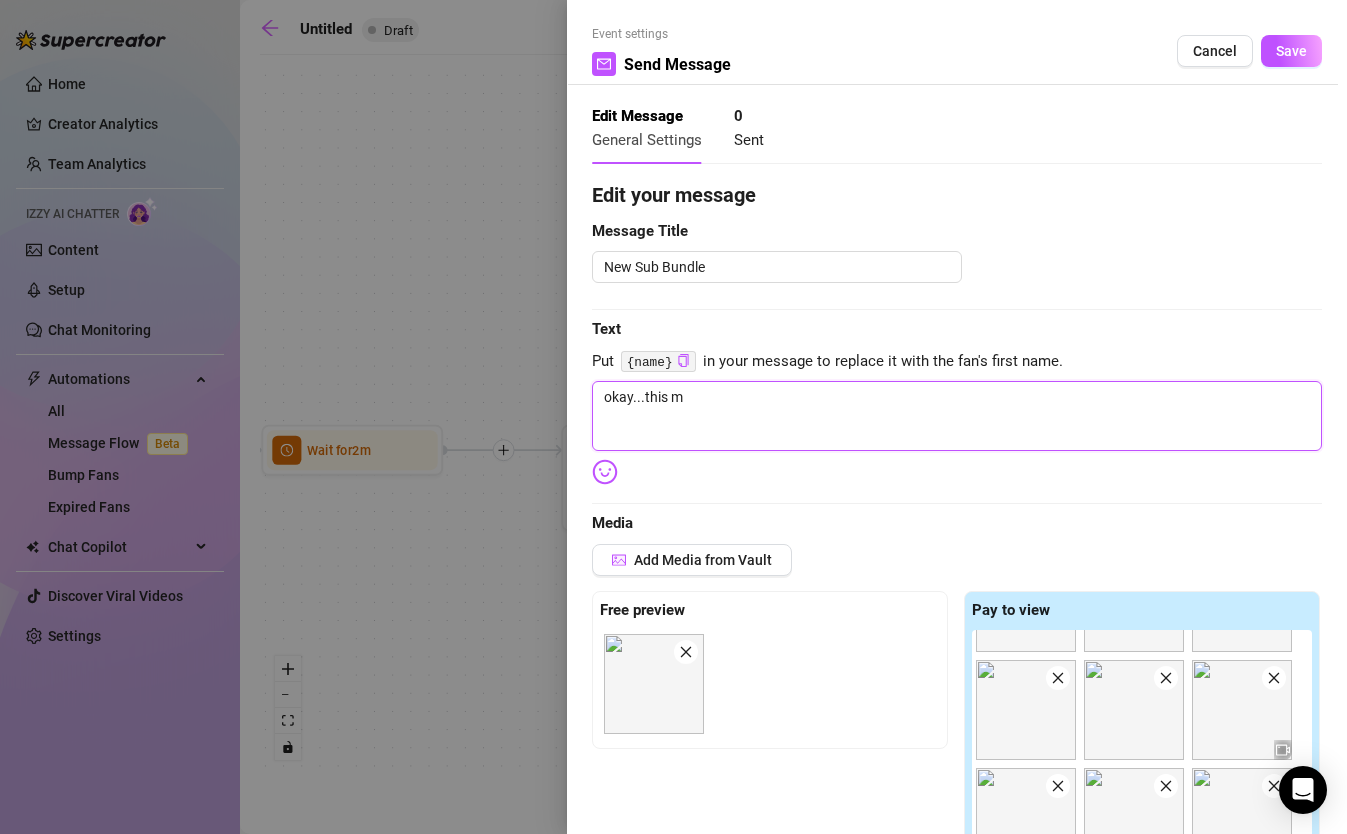 type on "okay...this ma" 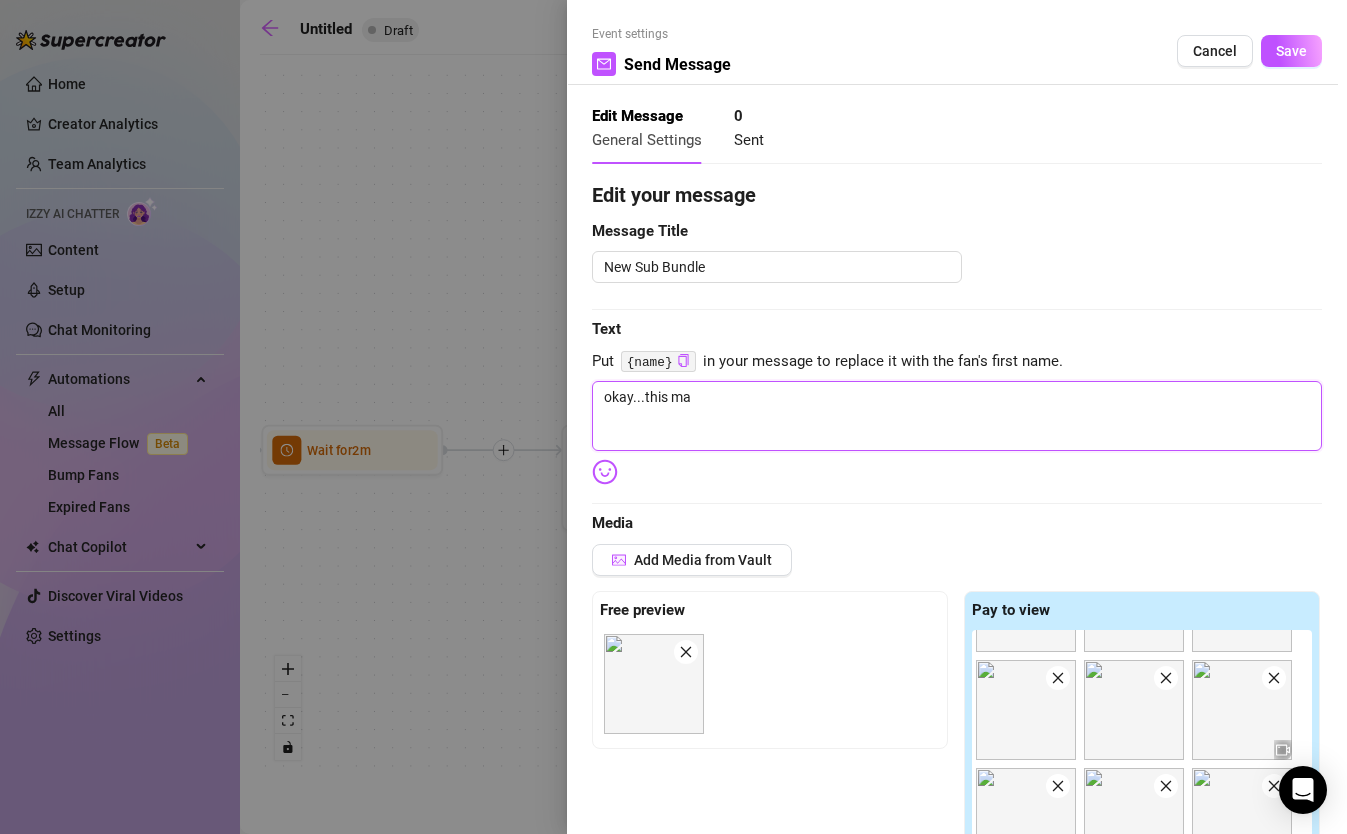 type on "okay...this may" 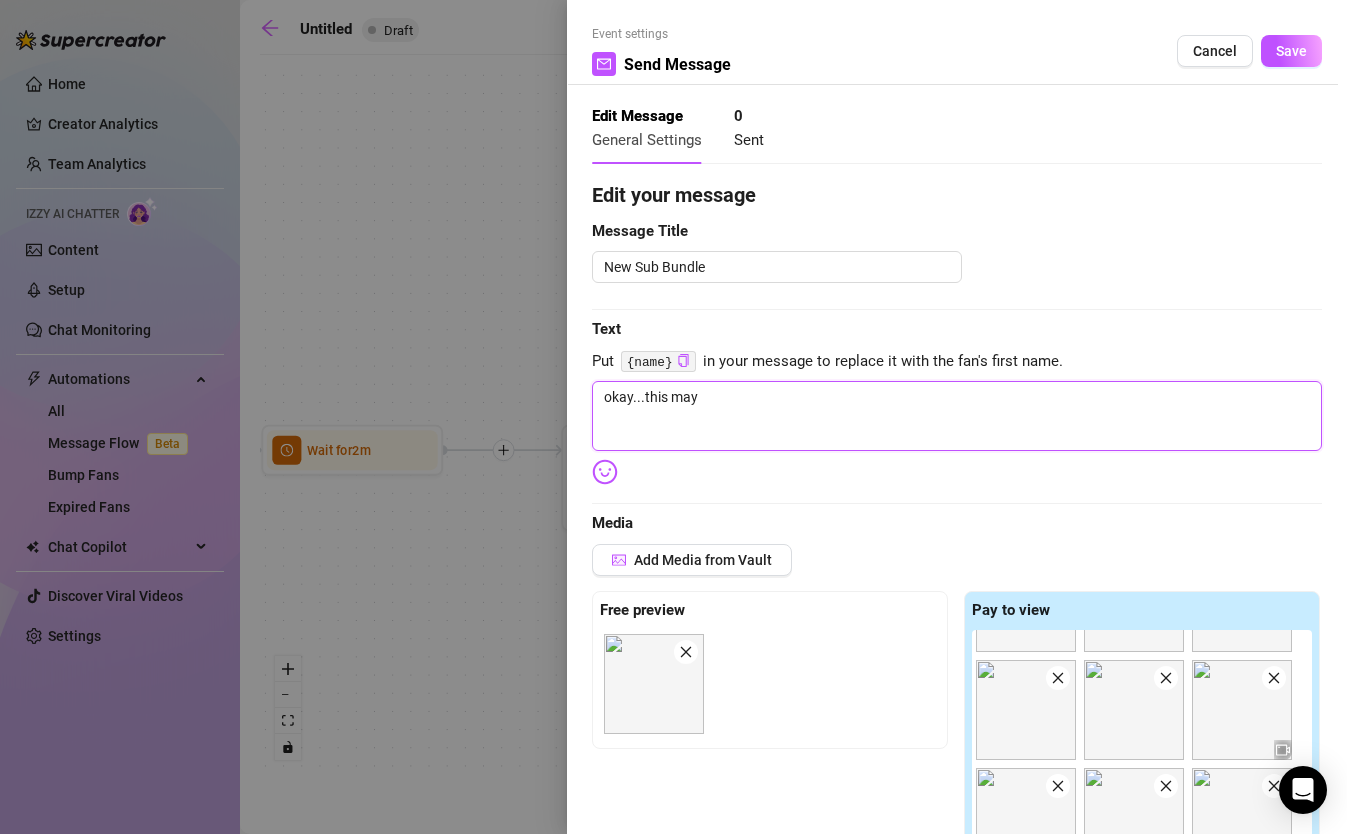 type on "okay...this may" 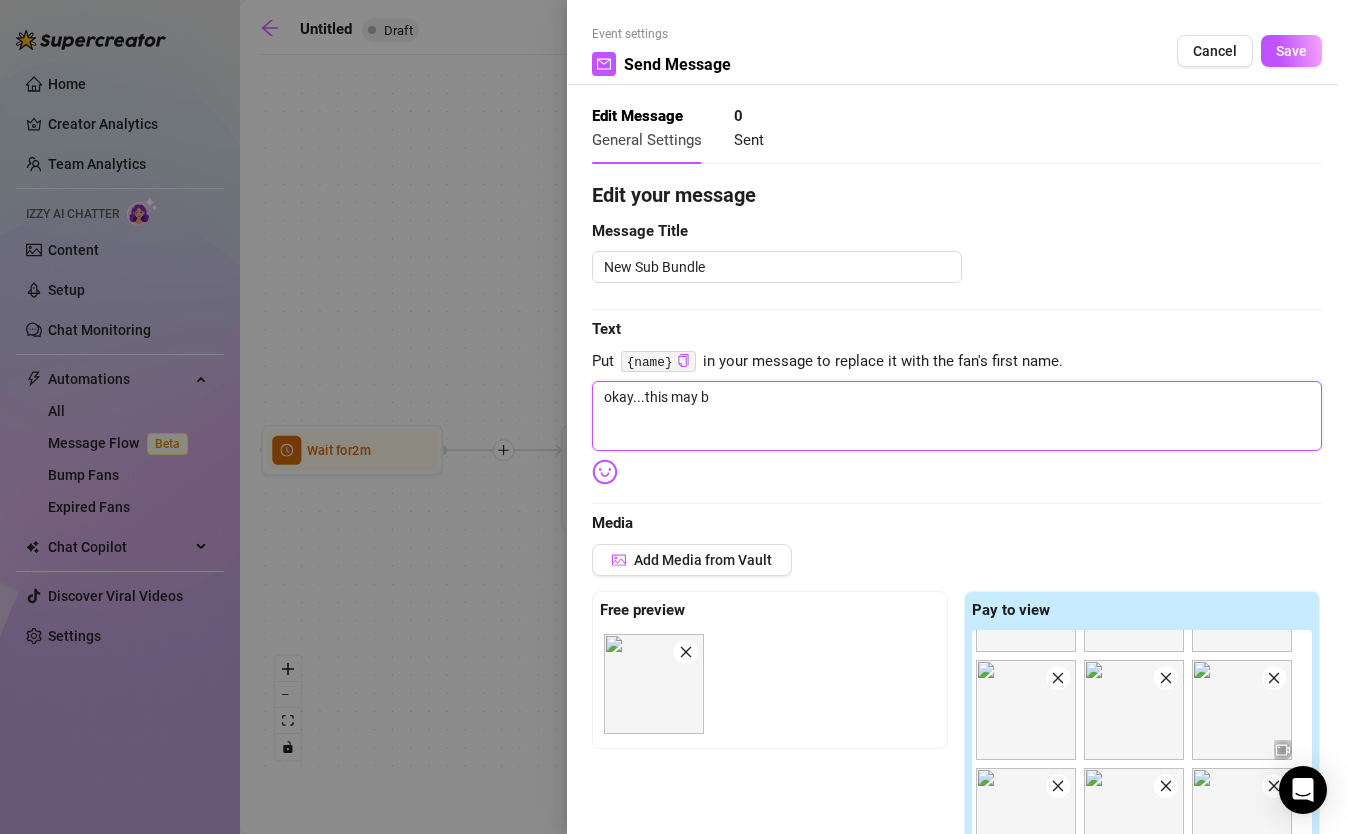 type on "okay...this may be" 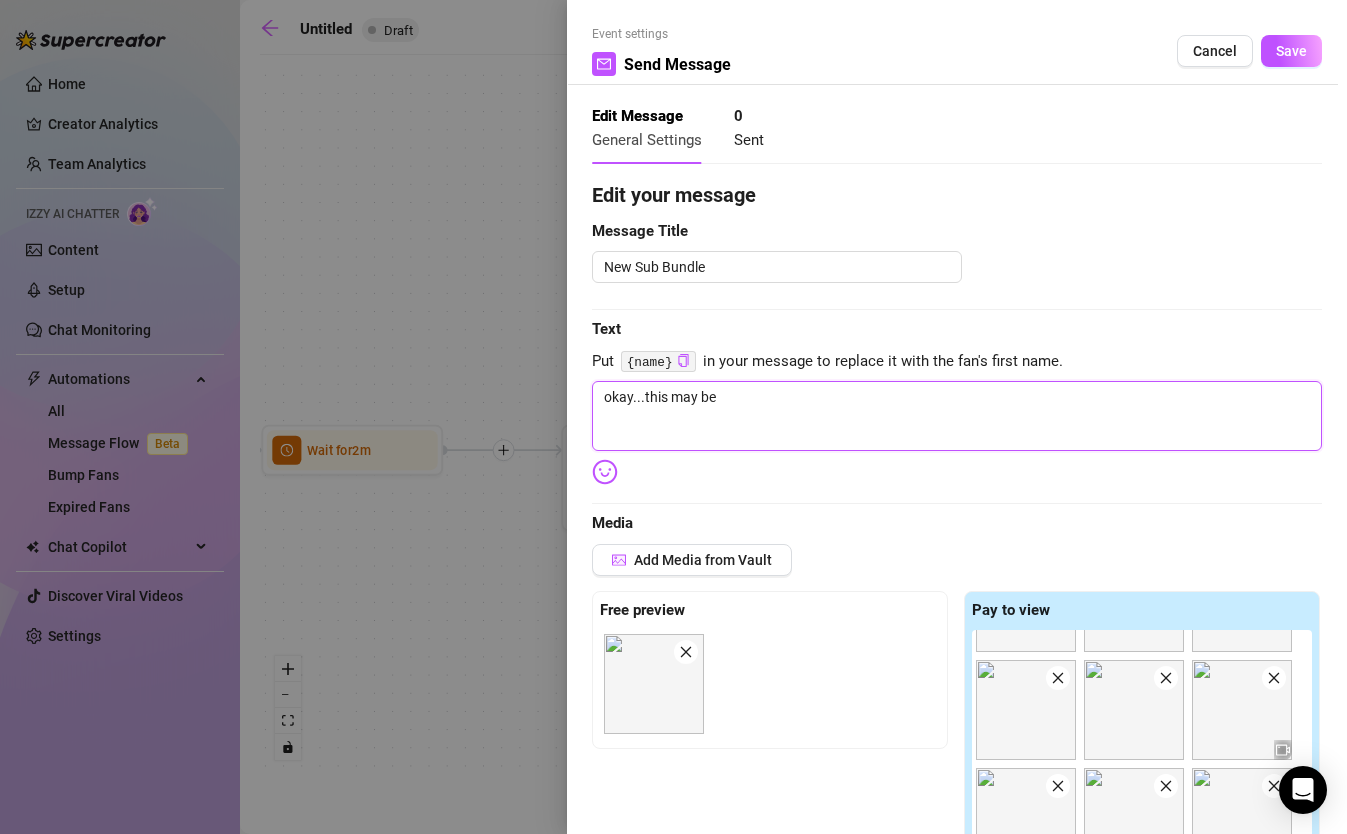 type on "okay...this may be" 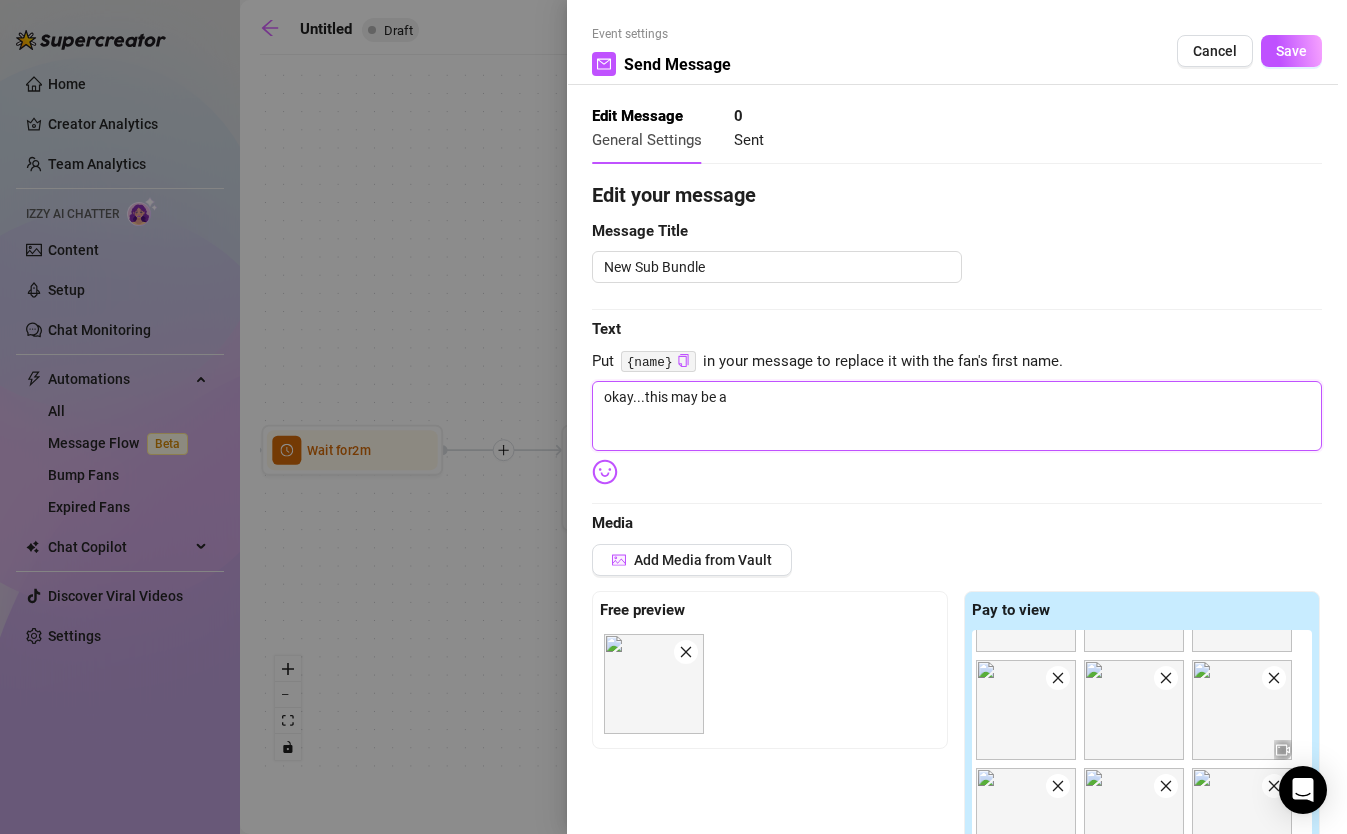 type on "okay...this may be a" 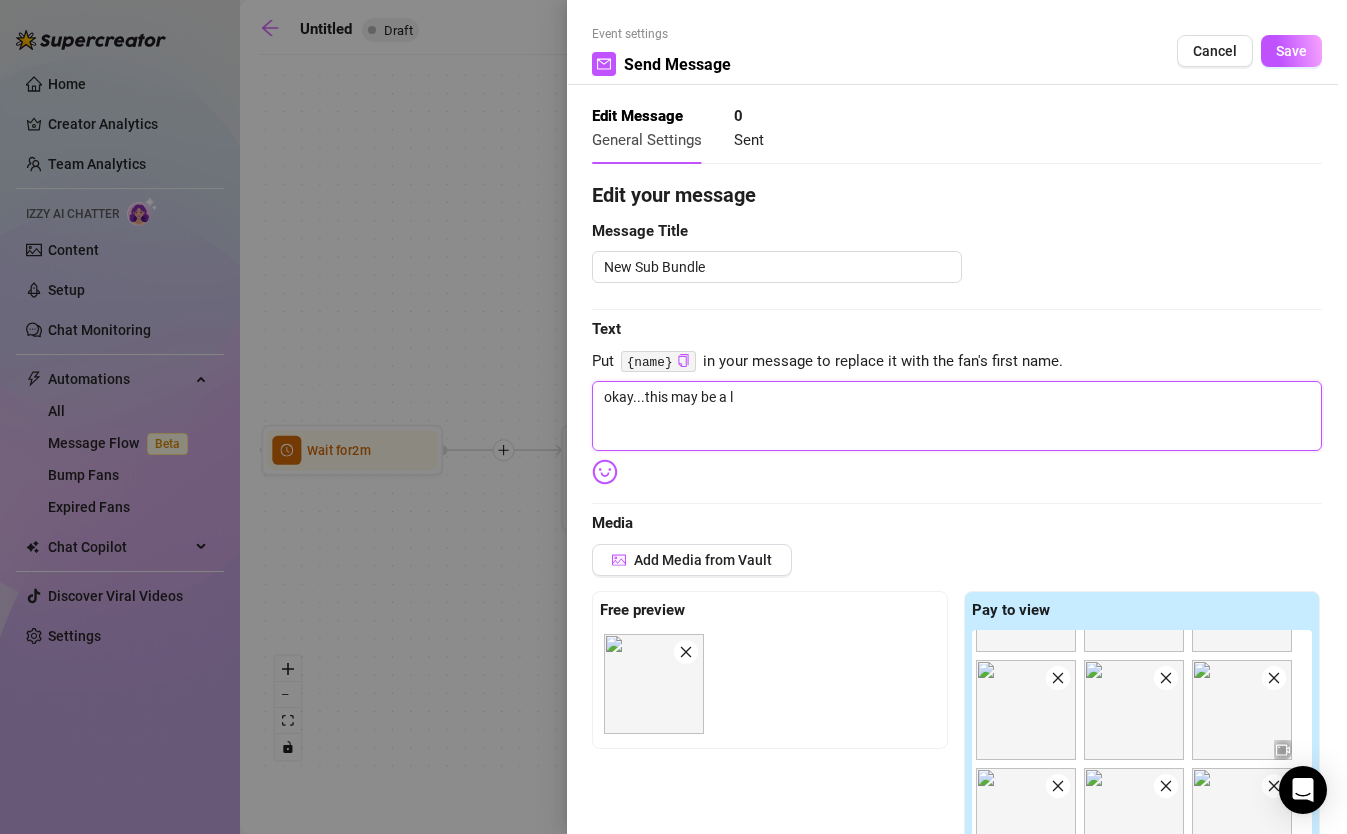 type on "okay...this may be a li" 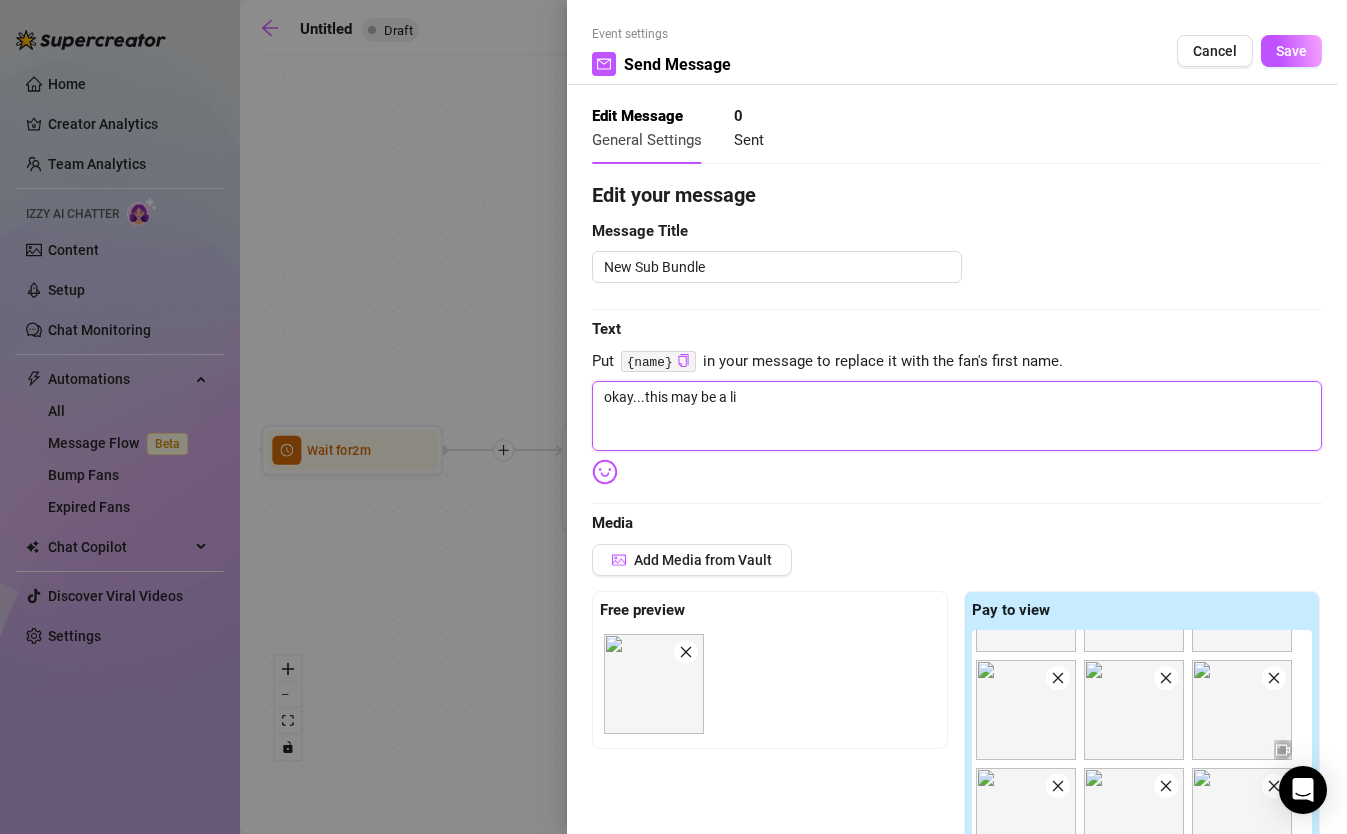 type on "okay...this may be a lil" 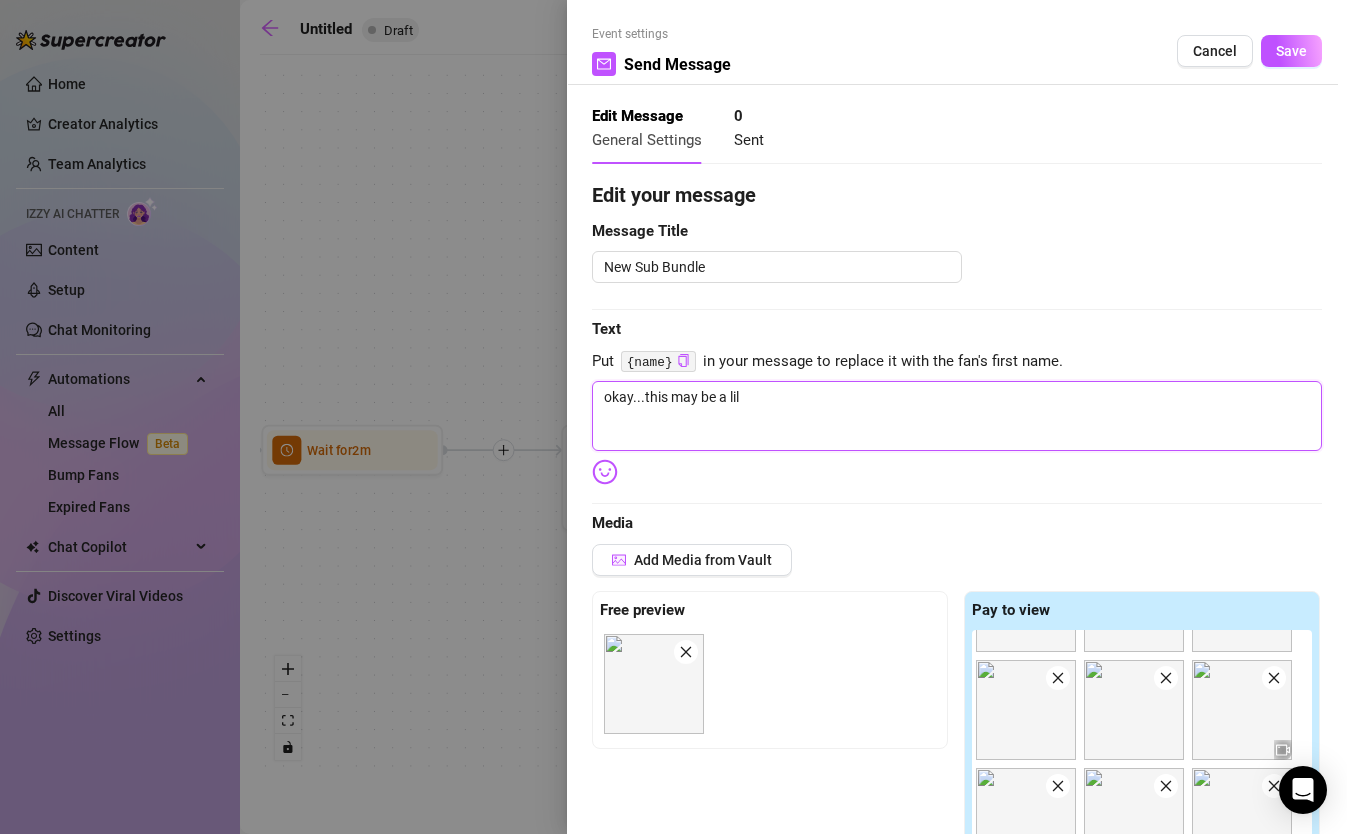 type on "okay...this may be a lil" 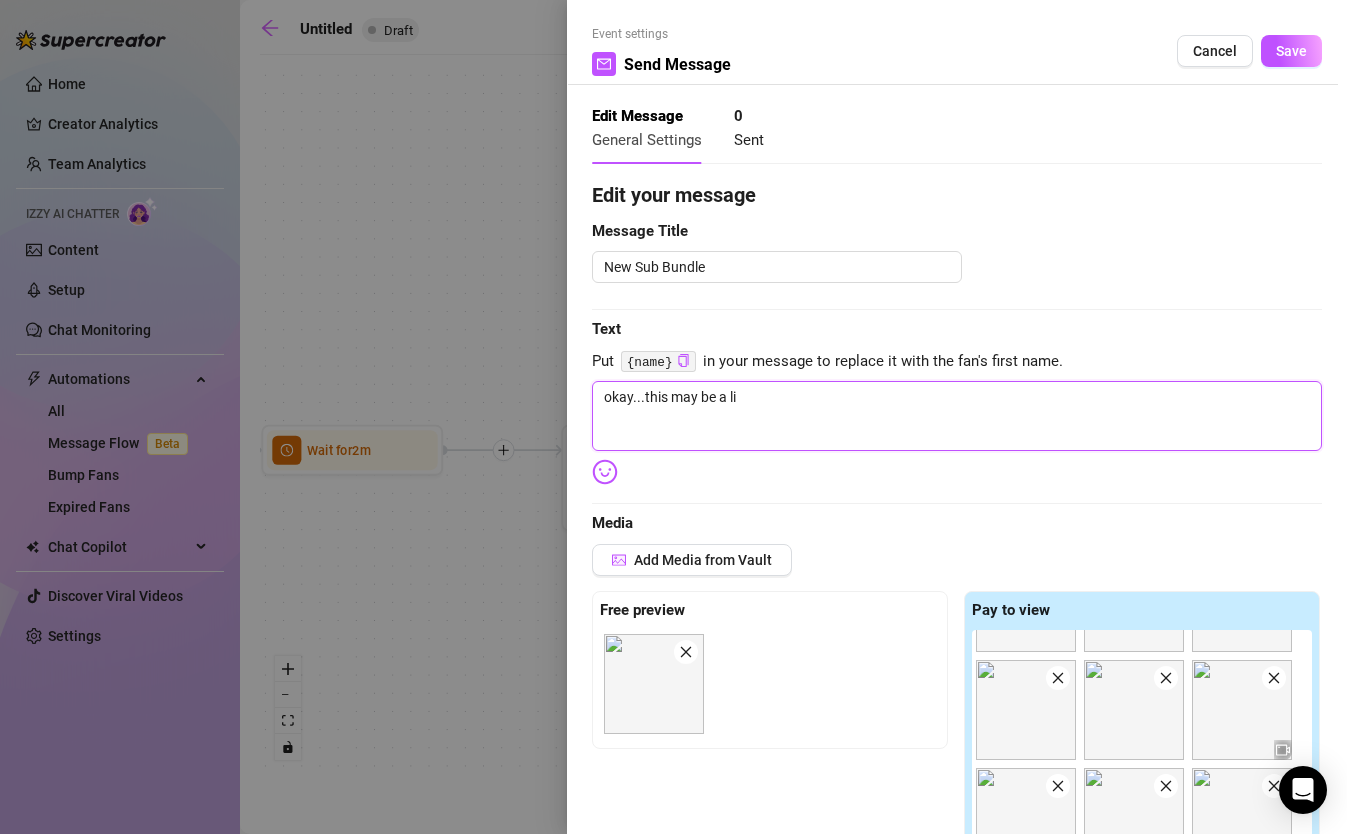 type on "okay...this may be a l" 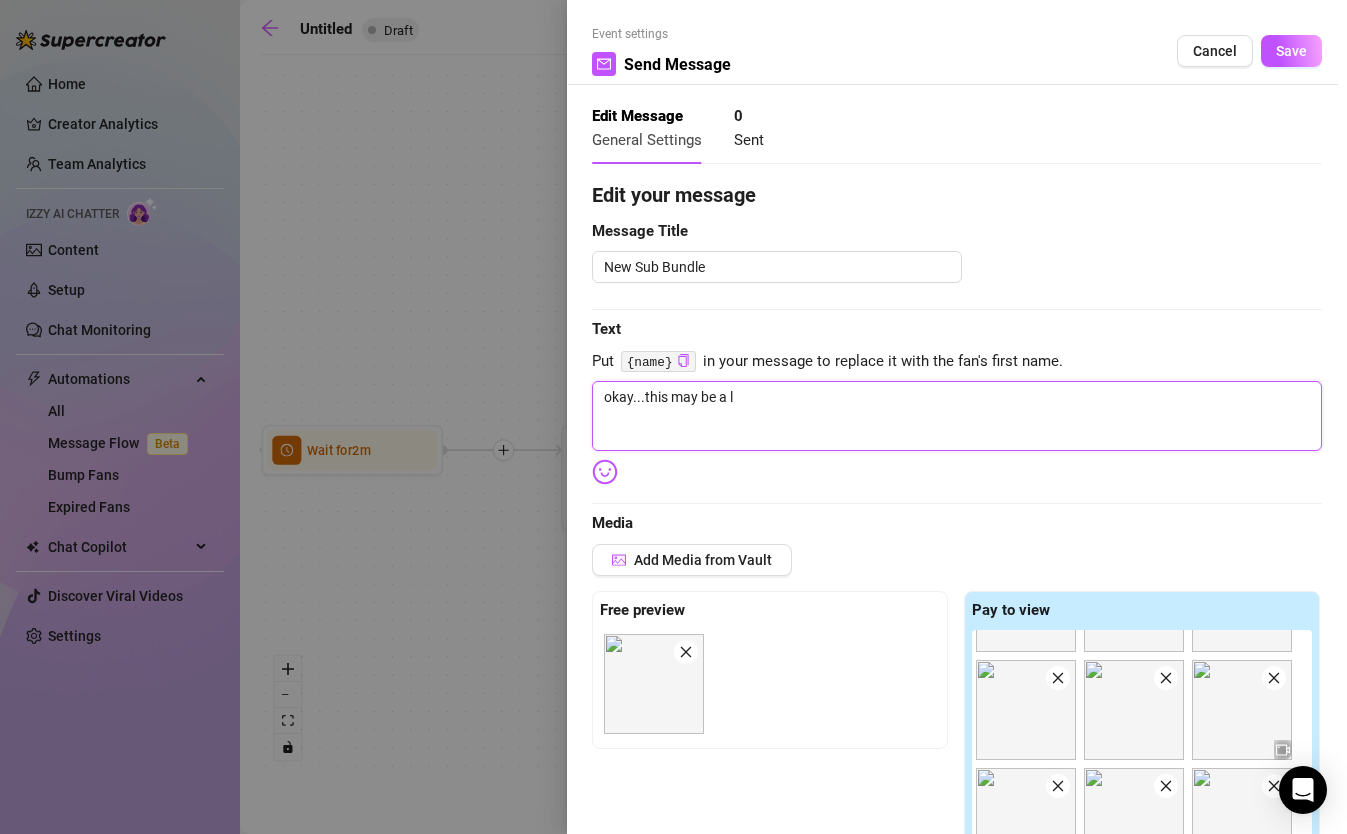type on "okay...this may be a" 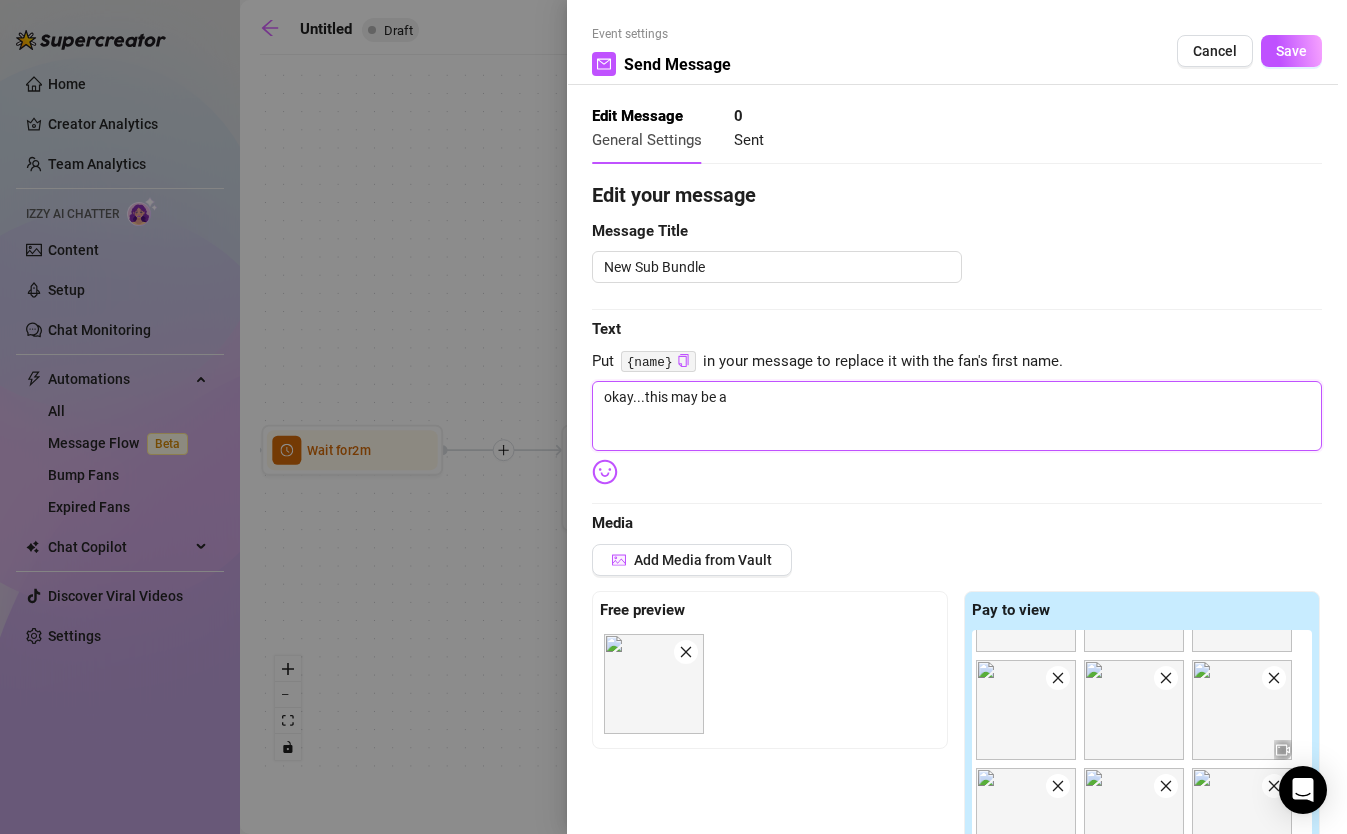 type on "okay...this may be a" 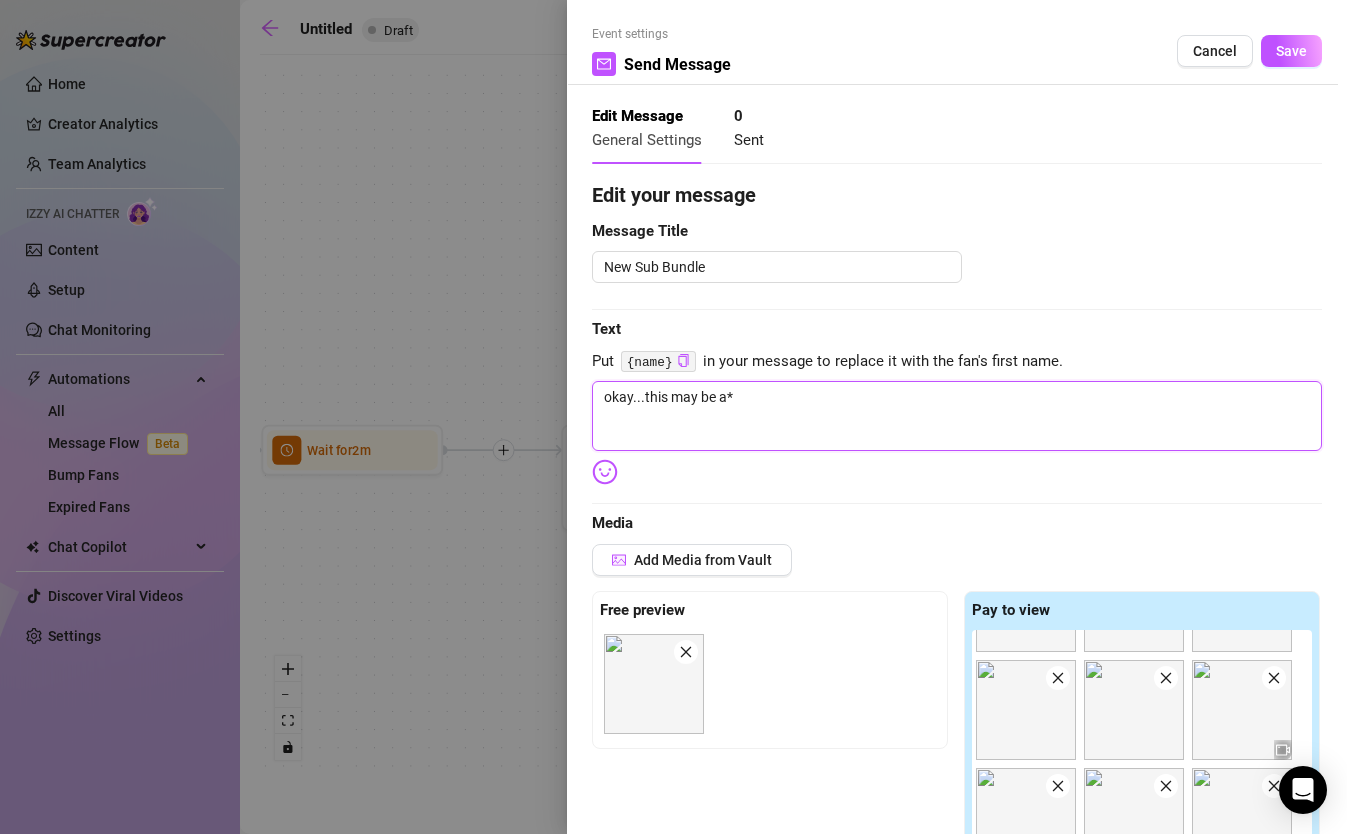 type on "okay...this may be a" 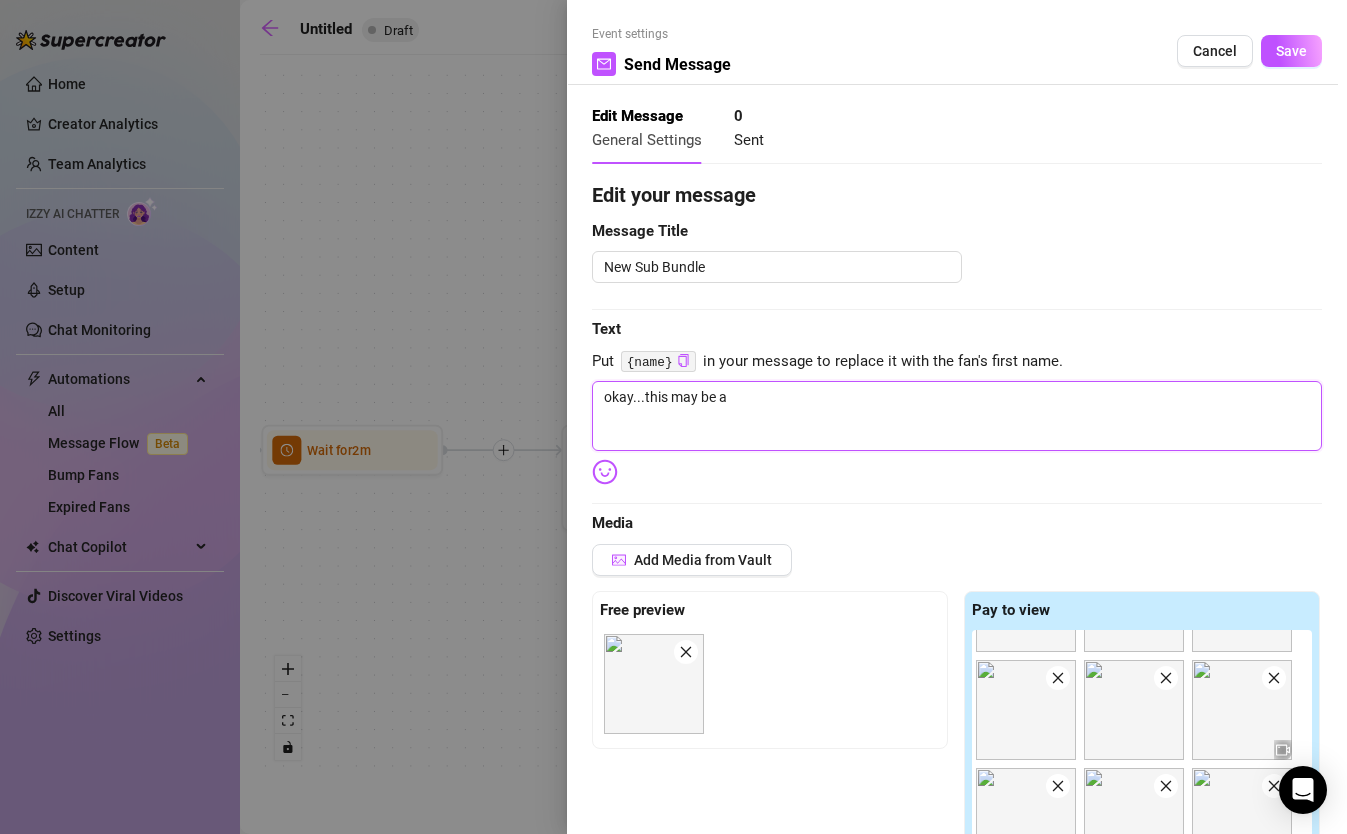 type on "okay...this may be a" 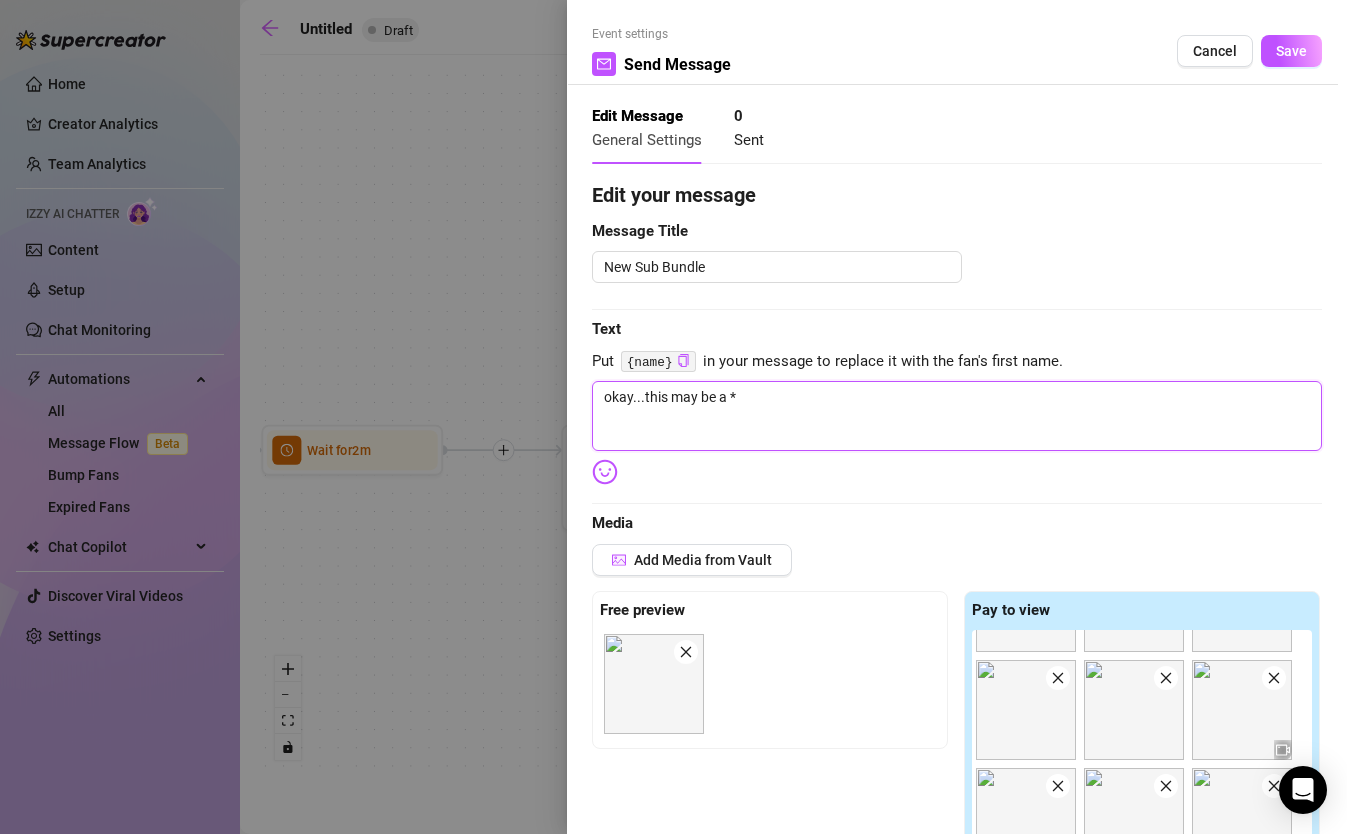 type on "okay...this may be a *l" 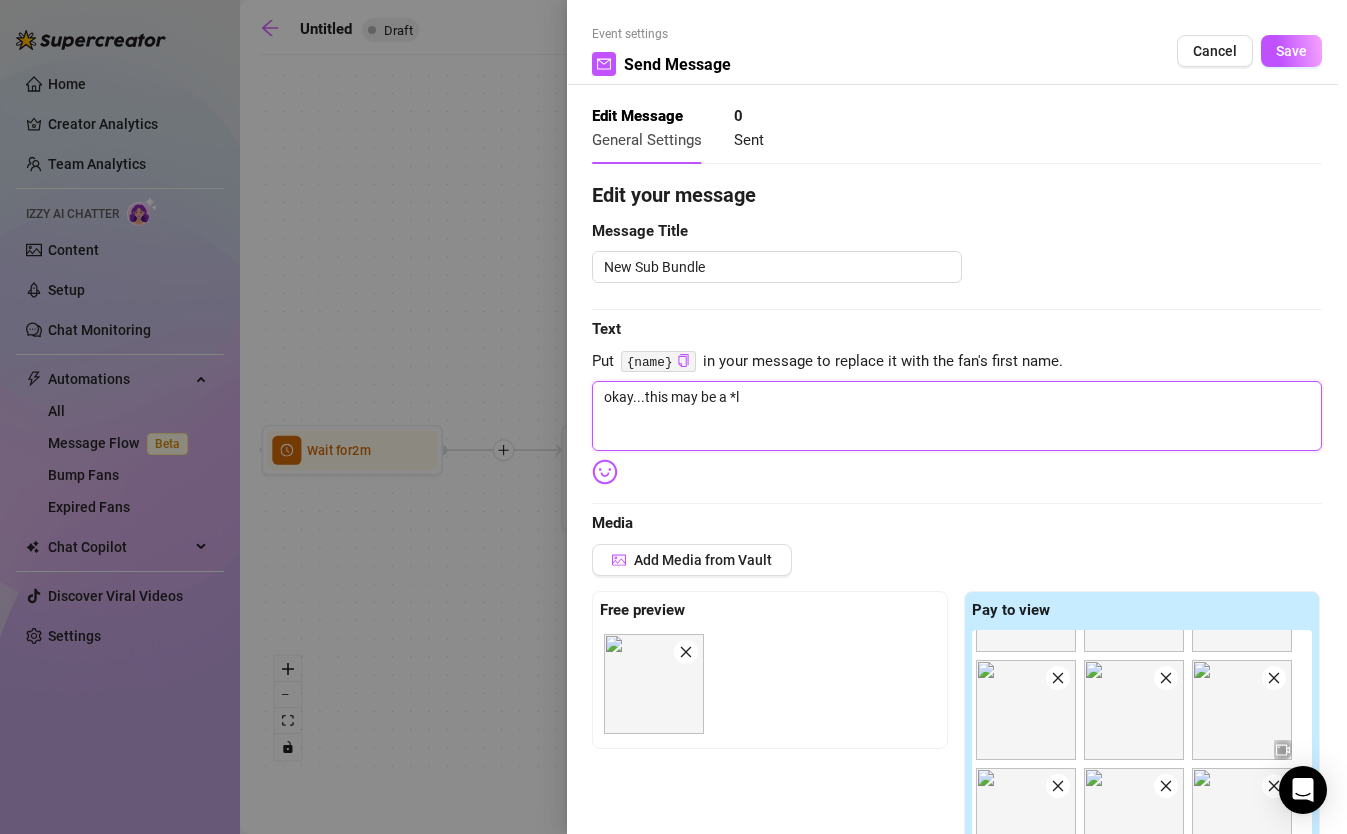type on "okay...this may be a *li" 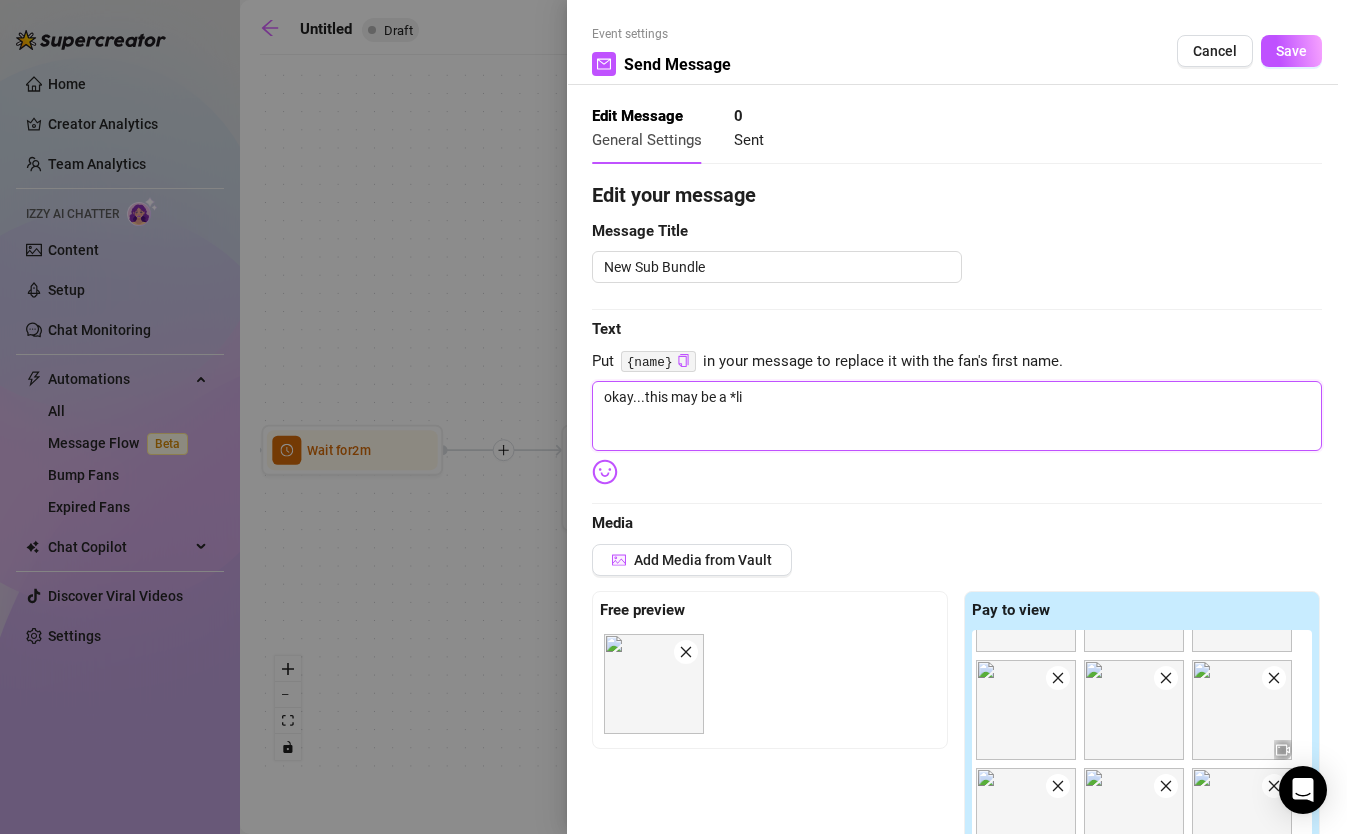 type on "okay...this may be a *lil" 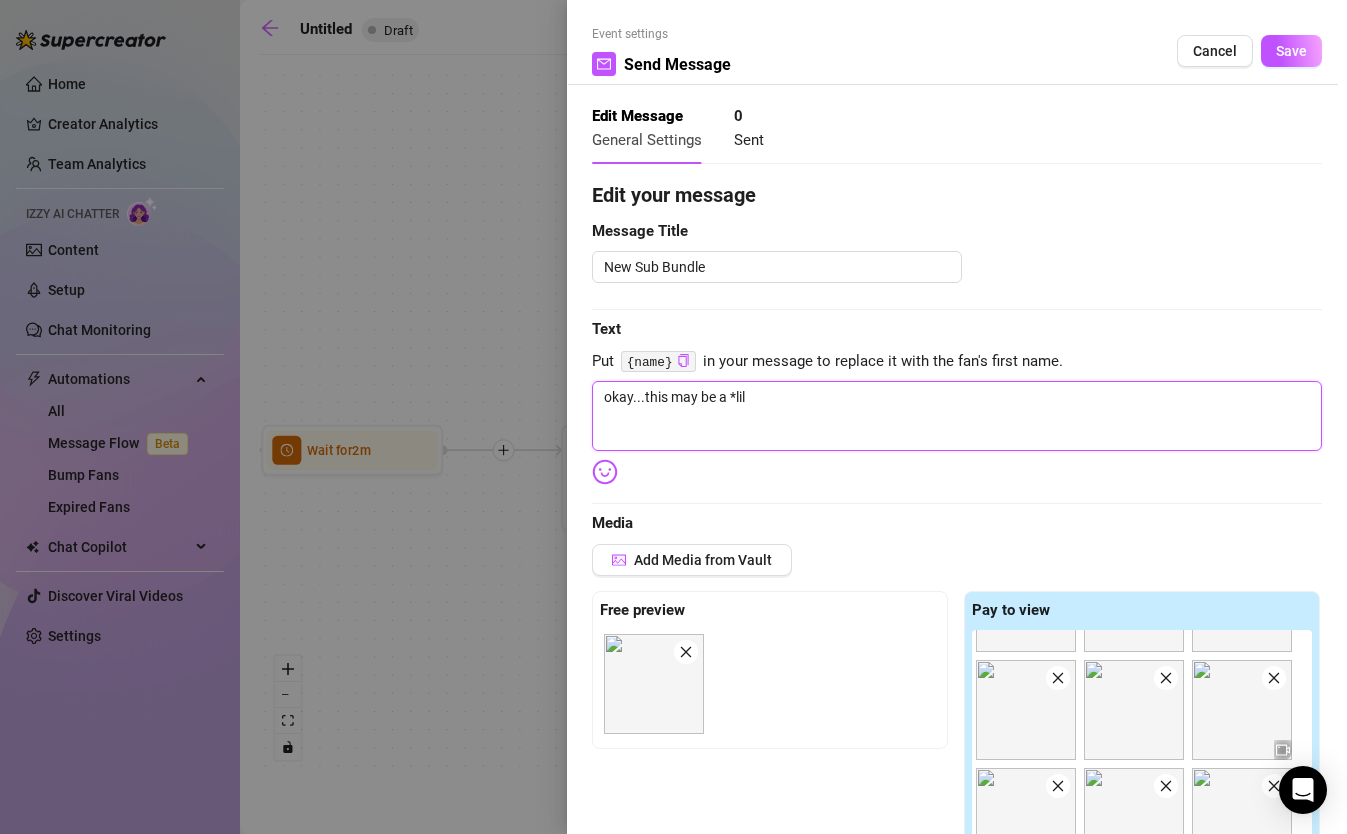 type on "okay...this may be a *lil*" 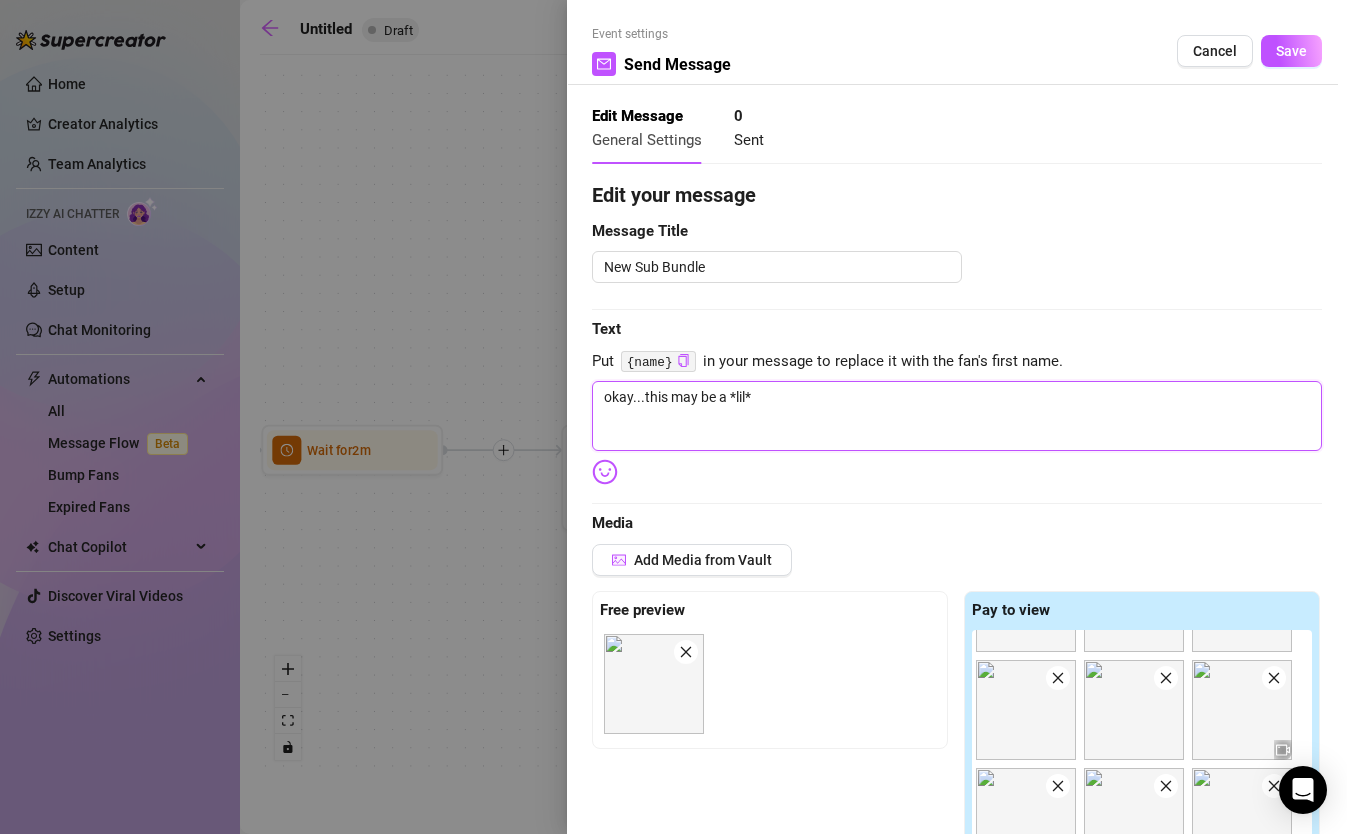 type on "okay...this may be a *lil*" 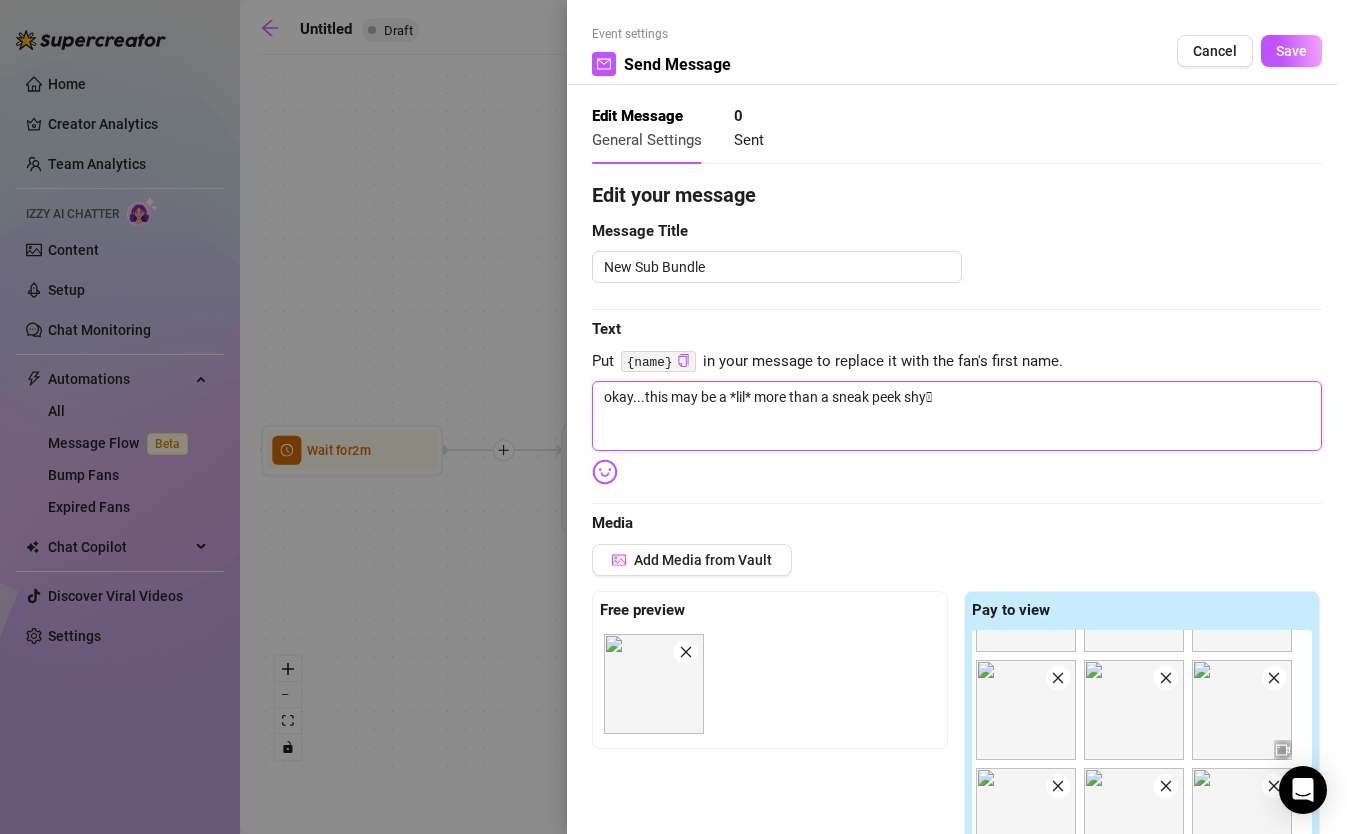 click on "okay...this may be a *lil* more than a sneak peek shy🫣" at bounding box center (957, 416) 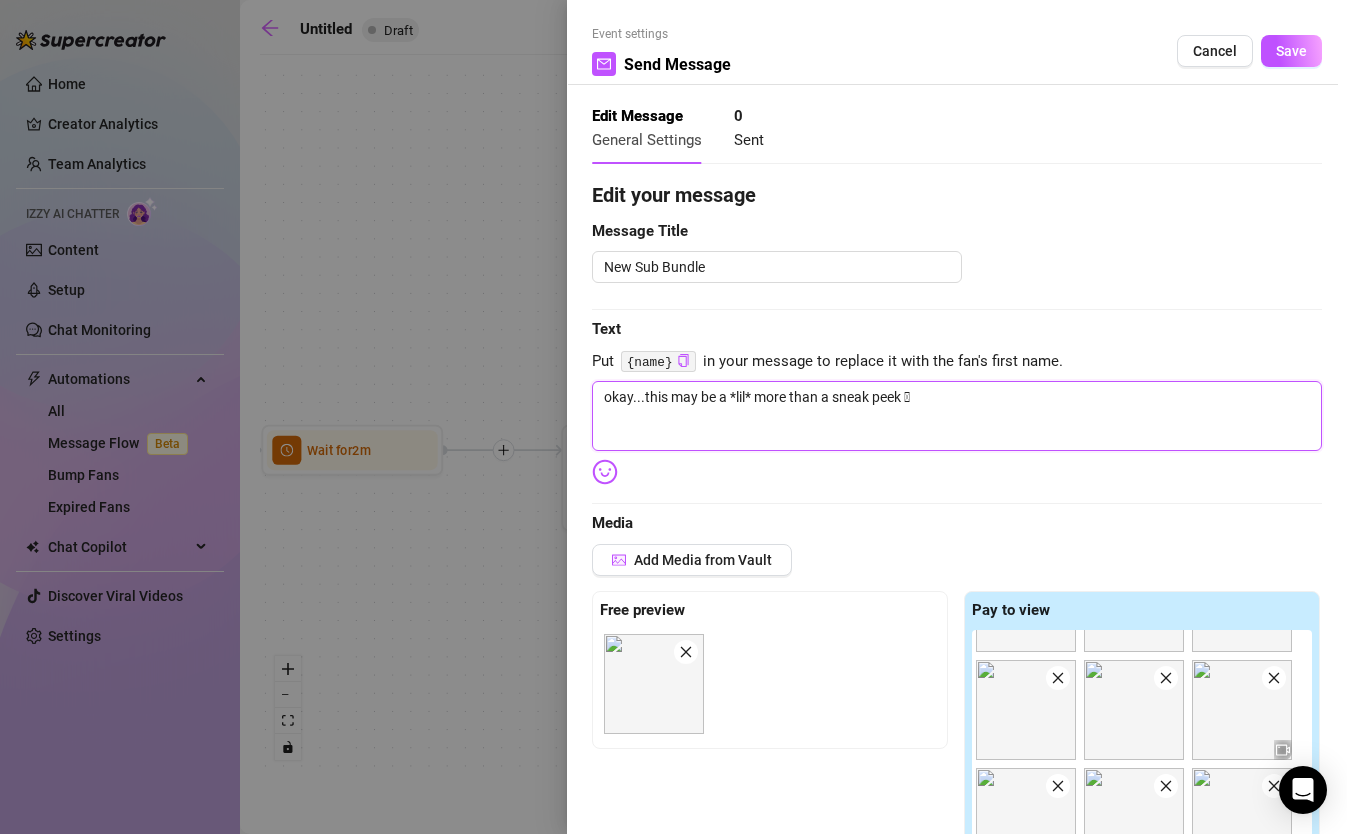 click on "okay...this may be a *lil* more than a sneak peek 🫣" at bounding box center (957, 416) 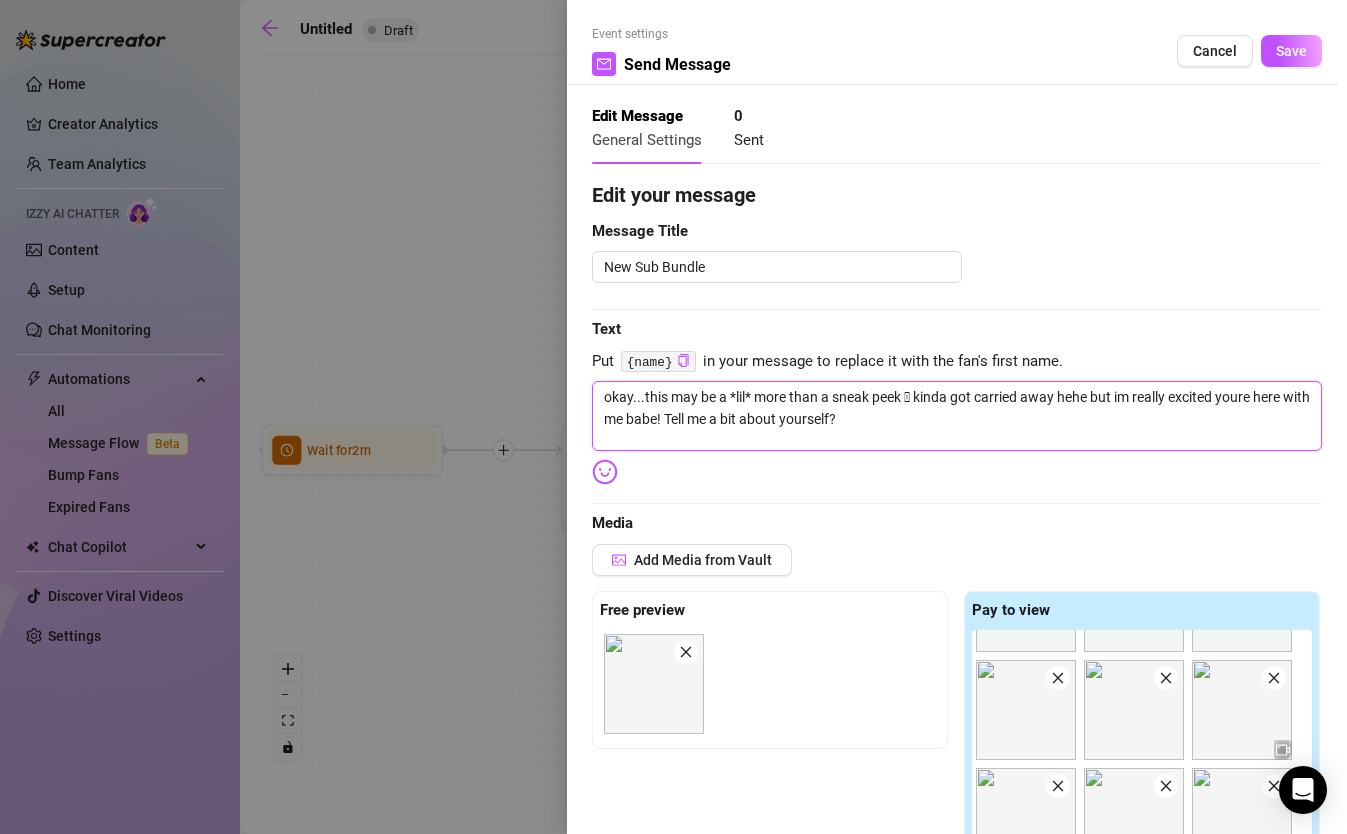 click on "okay...this may be a *lil* more than a sneak peek 🫣 kinda got carried away hehe but im really excited youre here with me babe! Tell me a bit about yourself?" at bounding box center [957, 416] 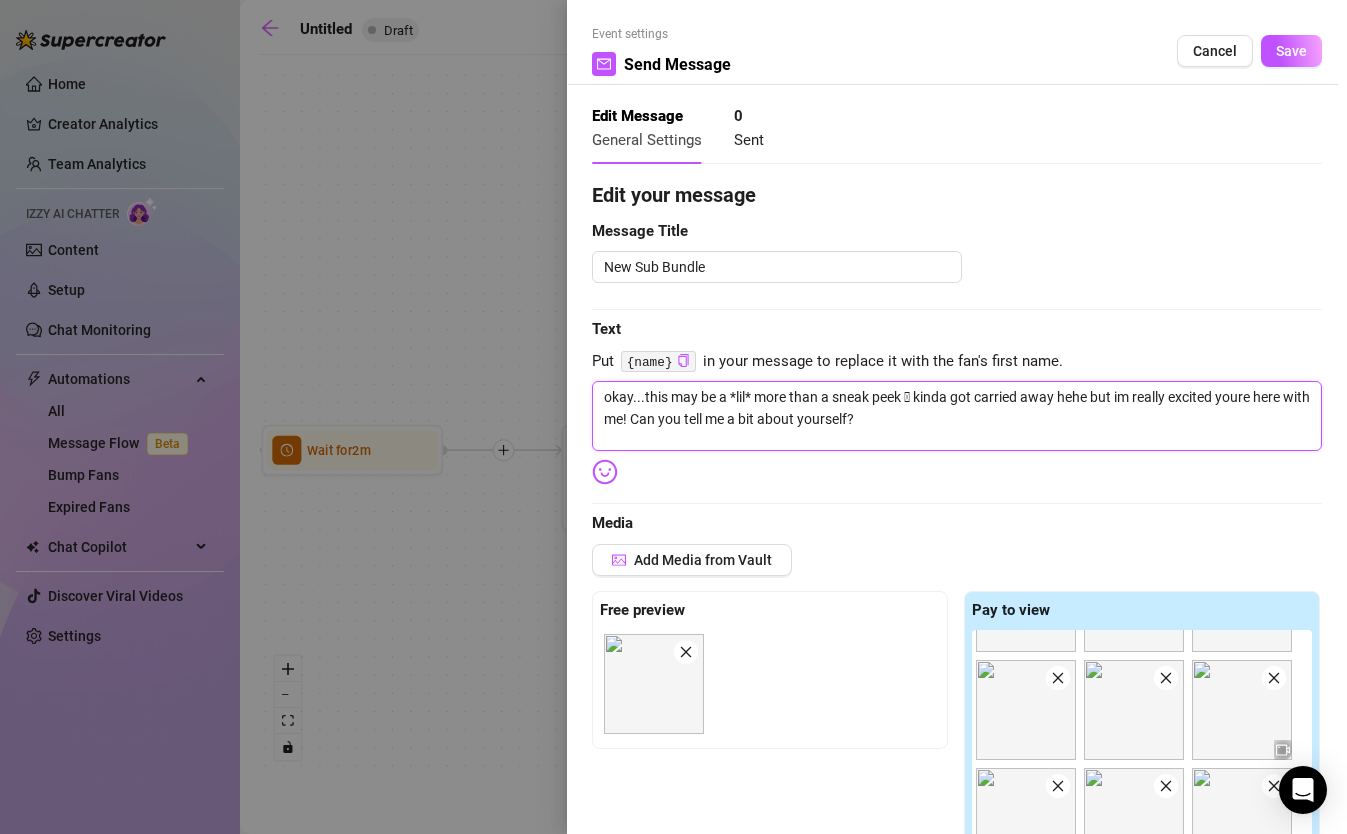 click on "okay...this may be a *lil* more than a sneak peek 🫣 kinda got carried away hehe but im really excited youre here with me! Can you tell me a bit about yourself?" at bounding box center (957, 416) 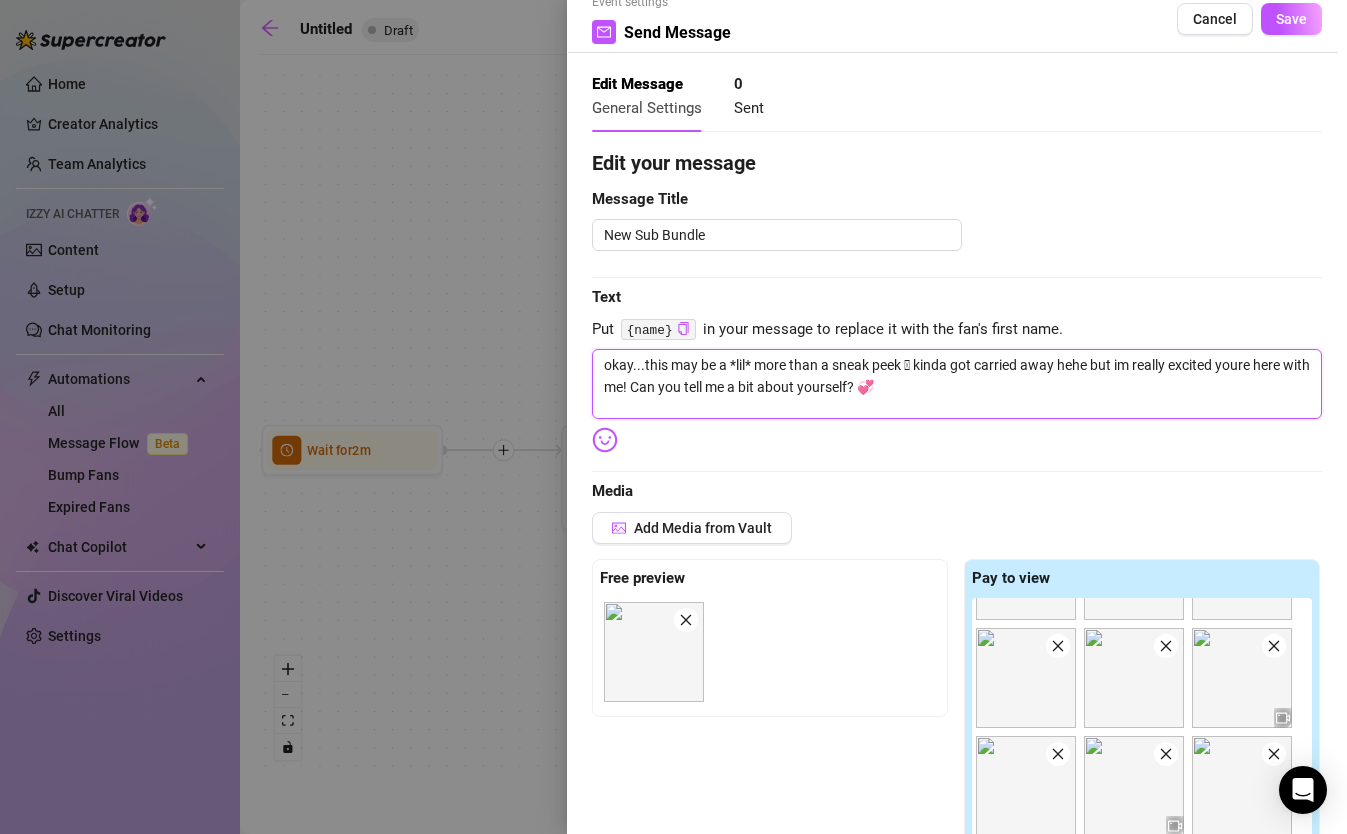 scroll, scrollTop: 29, scrollLeft: 0, axis: vertical 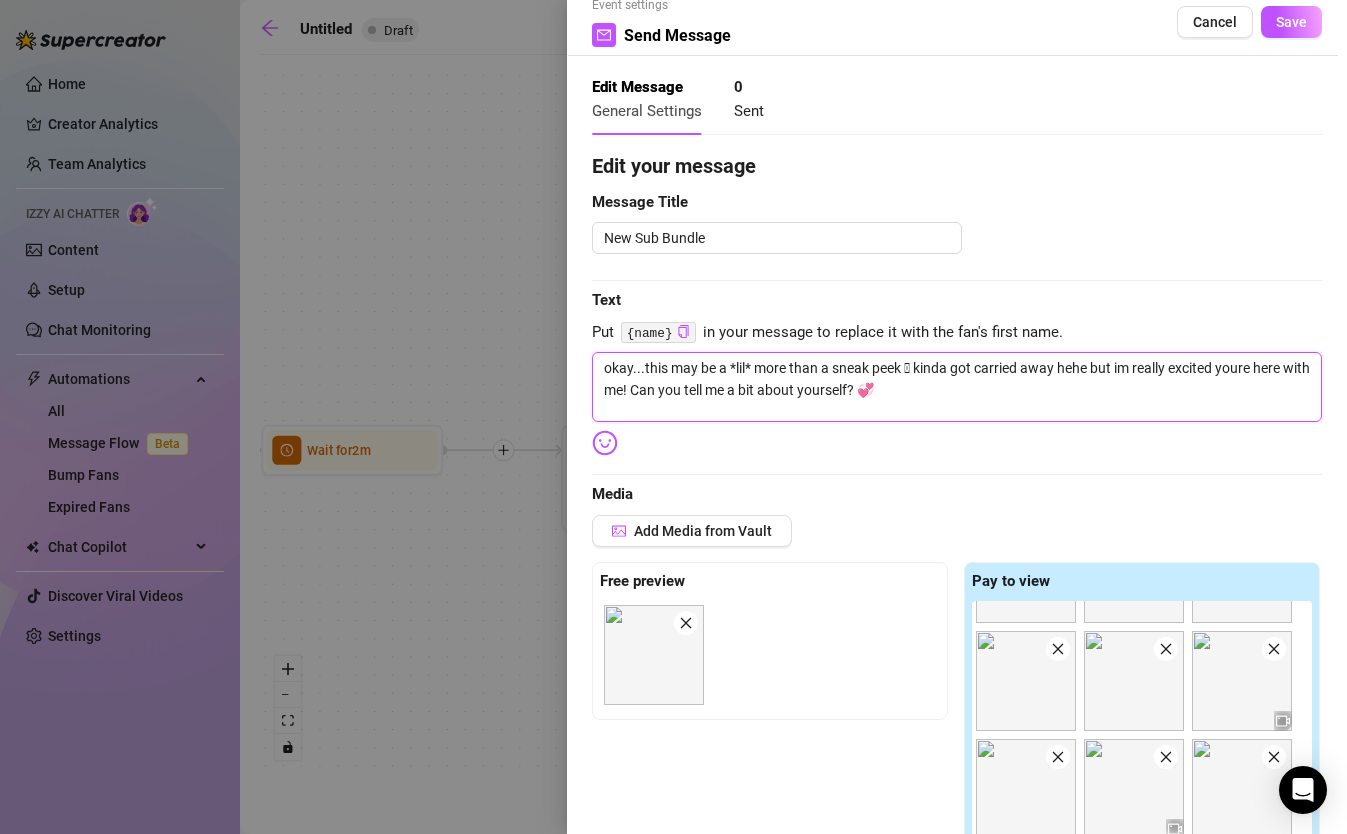 click on "okay...this may be a *lil* more than a sneak peek 🫣 kinda got carried away hehe but im really excited youre here with me! Can you tell me a bit about yourself? 💞" at bounding box center [957, 387] 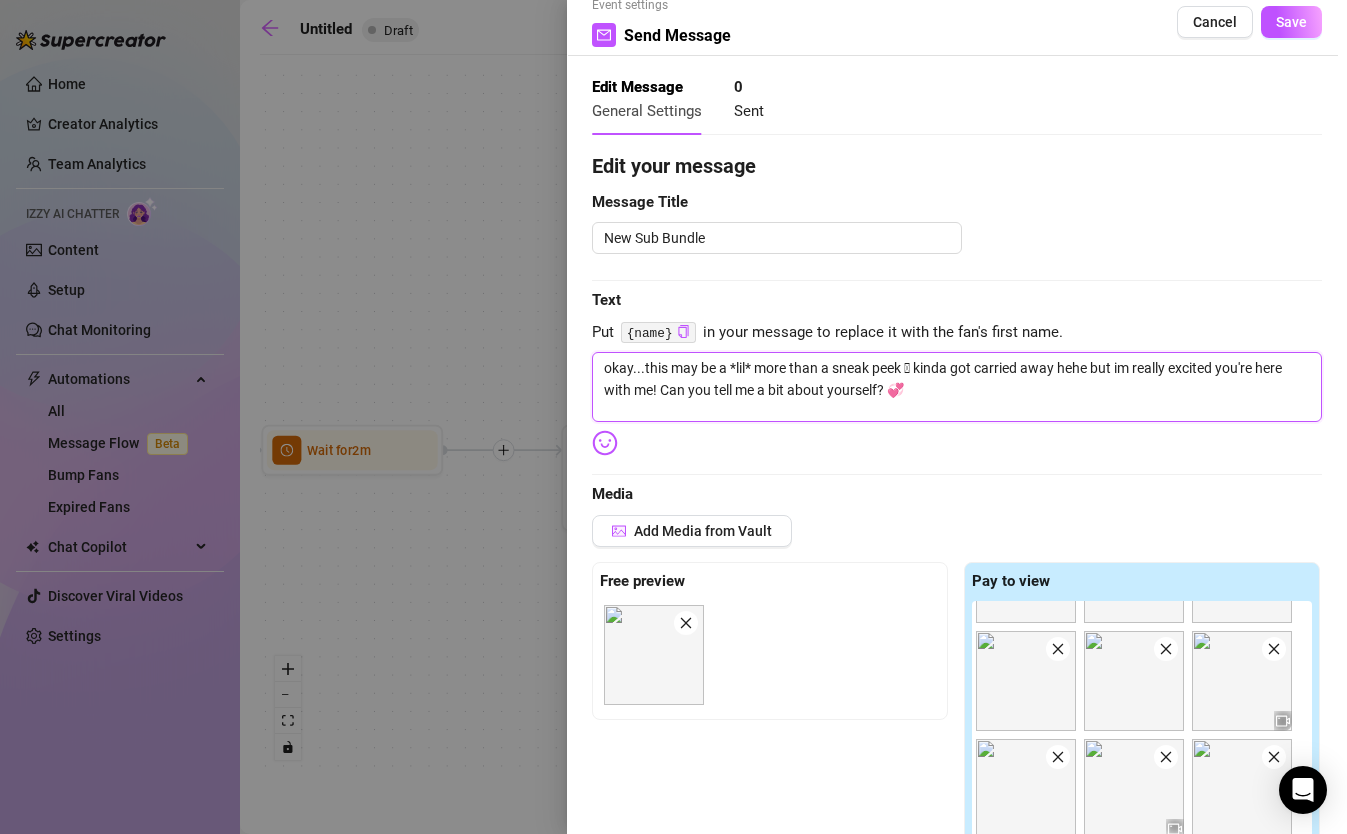 click on "okay...this may be a *lil* more than a sneak peek 🫣 kinda got carried away hehe but im really excited you're here with me! Can you tell me a bit about yourself? 💞" at bounding box center (957, 387) 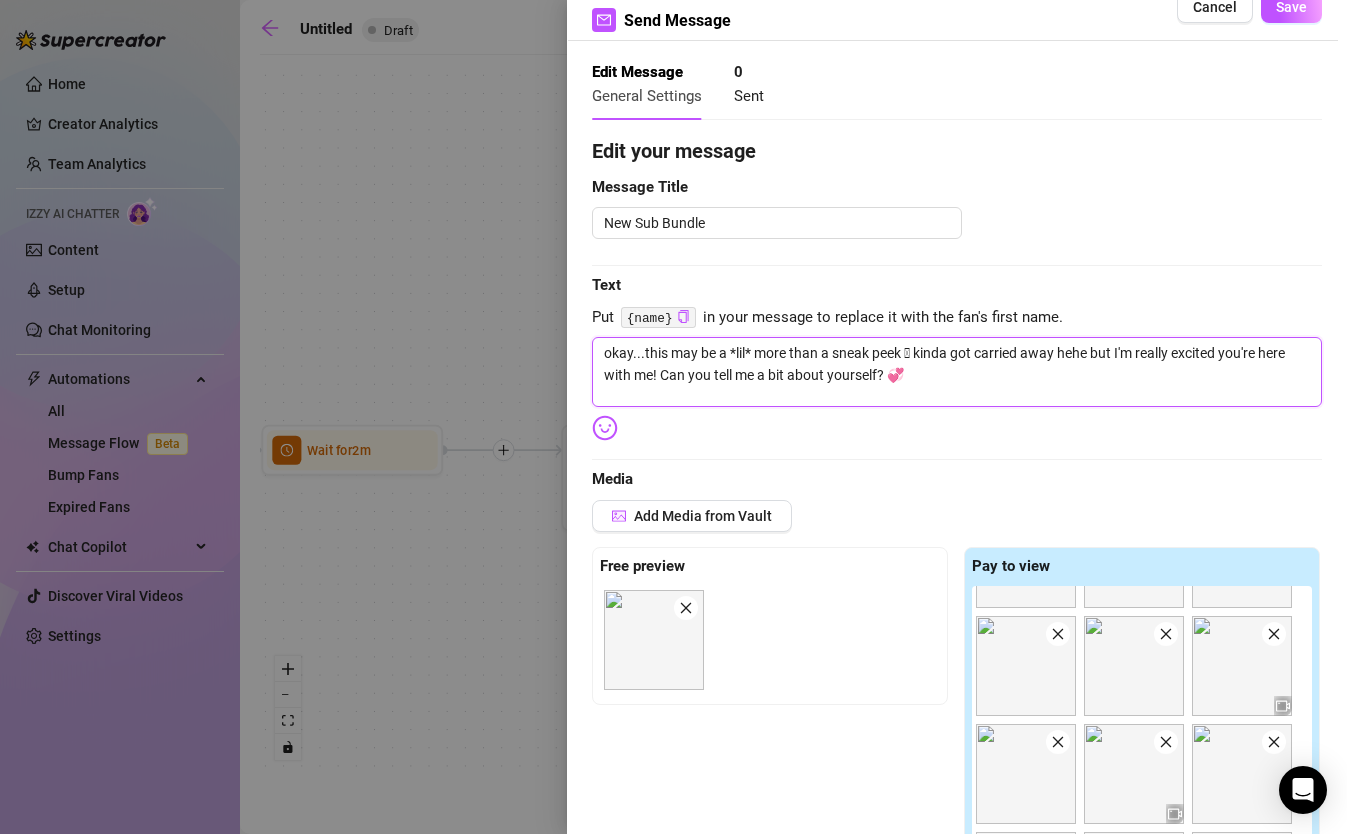 scroll, scrollTop: 0, scrollLeft: 0, axis: both 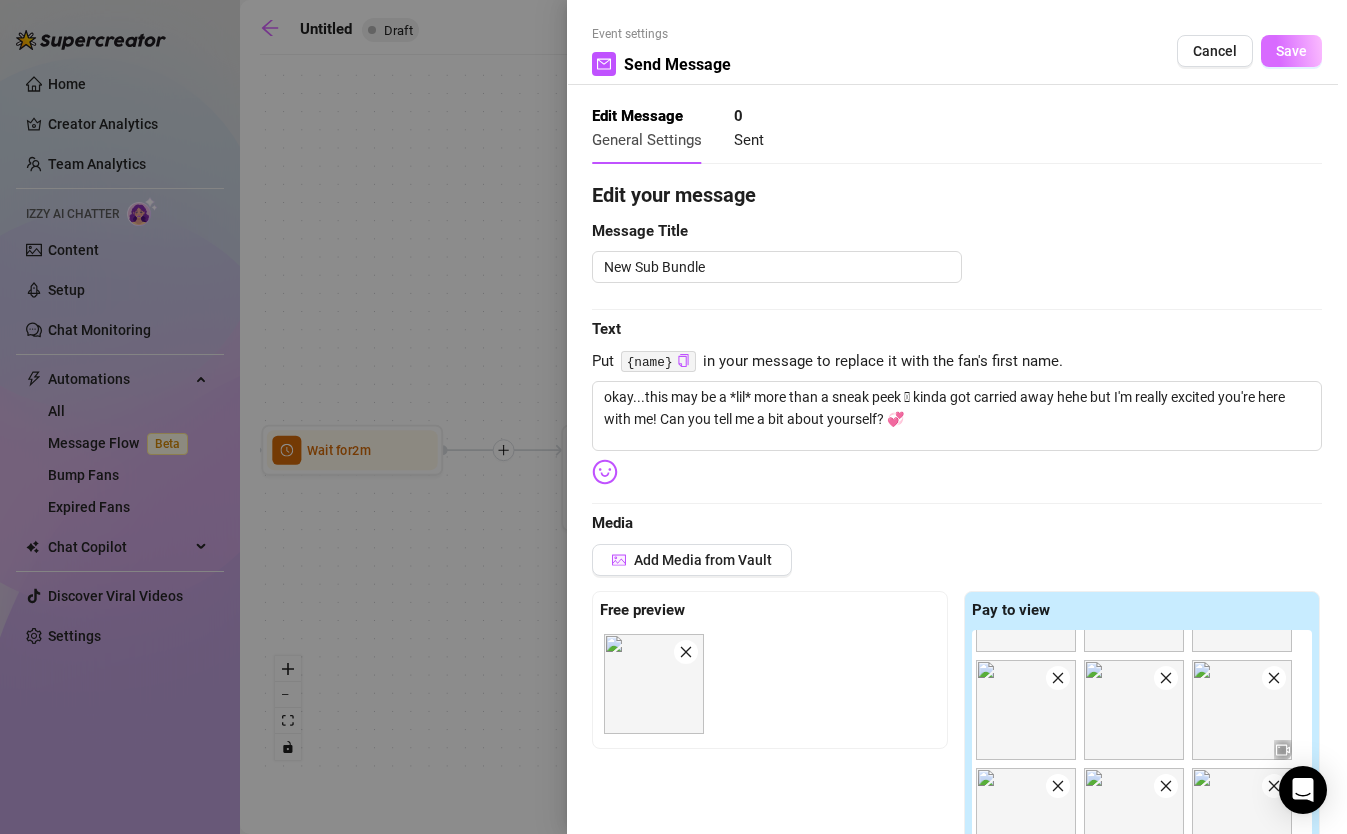 click on "Save" at bounding box center (1291, 51) 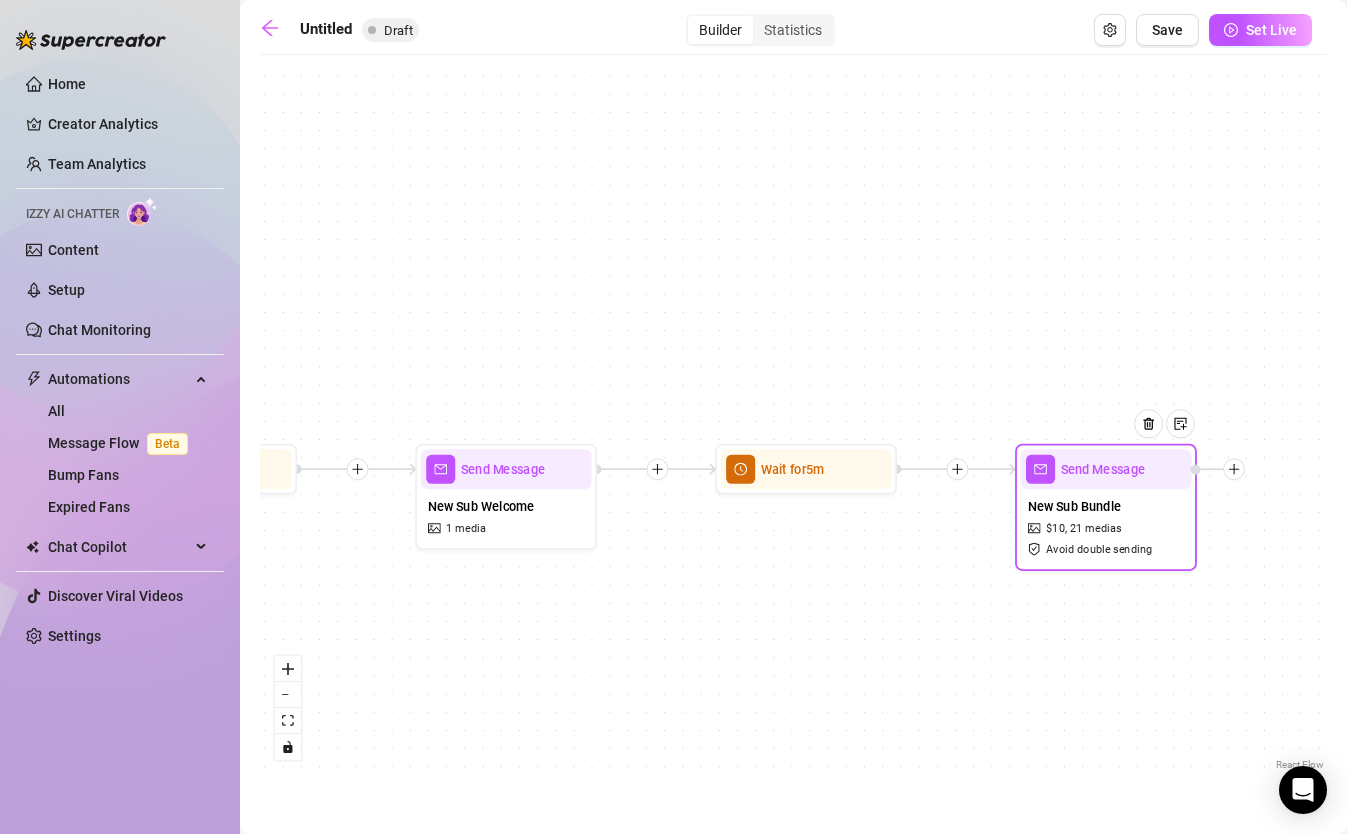 drag, startPoint x: 835, startPoint y: 615, endPoint x: 692, endPoint y: 634, distance: 144.25671 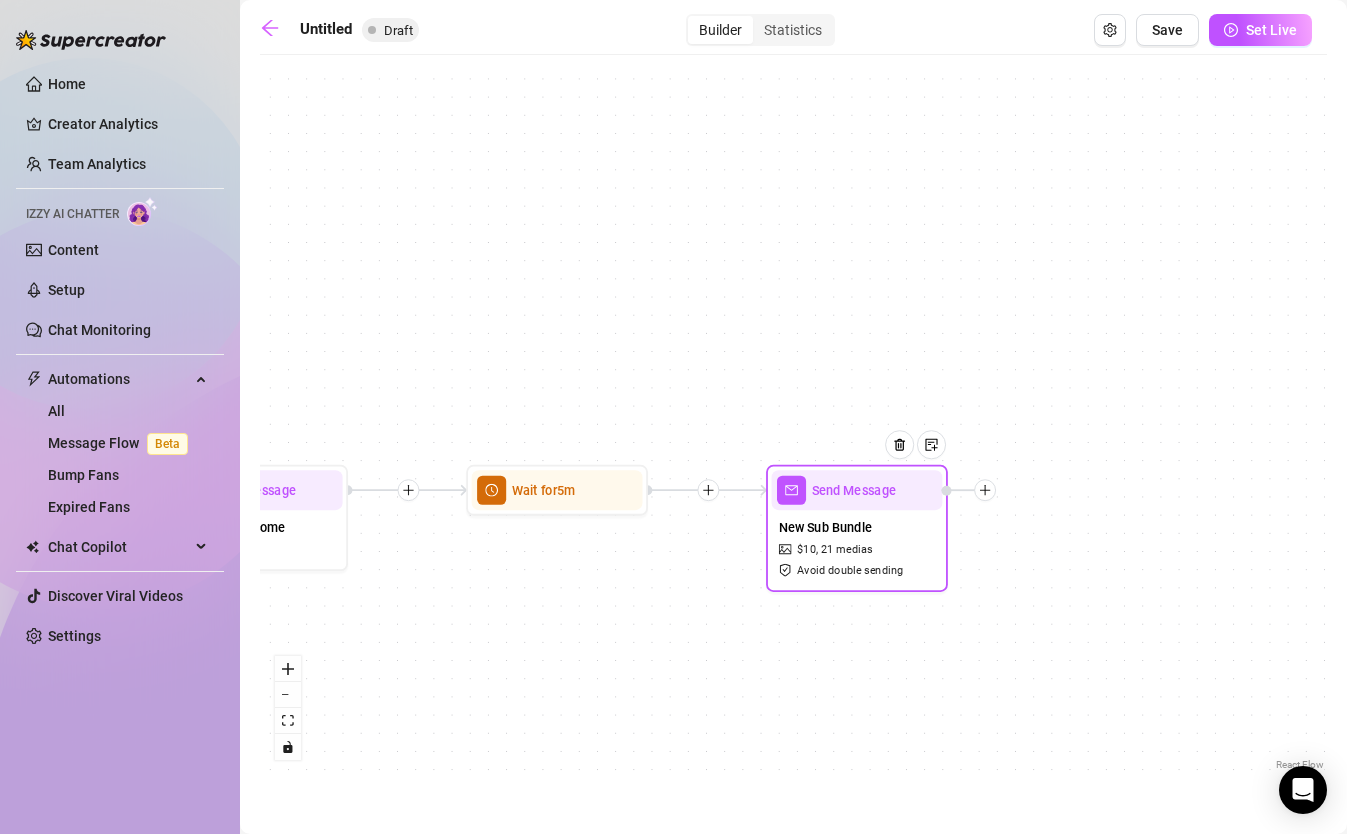 drag, startPoint x: 1051, startPoint y: 645, endPoint x: 804, endPoint y: 666, distance: 247.8911 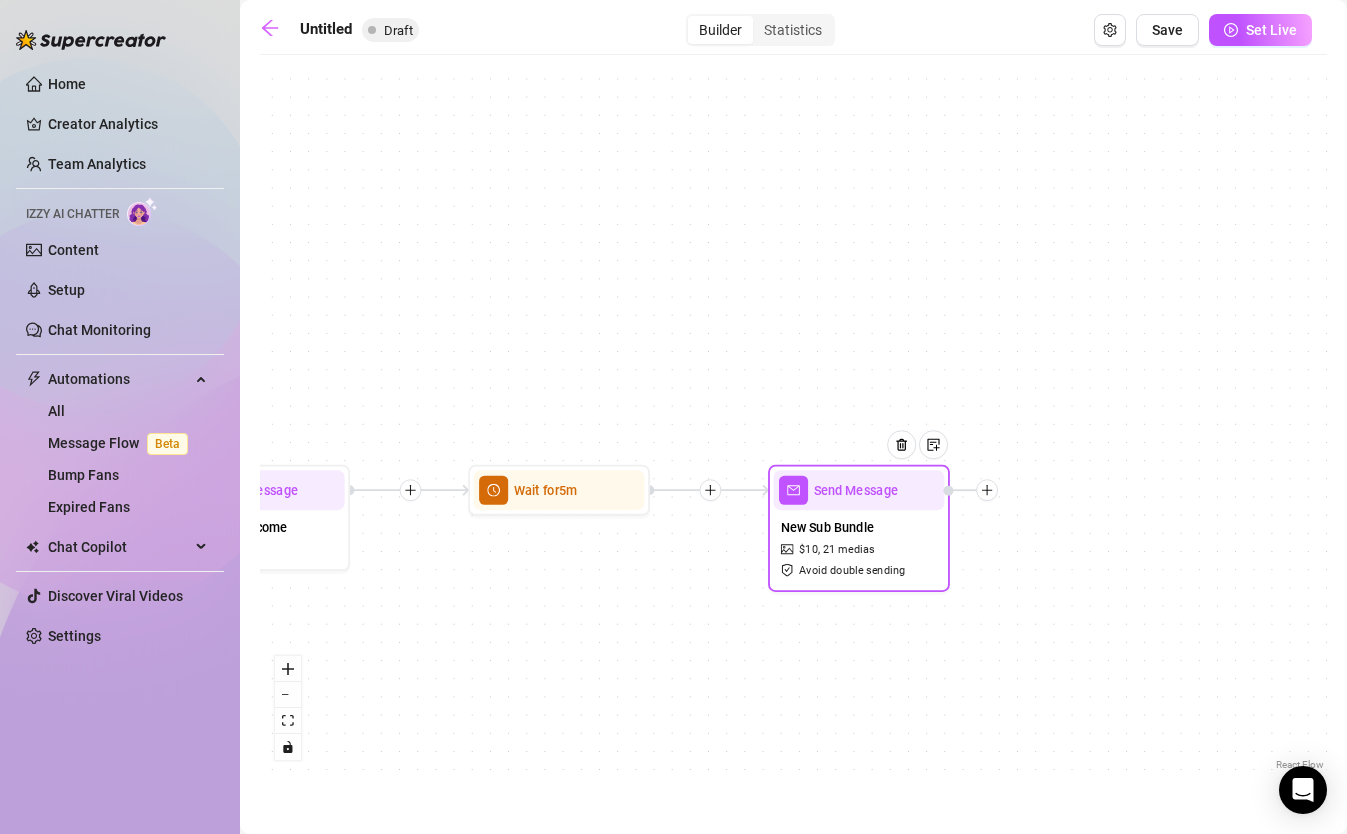 click on "New Sub Bundle $ 10 , 21 medias Avoid double sending" at bounding box center (859, 548) 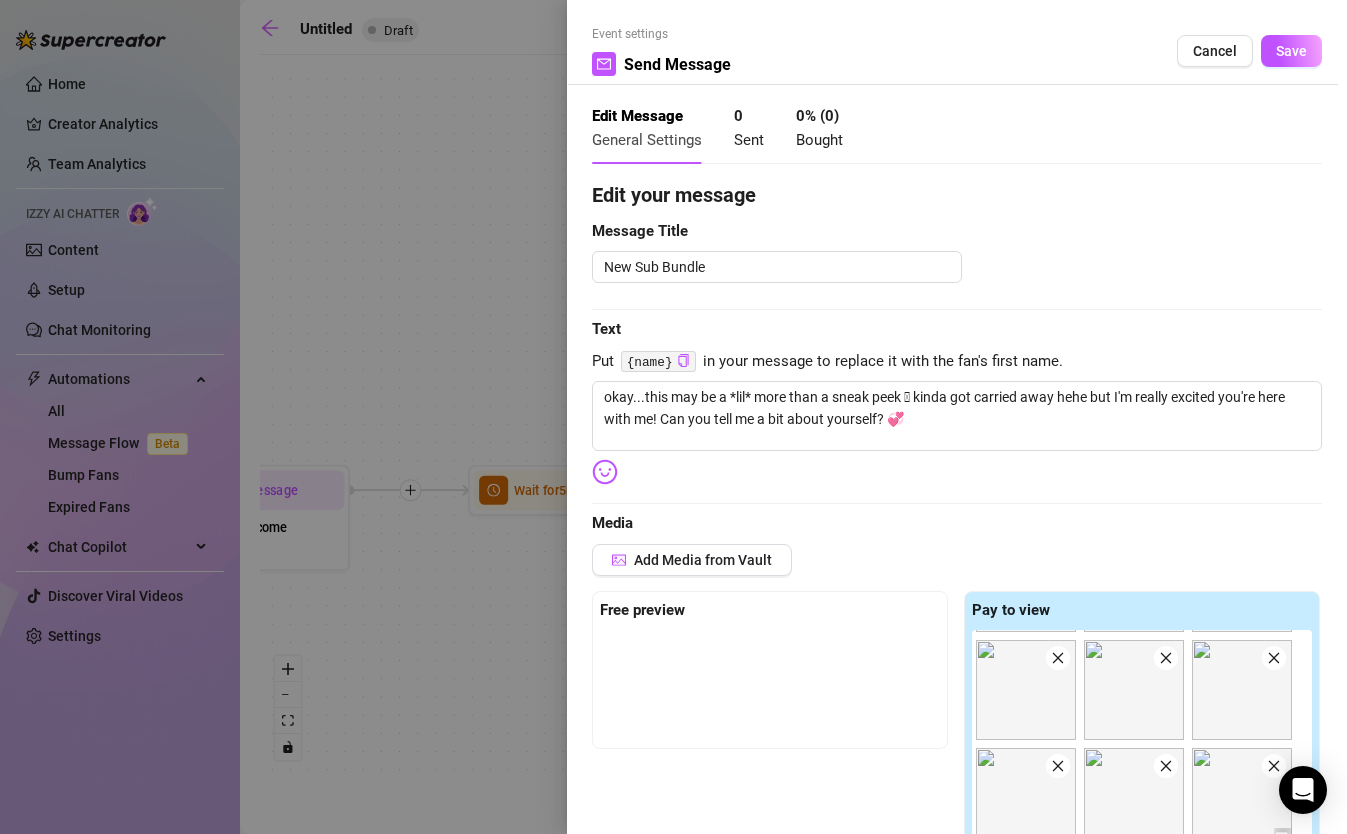scroll, scrollTop: 406, scrollLeft: 0, axis: vertical 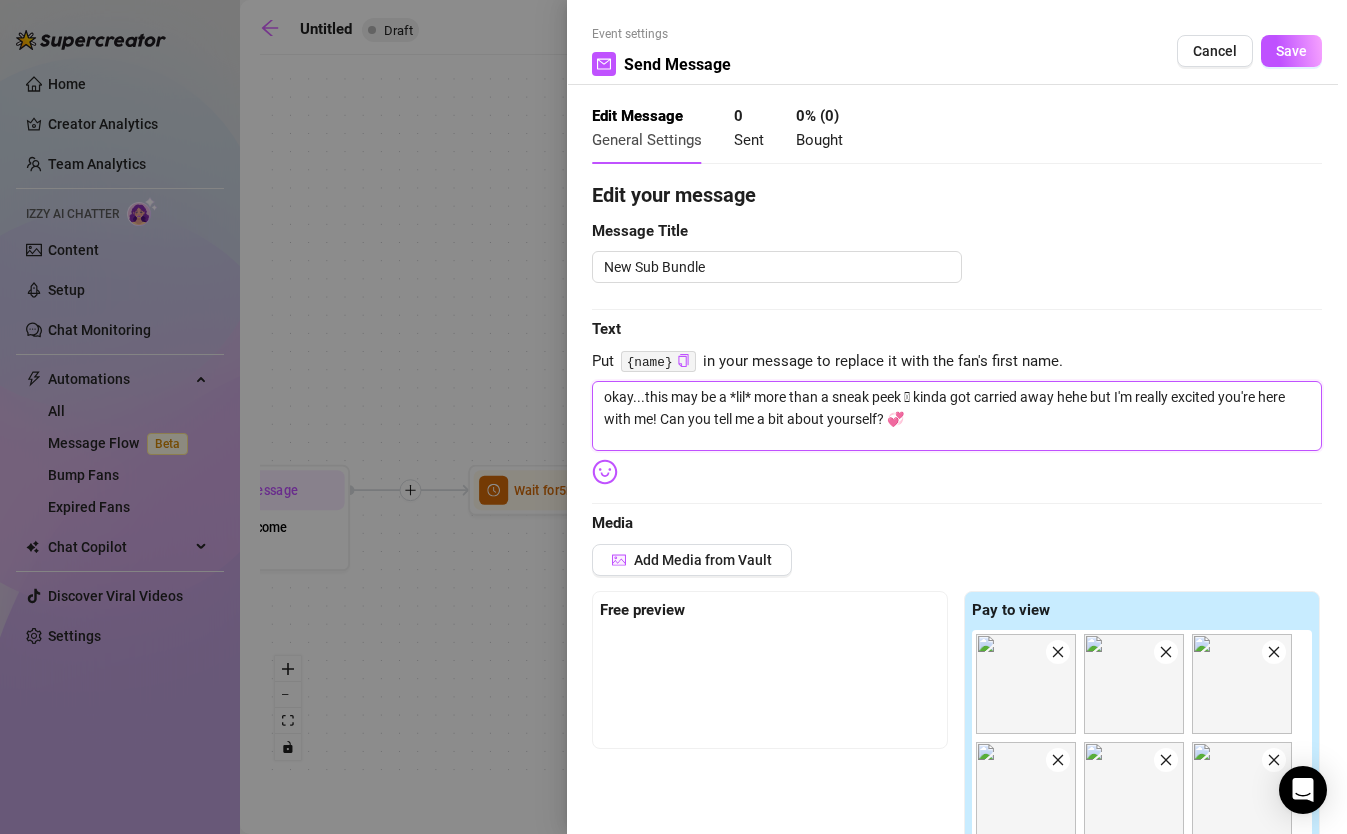 drag, startPoint x: 603, startPoint y: 398, endPoint x: 1245, endPoint y: 481, distance: 647.343 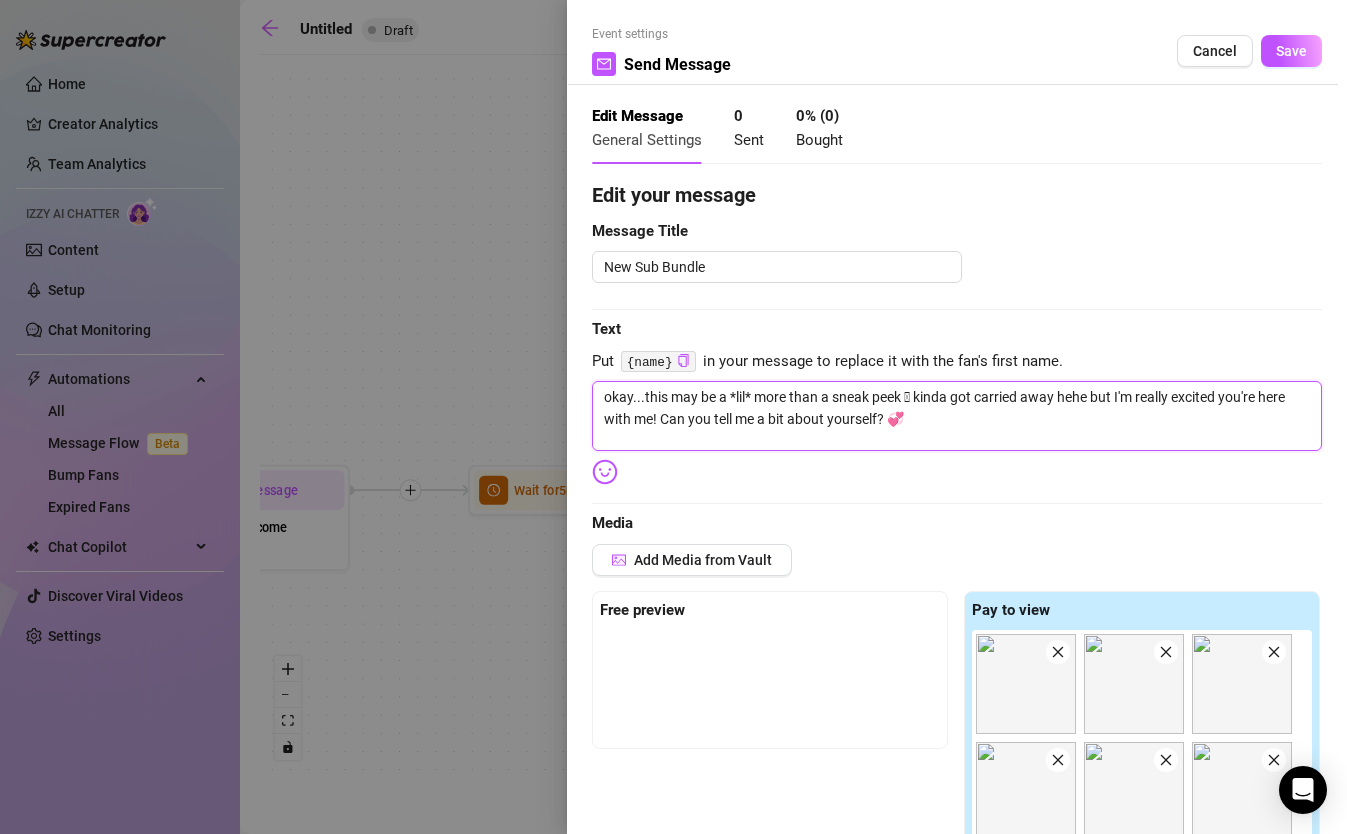 click on "Edit your message Message Title New Sub Bundle Text Put   {name}   in your message to replace it with the fan's first name. okay...this may be a *lil* more than a sneak peek 🫣 kinda got carried away hehe but I'm really excited you're here with me! Can you tell me a bit about yourself? 💞 Media Add Media from Vault Free preview Pay to view Tag Collaborators   @ Tag creator Price $ [PRICE] Override with Personalized AI Pricing Message Settings Don’t send if the fan purchased this media Unsend message if the fan doesn’t reply within 8 hours Don’t send if the fan messaged you" at bounding box center (957, 880) 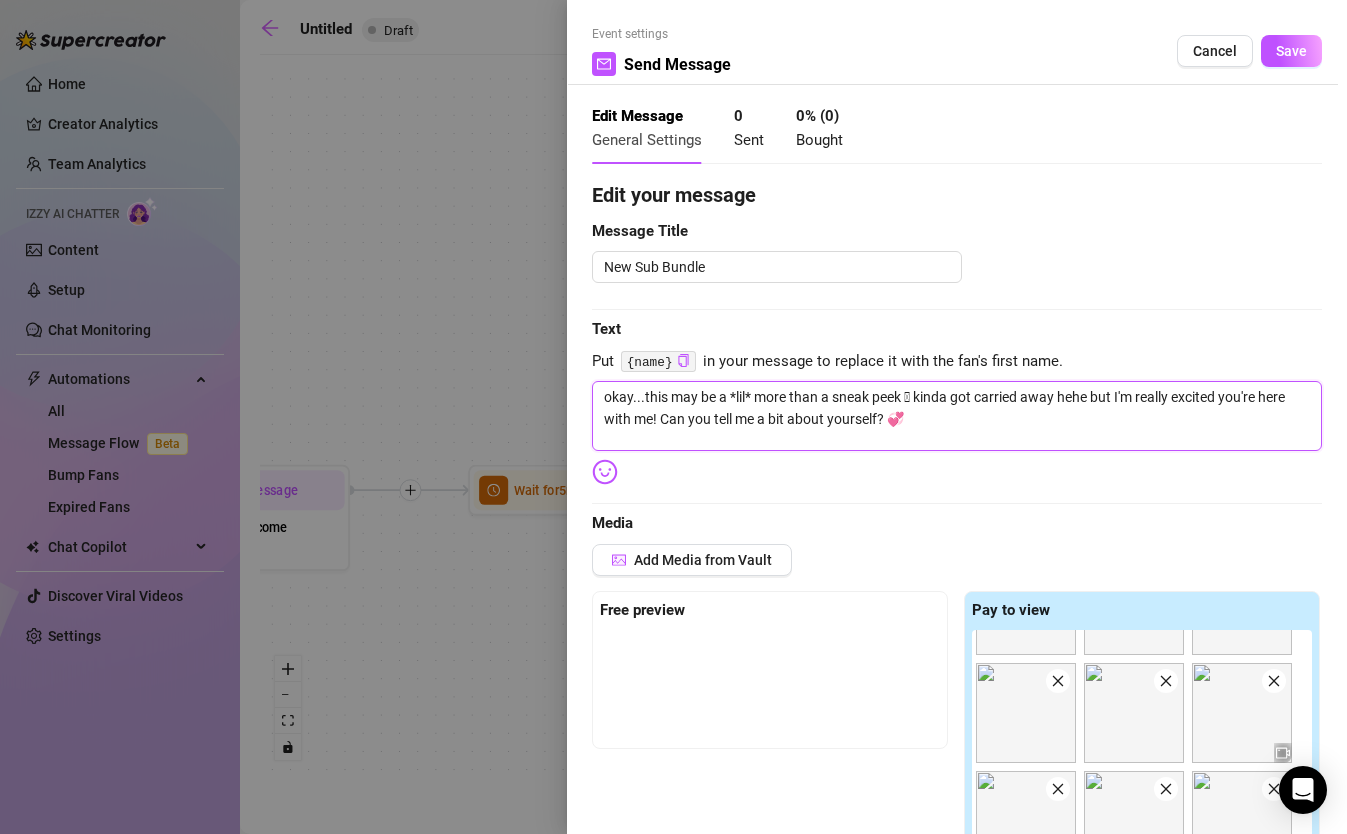 scroll, scrollTop: 406, scrollLeft: 0, axis: vertical 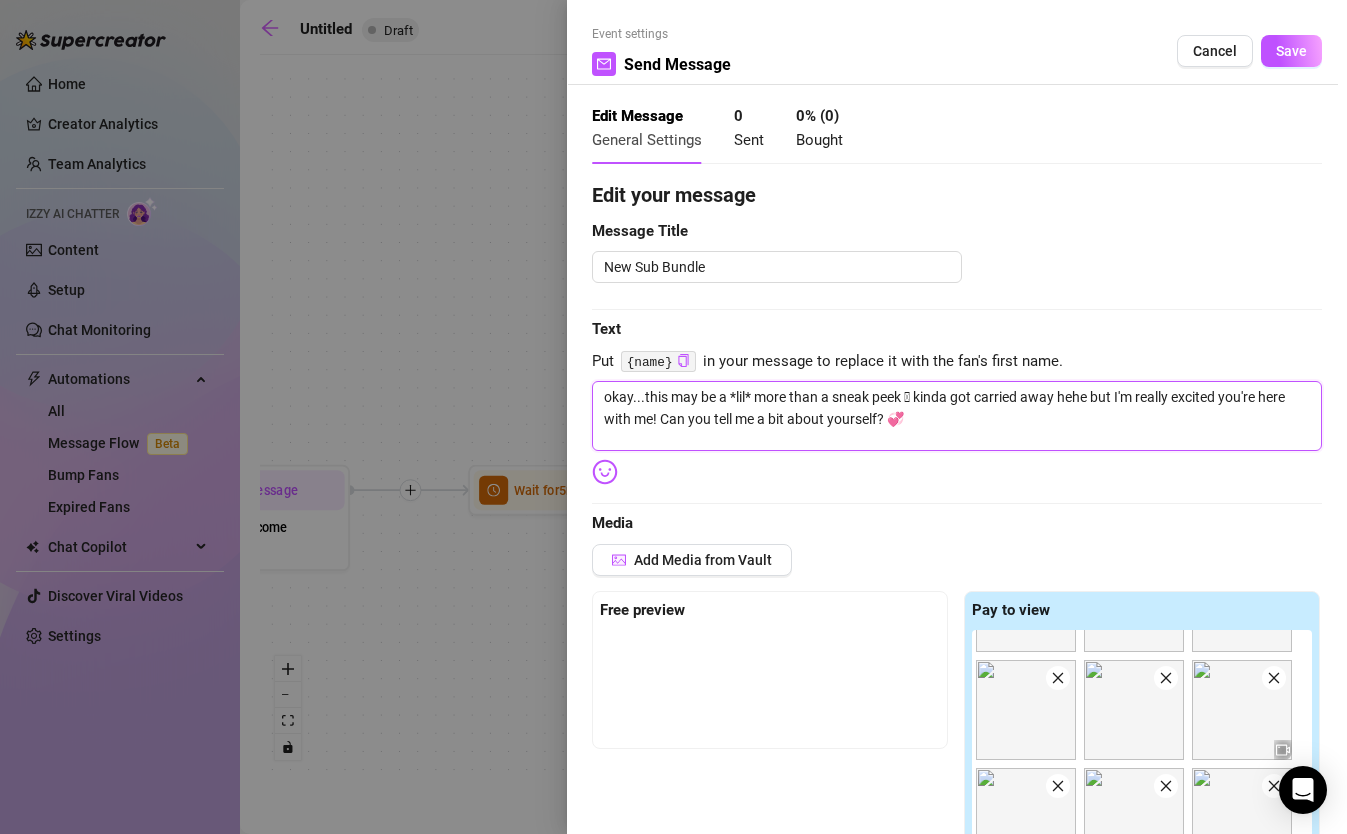 click on "okay...this may be a *lil* more than a sneak peek 🫣 kinda got carried away hehe but I'm really excited you're here with me! Can you tell me a bit about yourself? 💞" at bounding box center [957, 416] 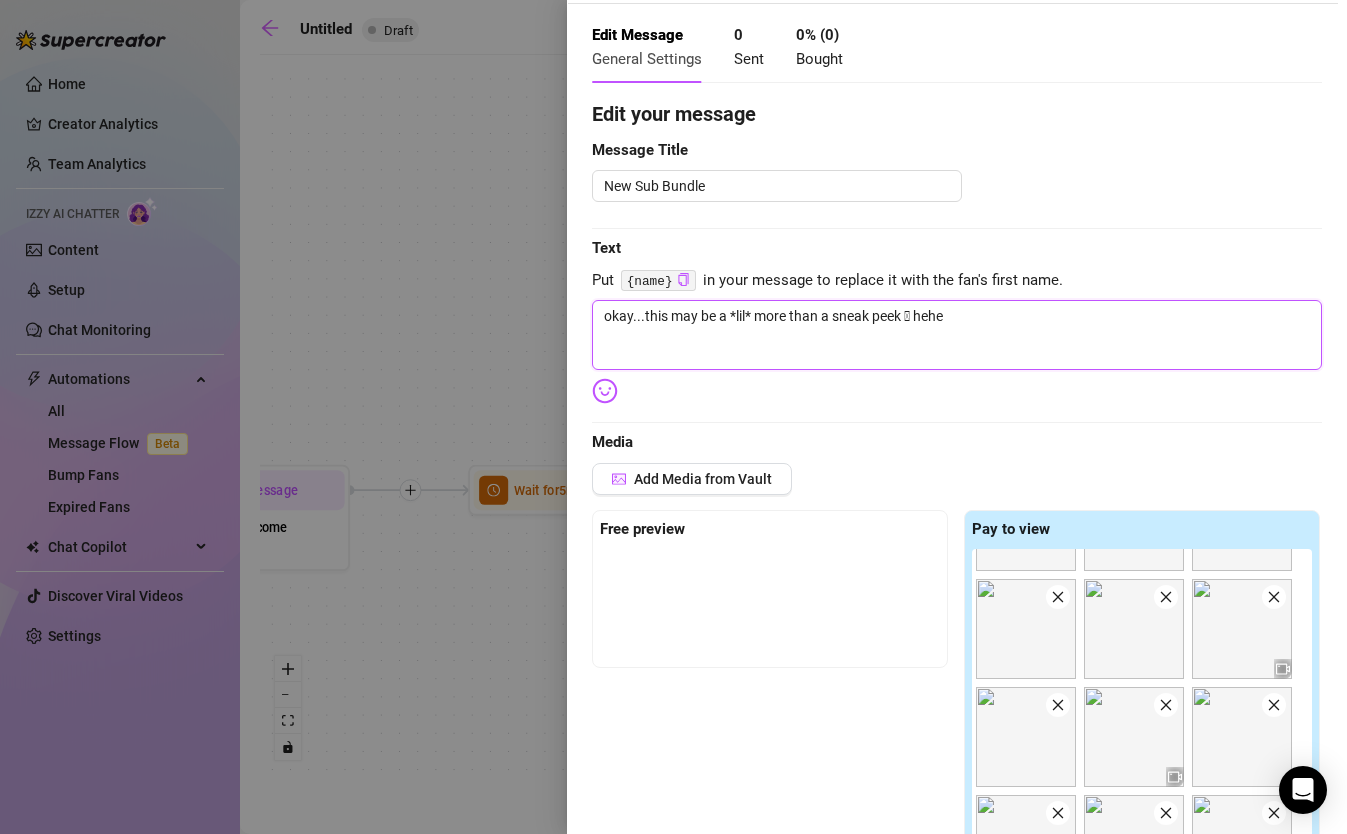 scroll, scrollTop: 0, scrollLeft: 0, axis: both 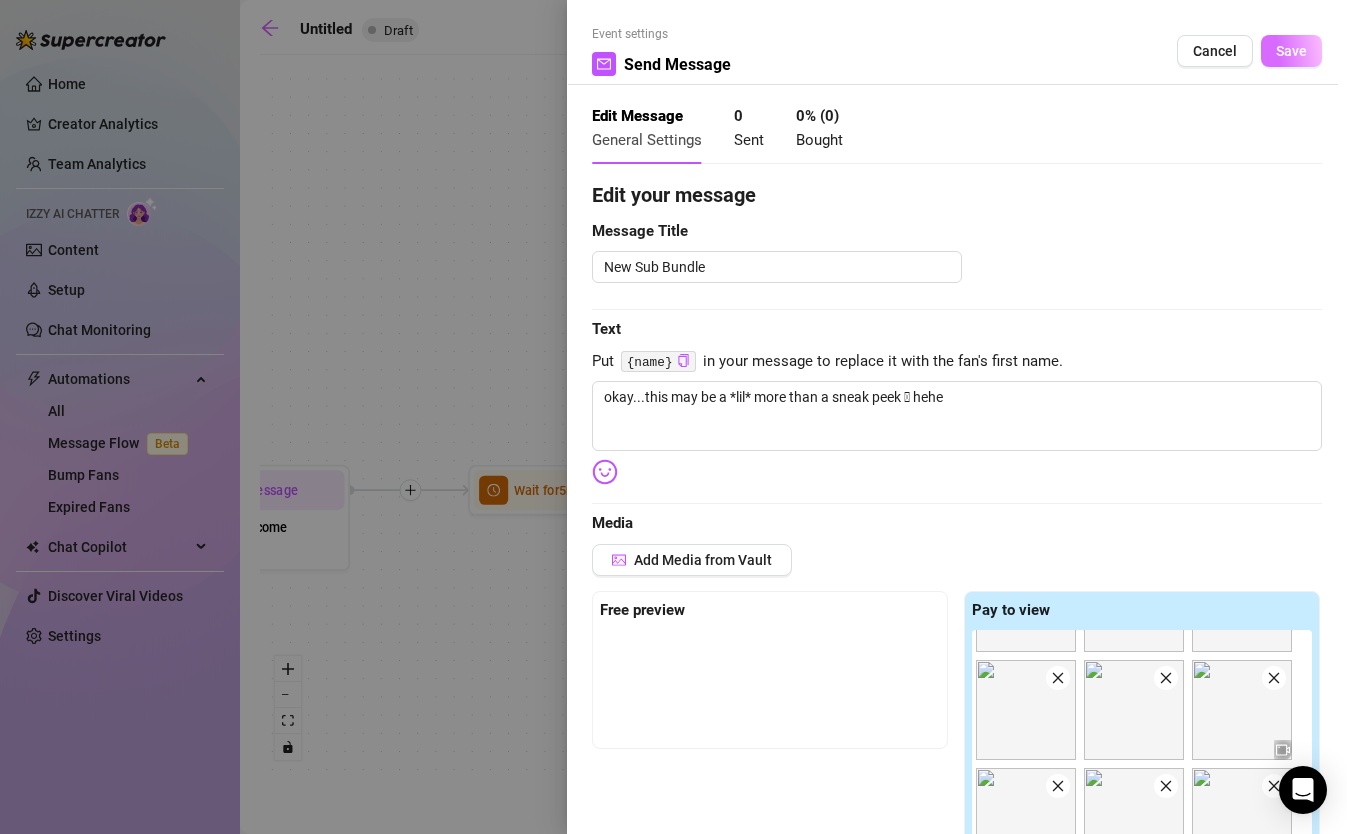 click on "Save" at bounding box center (1291, 51) 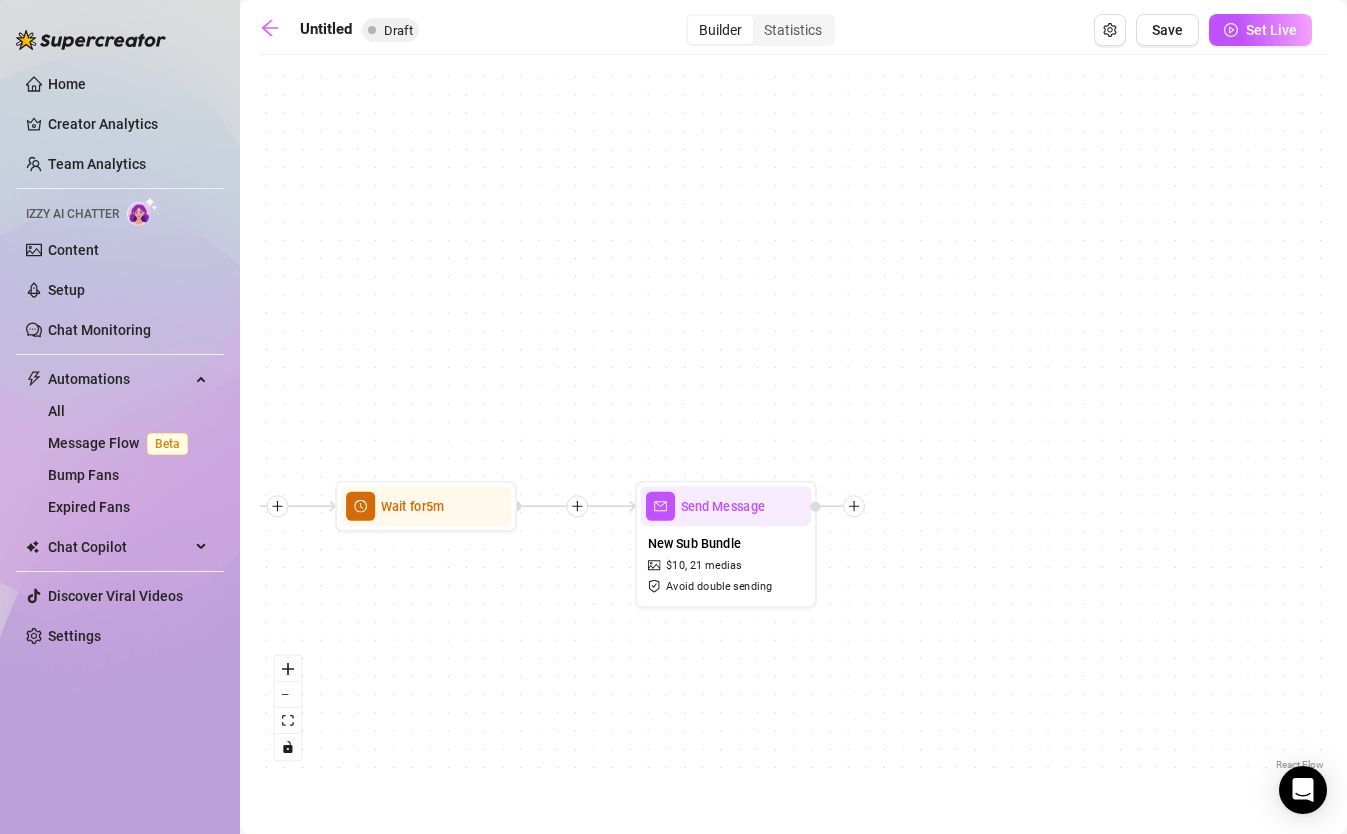 drag, startPoint x: 800, startPoint y: 738, endPoint x: 654, endPoint y: 753, distance: 146.76852 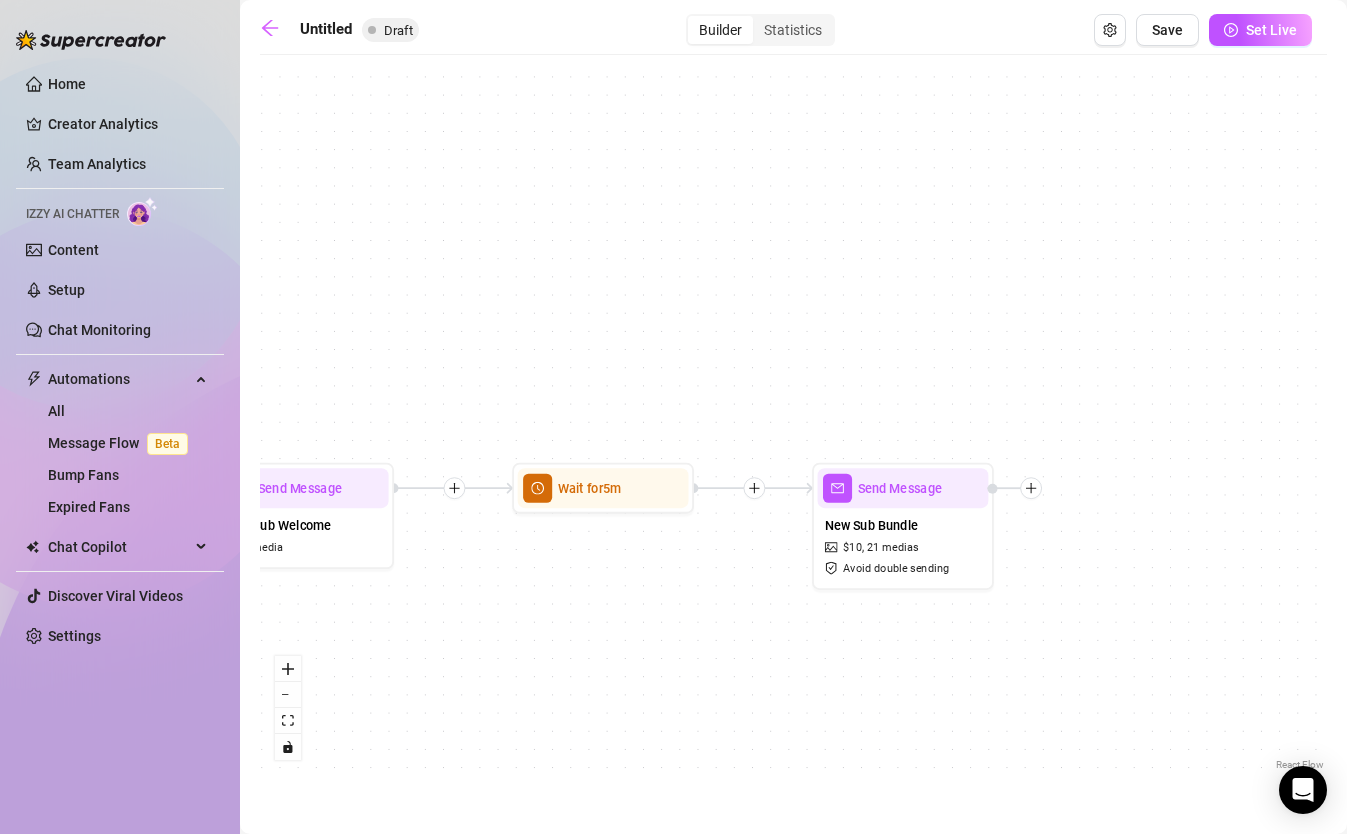 drag, startPoint x: 757, startPoint y: 708, endPoint x: 1140, endPoint y: 700, distance: 383.08353 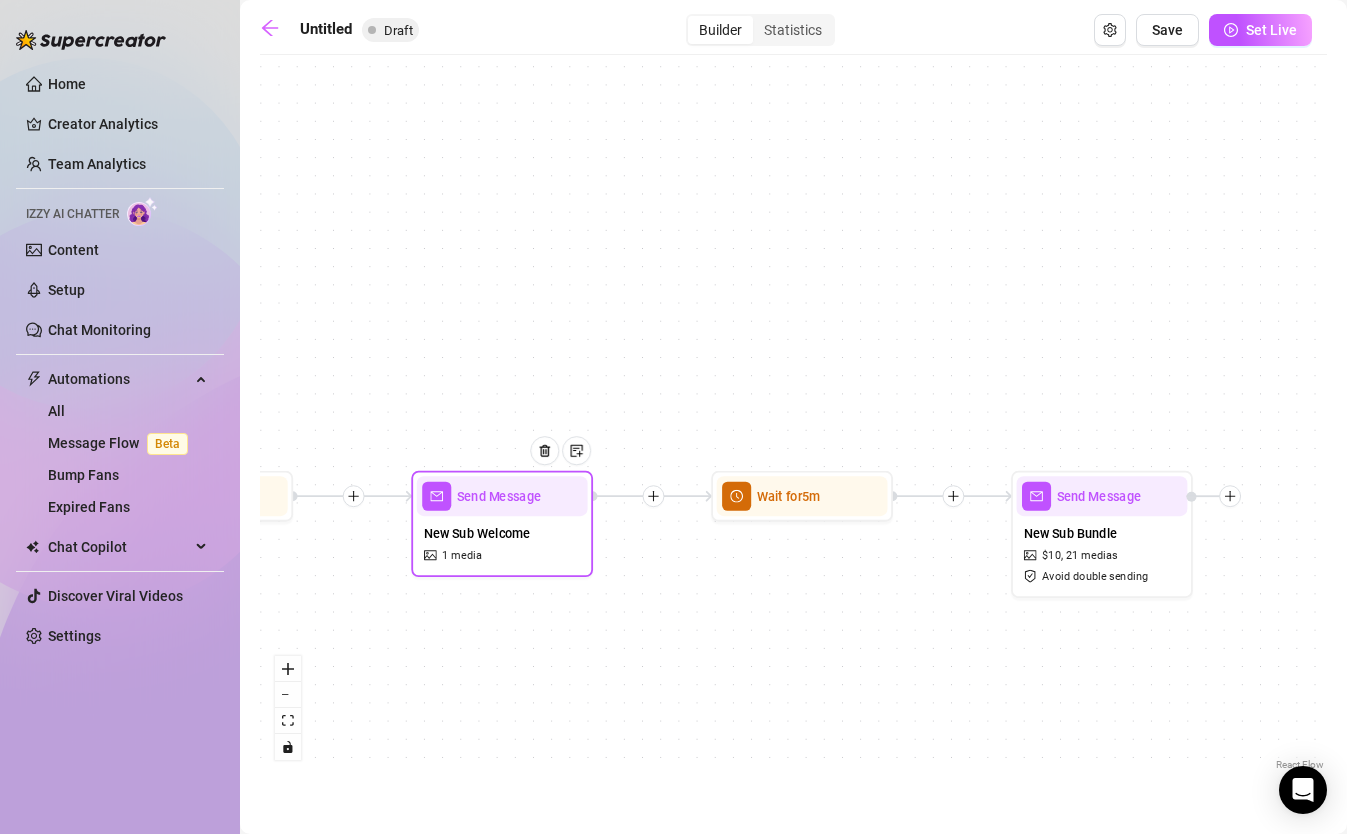 click on "Send Message New Sub Welcome 1 media" at bounding box center (502, 524) 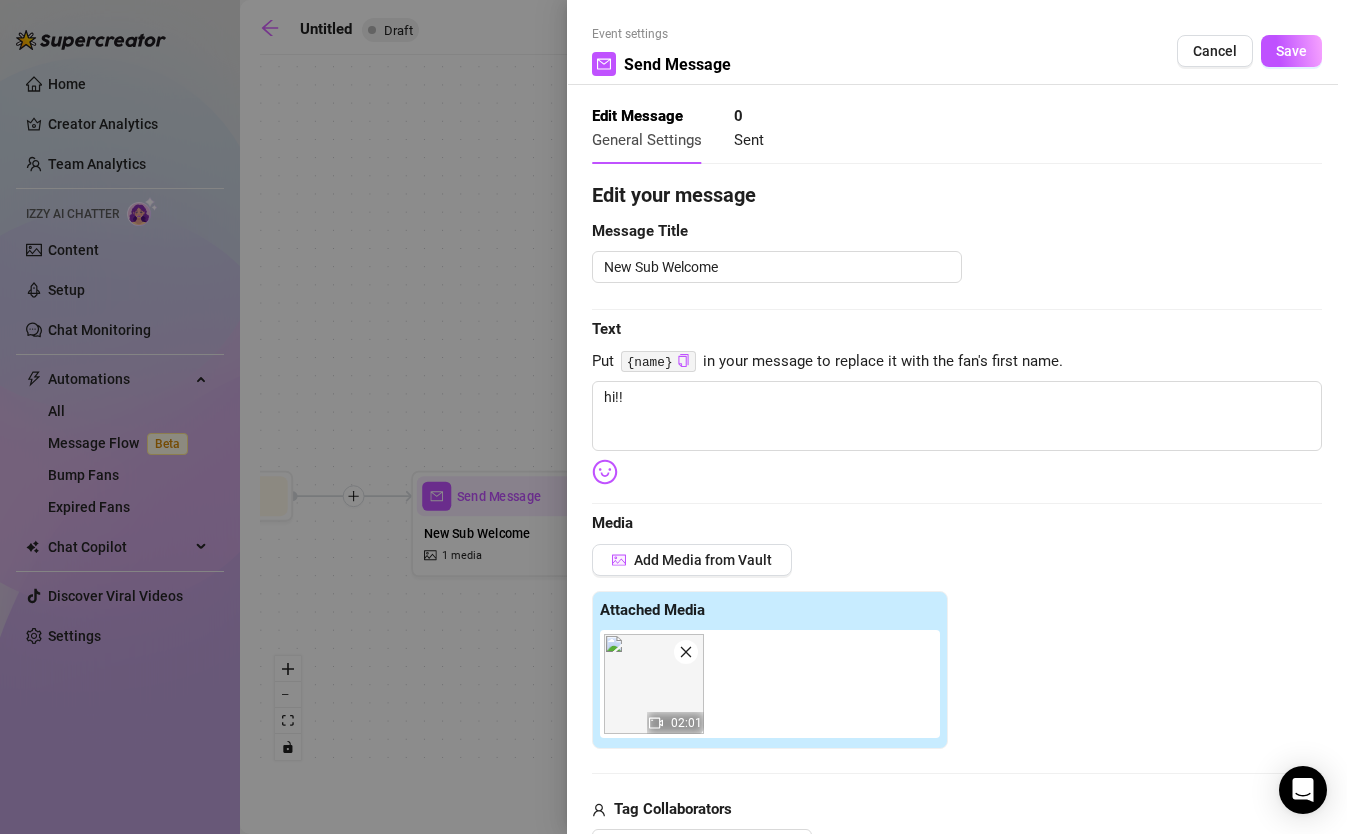 click at bounding box center (673, 417) 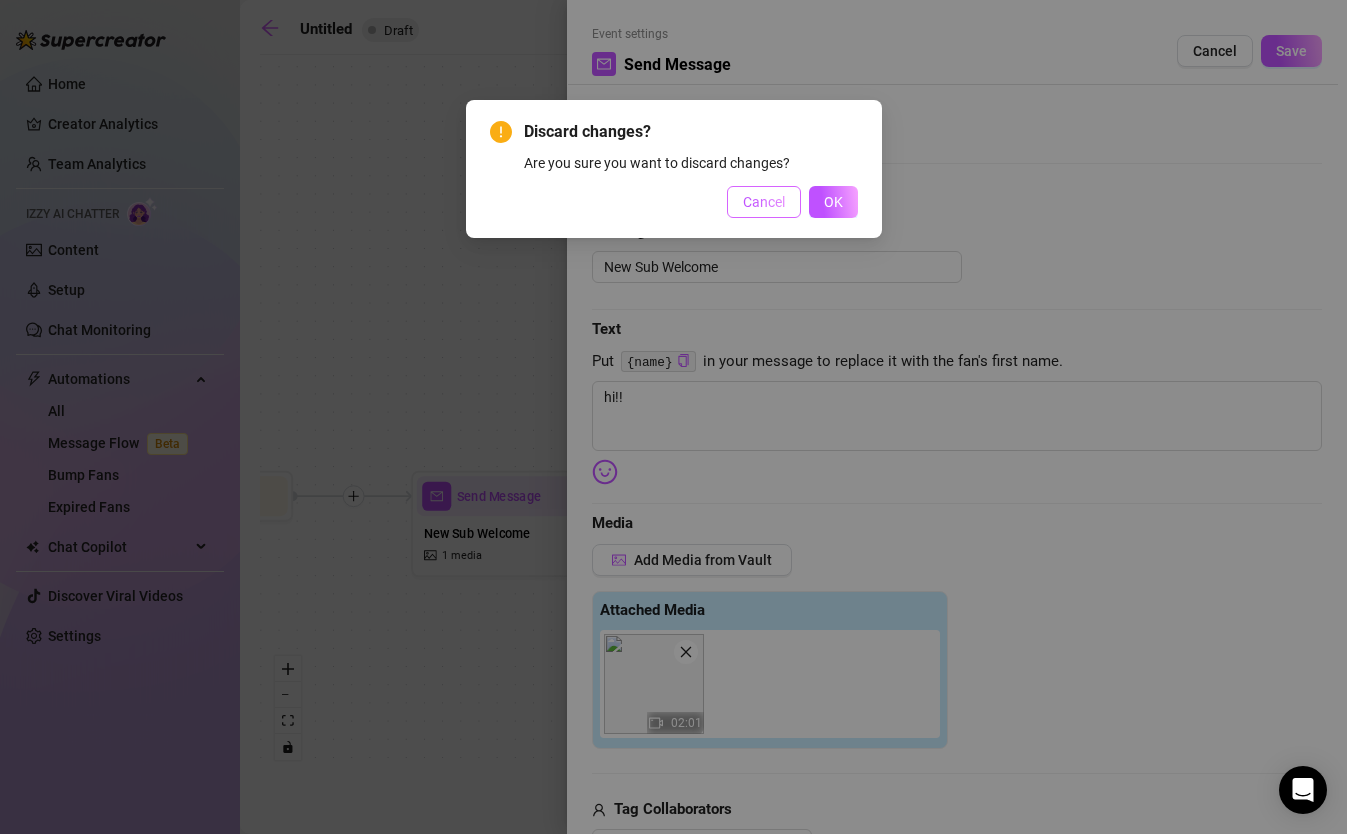 click on "Cancel" at bounding box center [764, 202] 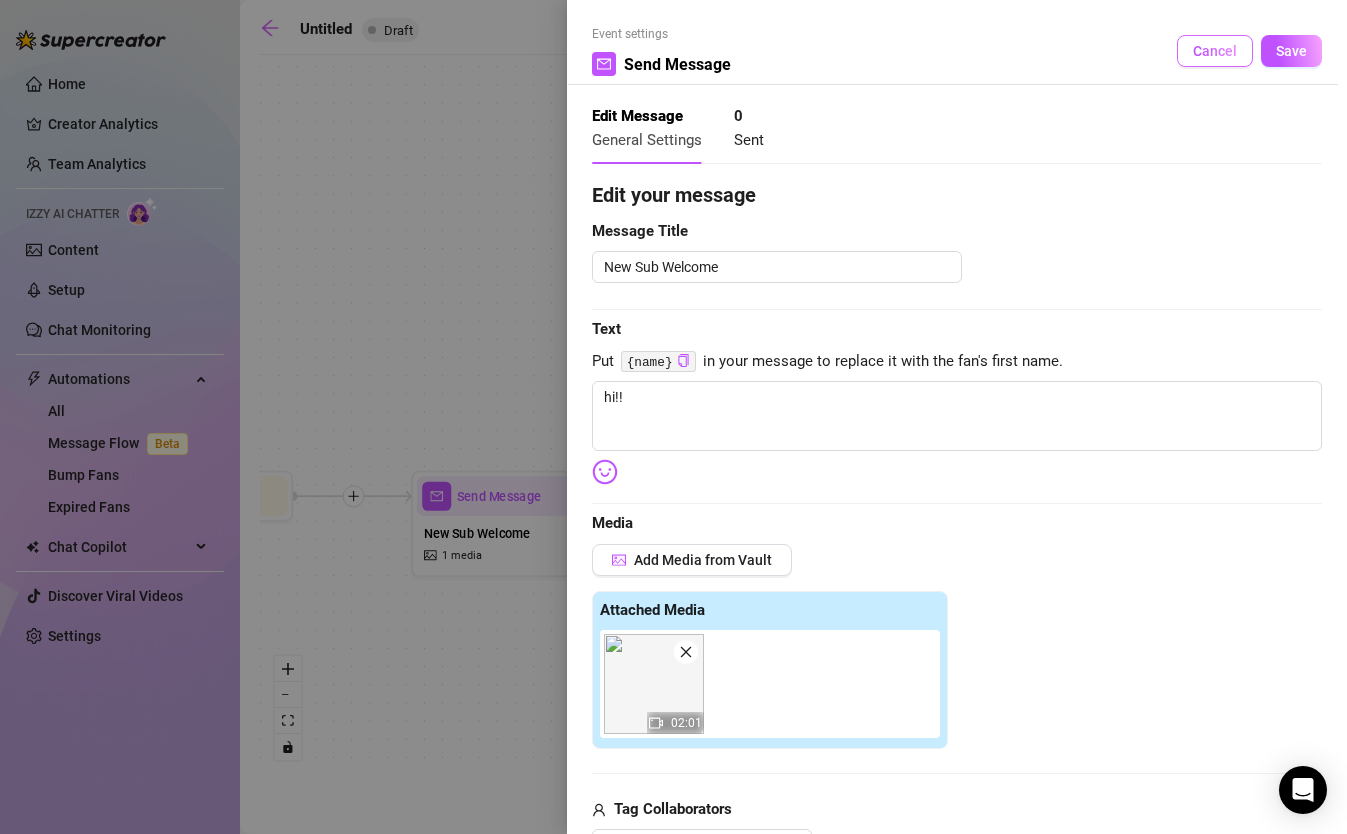 click on "Cancel" at bounding box center (1215, 51) 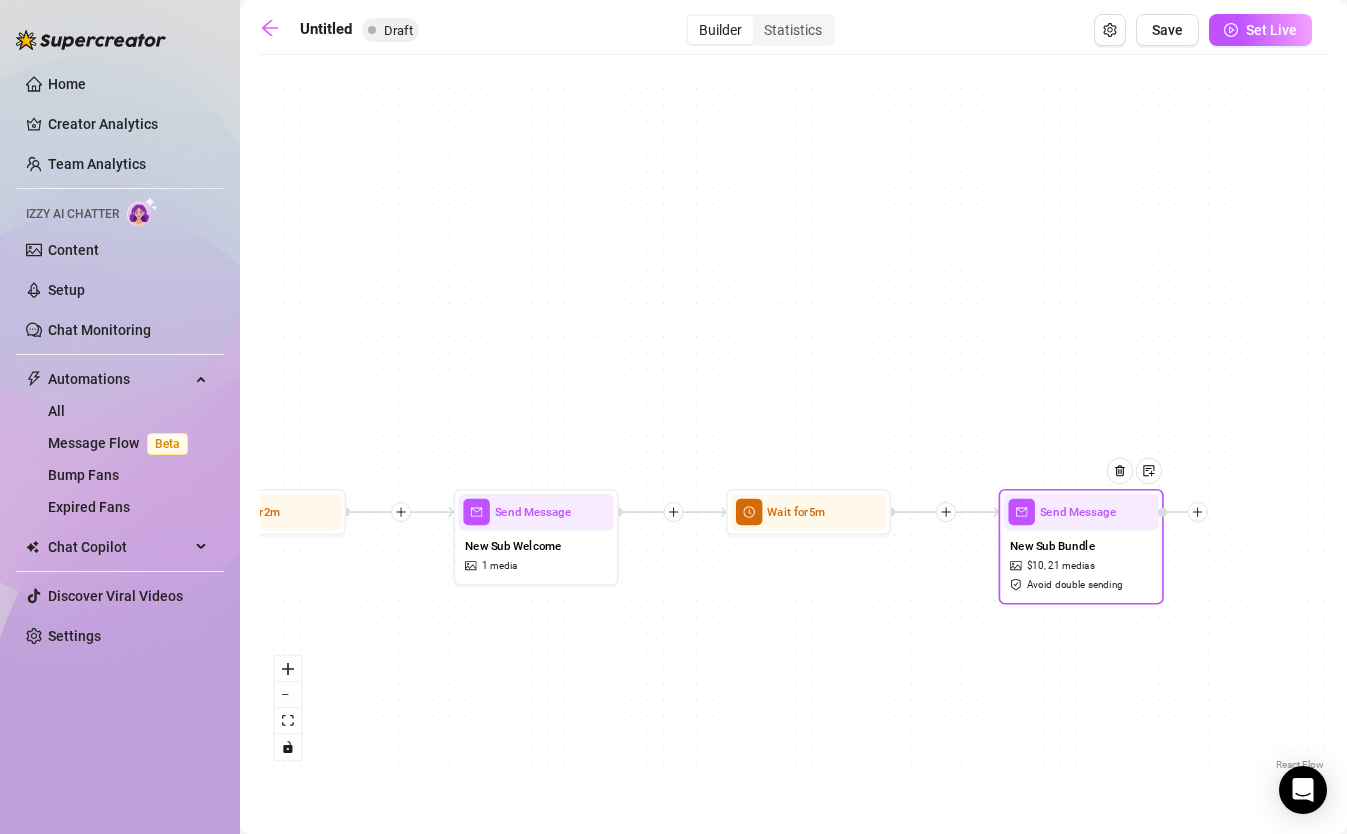 click at bounding box center (1198, 512) 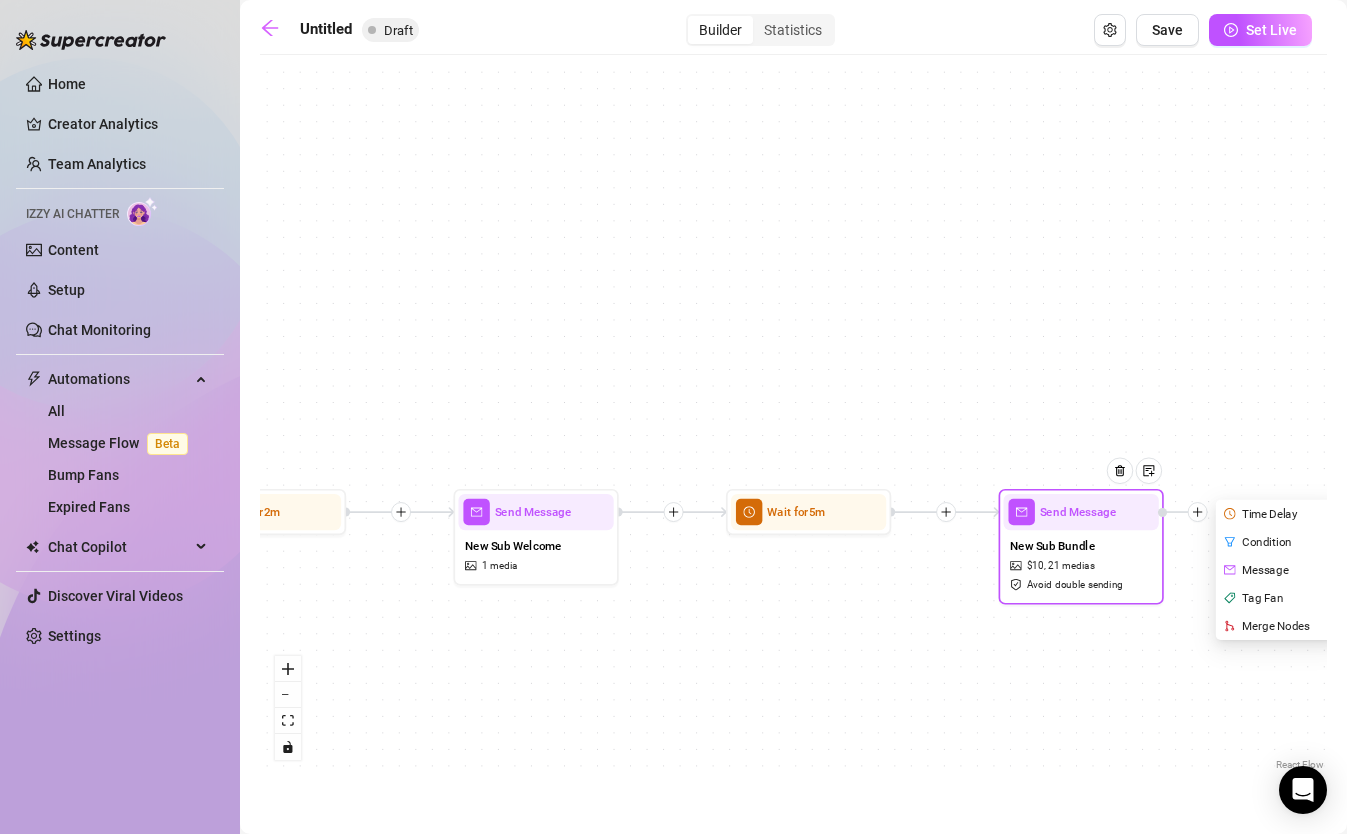 click on "Time Delay" at bounding box center (1279, 514) 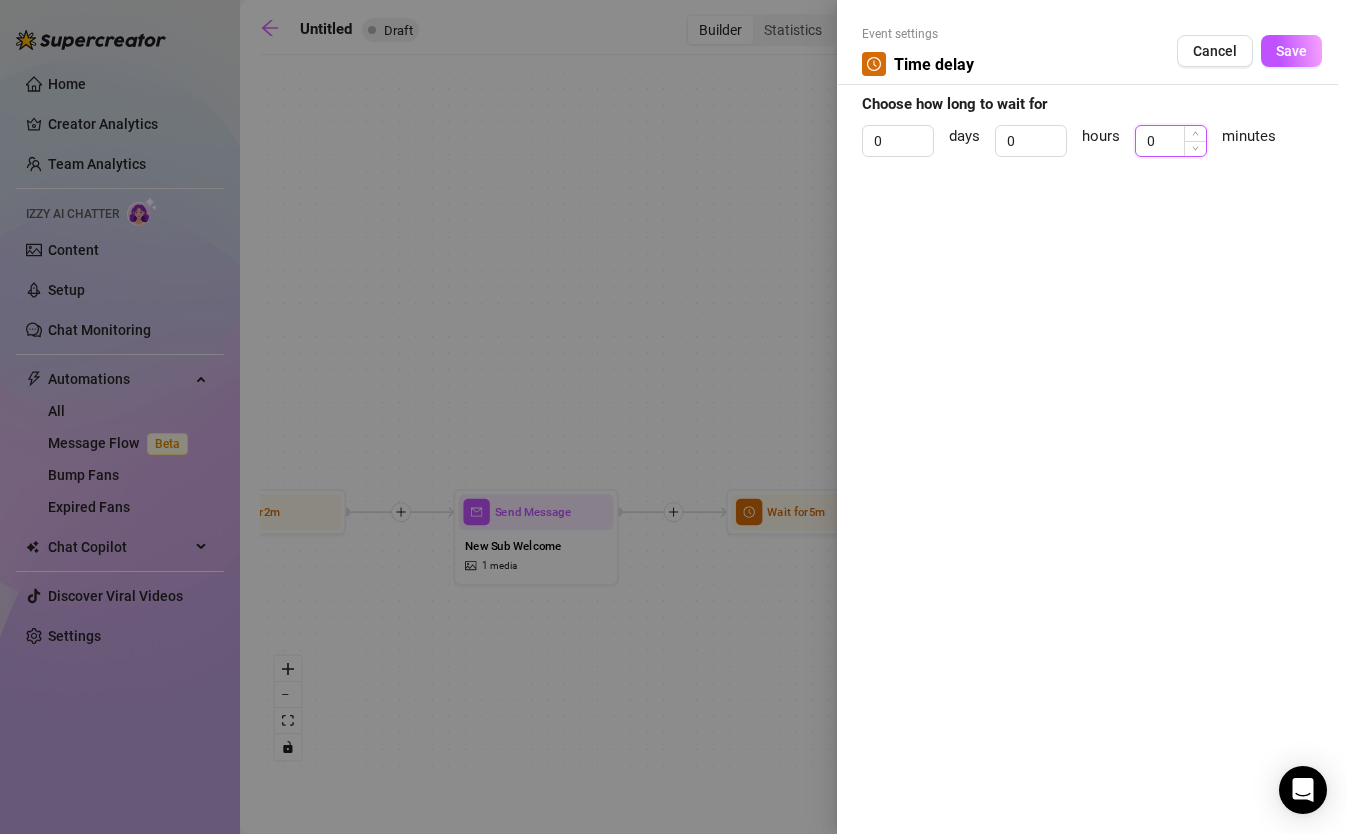 click on "0" at bounding box center (1171, 141) 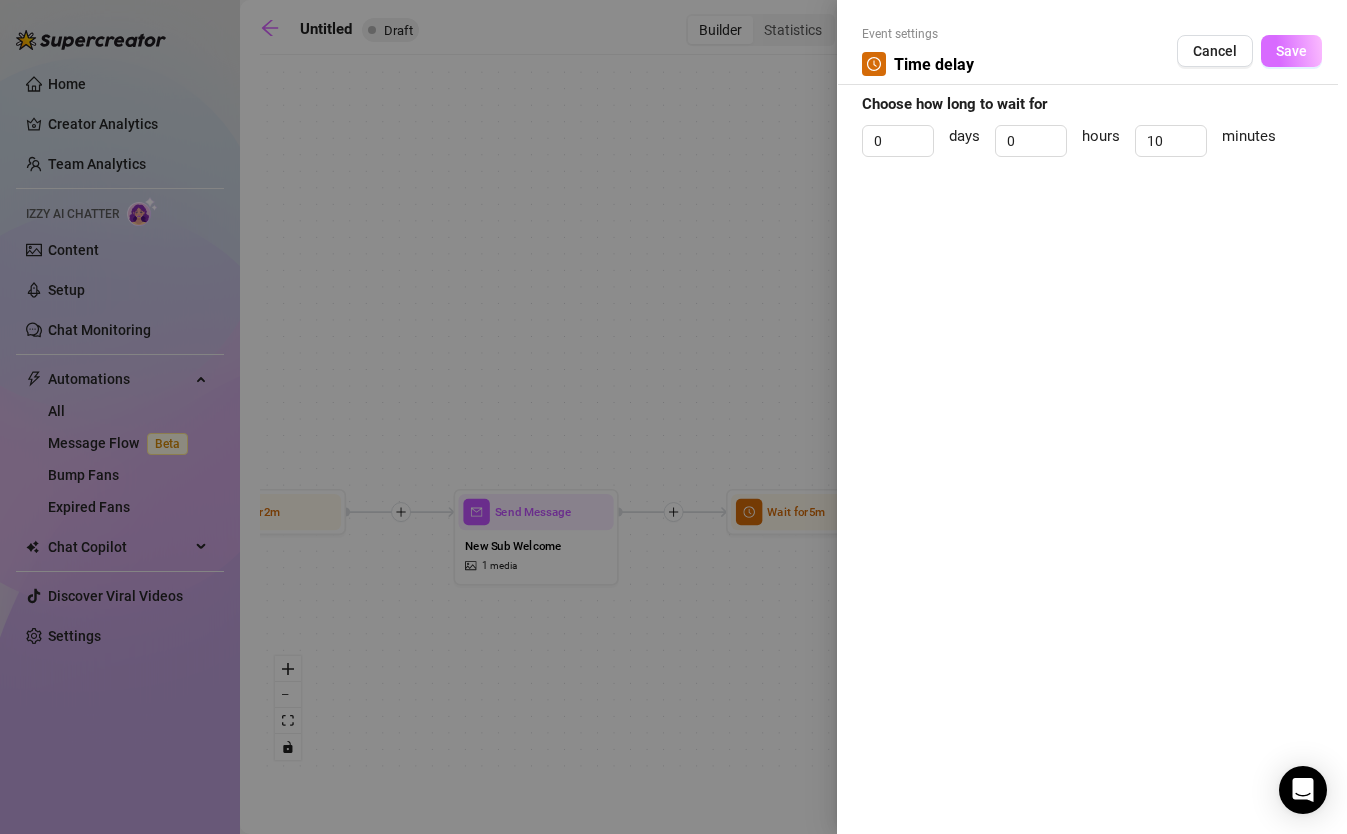 click on "Save" at bounding box center (1291, 51) 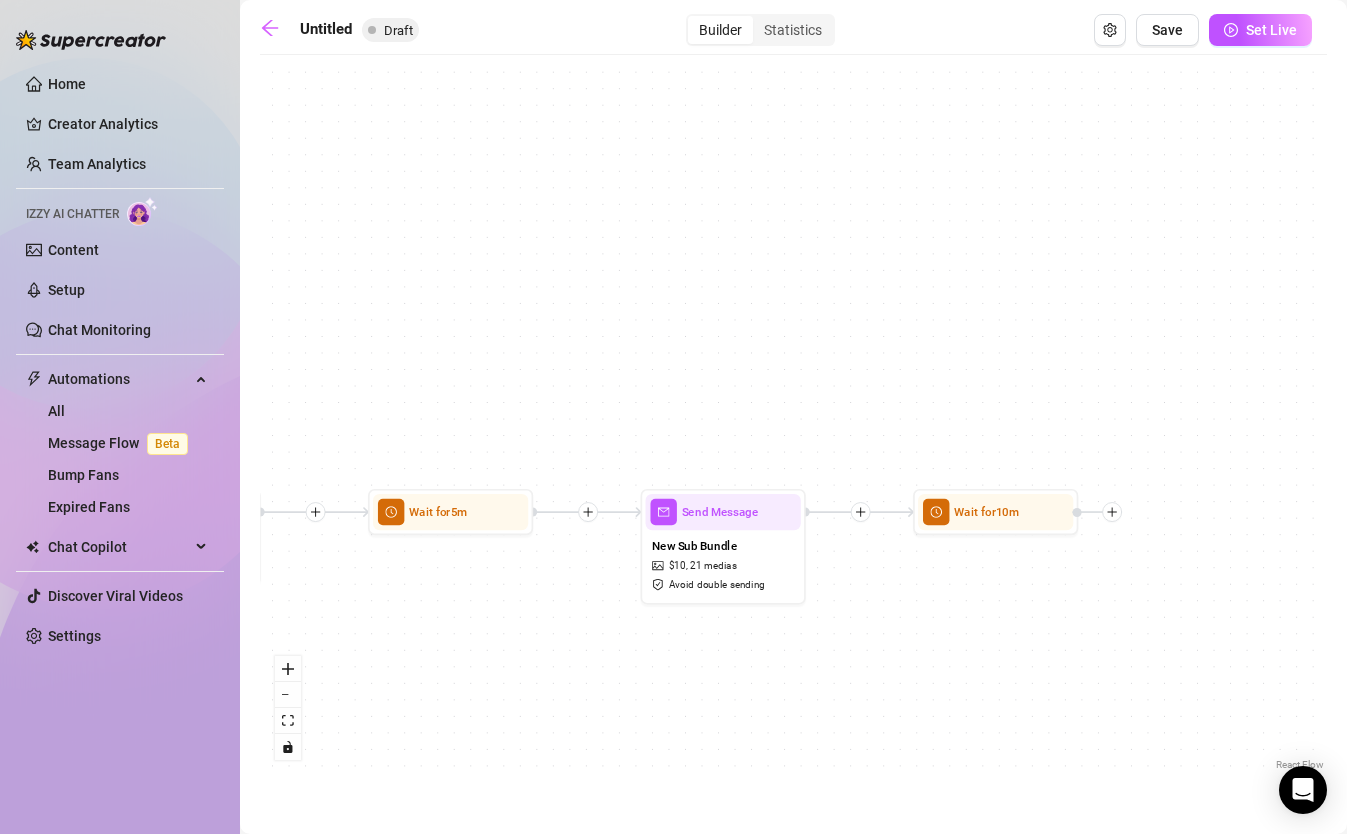 drag, startPoint x: 1102, startPoint y: 729, endPoint x: 670, endPoint y: 736, distance: 432.0567 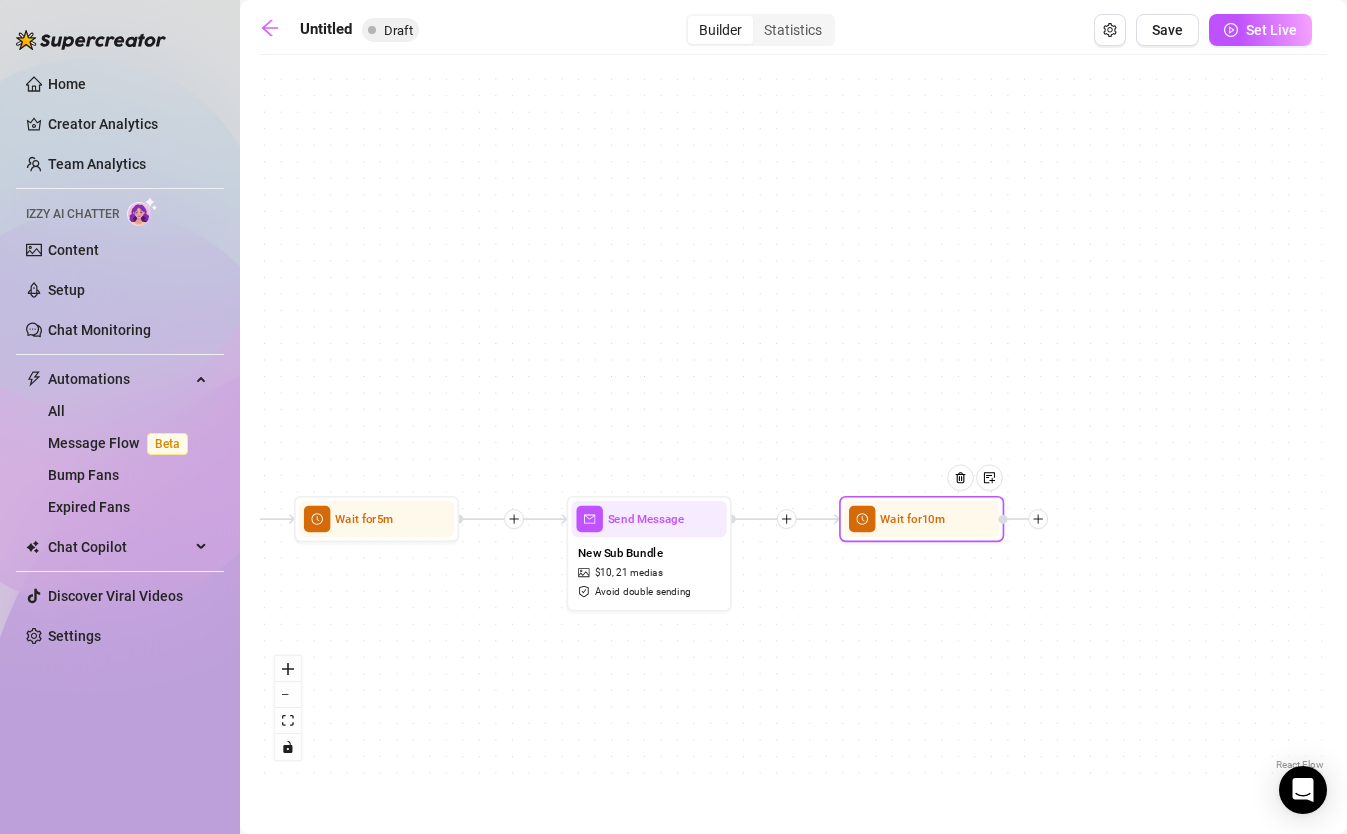 click 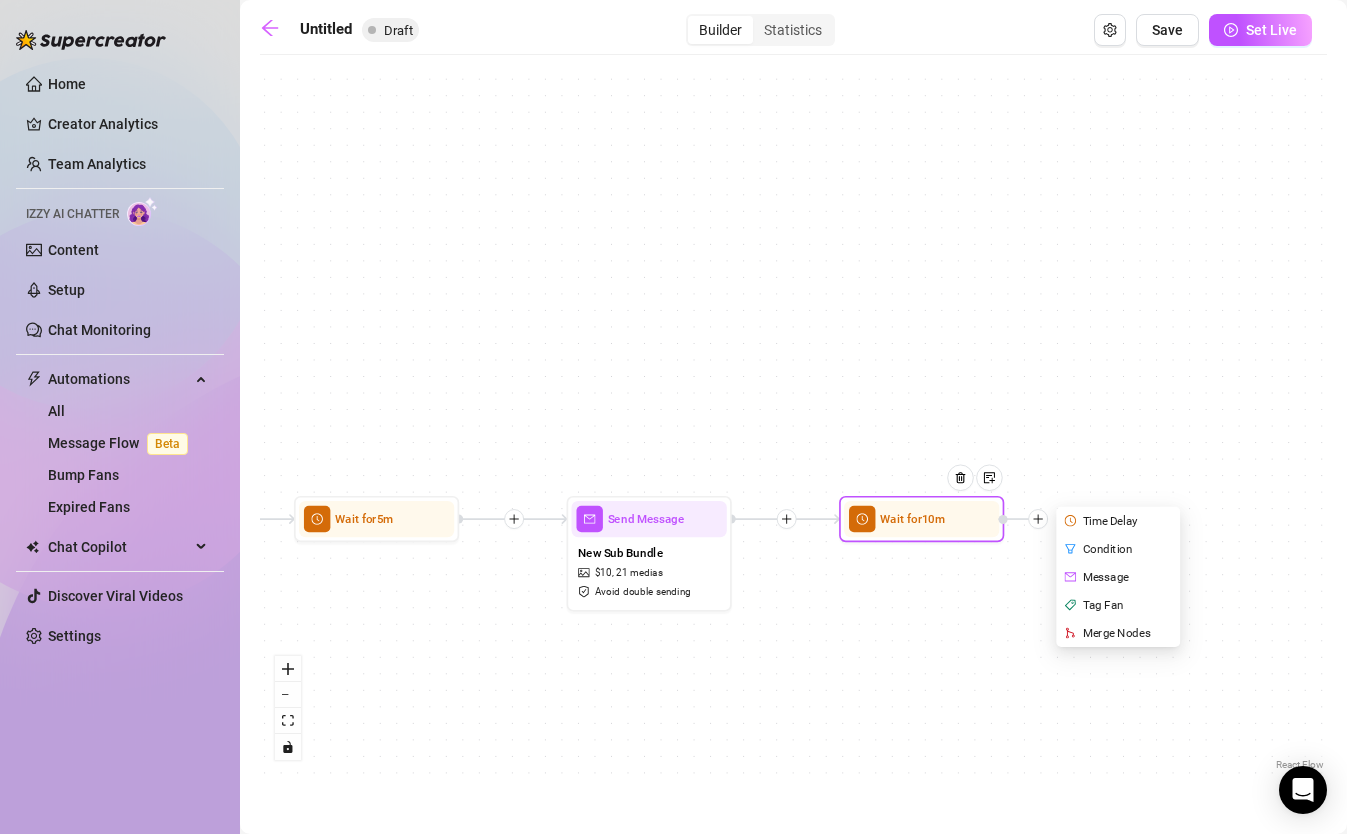 click on "Condition" at bounding box center (1120, 549) 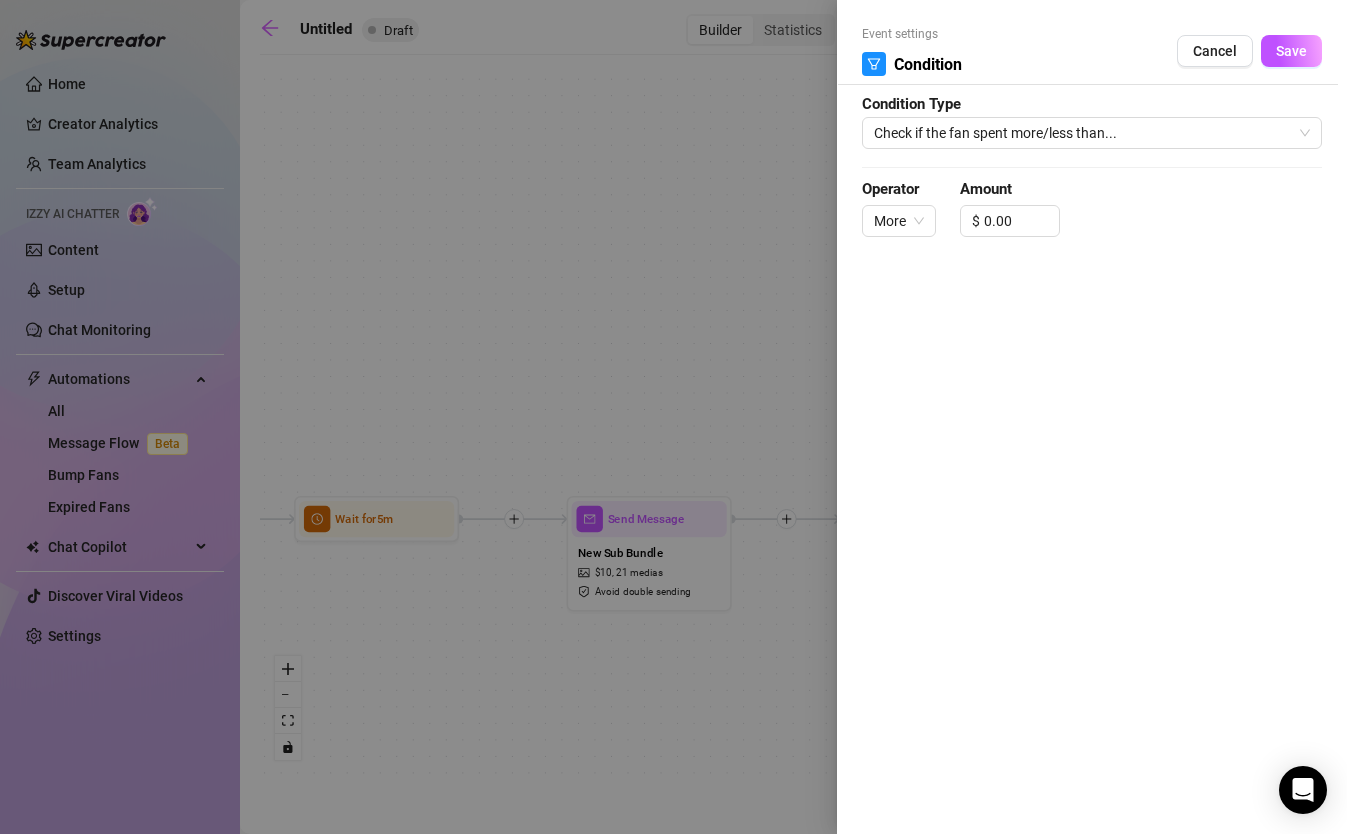 click on "Event settings Condition Cancel Save Condition Type Check if the fan spent more/less than... Operator More Amount $ [PRICE]" at bounding box center [1092, 140] 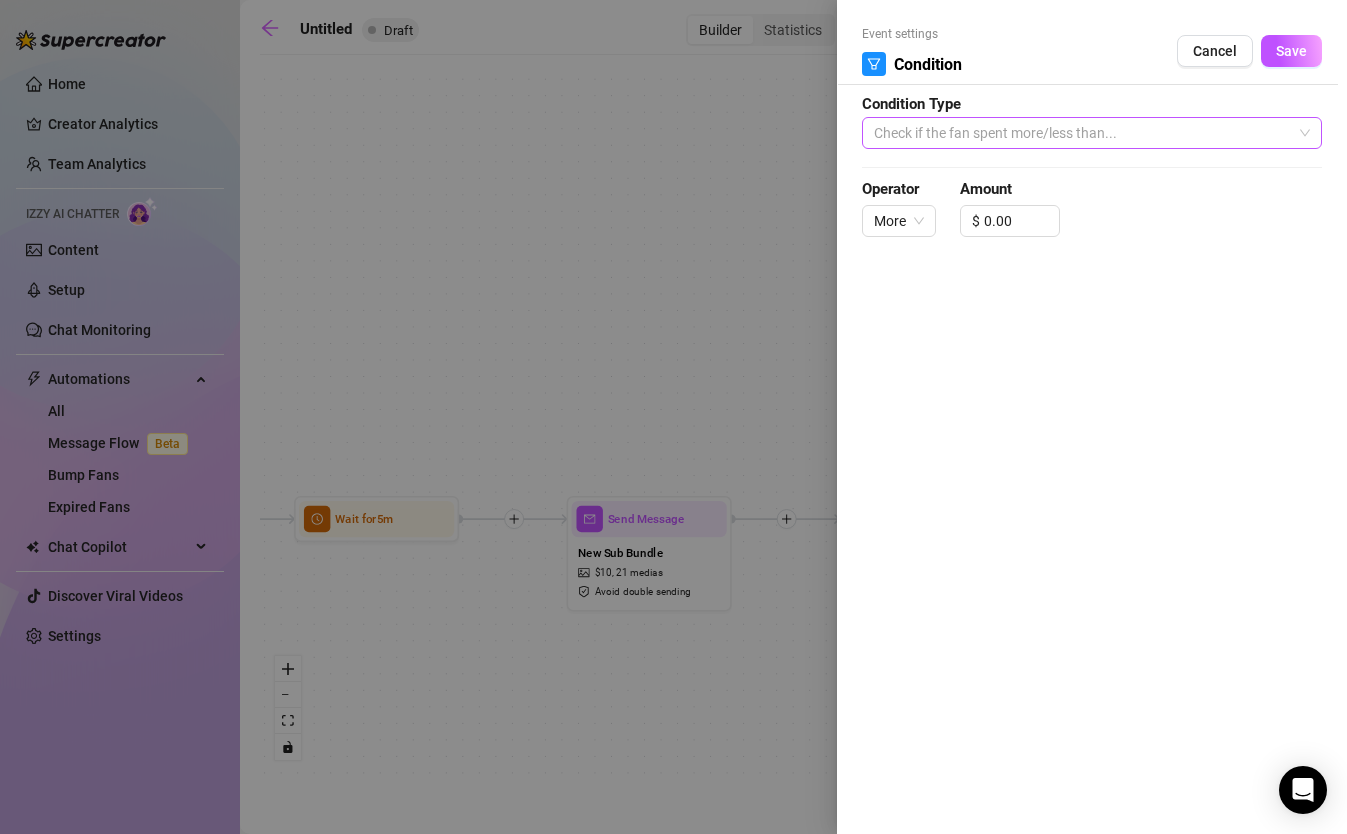 click on "Check if the fan spent more/less than..." at bounding box center [1092, 133] 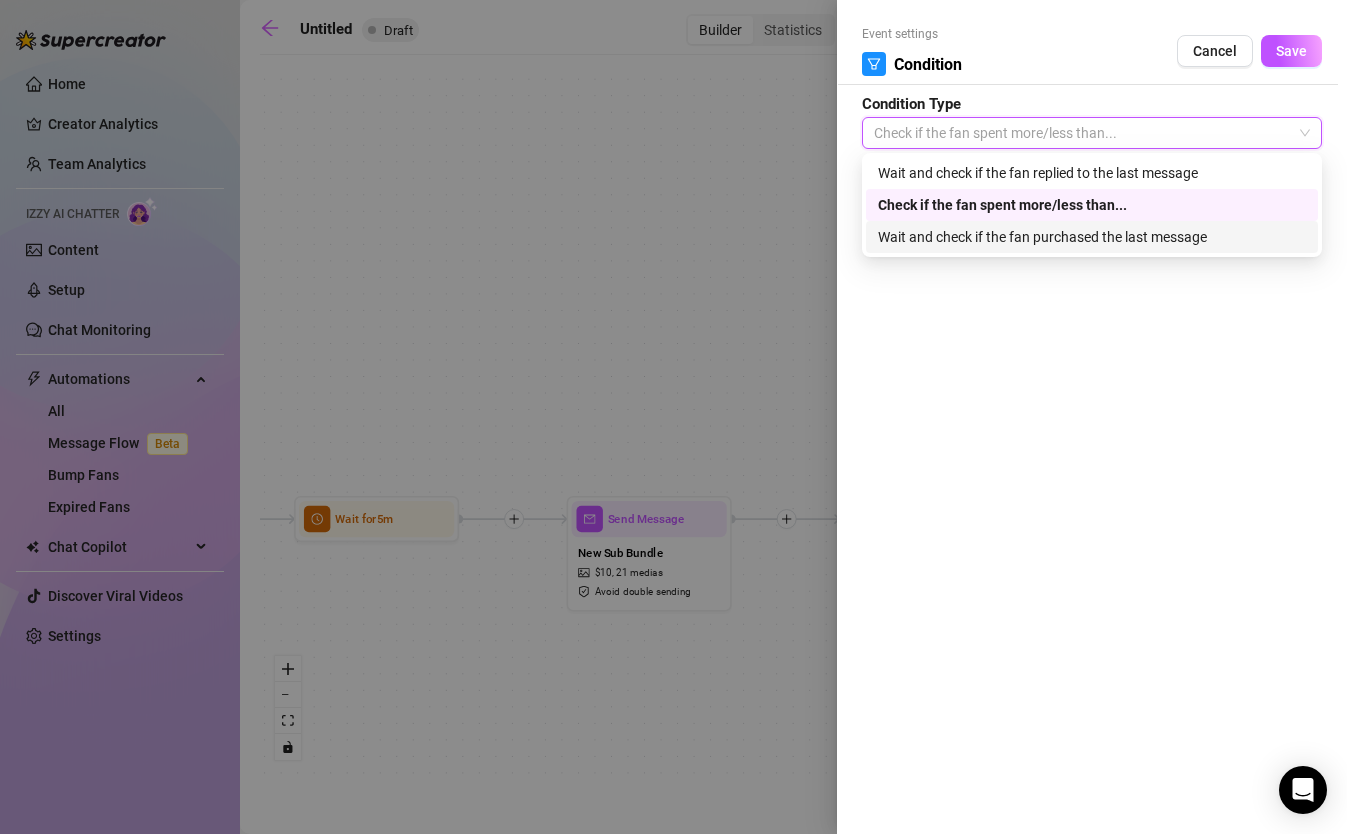 click on "Wait and check if the fan purchased the last message" at bounding box center [1092, 237] 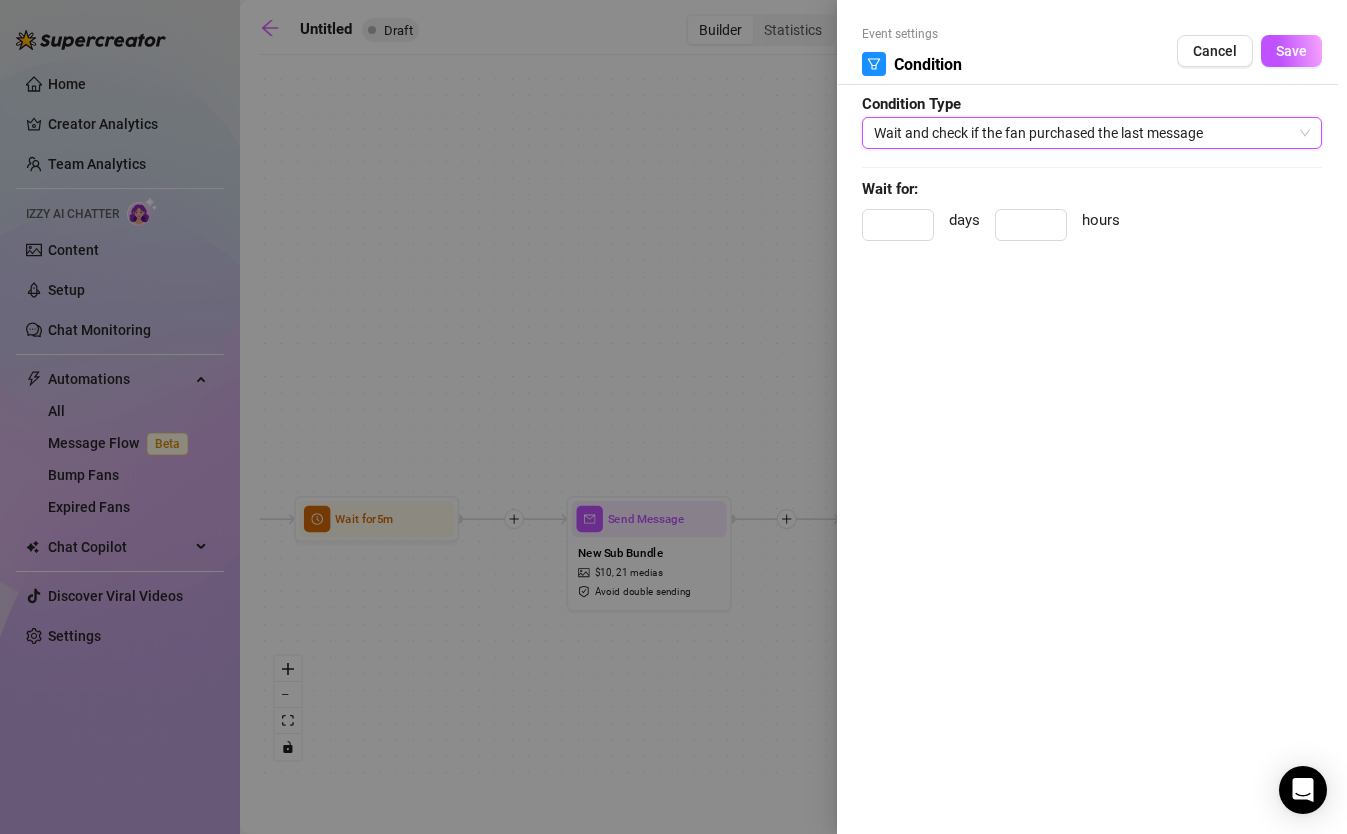 click at bounding box center [673, 417] 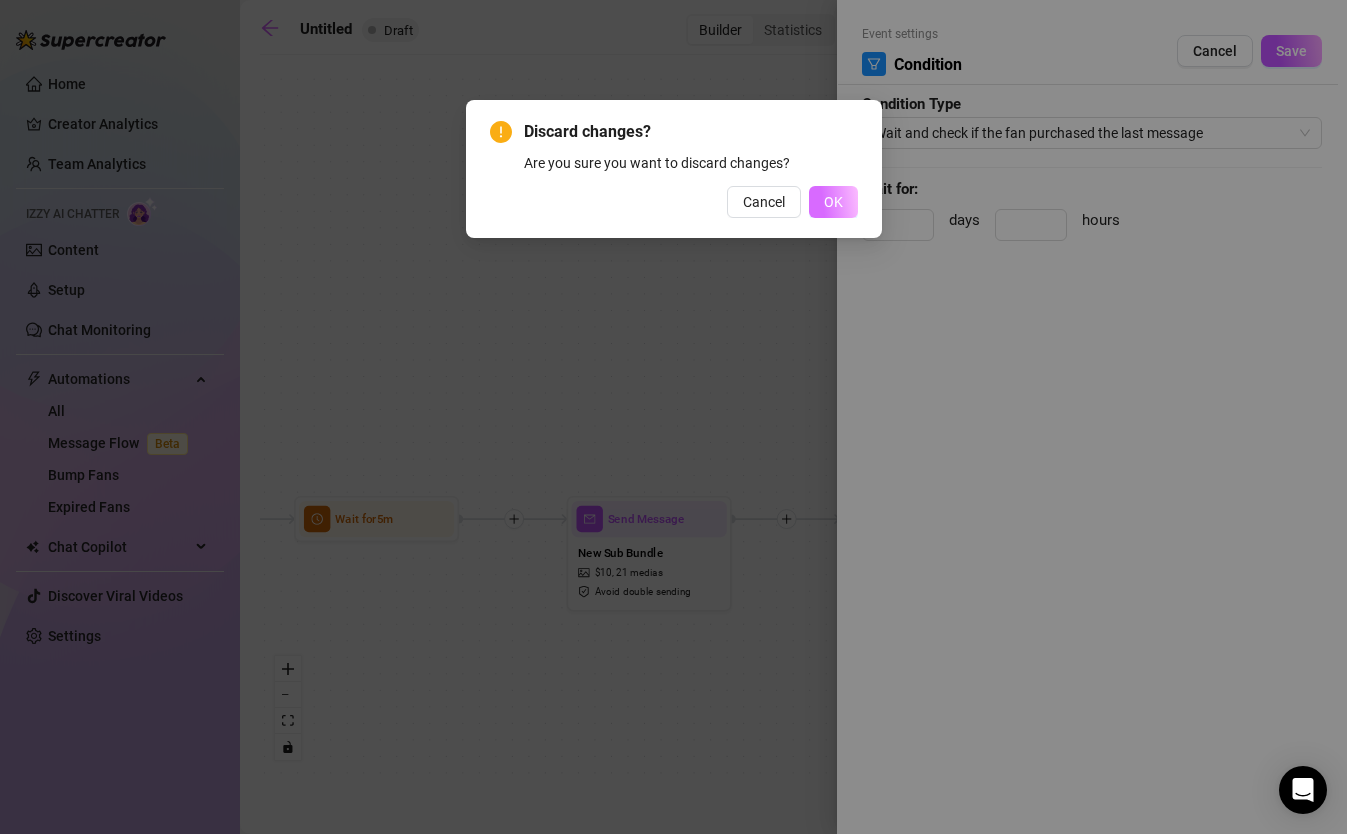click on "OK" at bounding box center (833, 202) 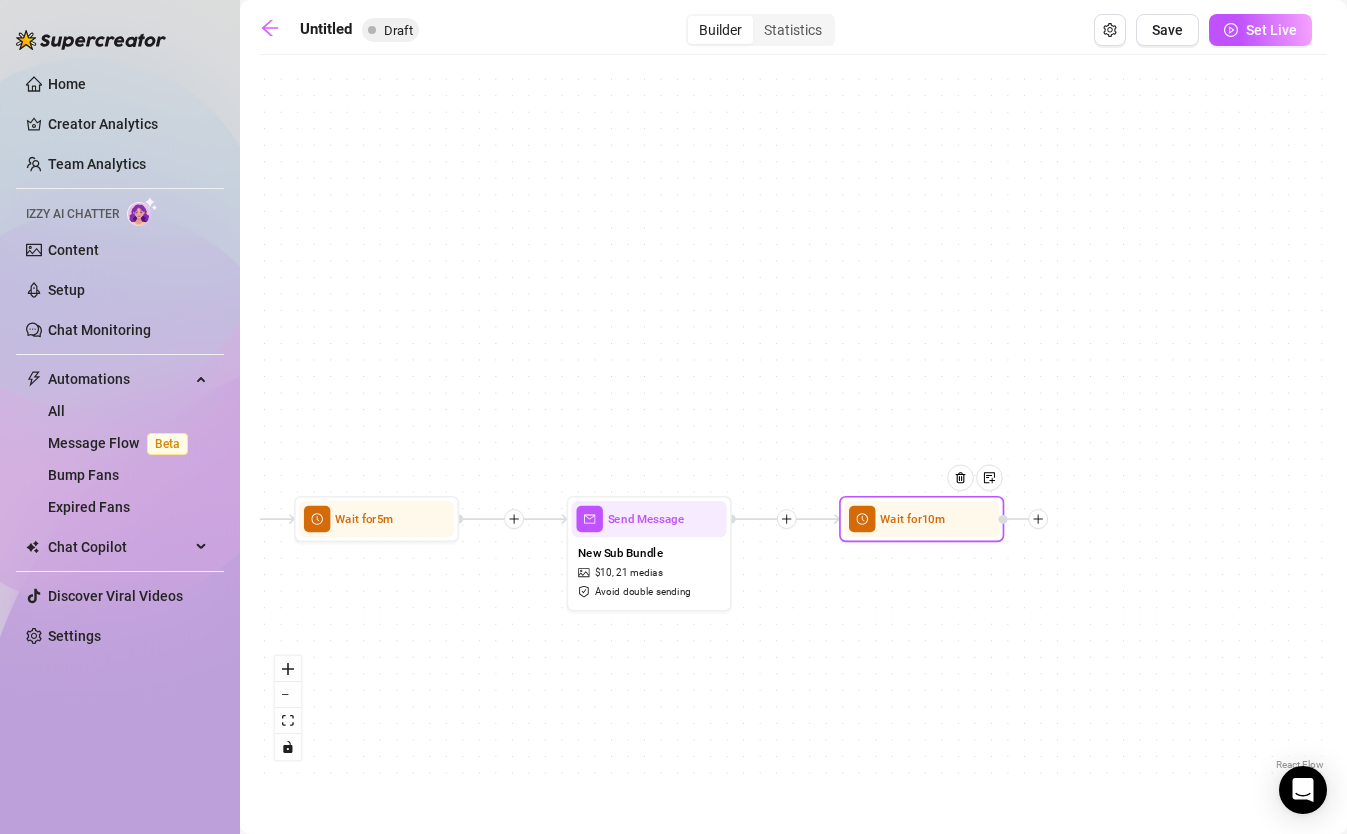 click 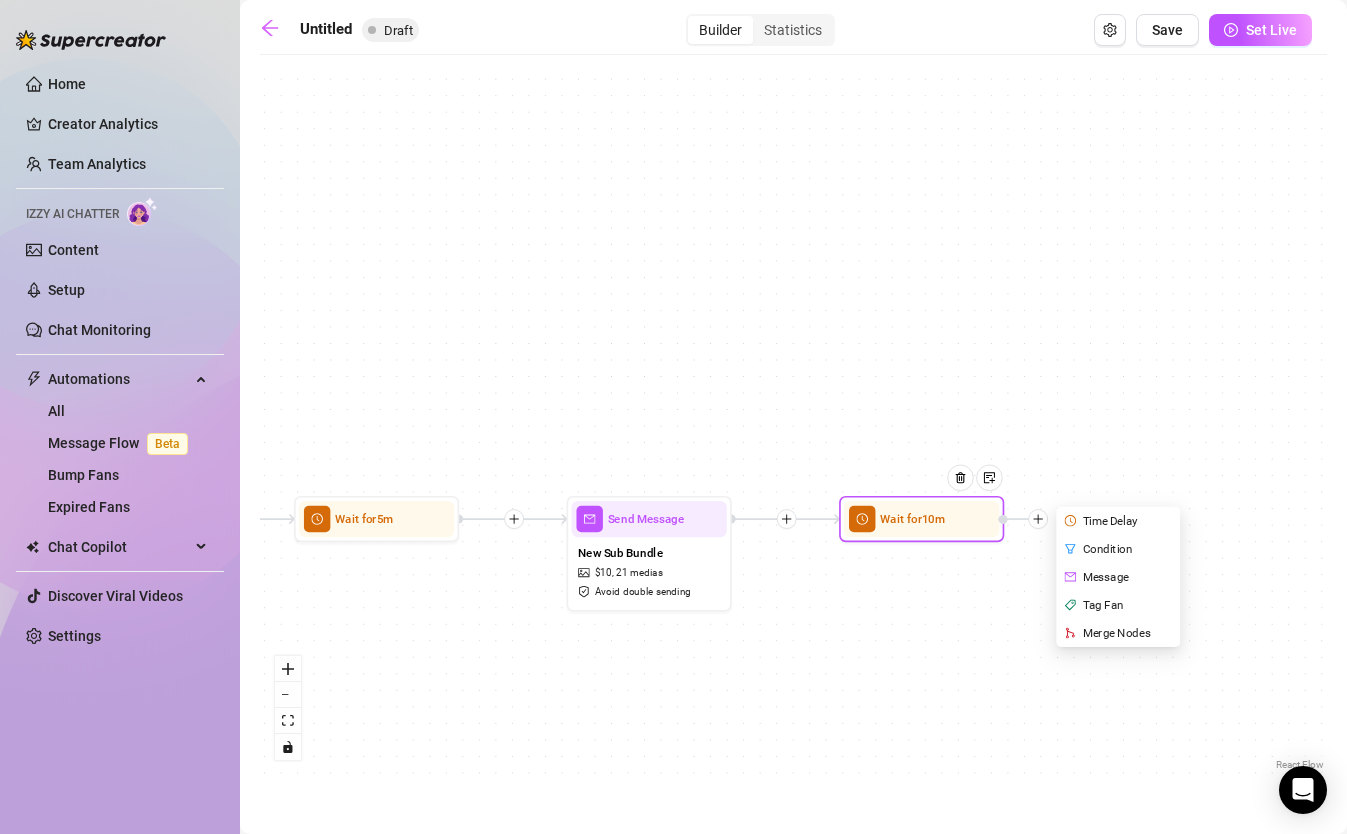 click on "Condition" at bounding box center [1120, 549] 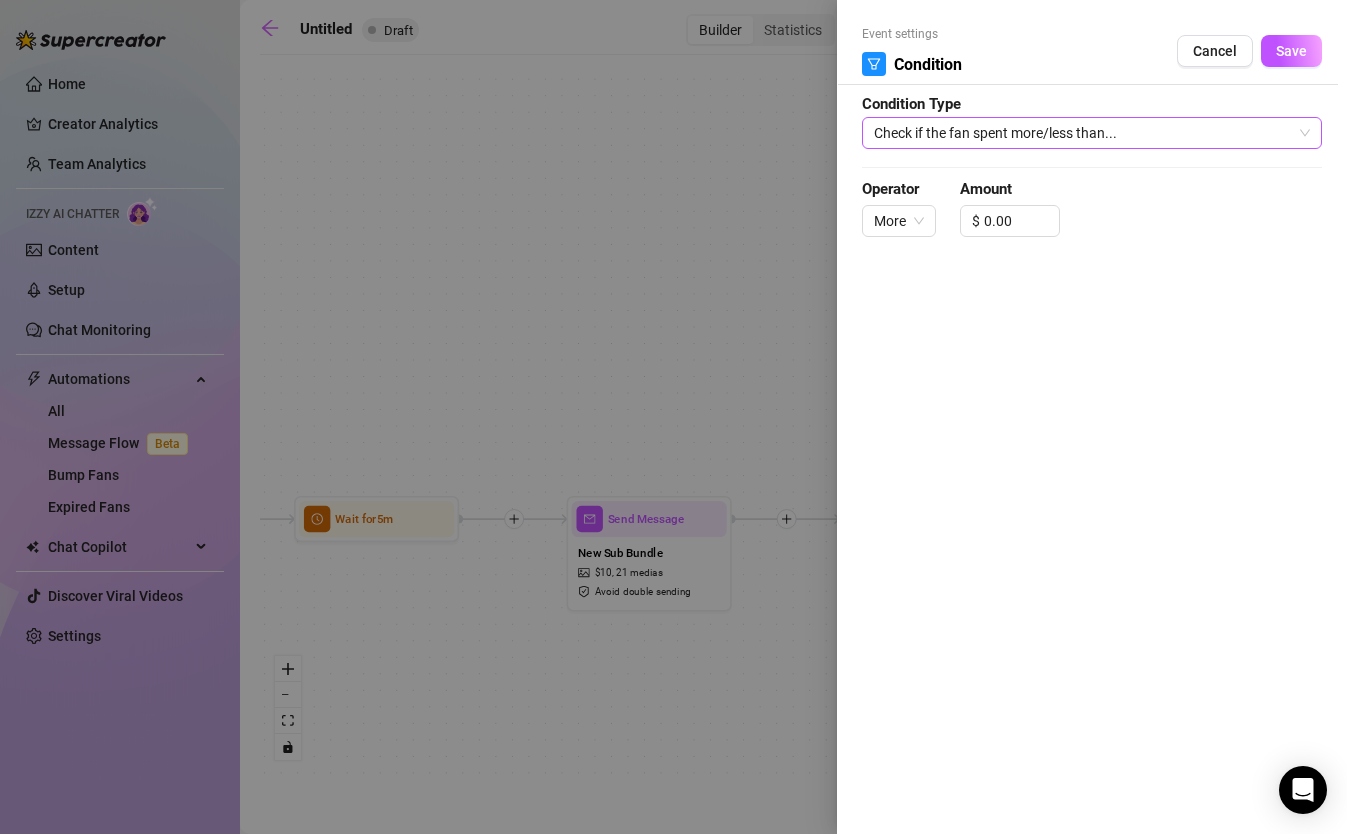 click on "Check if the fan spent more/less than..." at bounding box center (1092, 133) 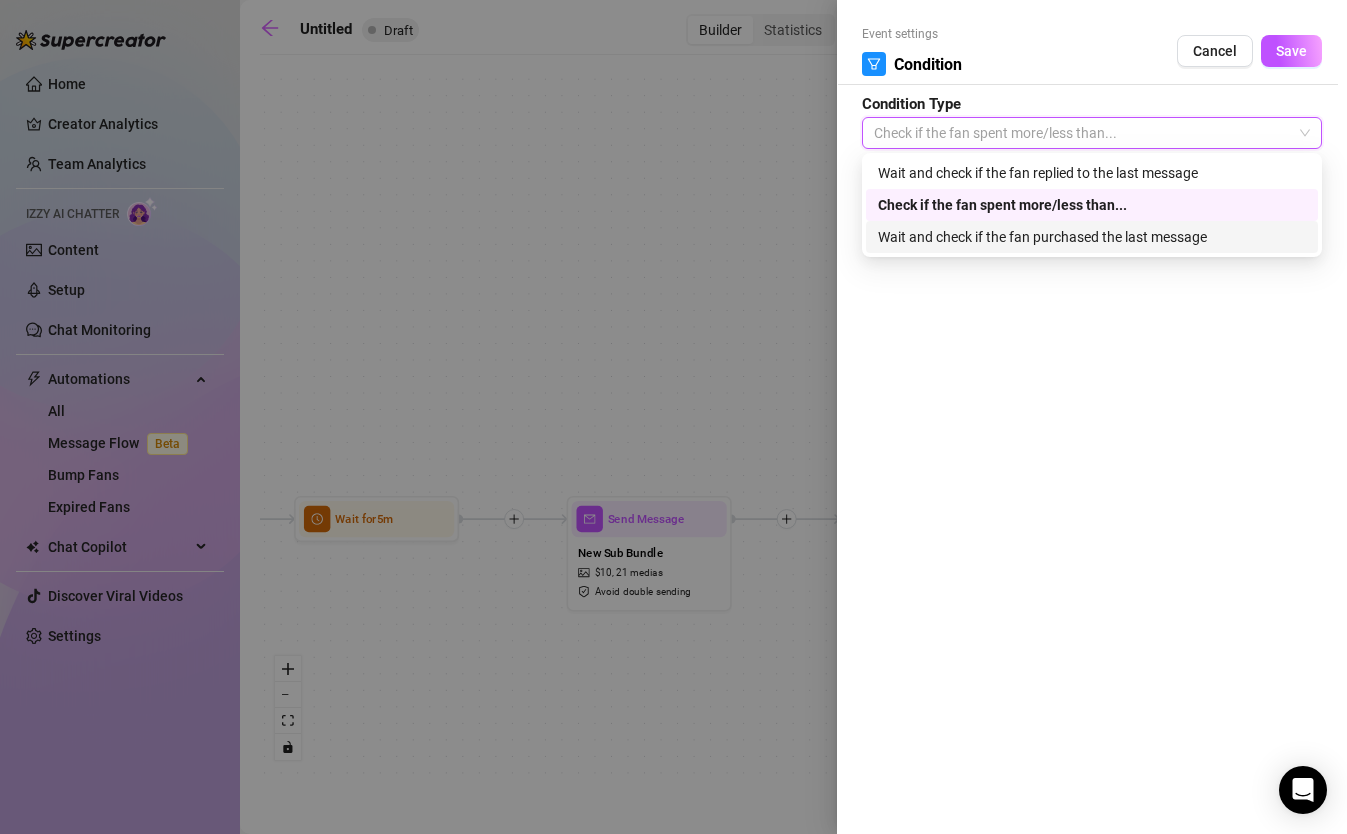 click on "Wait and check if the fan purchased the last message" at bounding box center [1092, 237] 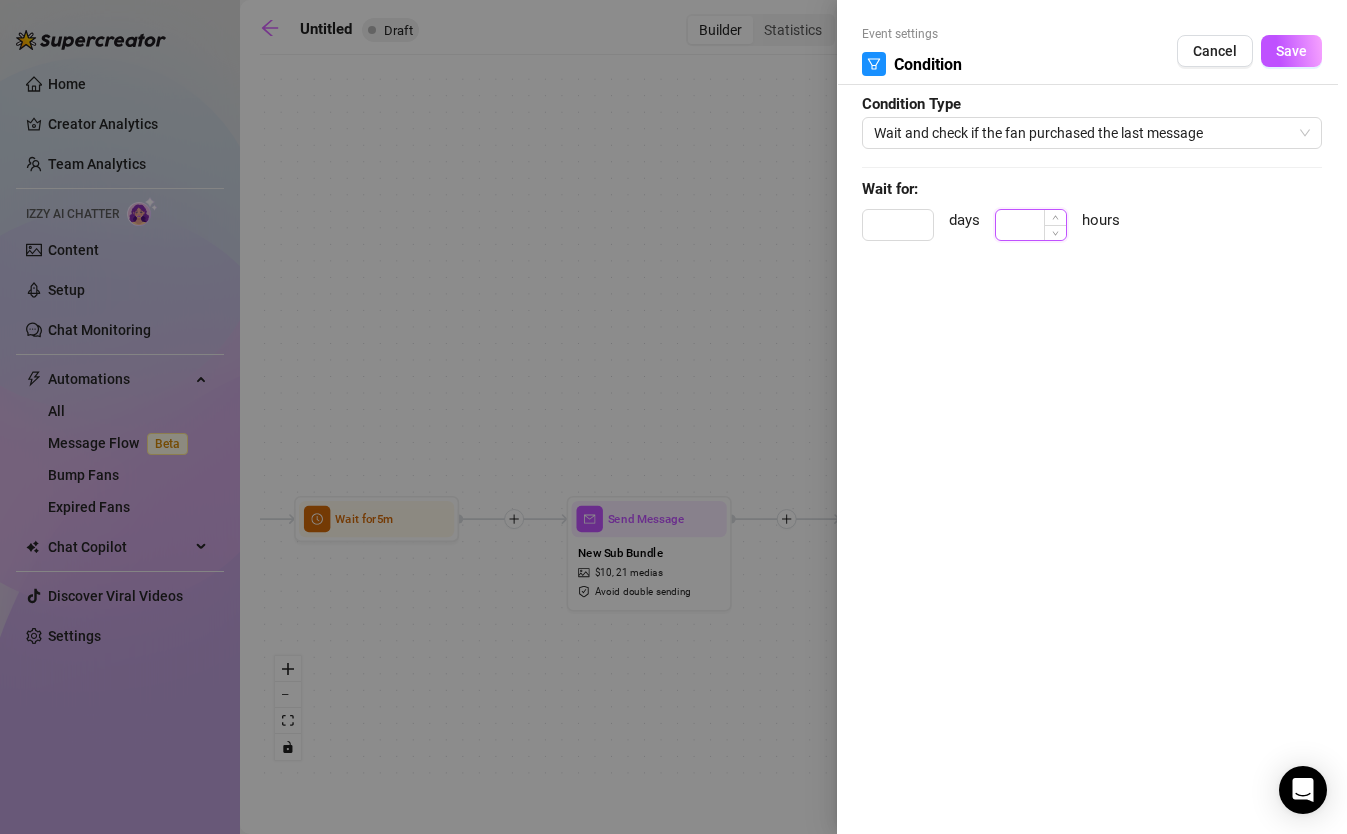 click at bounding box center [1031, 225] 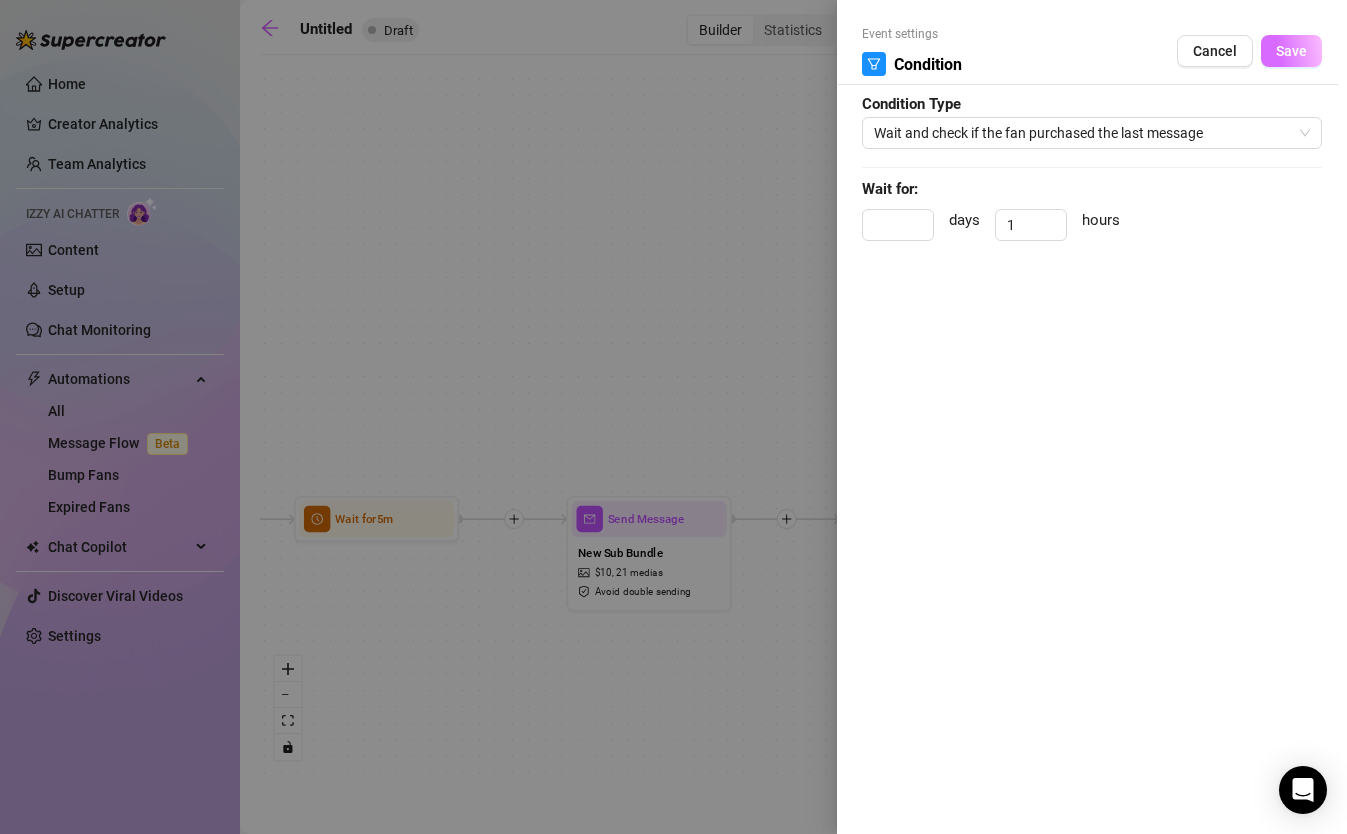 click on "Save" at bounding box center (1291, 51) 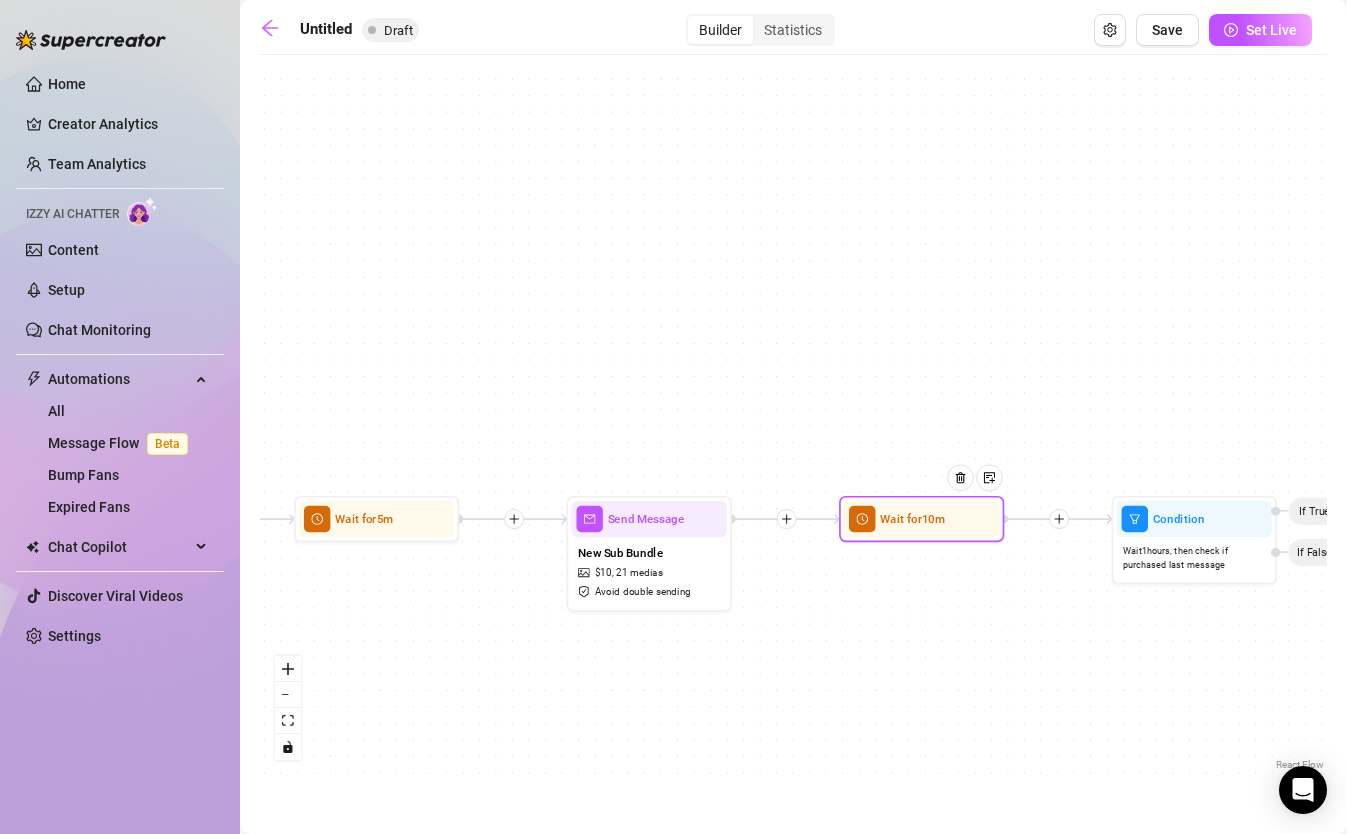 click at bounding box center [967, 490] 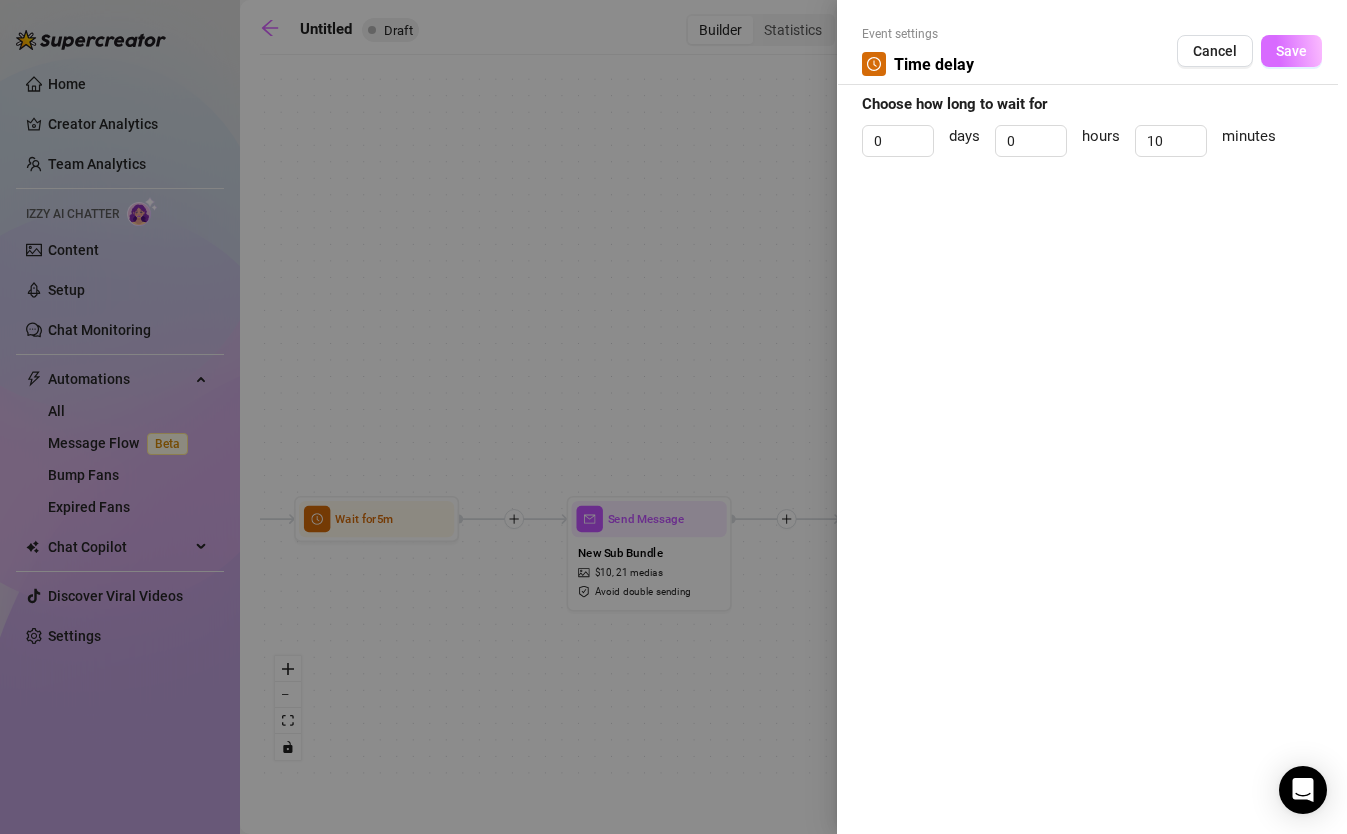 click on "Save" at bounding box center [1291, 51] 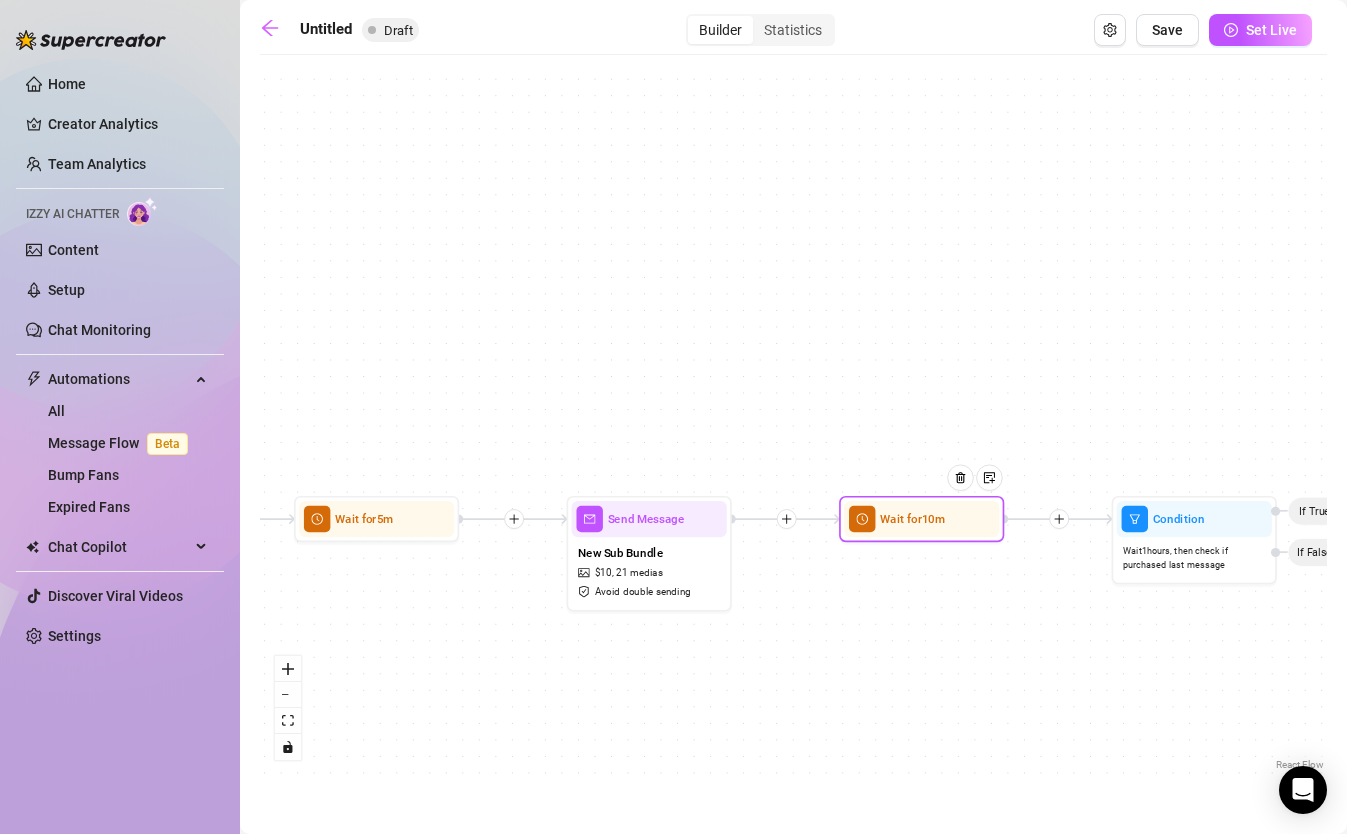 click at bounding box center [967, 490] 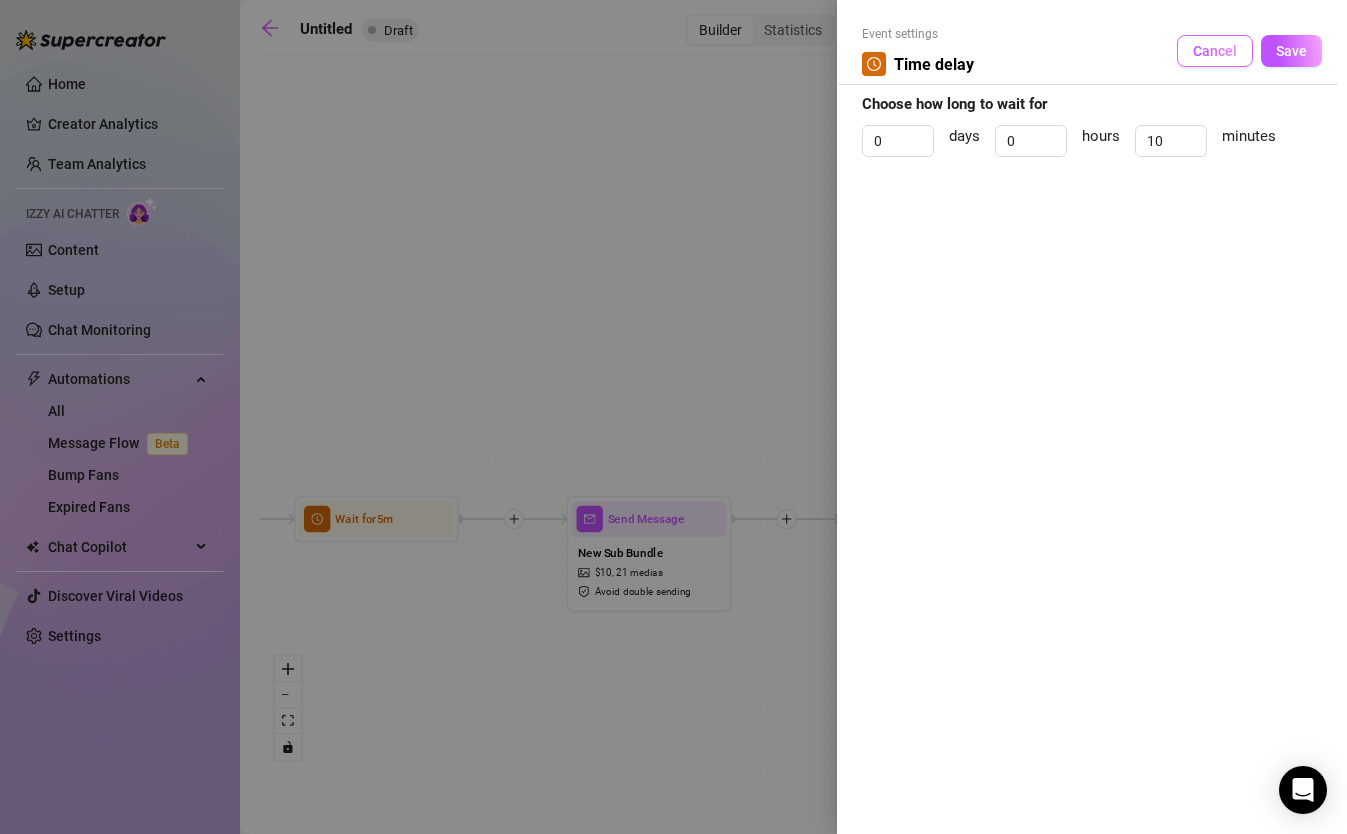 click on "Cancel" at bounding box center [1215, 51] 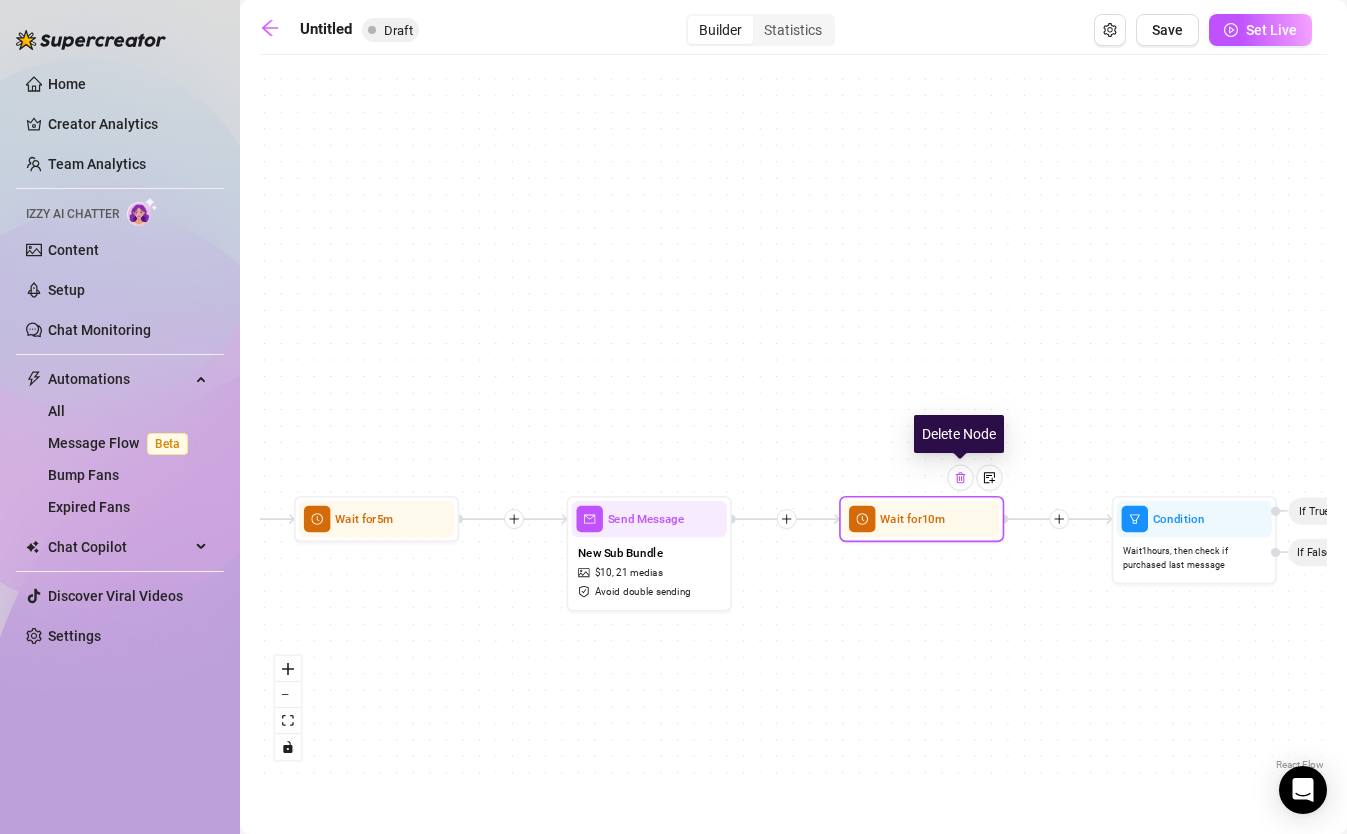 click at bounding box center [960, 477] 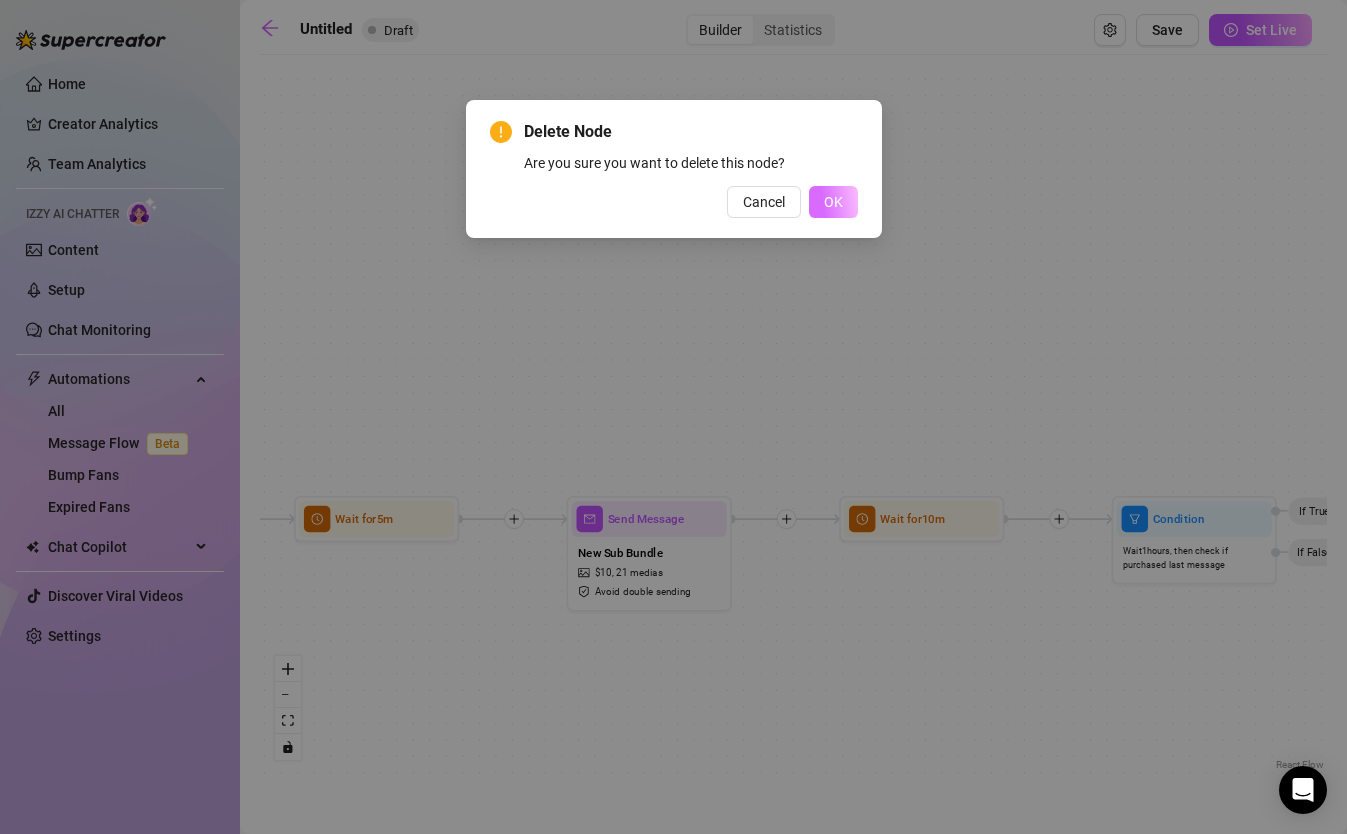 click on "OK" at bounding box center (833, 202) 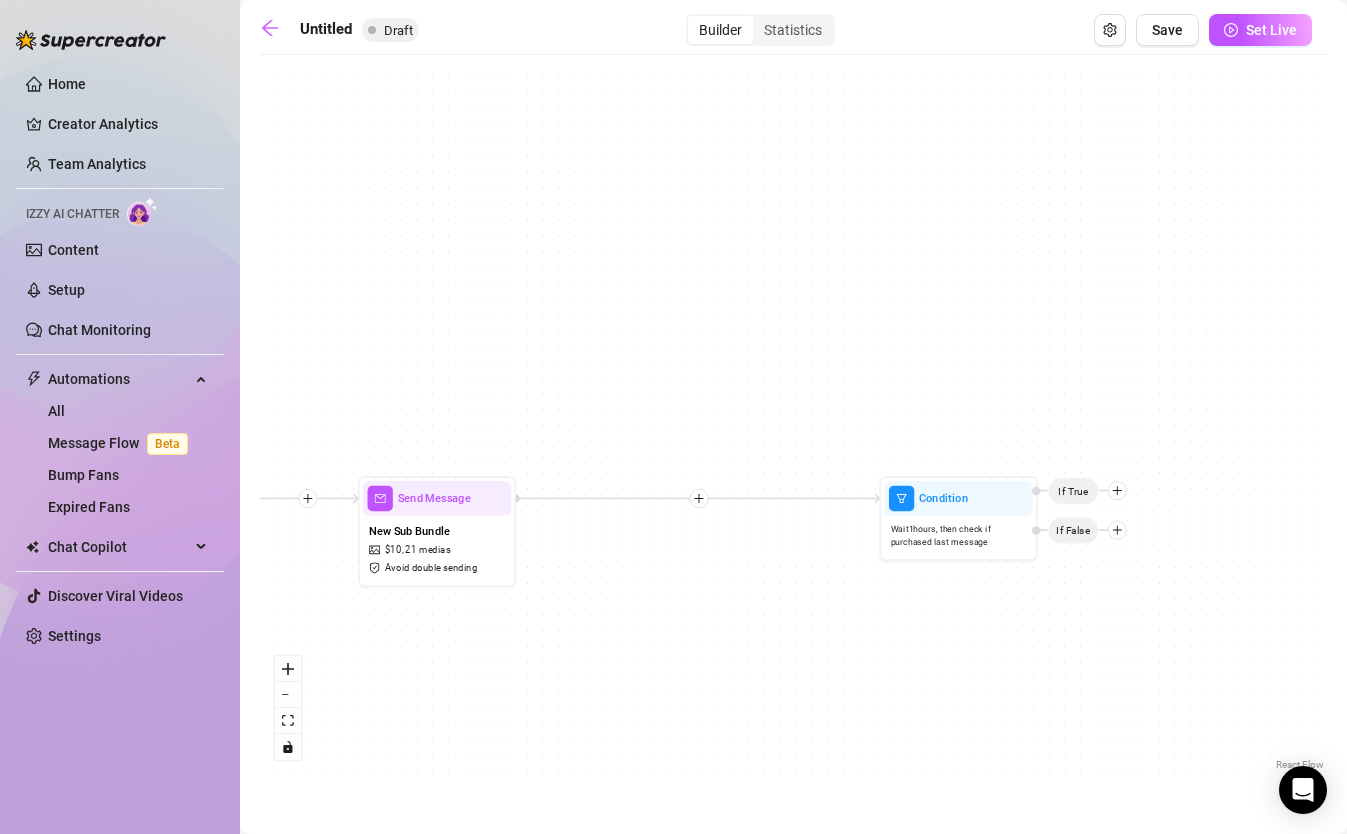 drag, startPoint x: 984, startPoint y: 636, endPoint x: 741, endPoint y: 607, distance: 244.72433 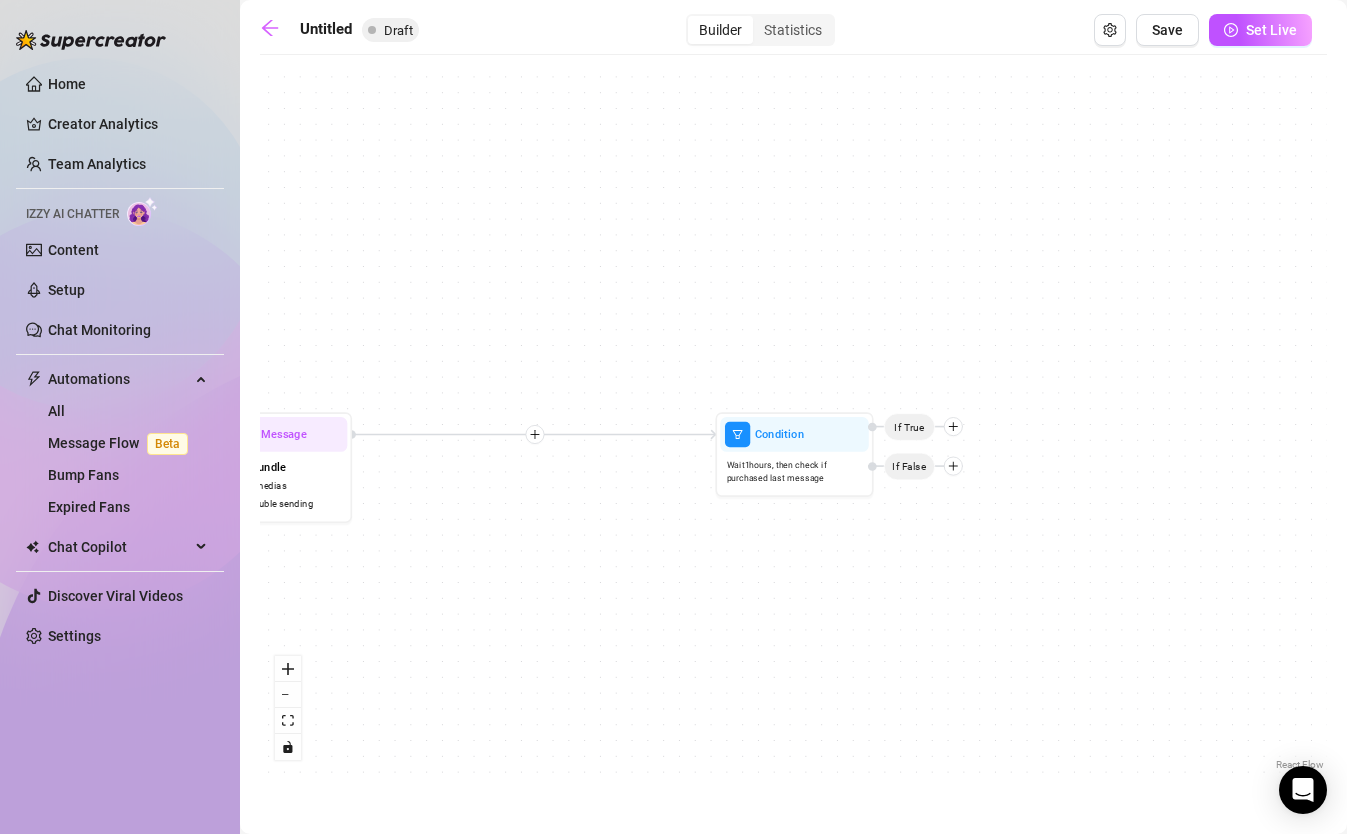 drag, startPoint x: 819, startPoint y: 414, endPoint x: 558, endPoint y: 346, distance: 269.7128 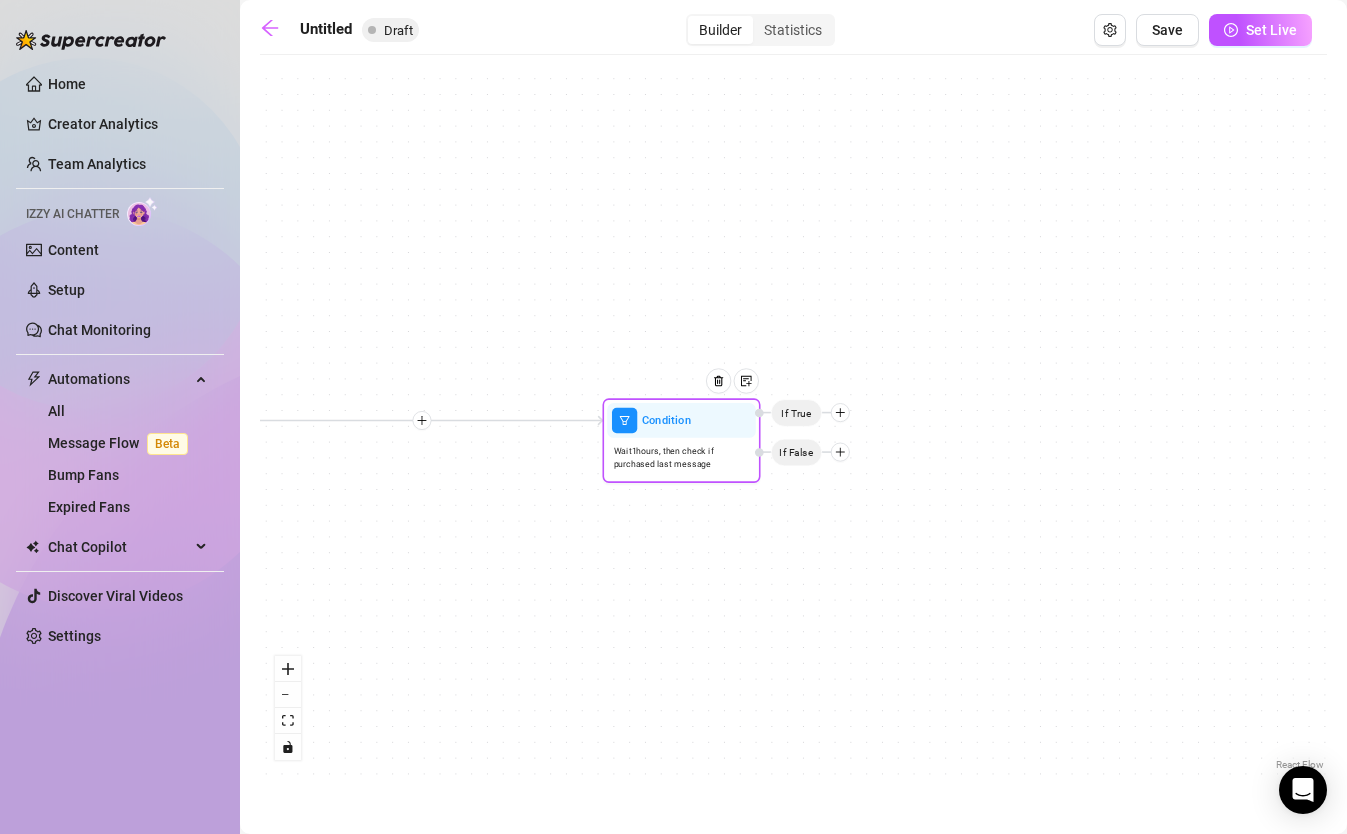 click on "Condition" at bounding box center [681, 420] 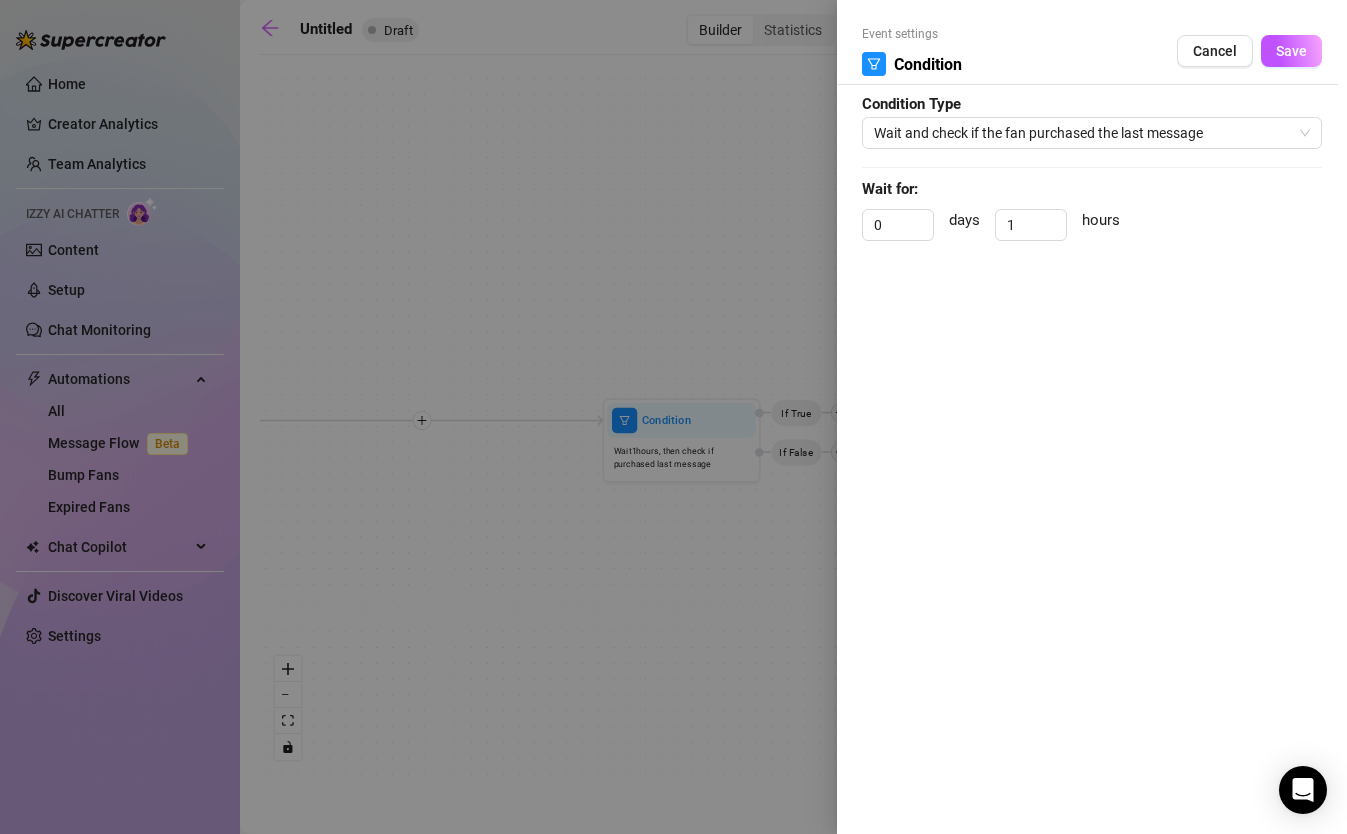 click at bounding box center (673, 417) 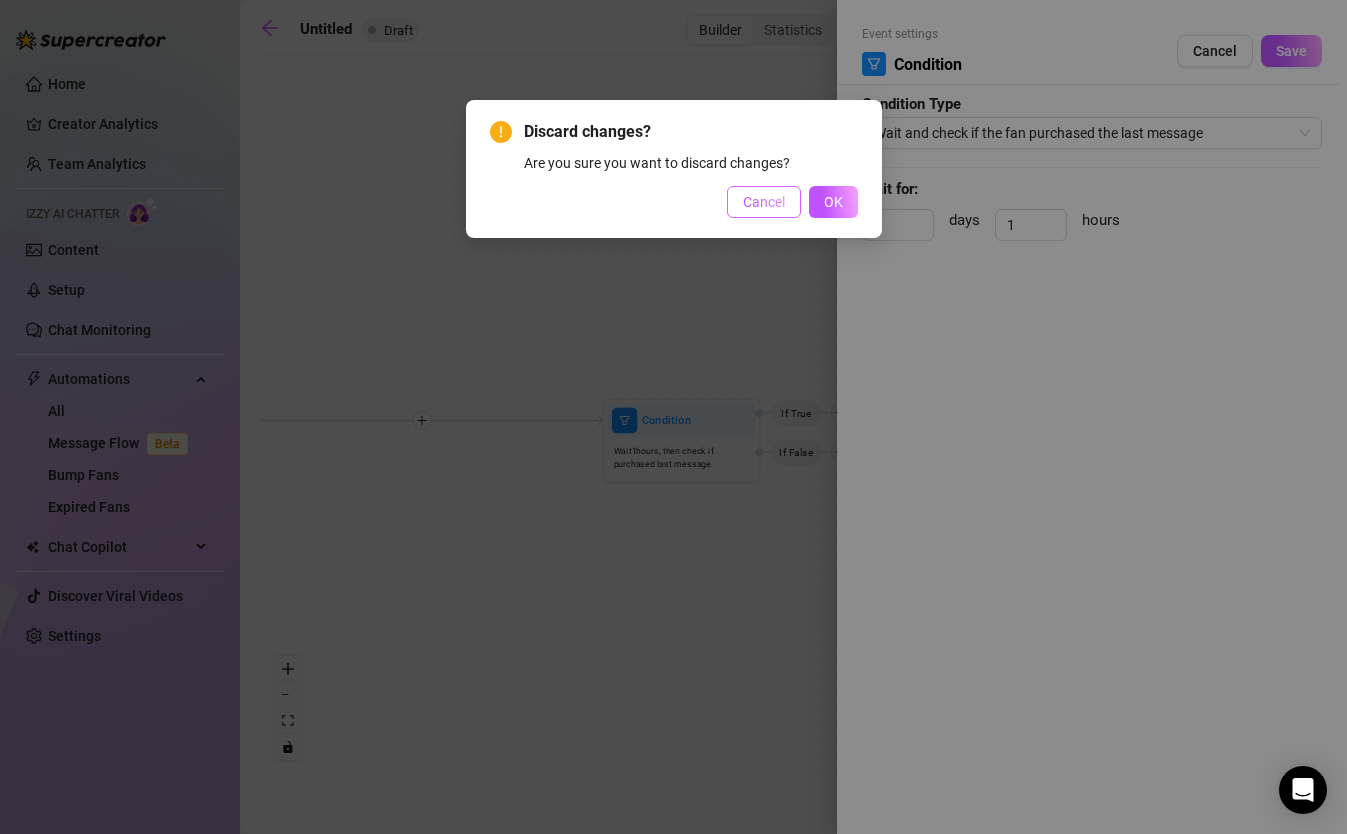 click on "Cancel" at bounding box center [764, 202] 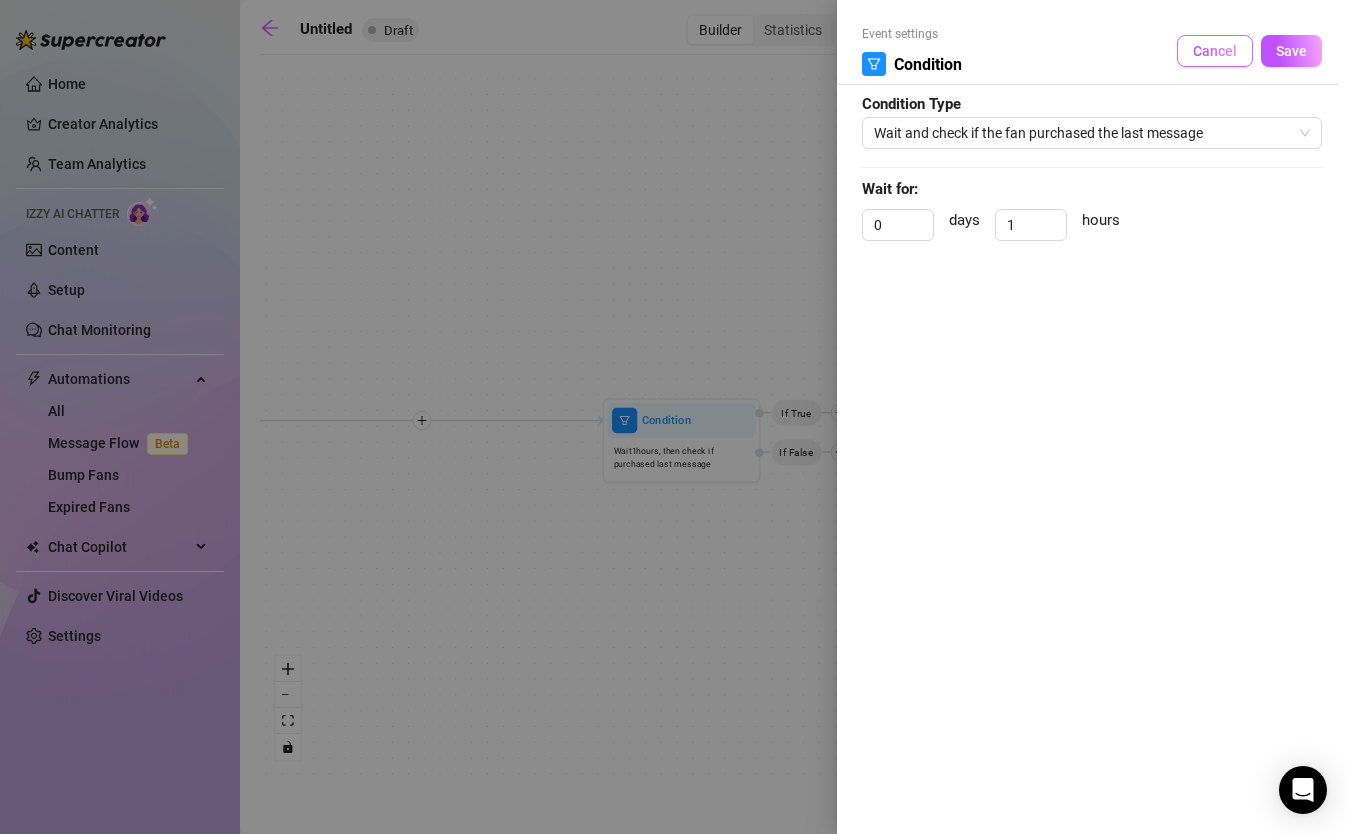 click on "Cancel" at bounding box center [1215, 51] 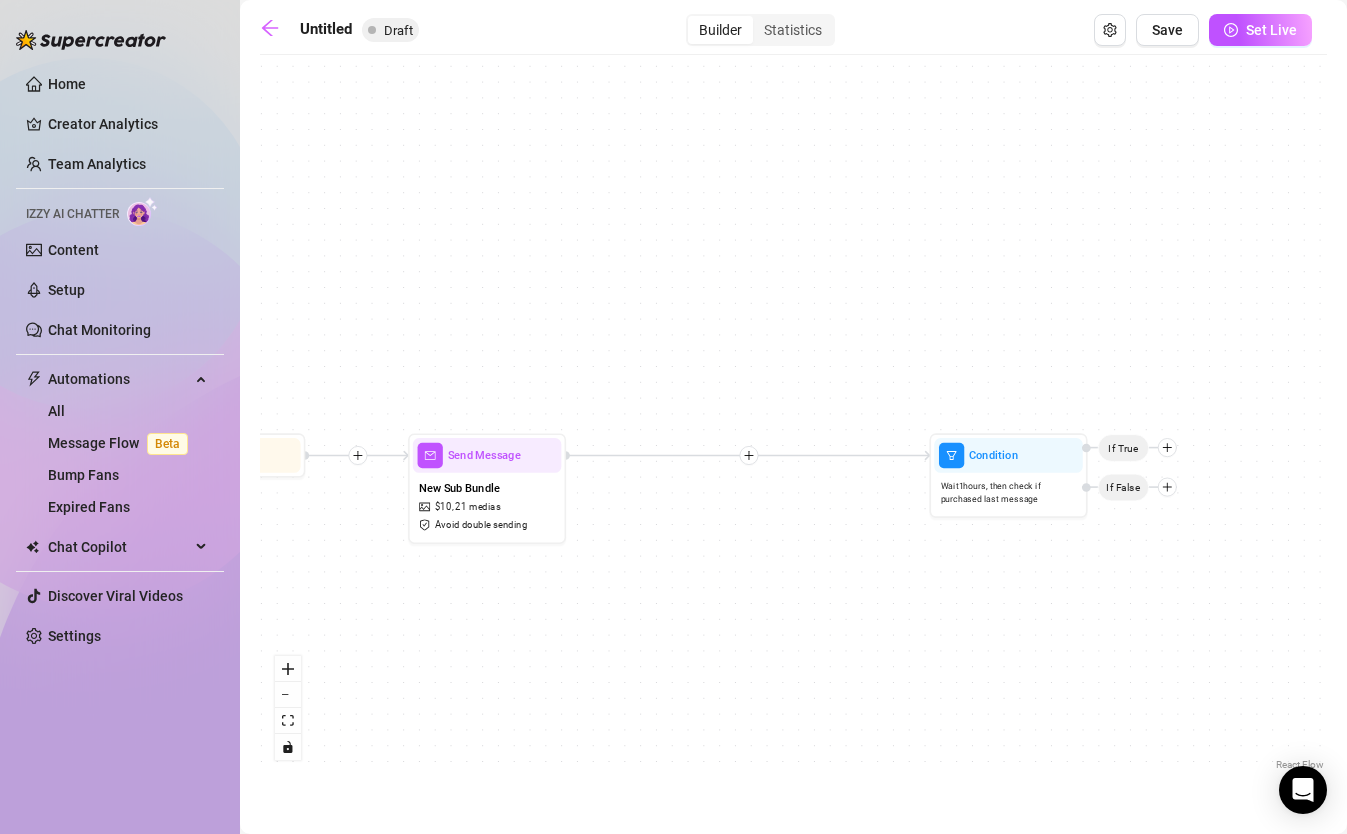 drag, startPoint x: 759, startPoint y: 581, endPoint x: 1081, endPoint y: 615, distance: 323.79007 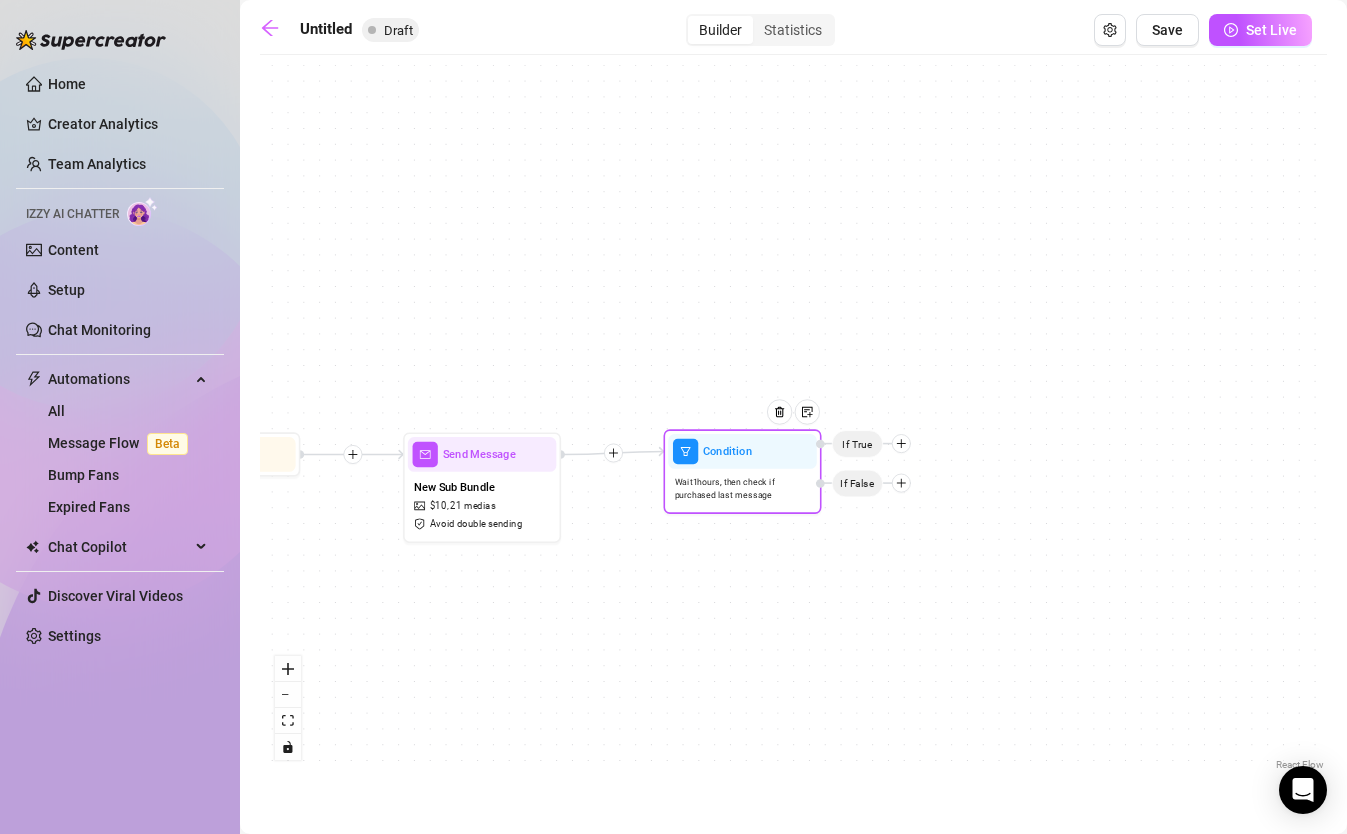 drag, startPoint x: 987, startPoint y: 456, endPoint x: 725, endPoint y: 453, distance: 262.01718 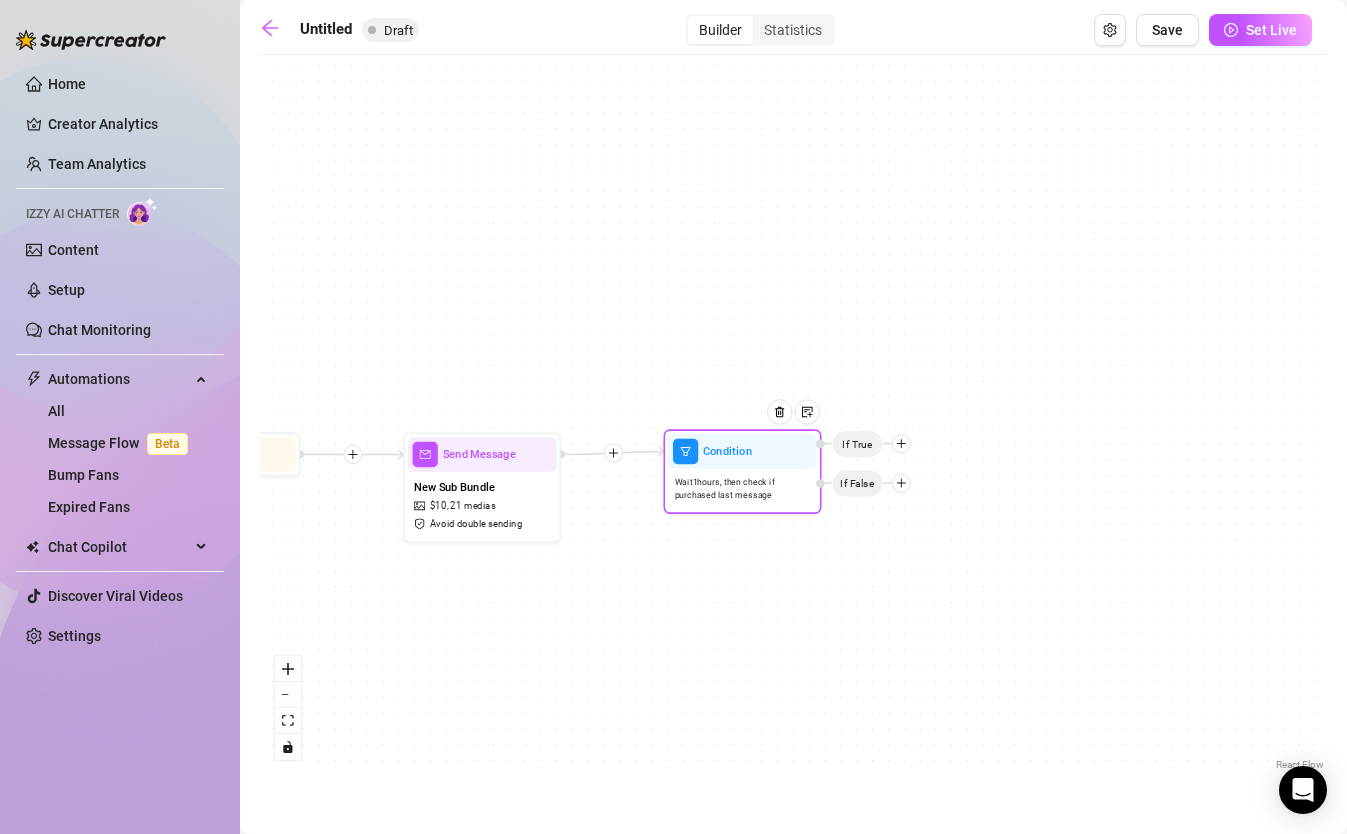 click 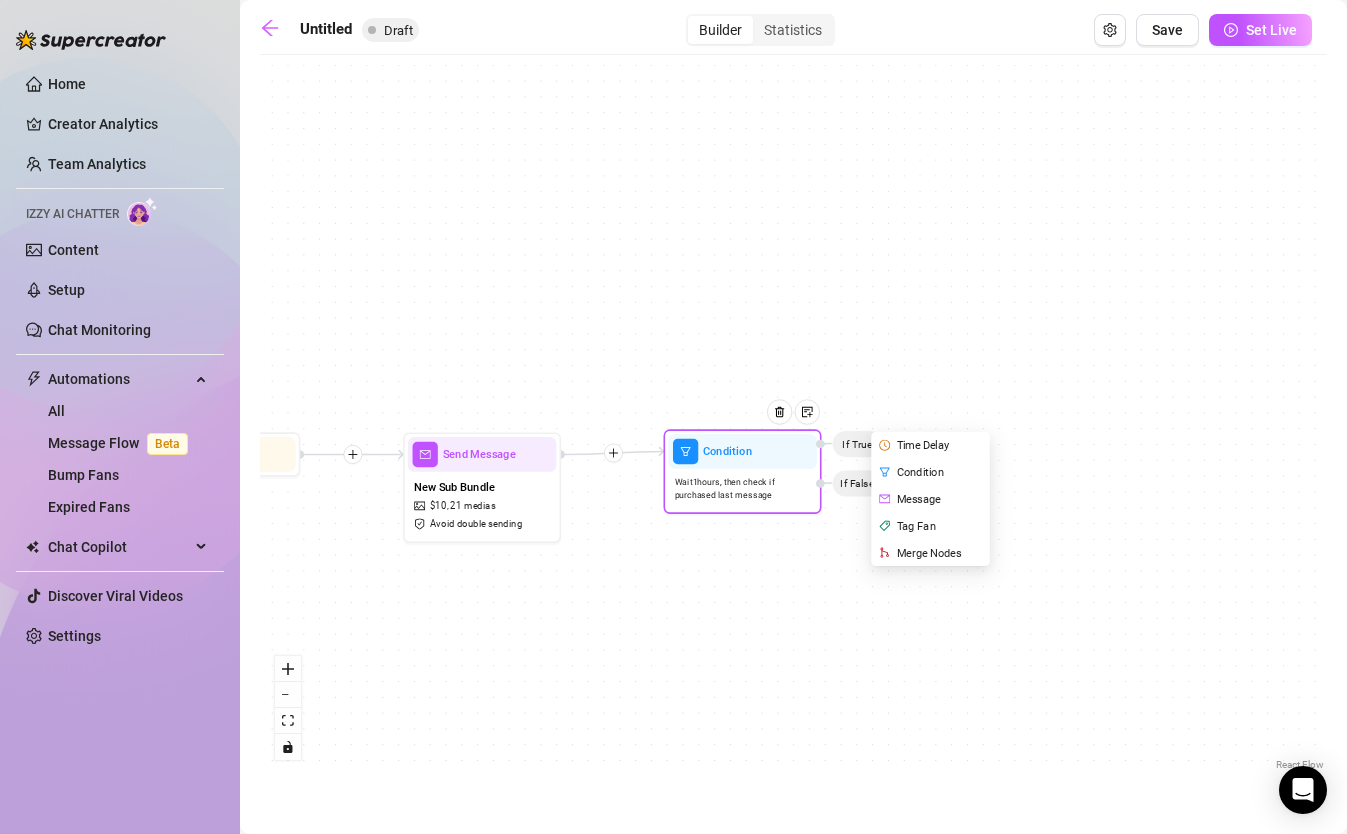 click on "Condition" at bounding box center [931, 472] 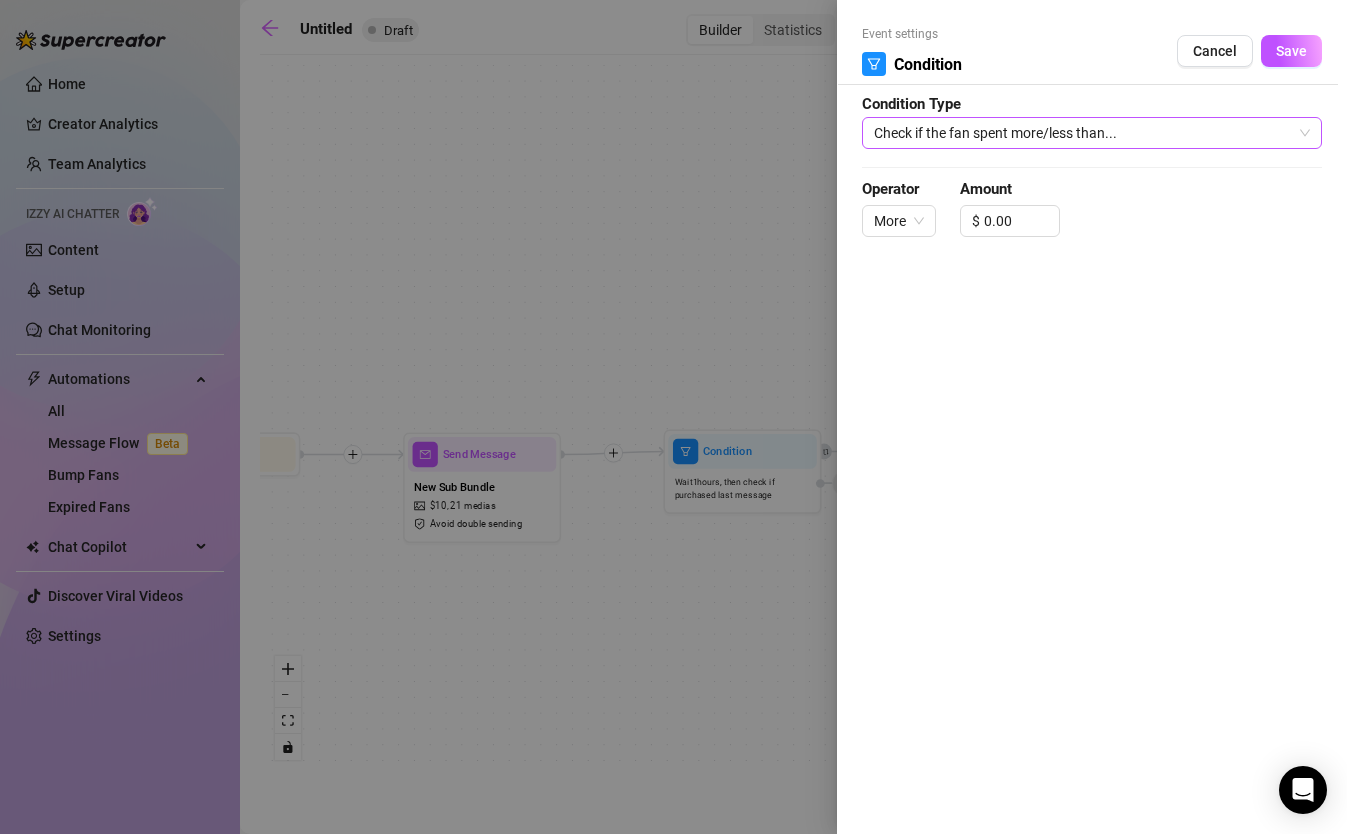 click on "Check if the fan spent more/less than..." at bounding box center (1092, 133) 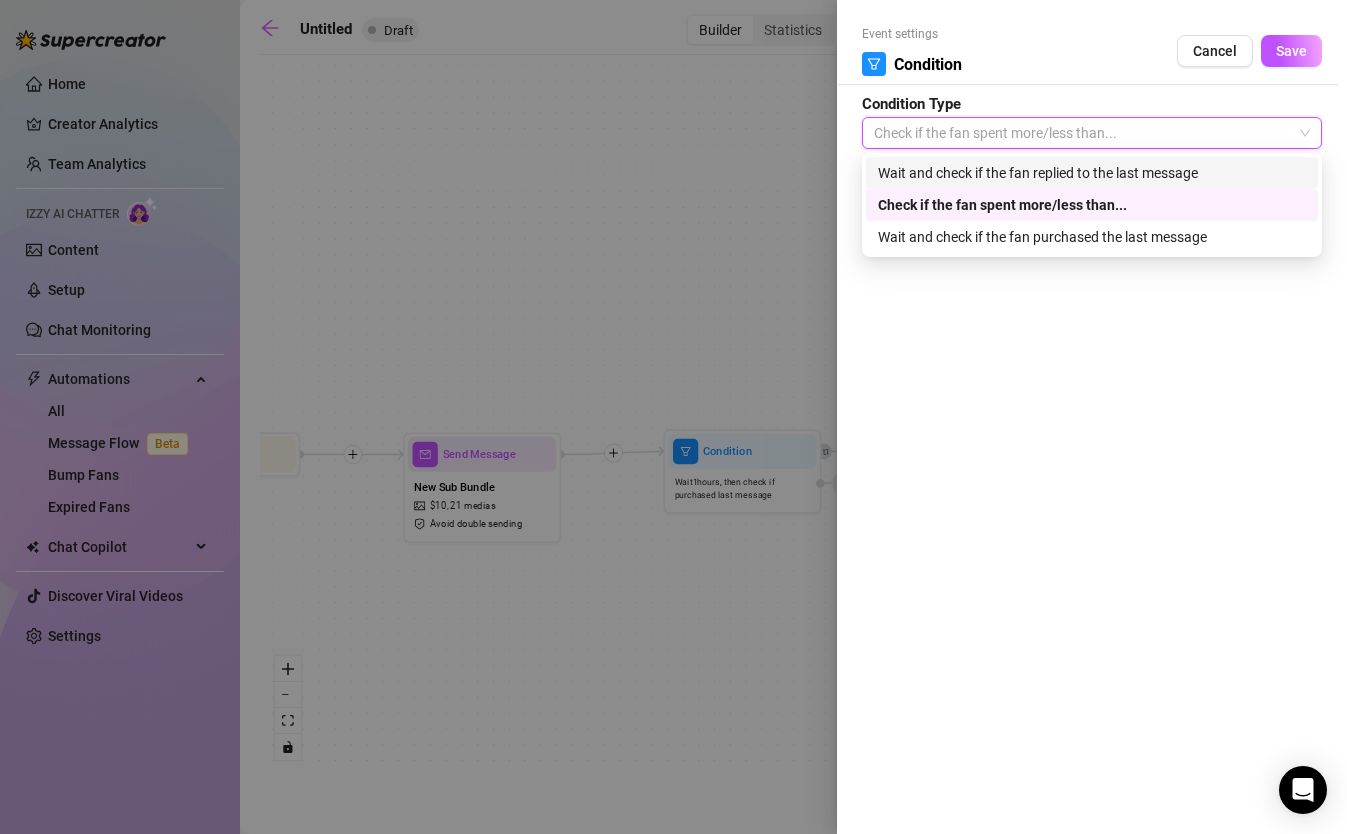 click on "Wait and check if the fan replied to the last message" at bounding box center (1092, 173) 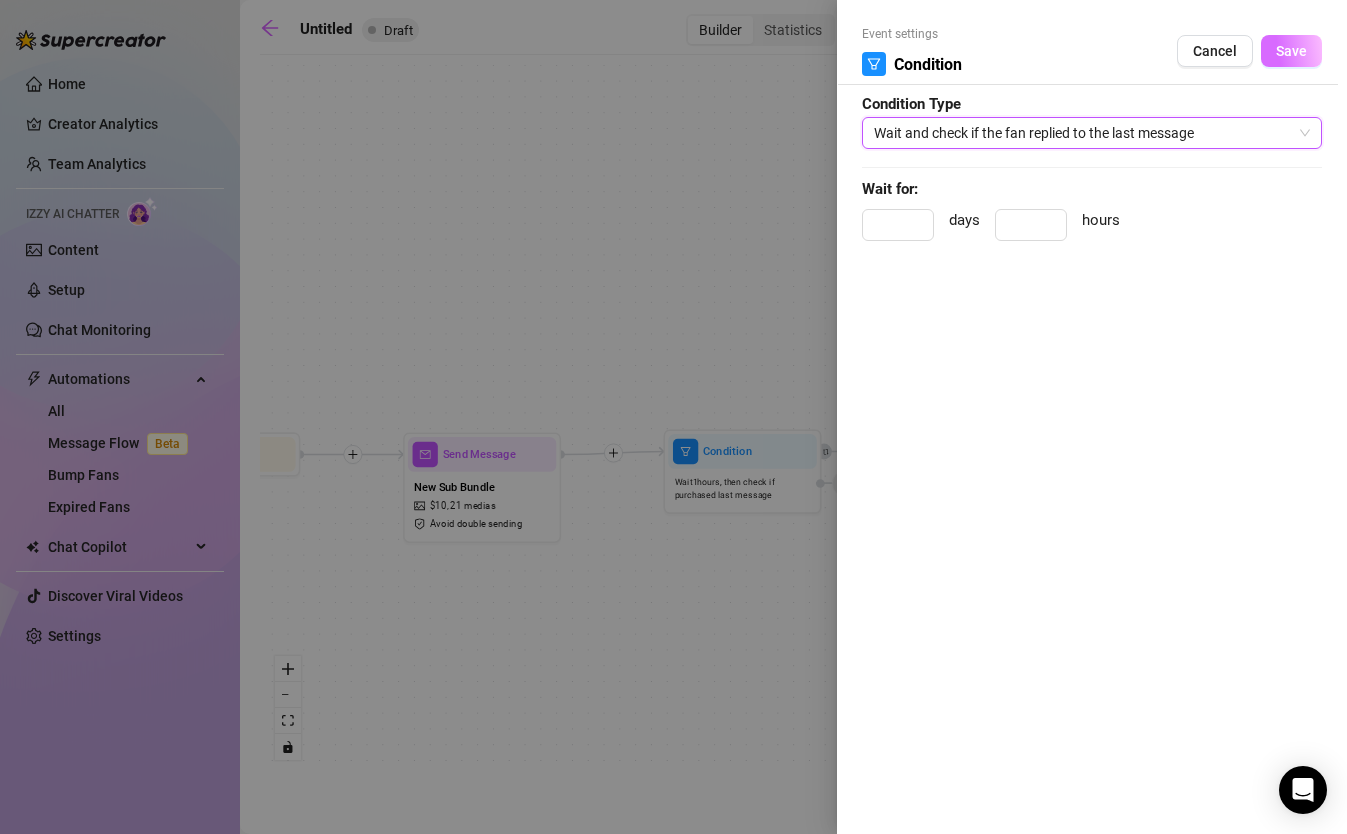 click on "Save" at bounding box center (1291, 51) 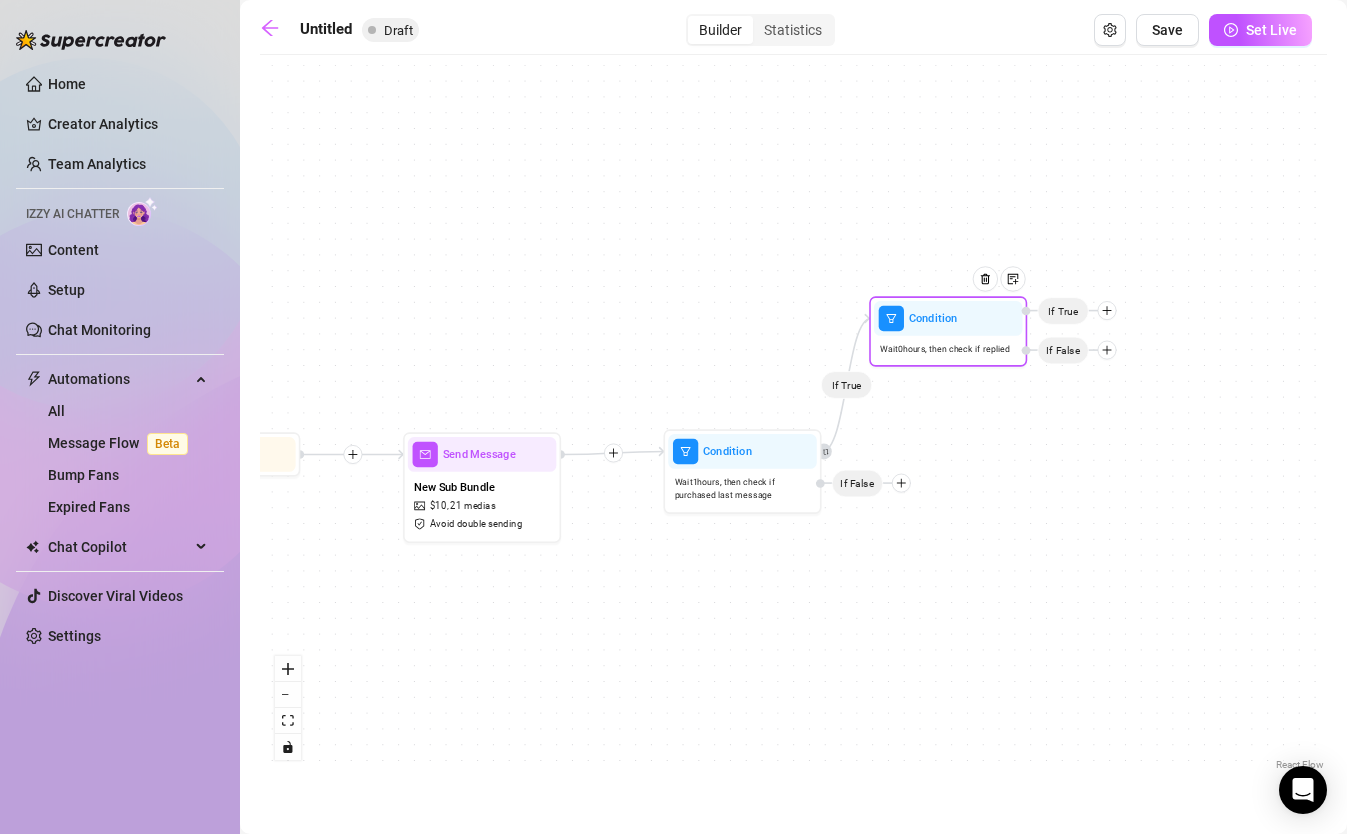 drag, startPoint x: 1015, startPoint y: 455, endPoint x: 961, endPoint y: 321, distance: 144.47145 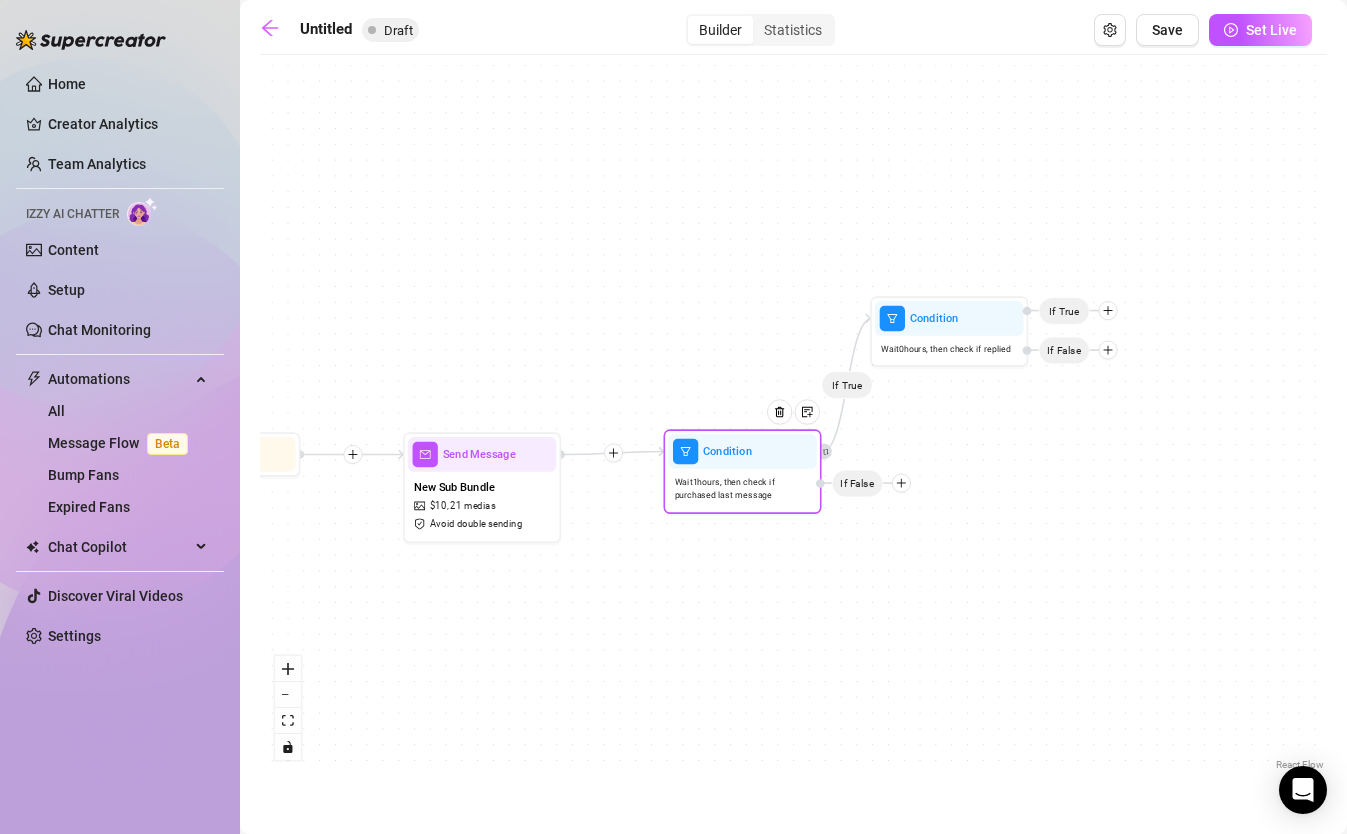 click 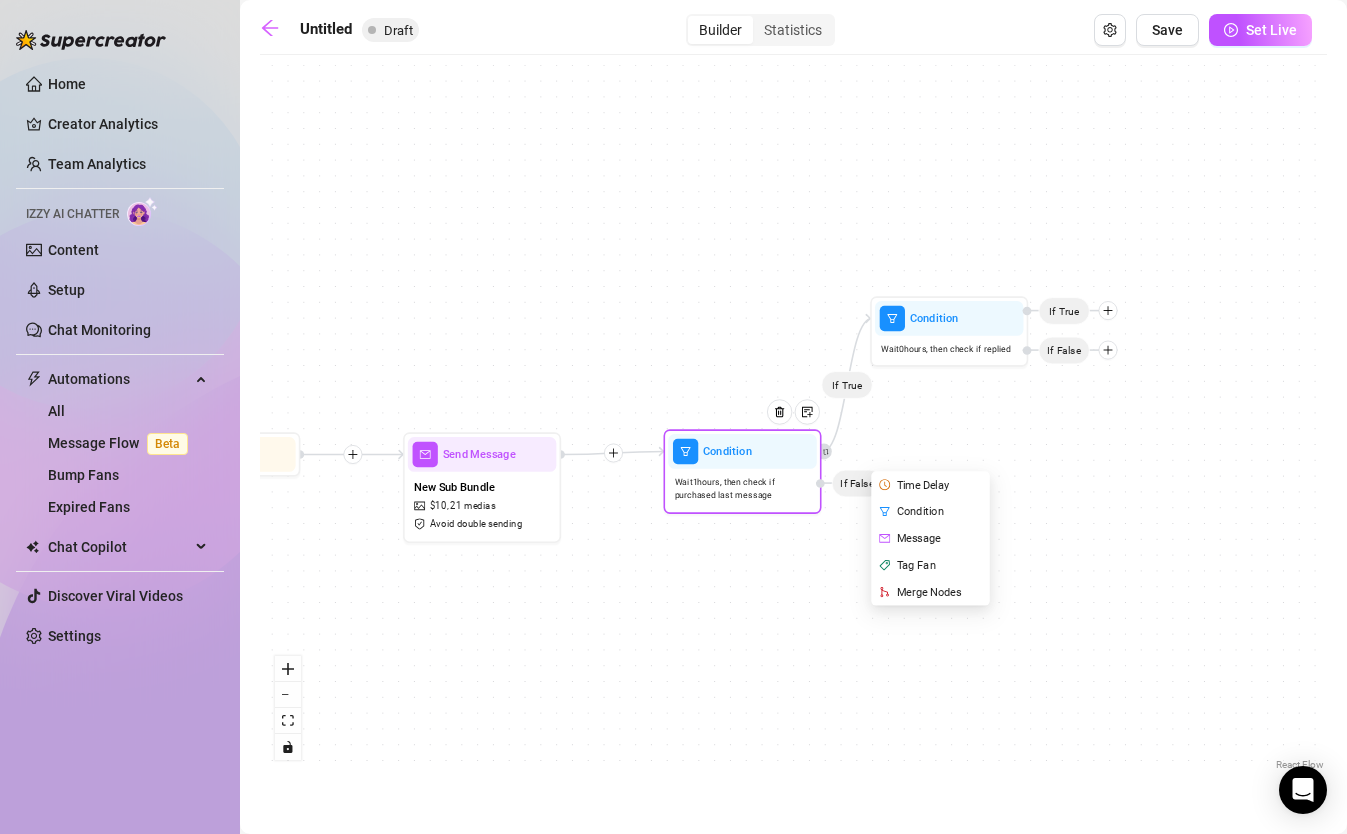 click on "Condition" at bounding box center (931, 511) 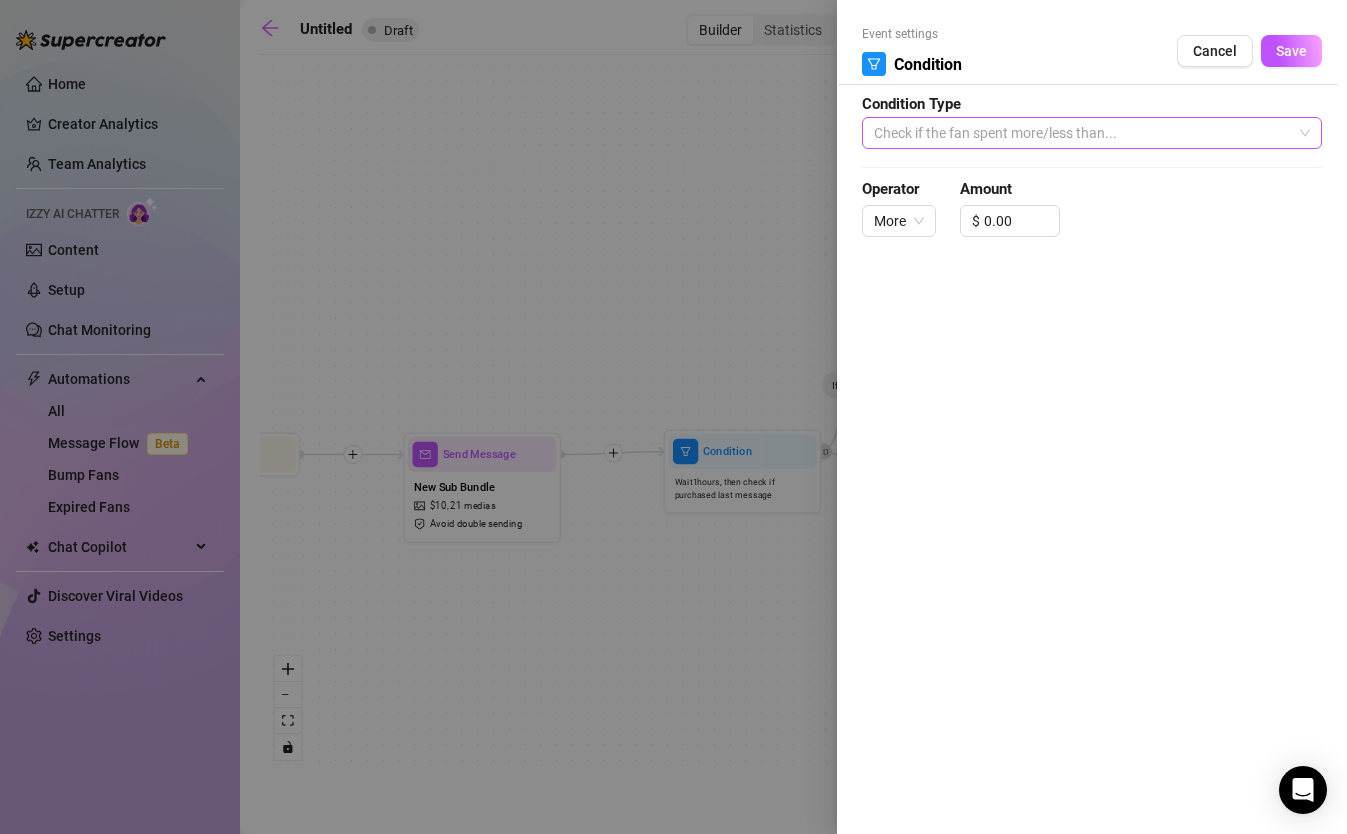 click on "Check if the fan spent more/less than..." at bounding box center (1092, 133) 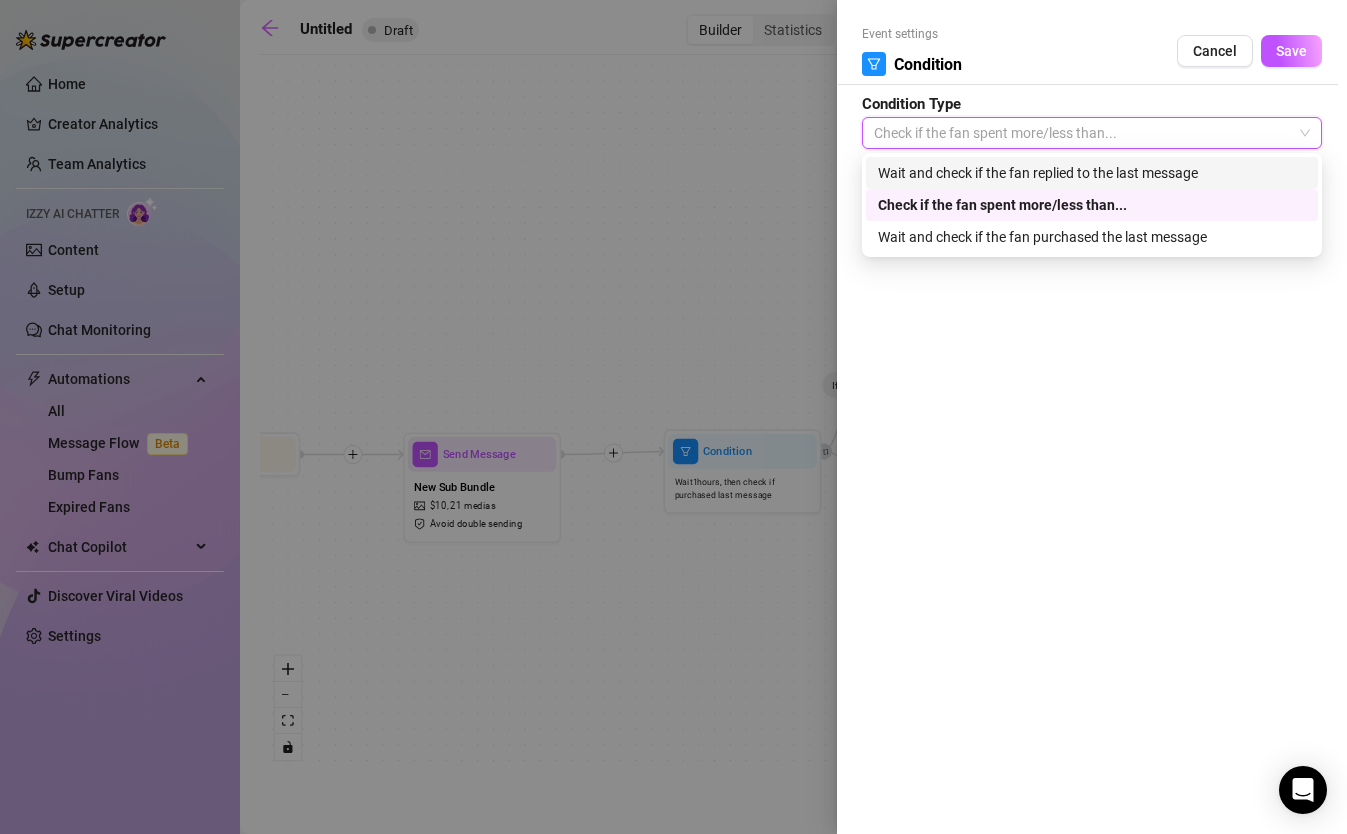 click on "Wait and check if the fan replied to the last message" at bounding box center [1092, 173] 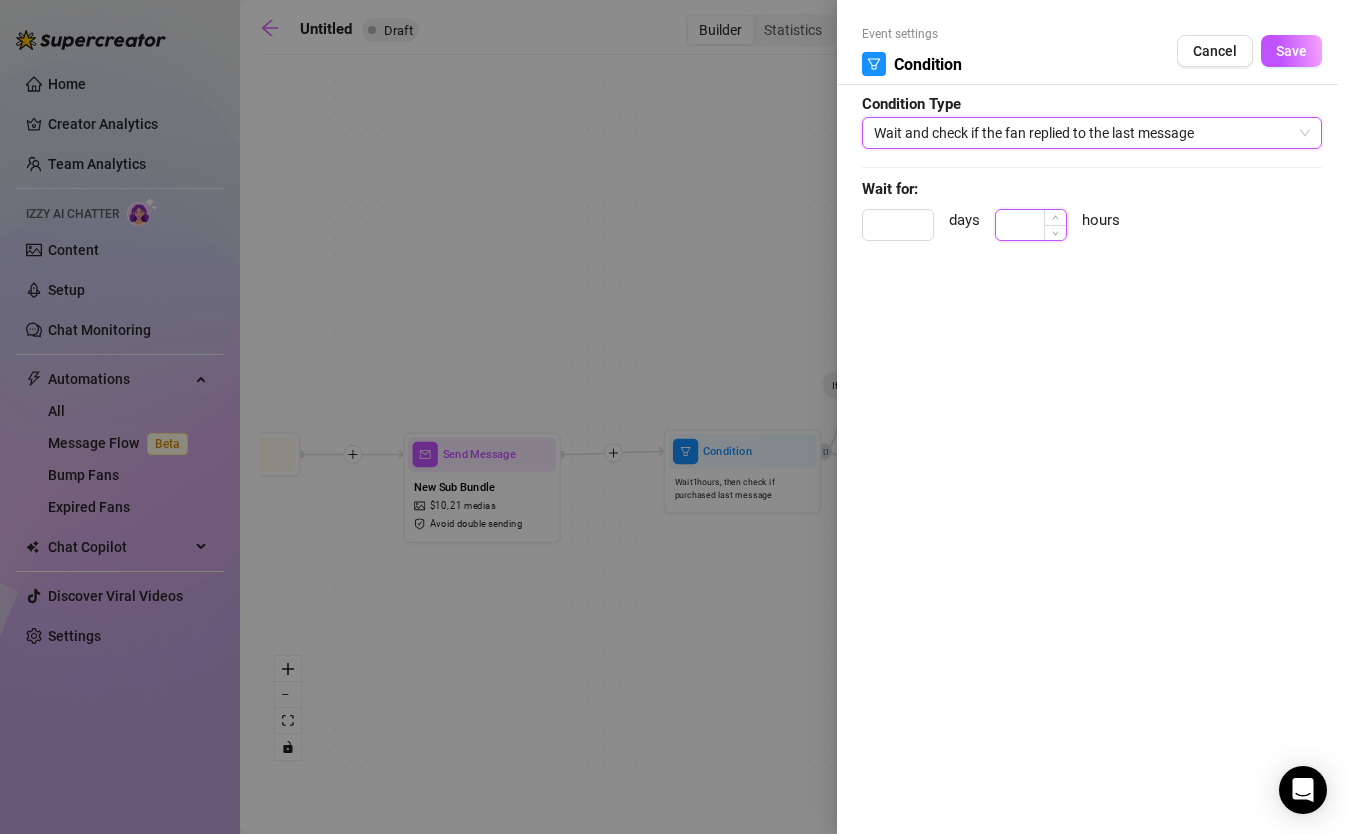 click at bounding box center [1031, 225] 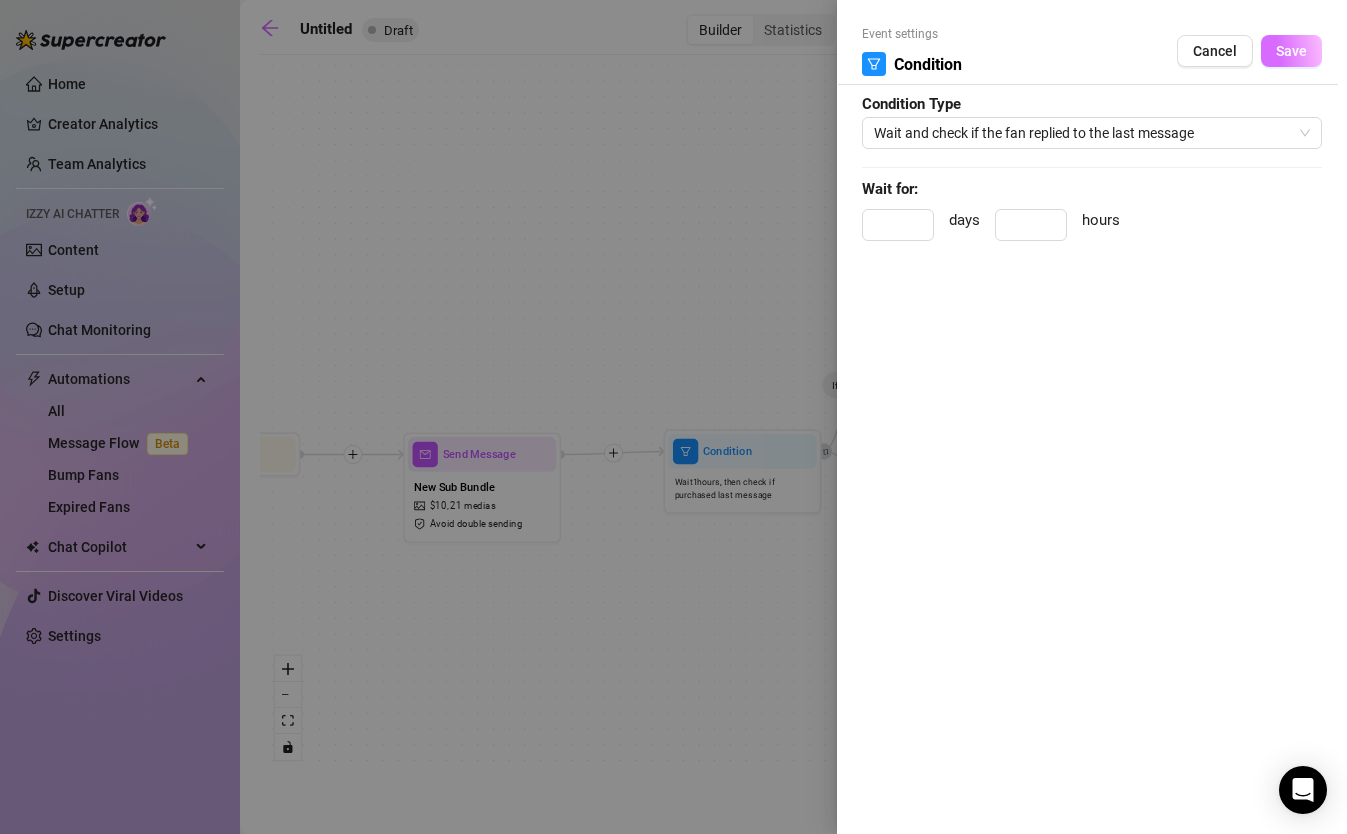 click on "Save" at bounding box center (1291, 51) 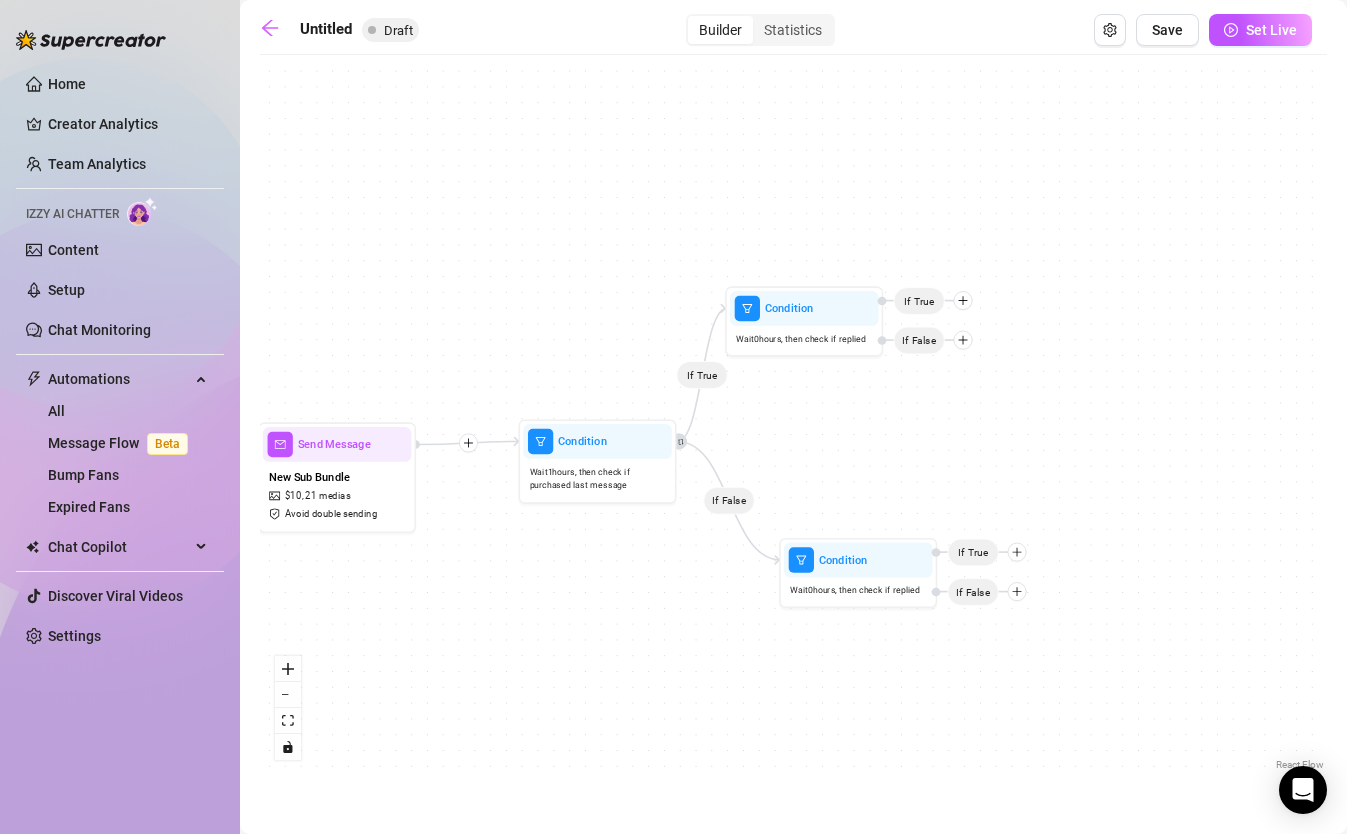 drag, startPoint x: 936, startPoint y: 723, endPoint x: 791, endPoint y: 713, distance: 145.34442 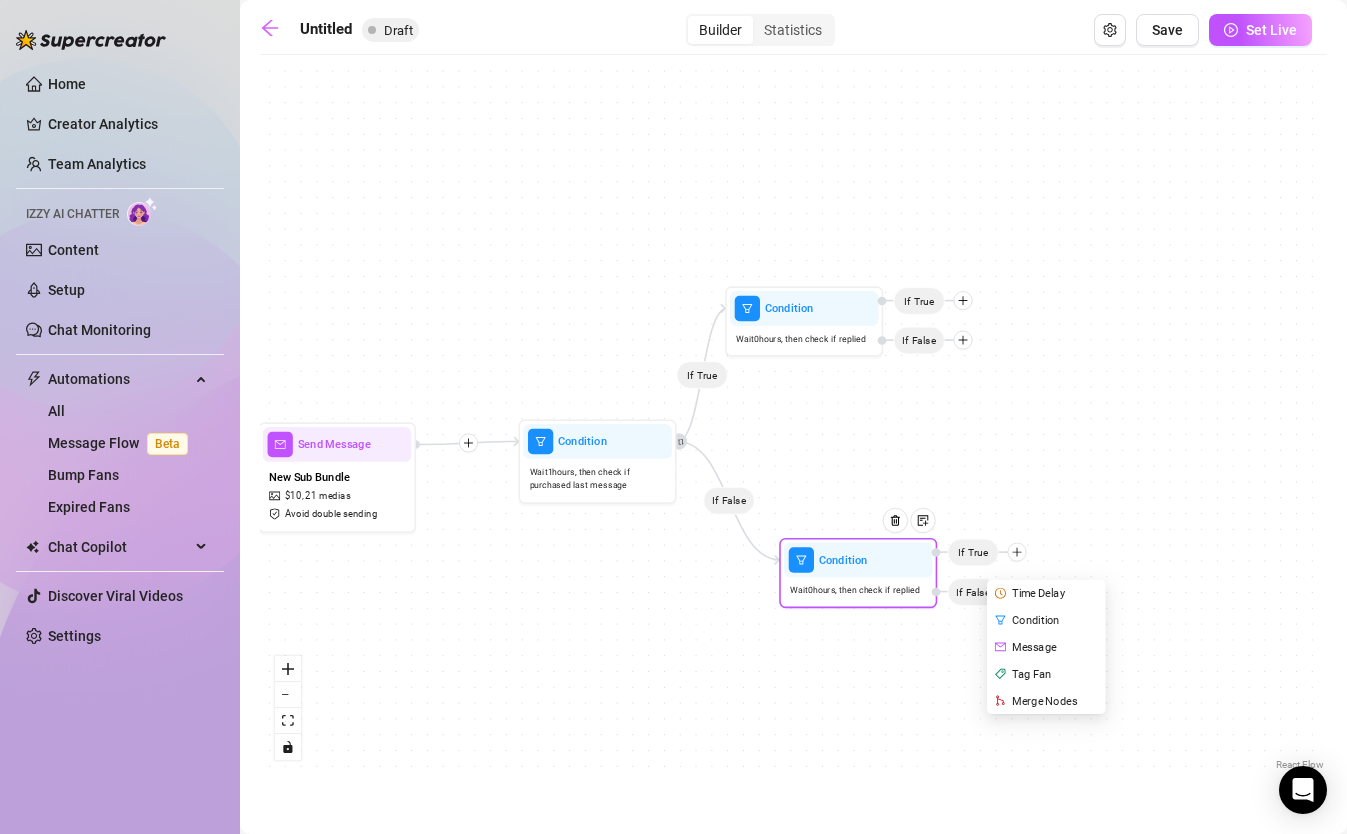 click on "Message" at bounding box center (1047, 646) 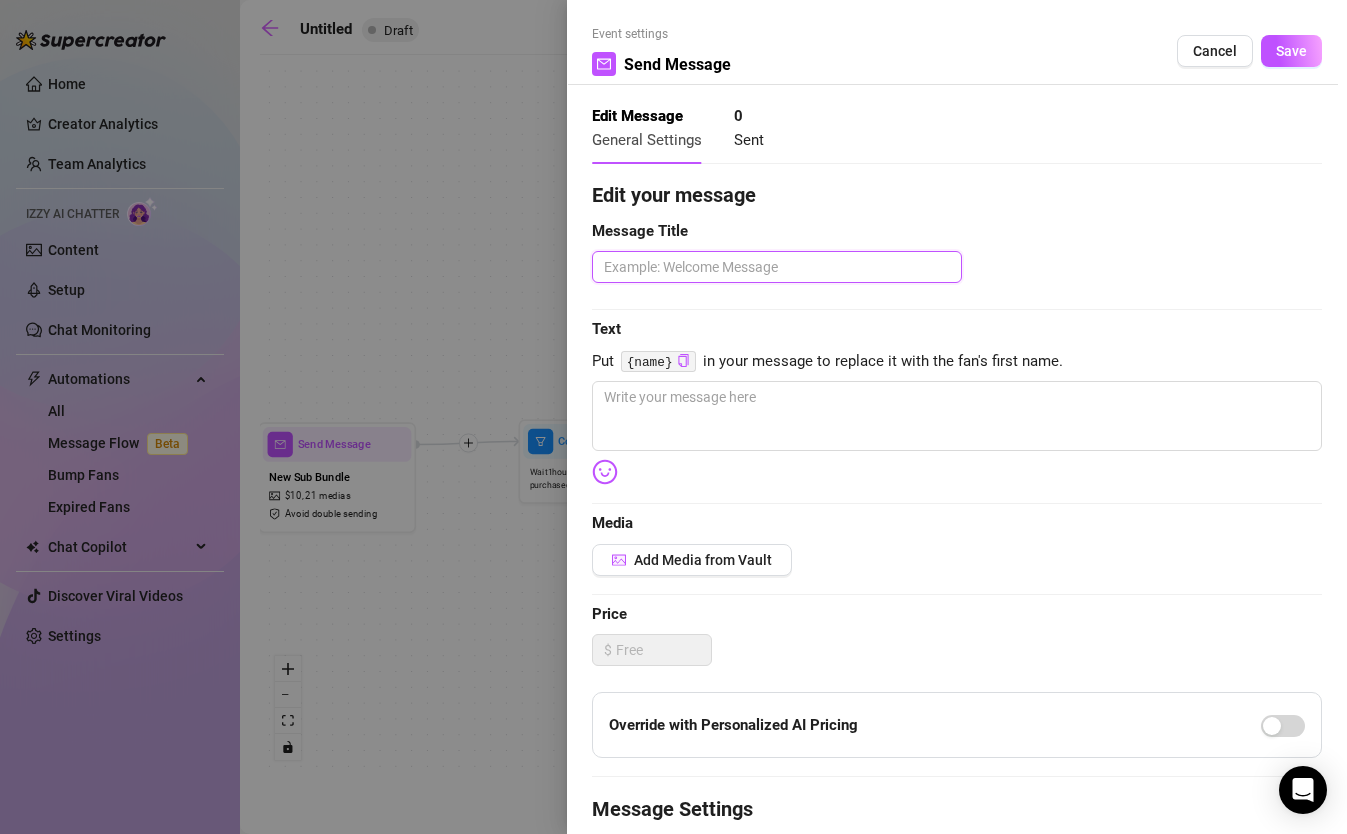 click at bounding box center [777, 267] 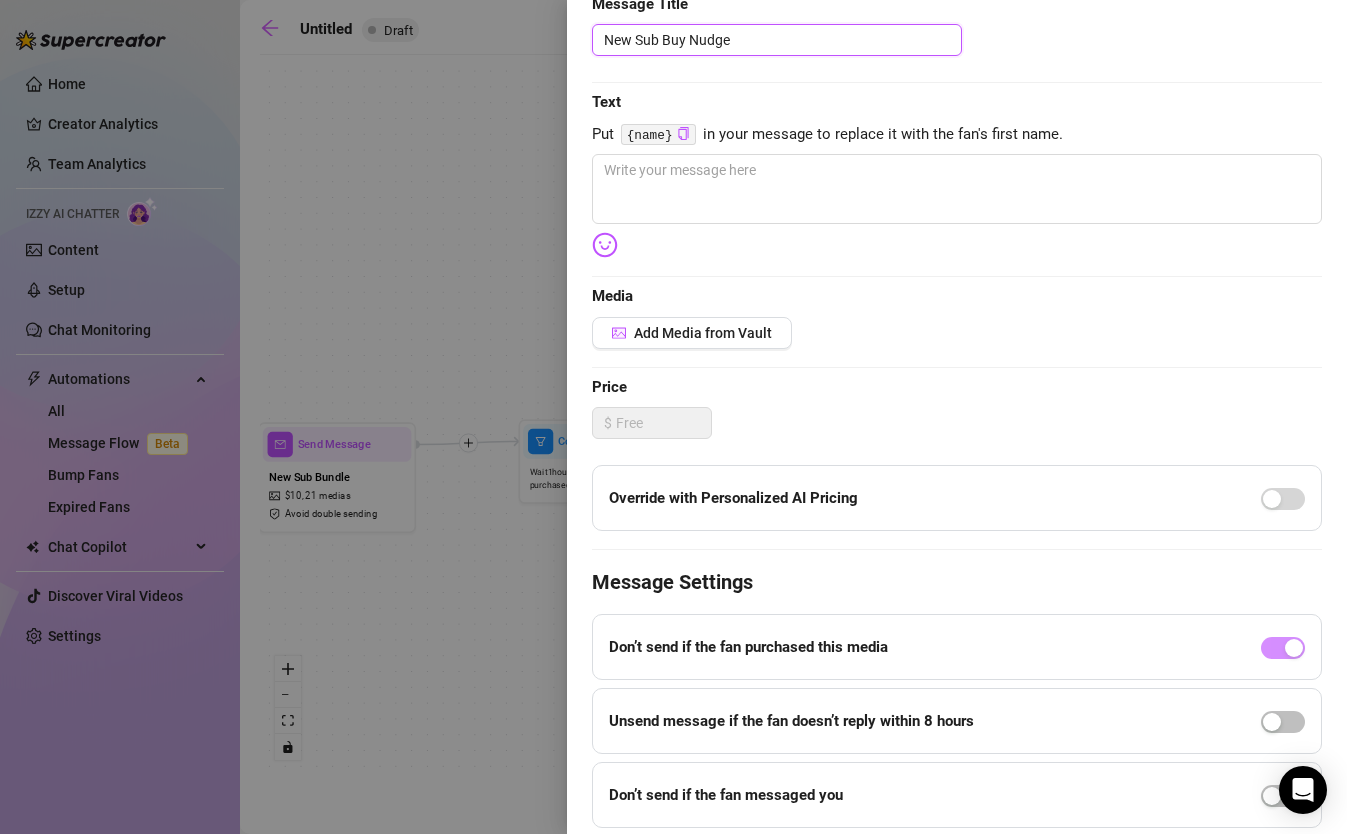 scroll, scrollTop: 164, scrollLeft: 0, axis: vertical 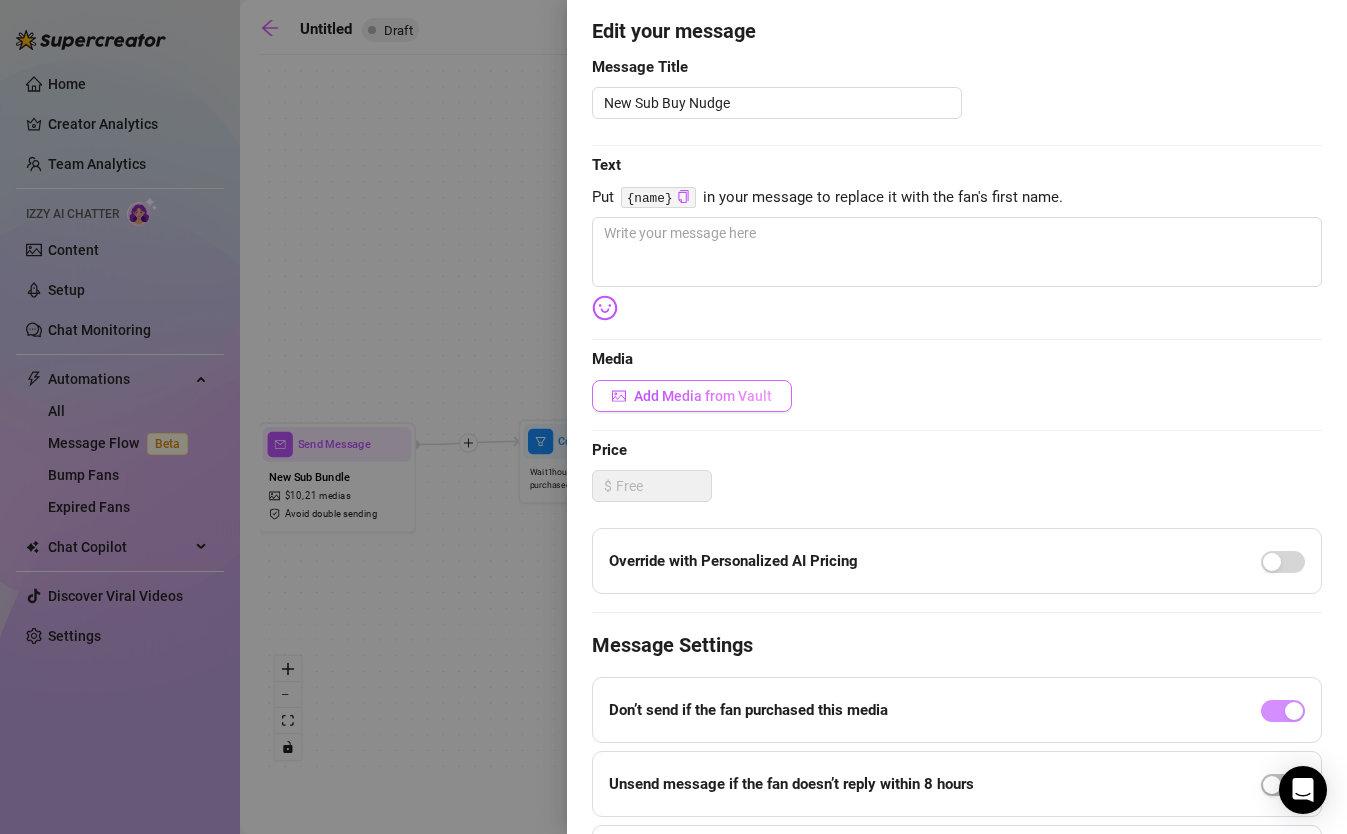 click on "Add Media from Vault" at bounding box center [703, 396] 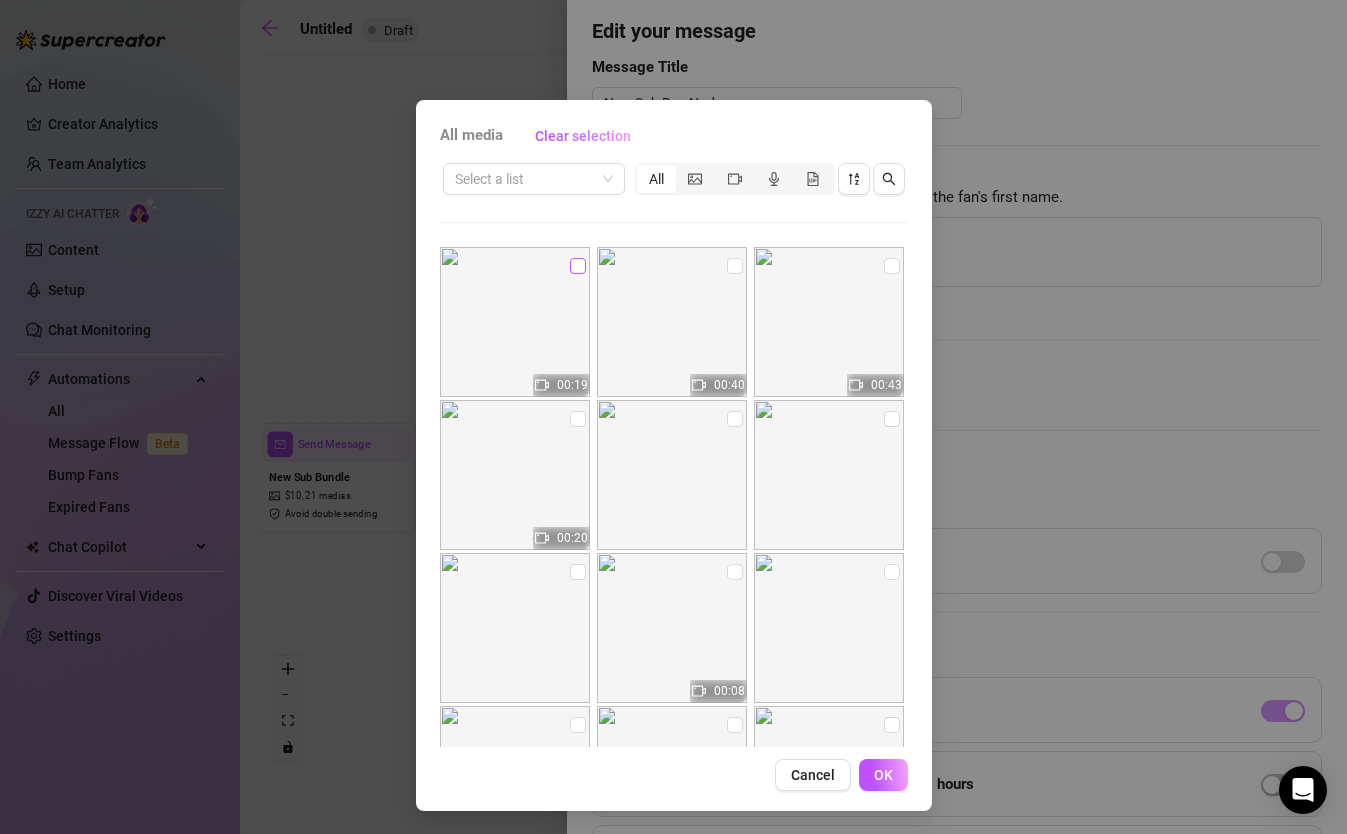 click at bounding box center [578, 266] 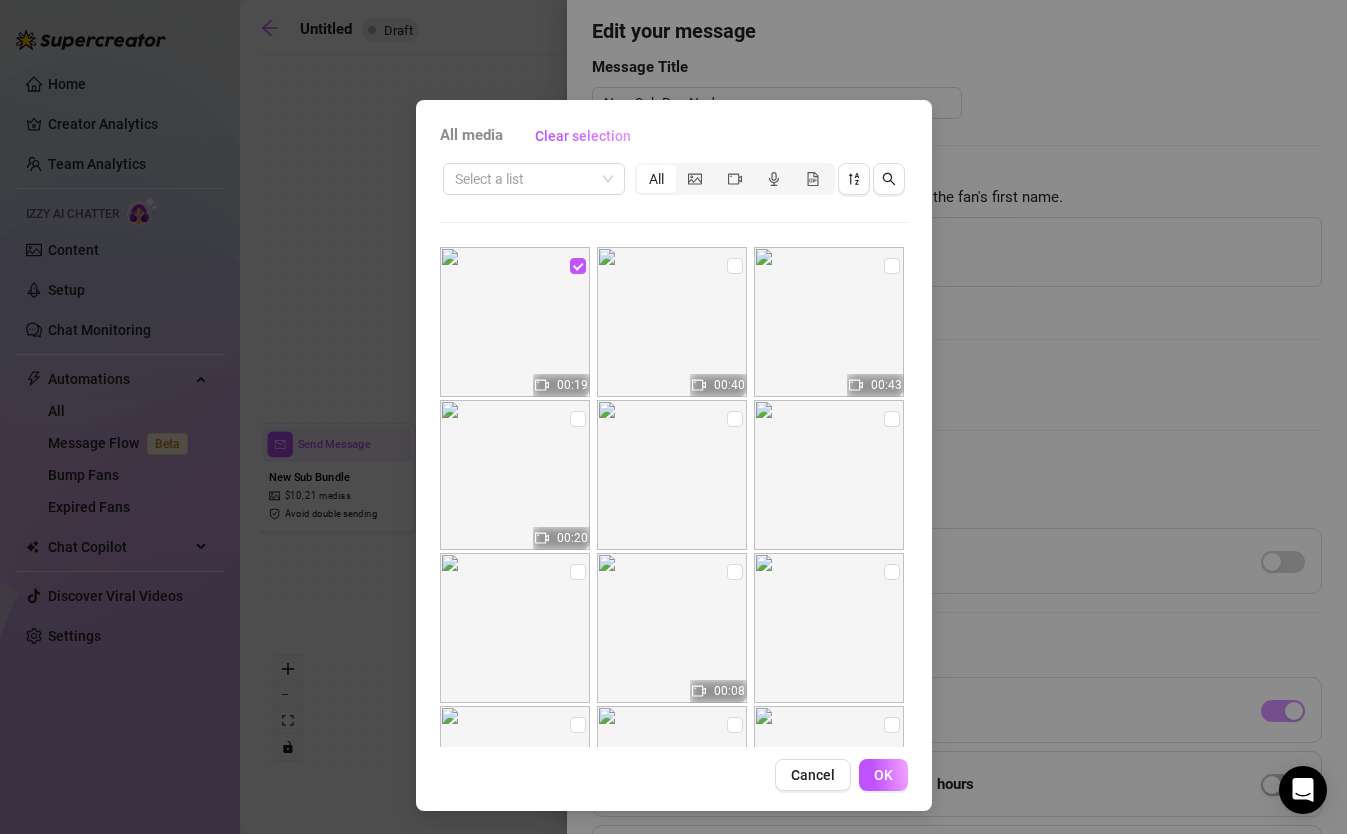 click on "All media Clear selection Select a list All 00:19 00:40 00:43 00:20 00:08 00:12 Cancel OK" at bounding box center [674, 455] 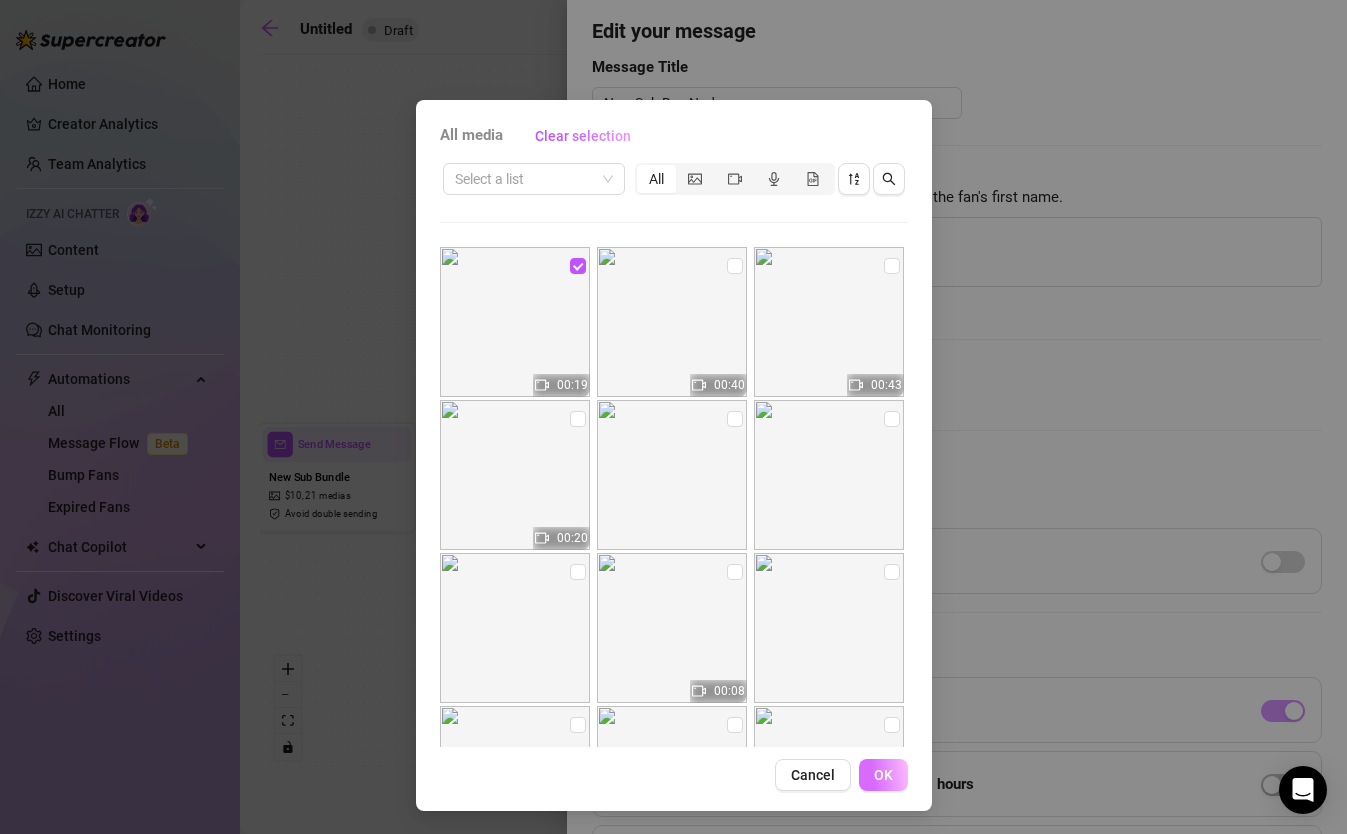 click on "OK" at bounding box center (883, 775) 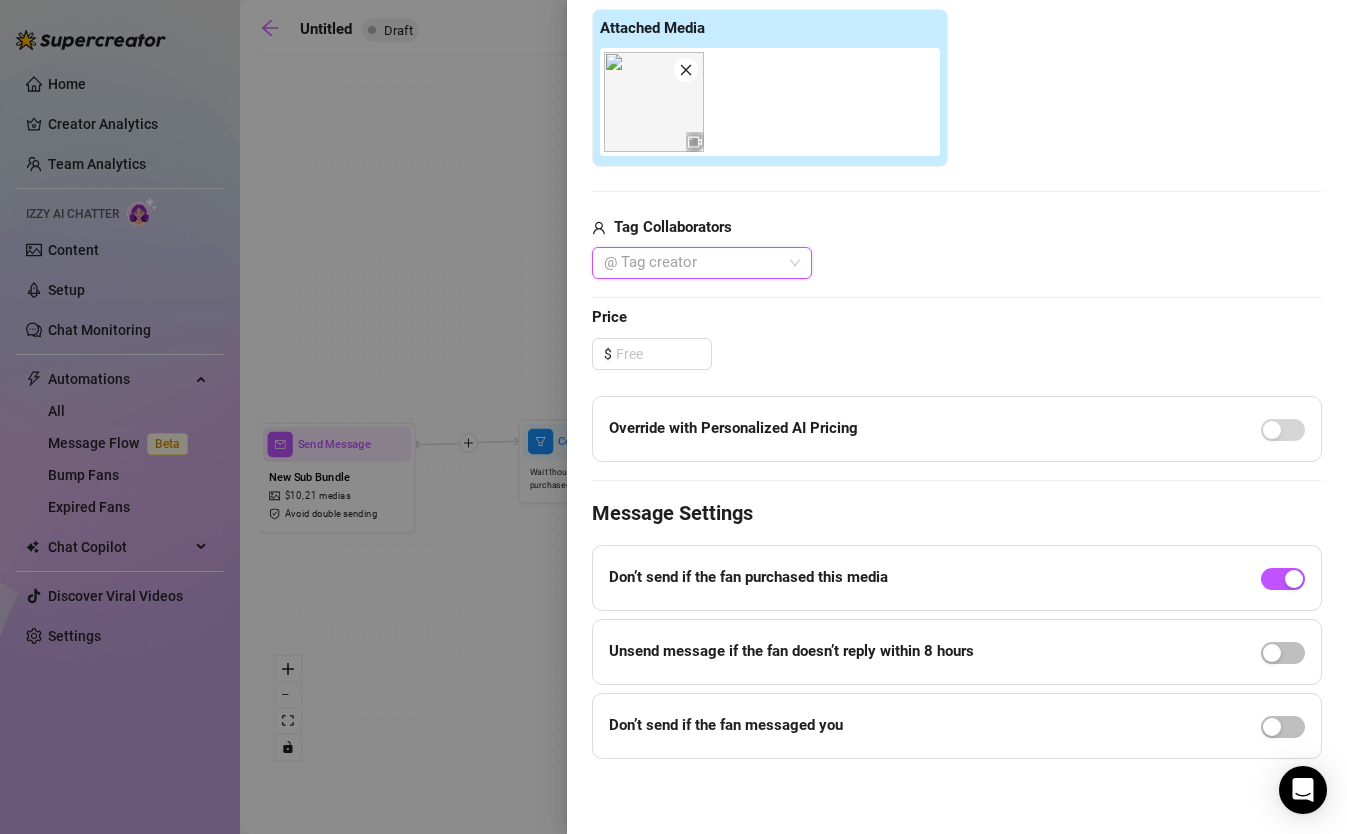 scroll, scrollTop: 0, scrollLeft: 0, axis: both 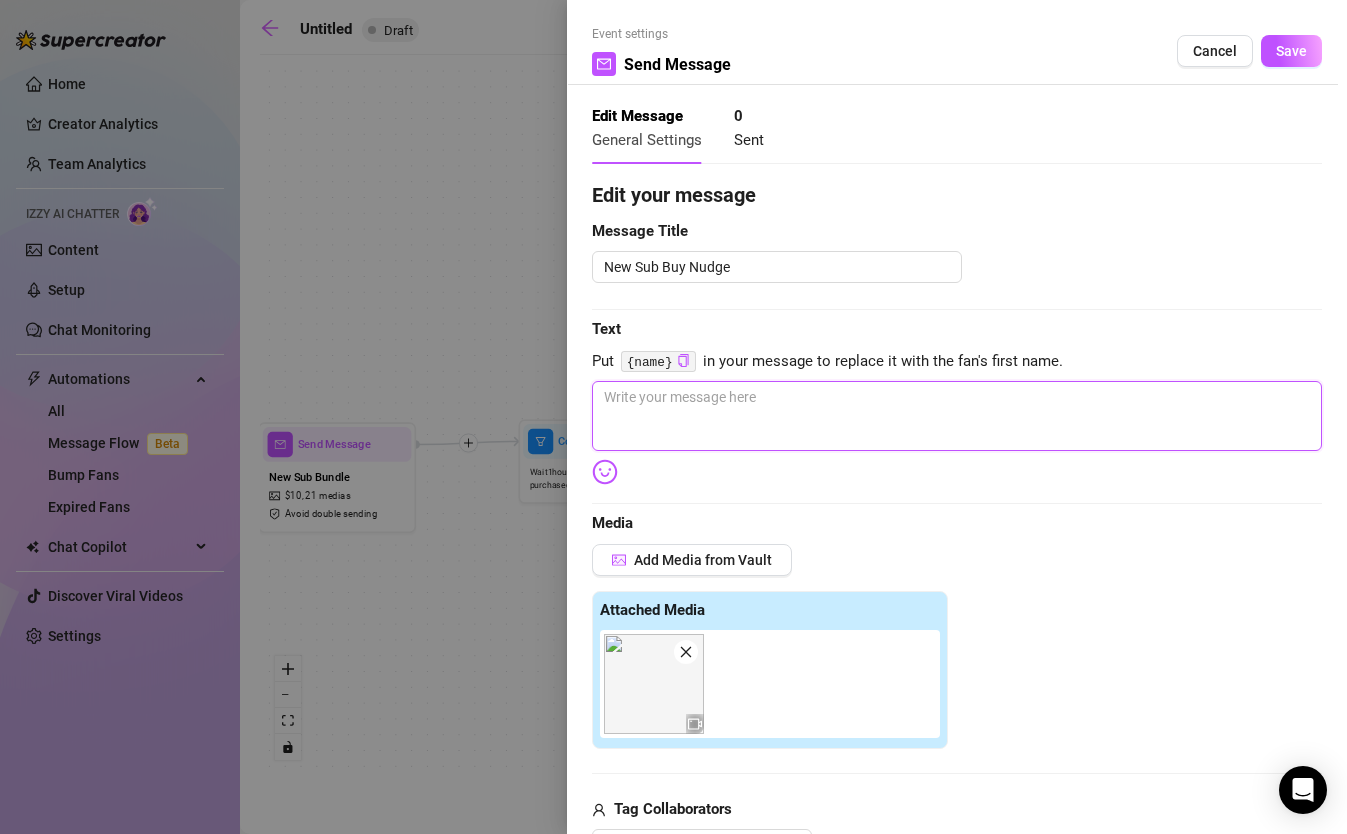 click at bounding box center (957, 416) 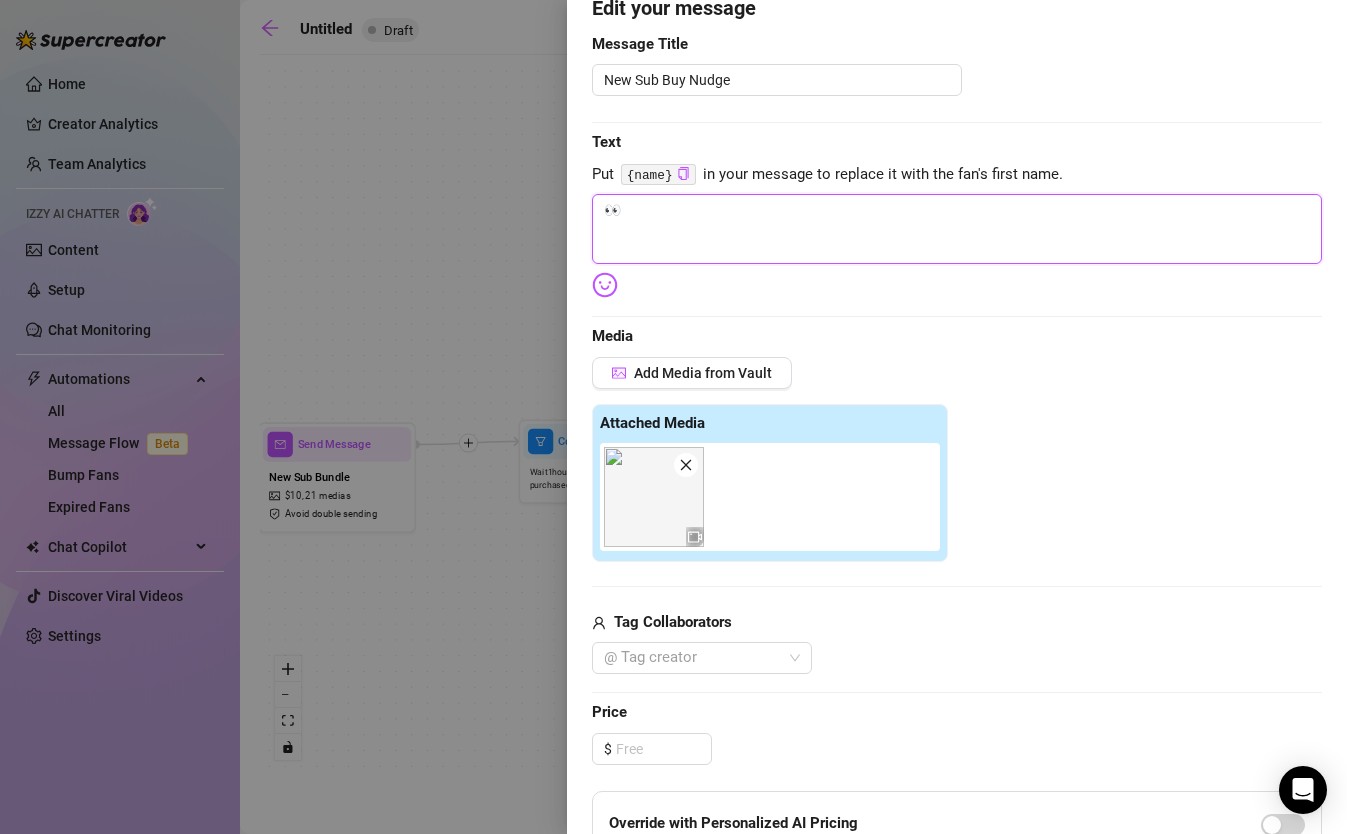 scroll, scrollTop: 582, scrollLeft: 0, axis: vertical 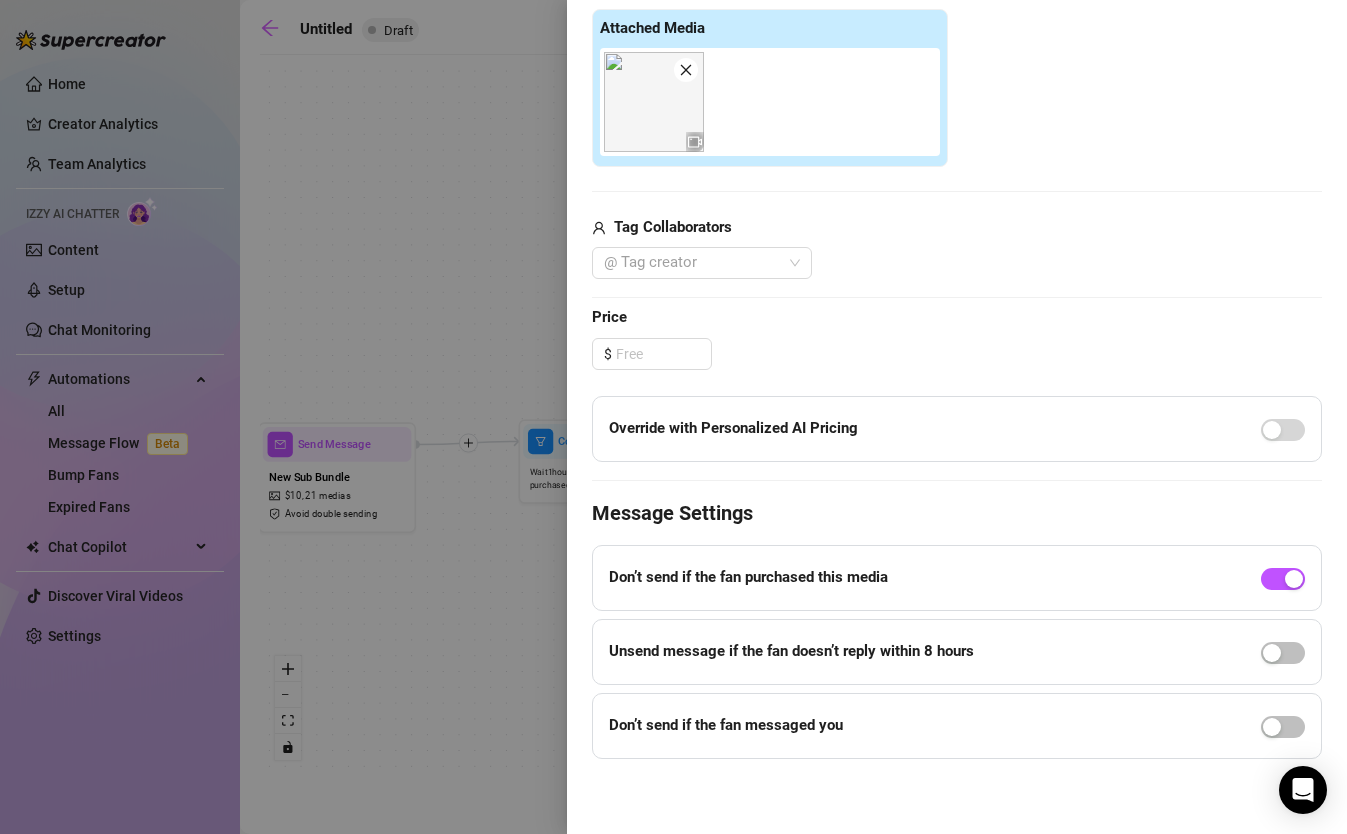 click on "Event settings Send Message Cancel Save Edit Message General Settings 0 Sent Edit your message Message Title New Sub Buy Nudge Text Put   {name}   in your message to replace it with the fan's first name. 👀 Media Add Media from Vault Attached Media Tag Collaborators   @ Tag creator Price $ Override with Personalized AI Pricing Message Settings Don’t send if the fan purchased this media Unsend message if the fan doesn’t reply within 8 hours Don’t send if the fan messaged you" at bounding box center (957, 417) 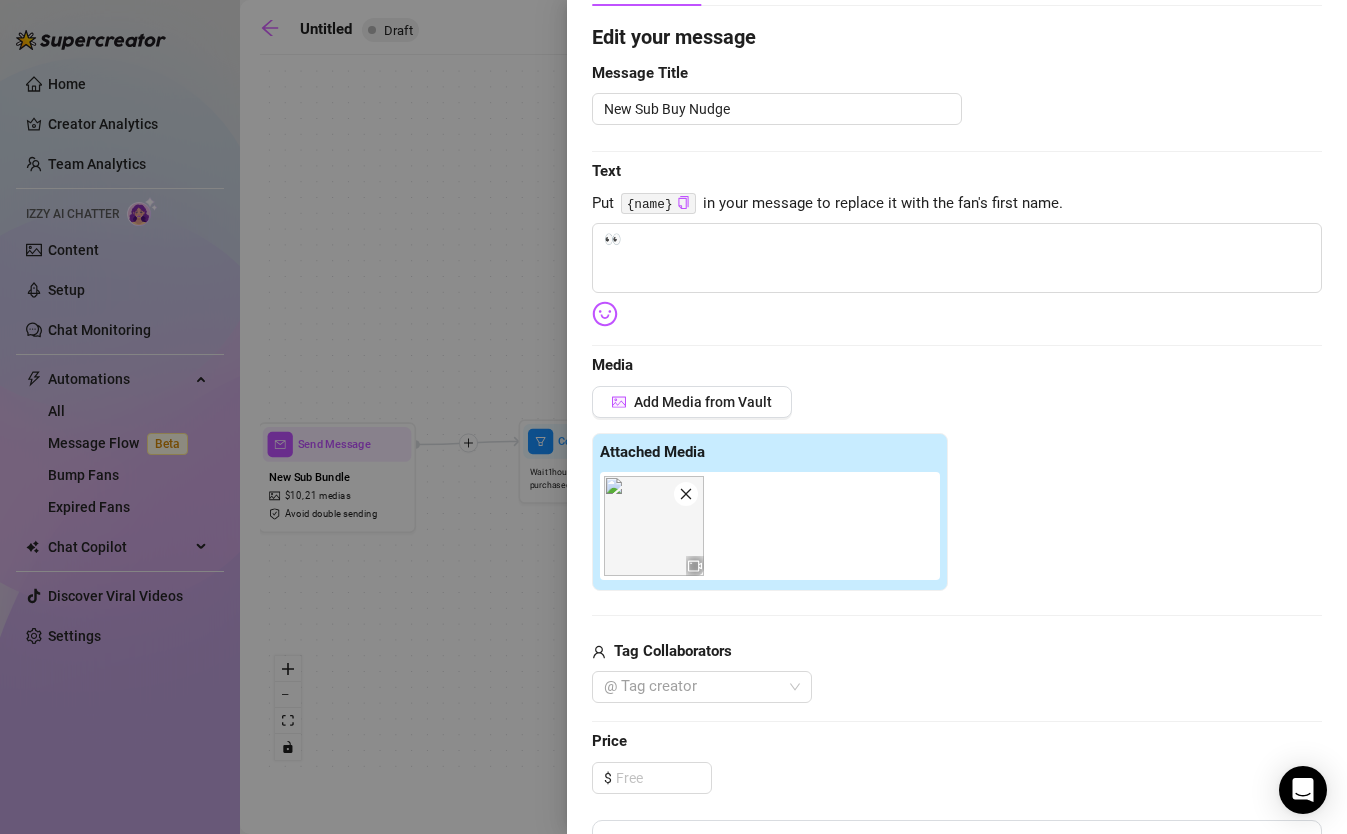 scroll, scrollTop: 0, scrollLeft: 0, axis: both 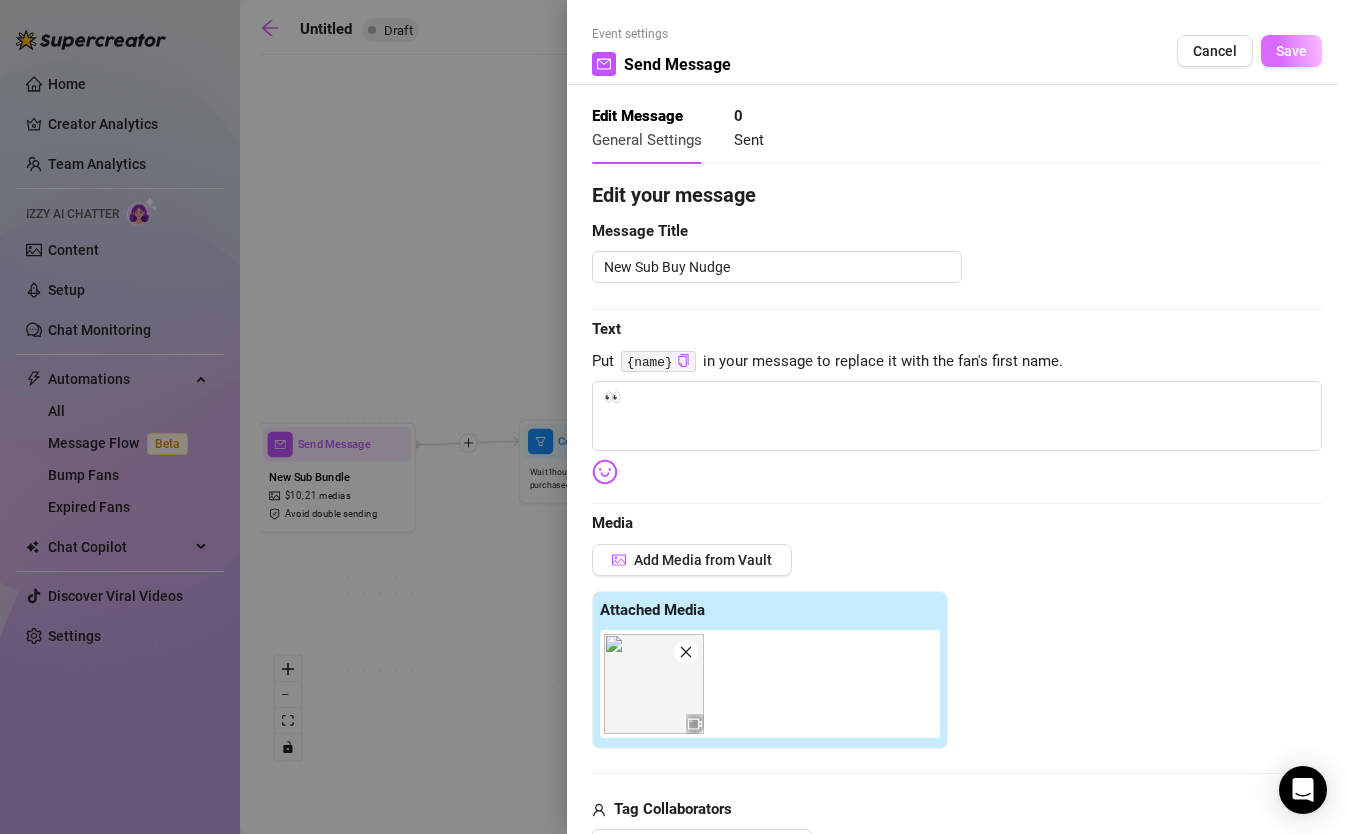 click on "Save" at bounding box center (1291, 51) 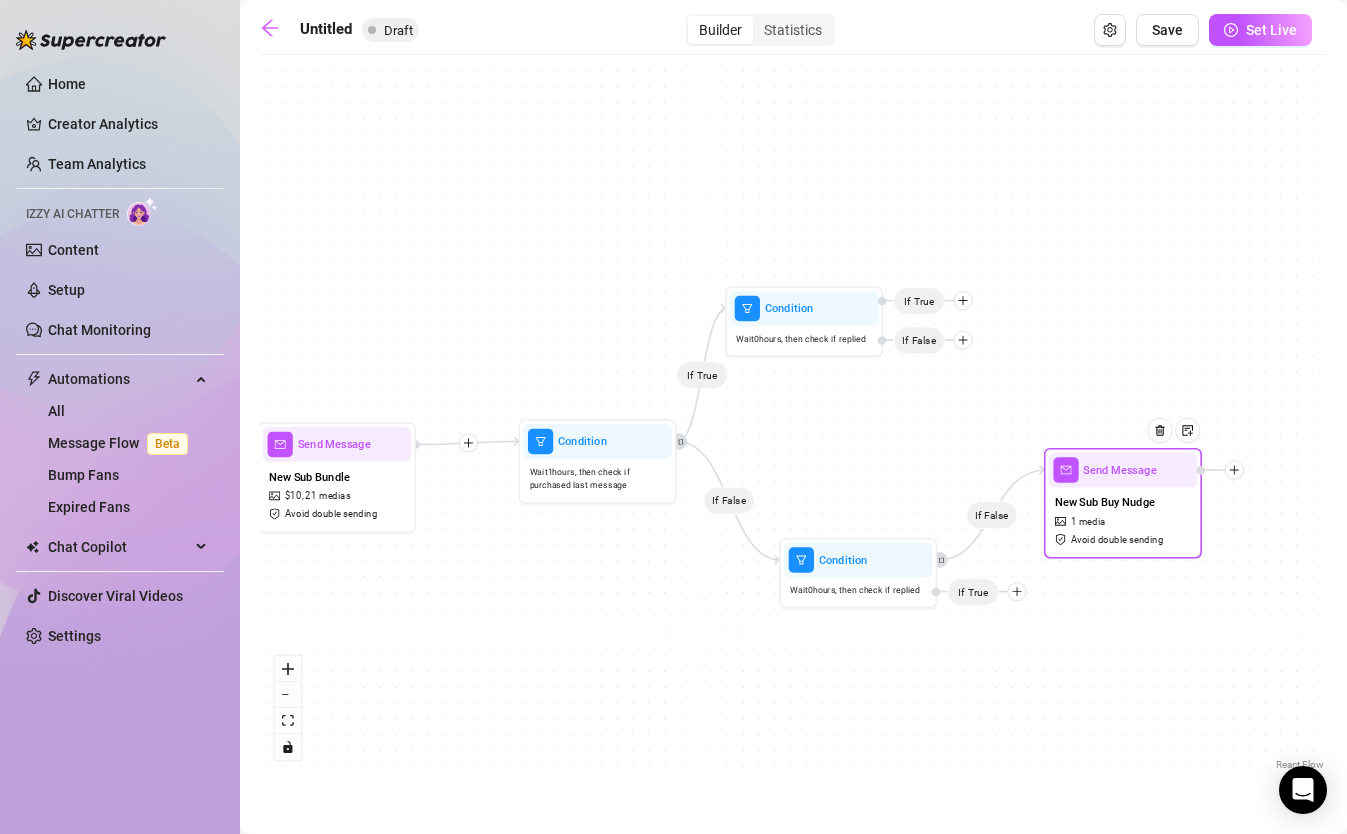 drag, startPoint x: 1121, startPoint y: 586, endPoint x: 1126, endPoint y: 494, distance: 92.13577 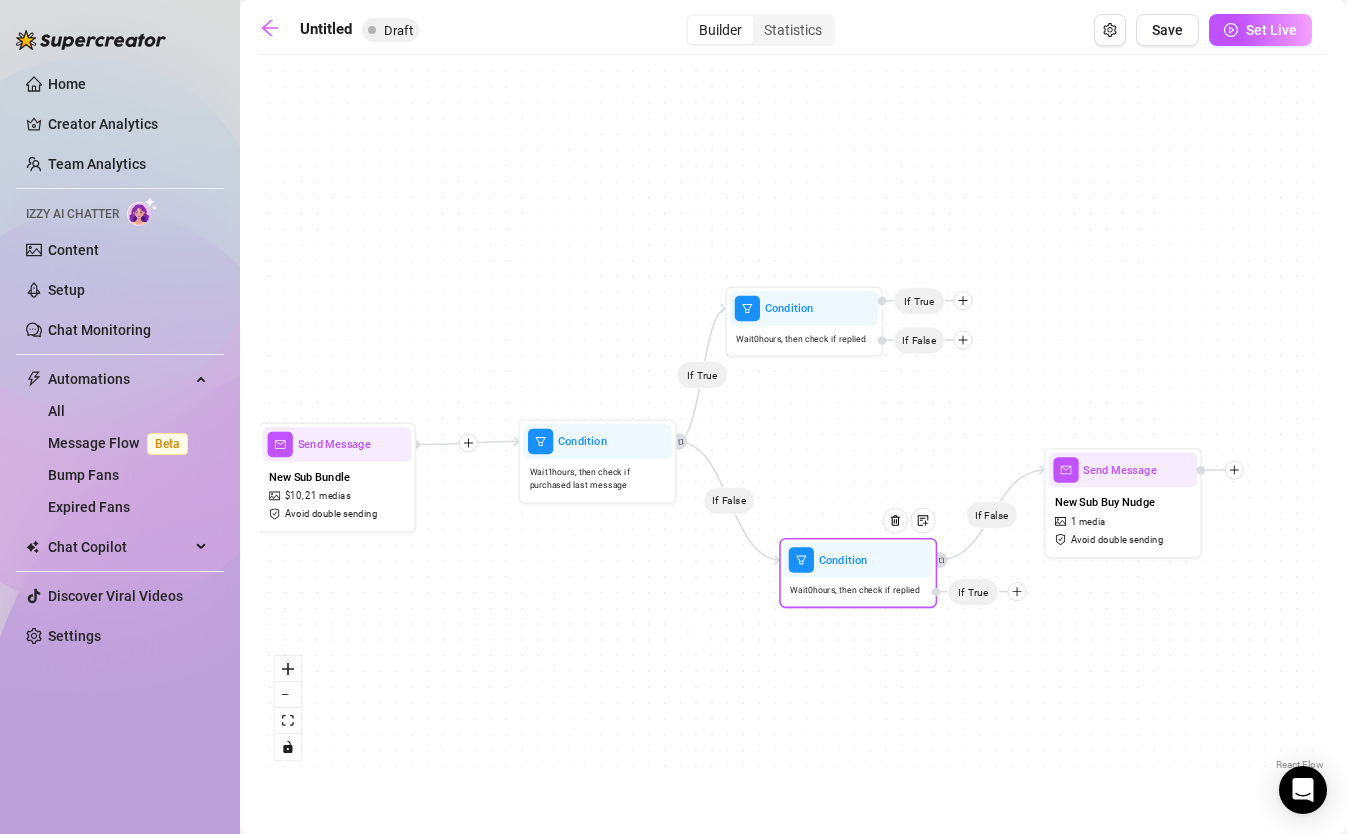 click 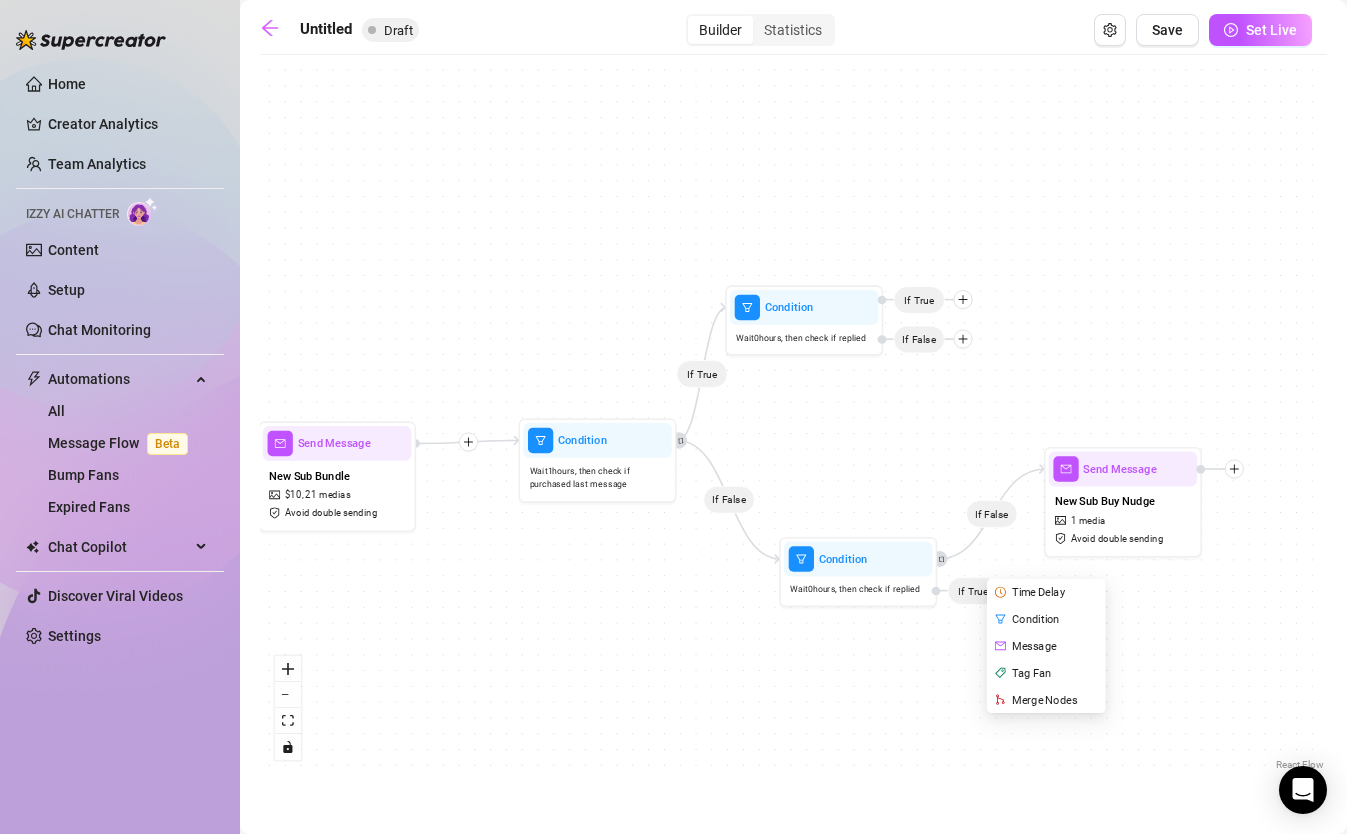 click on "If True If False If False Send Message New Sub Buy Nudge 1 media Avoid double sending Condition Wait  0  hours, then check if replied Time Delay Condition Message Tag Fan Merge Nodes If True Condition Wait  0  hours, then check if replied If False If True Condition Wait  1  hours, then check if purchased last message Send Message New Sub Bundle $ 10 , 21 medias Avoid double sending Wait for  5m Send Message New Sub Welcome 1 media Wait for  2m Starting Event New Subscriber" at bounding box center (793, 420) 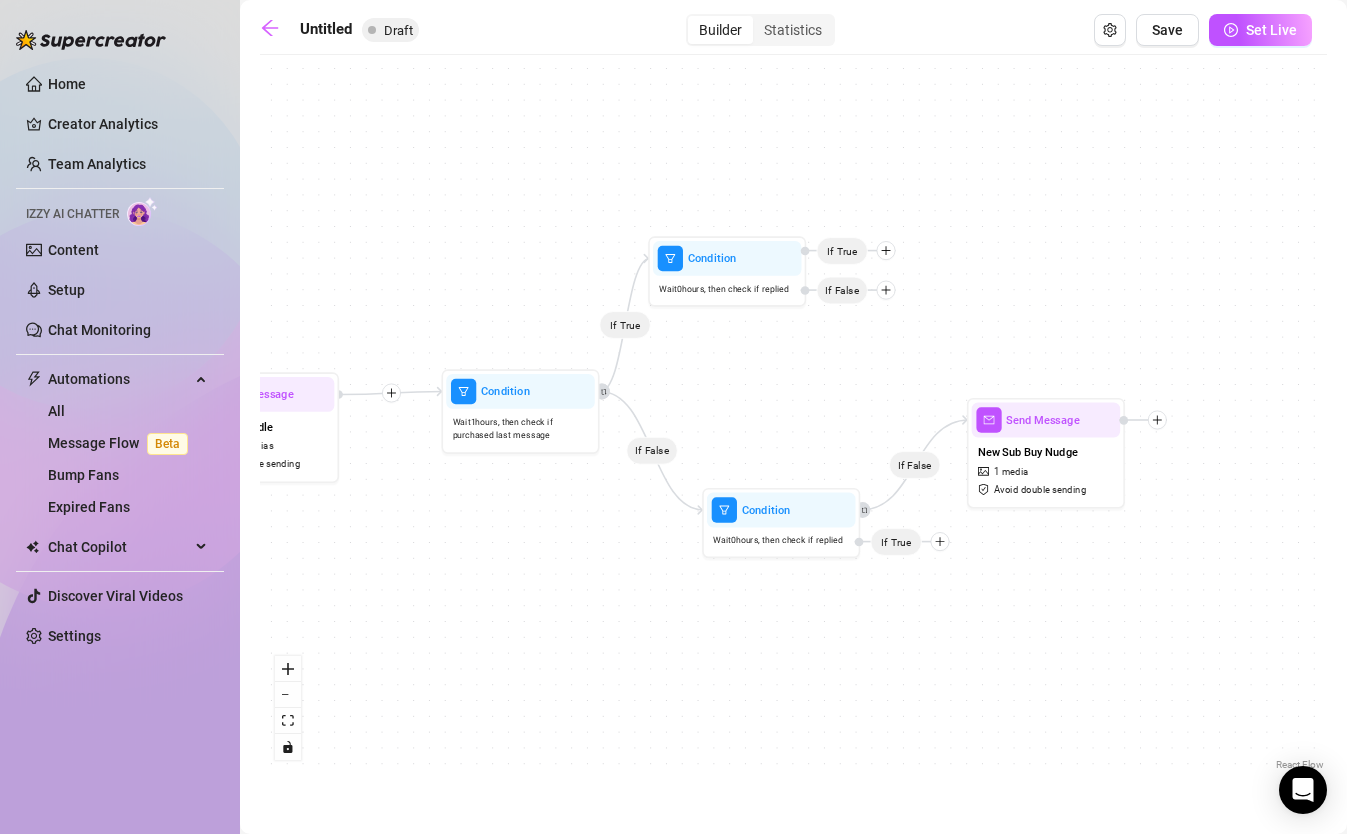 drag, startPoint x: 1073, startPoint y: 773, endPoint x: 998, endPoint y: 725, distance: 89.04493 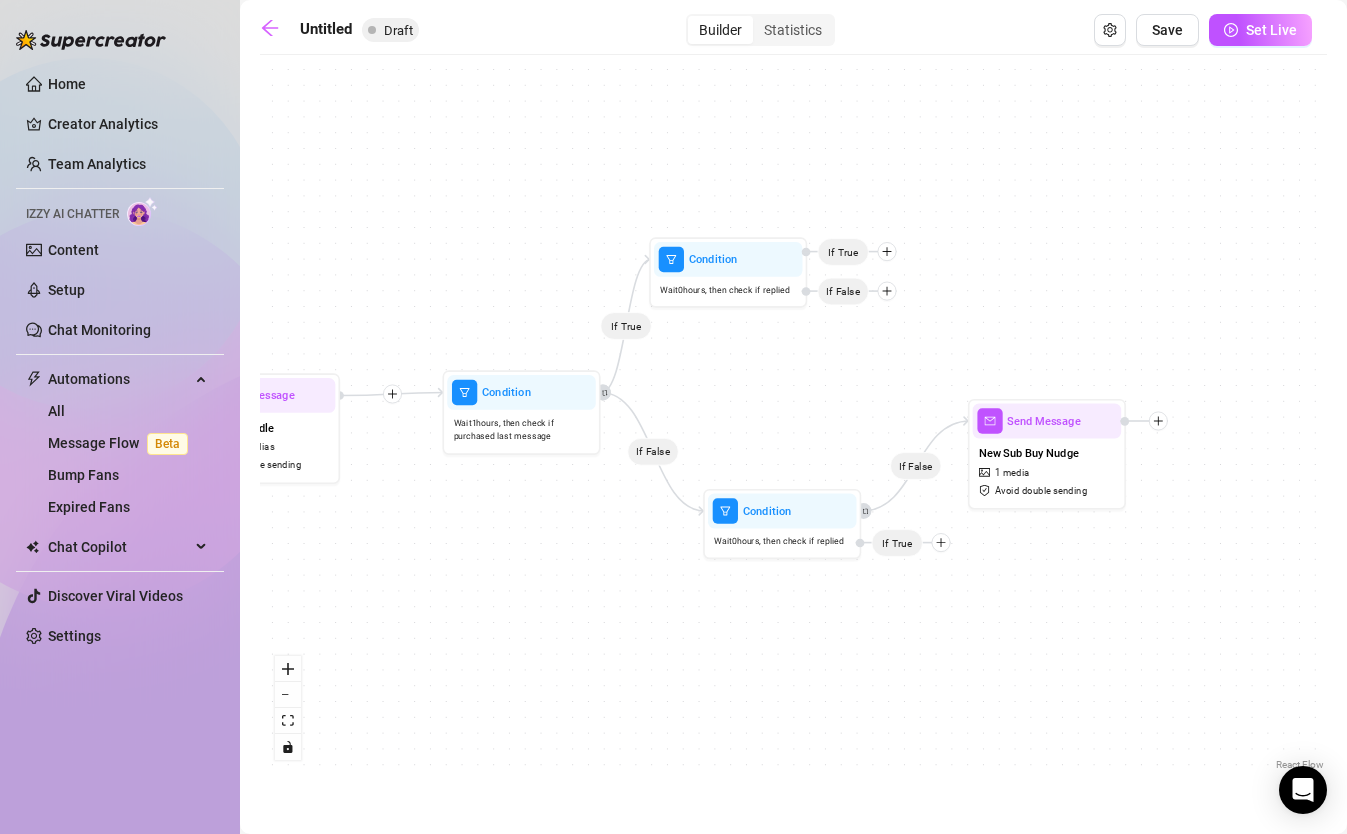 click on "If True If False If False Send Message New Sub Buy Nudge 1 media Avoid double sending Condition Wait  0  hours, then check if replied If True Condition Wait  0  hours, then check if replied If False If True Condition Wait  1  hours, then check if purchased last message Send Message New Sub Bundle $ 10 , 21 medias Avoid double sending Wait for  5m Send Message New Sub Welcome 1 media Wait for  2m Starting Event New Subscriber" at bounding box center [793, 420] 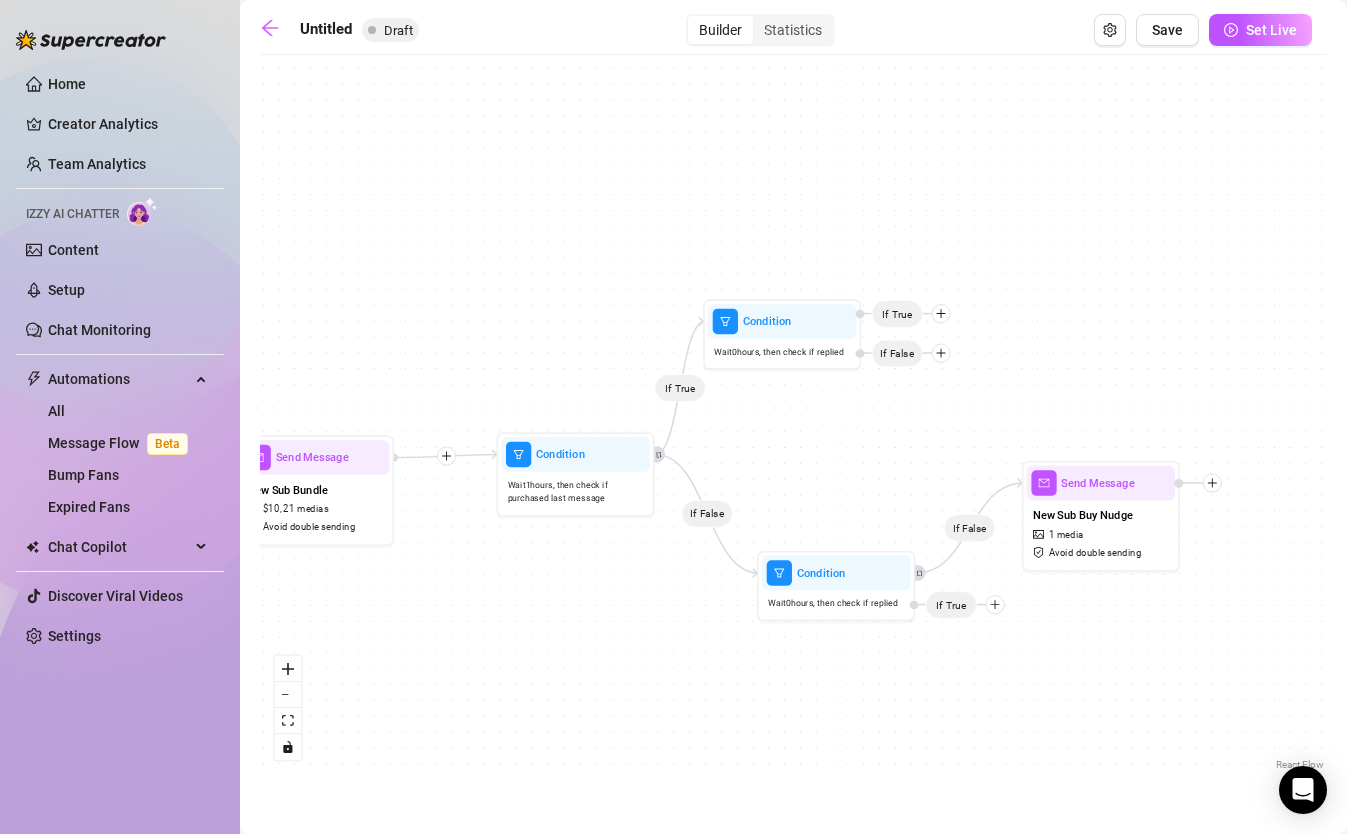 drag, startPoint x: 1004, startPoint y: 617, endPoint x: 1054, endPoint y: 676, distance: 77.33692 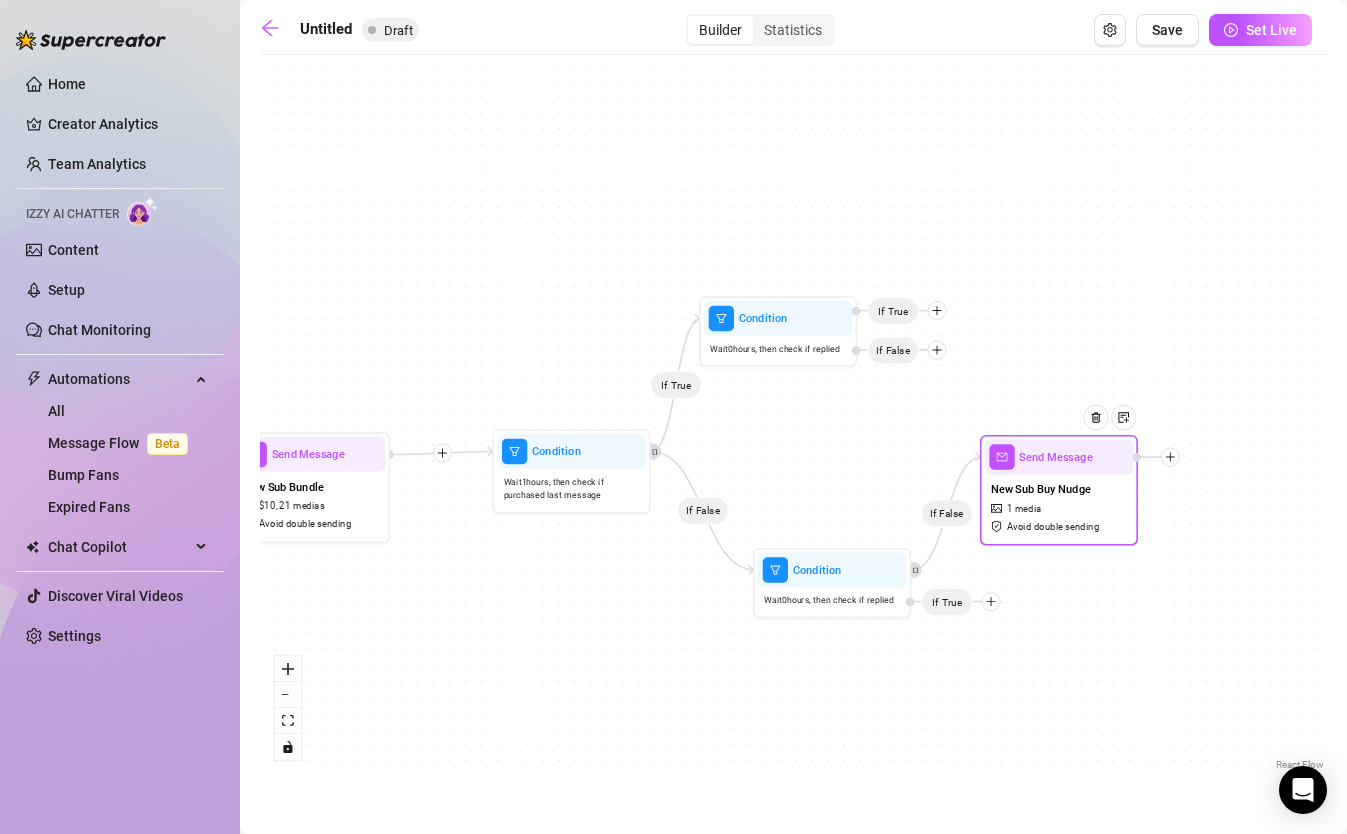 drag, startPoint x: 1097, startPoint y: 481, endPoint x: 1058, endPoint y: 458, distance: 45.276924 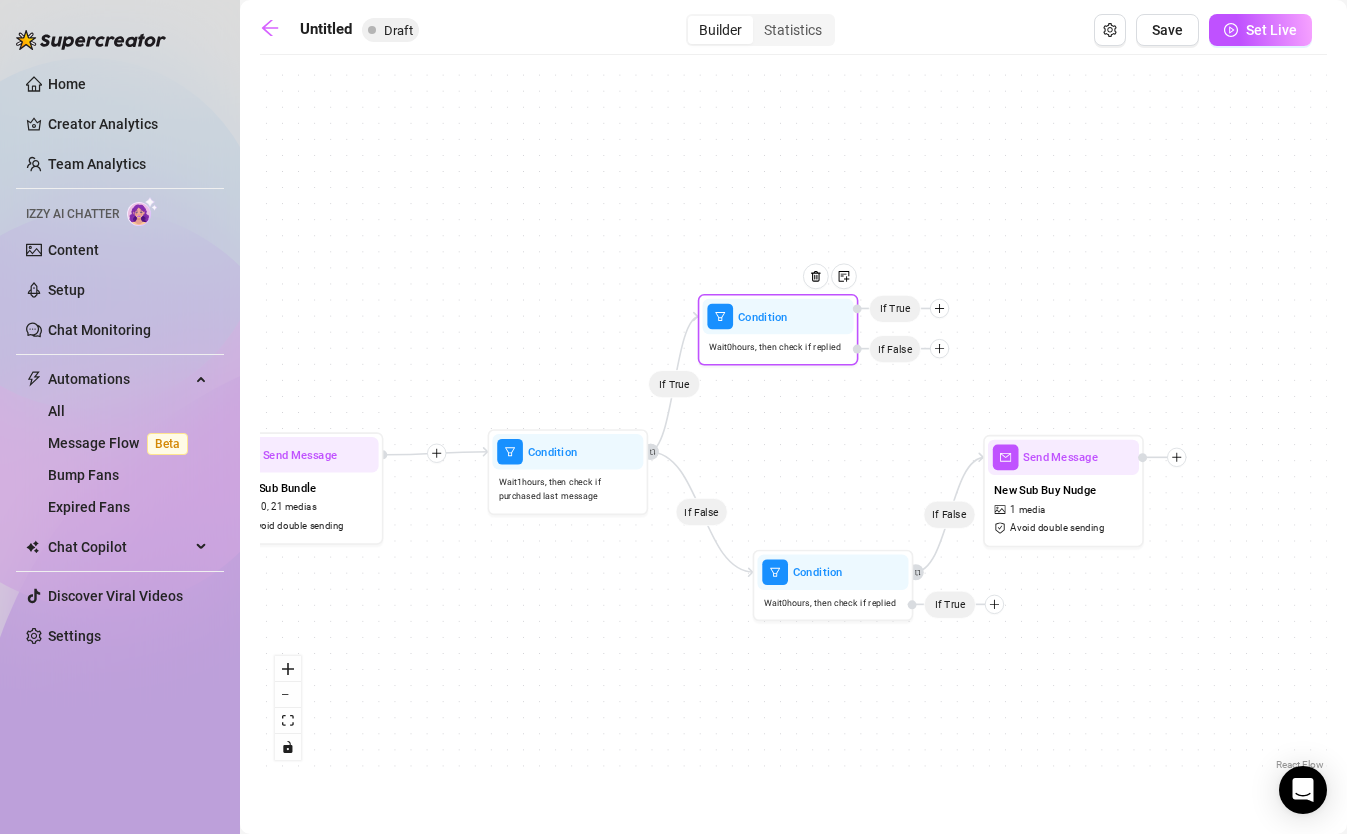 click at bounding box center (939, 348) 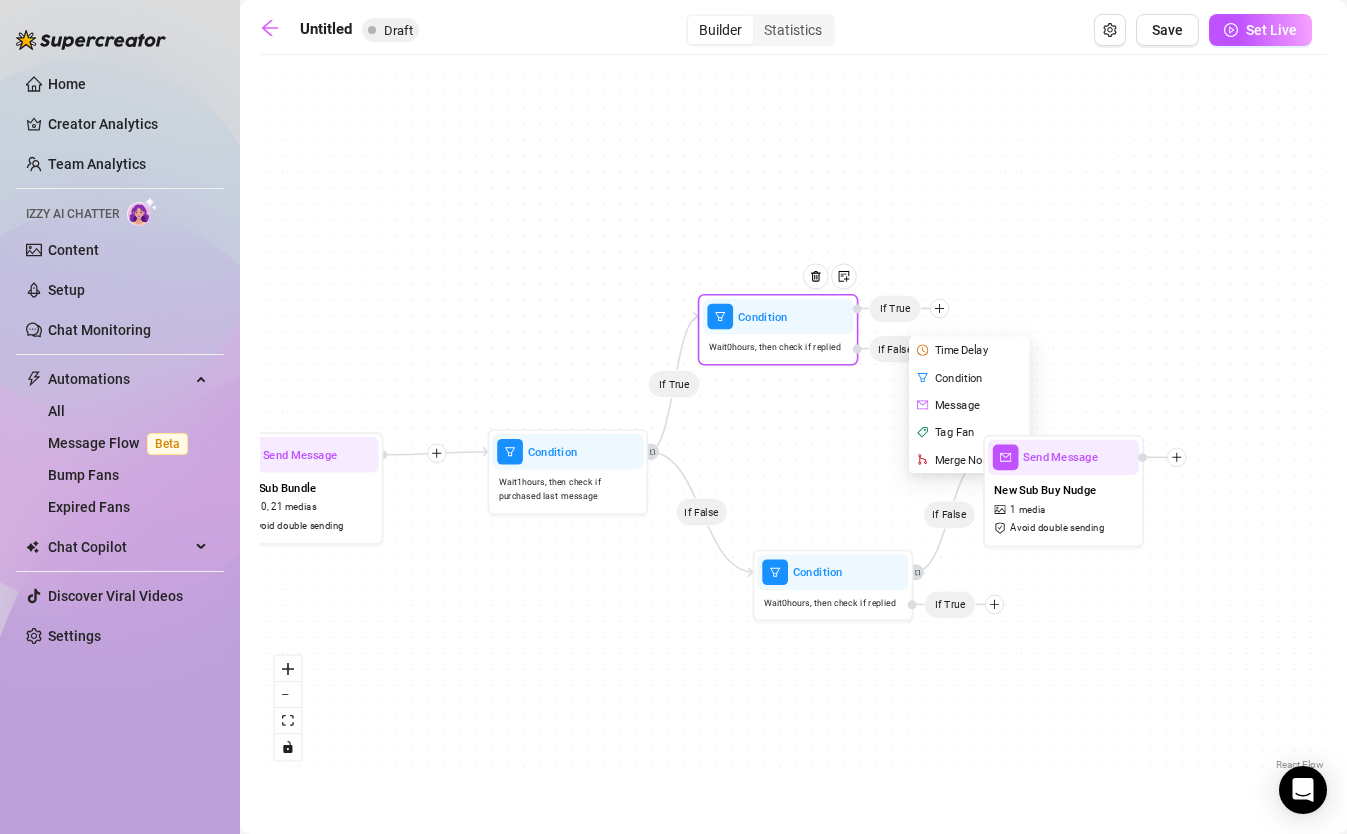 click on "Message" at bounding box center (970, 404) 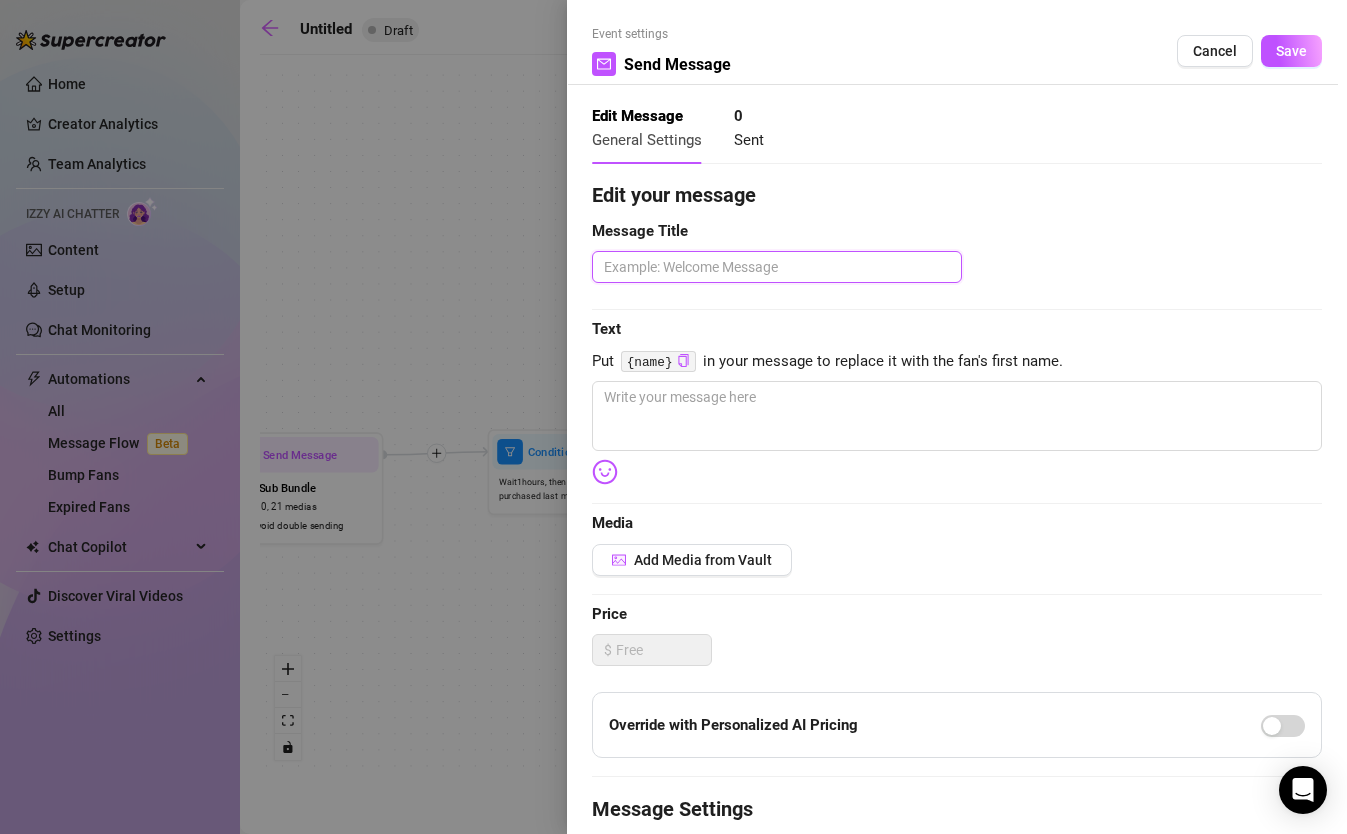 click at bounding box center (777, 267) 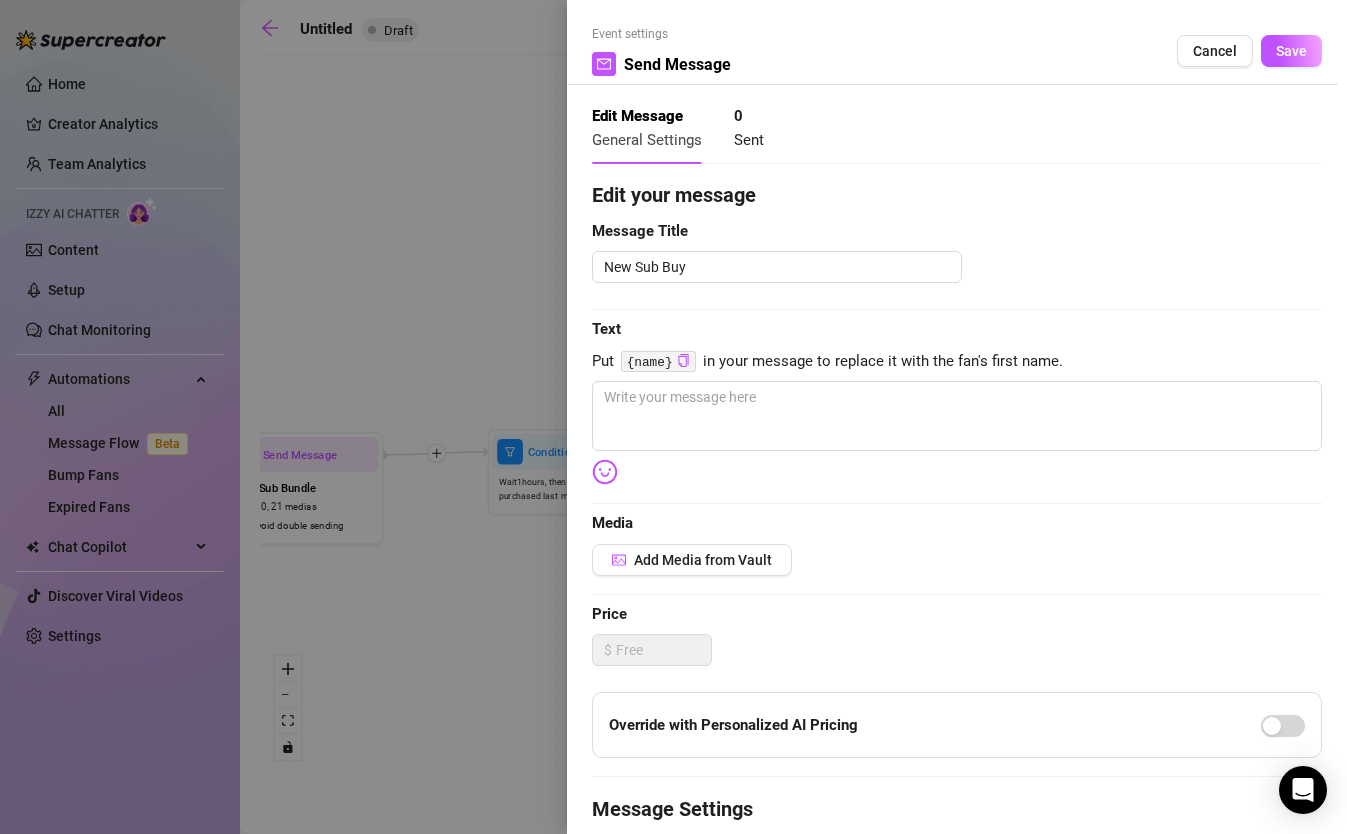 click on "Edit your message Message Title New Sub Buy Text Put   {name}   in your message to replace it with the fan's first name. Media Add Media from Vault Price $ Override with Personalized AI Pricing Message Settings Don’t send if the fan purchased this media Unsend message if the fan doesn’t reply within 8 hours Don’t send if the fan messaged you" at bounding box center [957, 617] 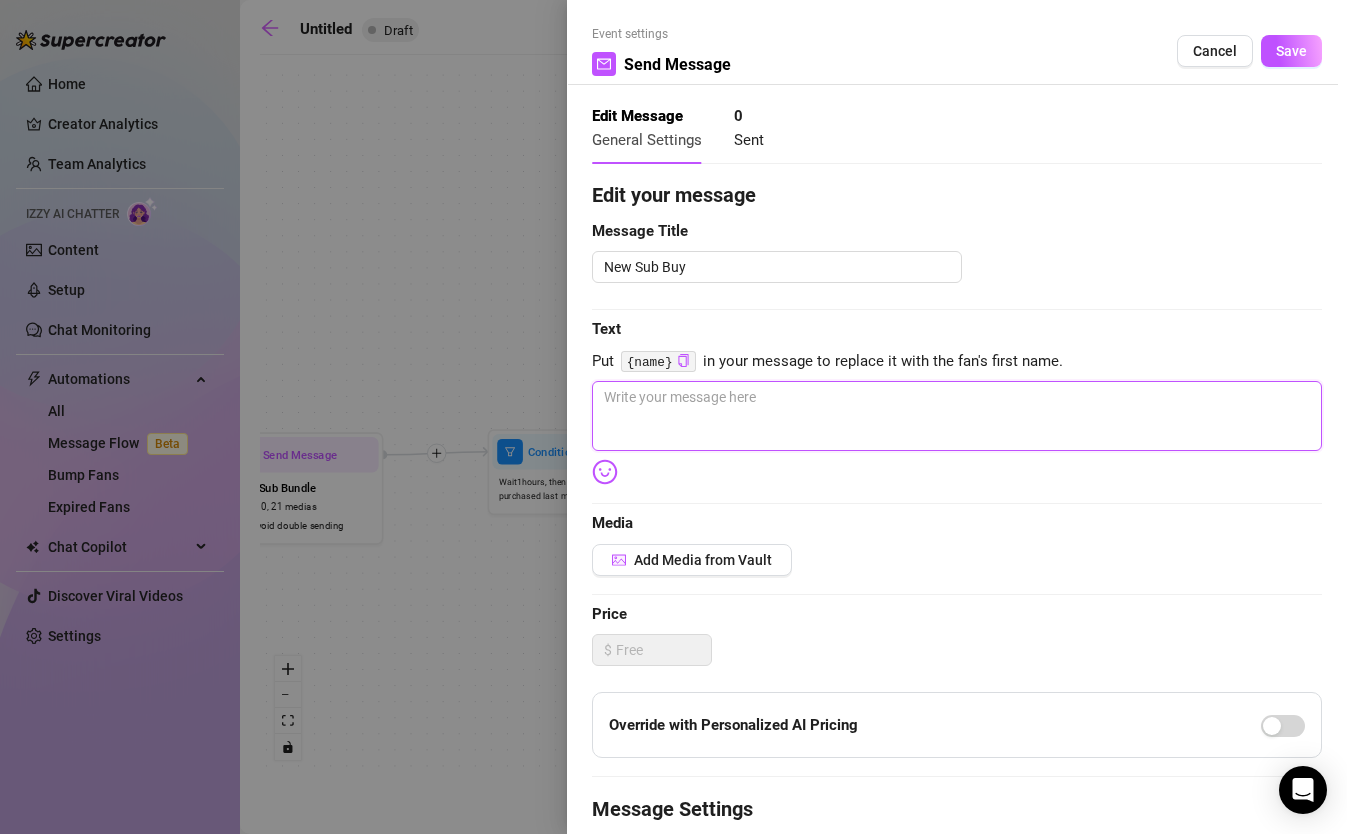 click at bounding box center [957, 416] 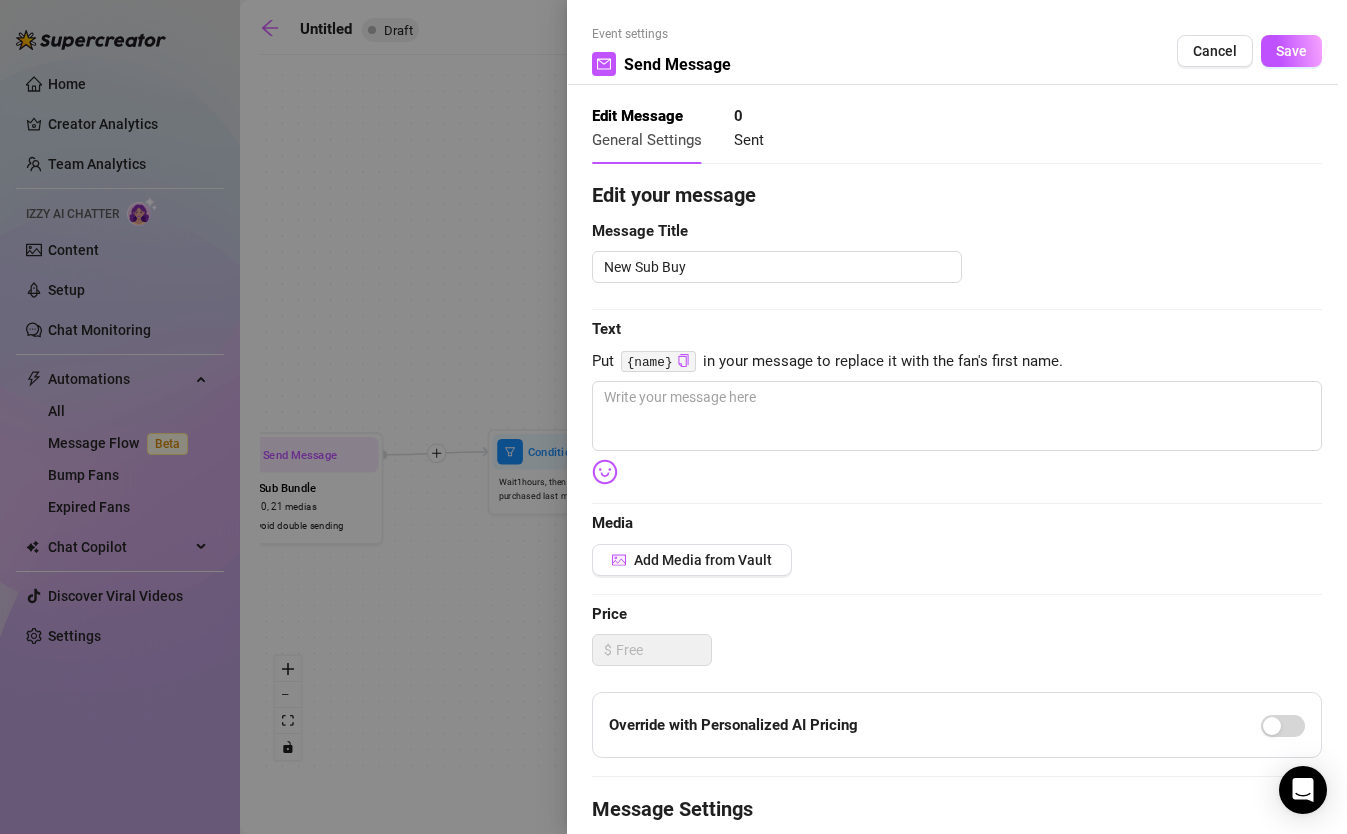 click at bounding box center (605, 472) 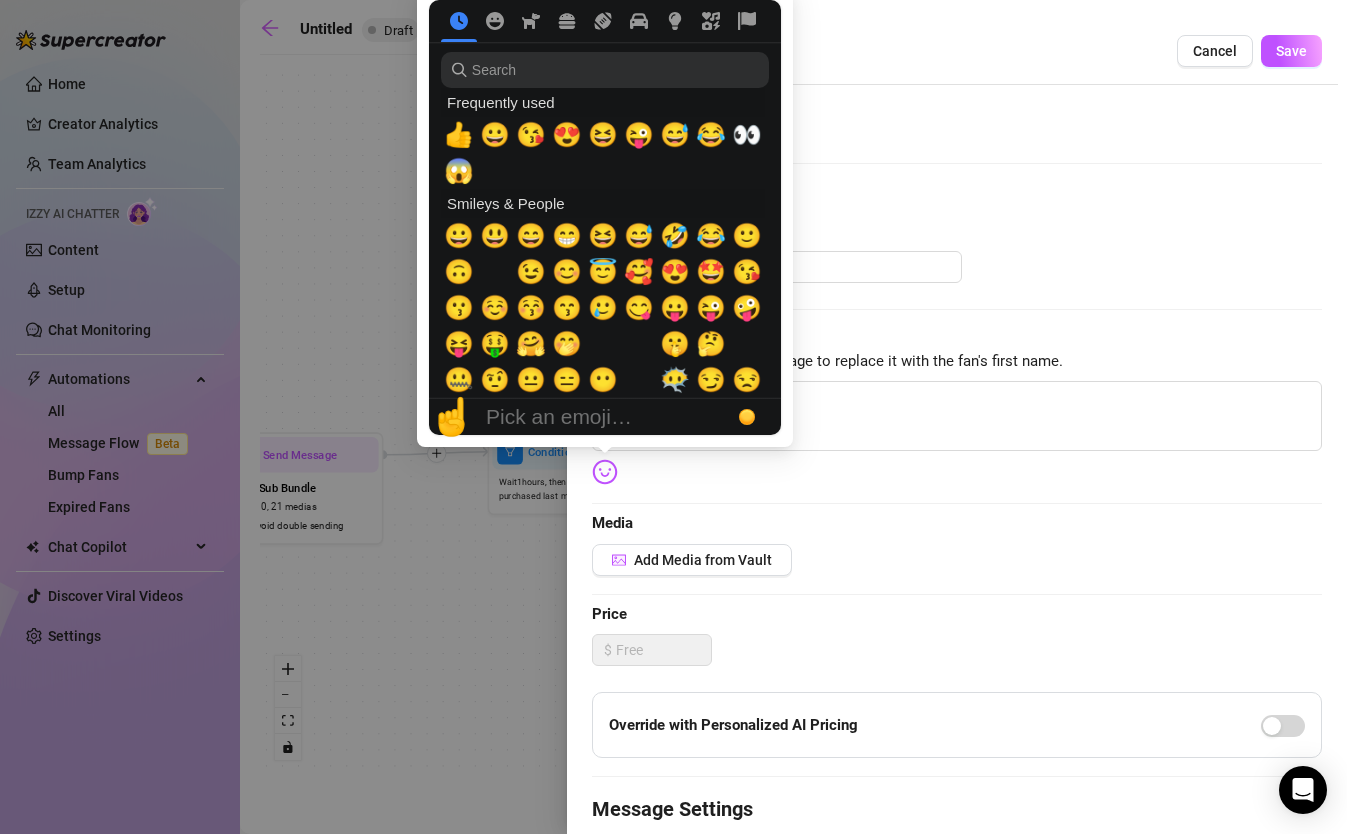 click on "☝️ Pick an emoji…" at bounding box center [579, 417] 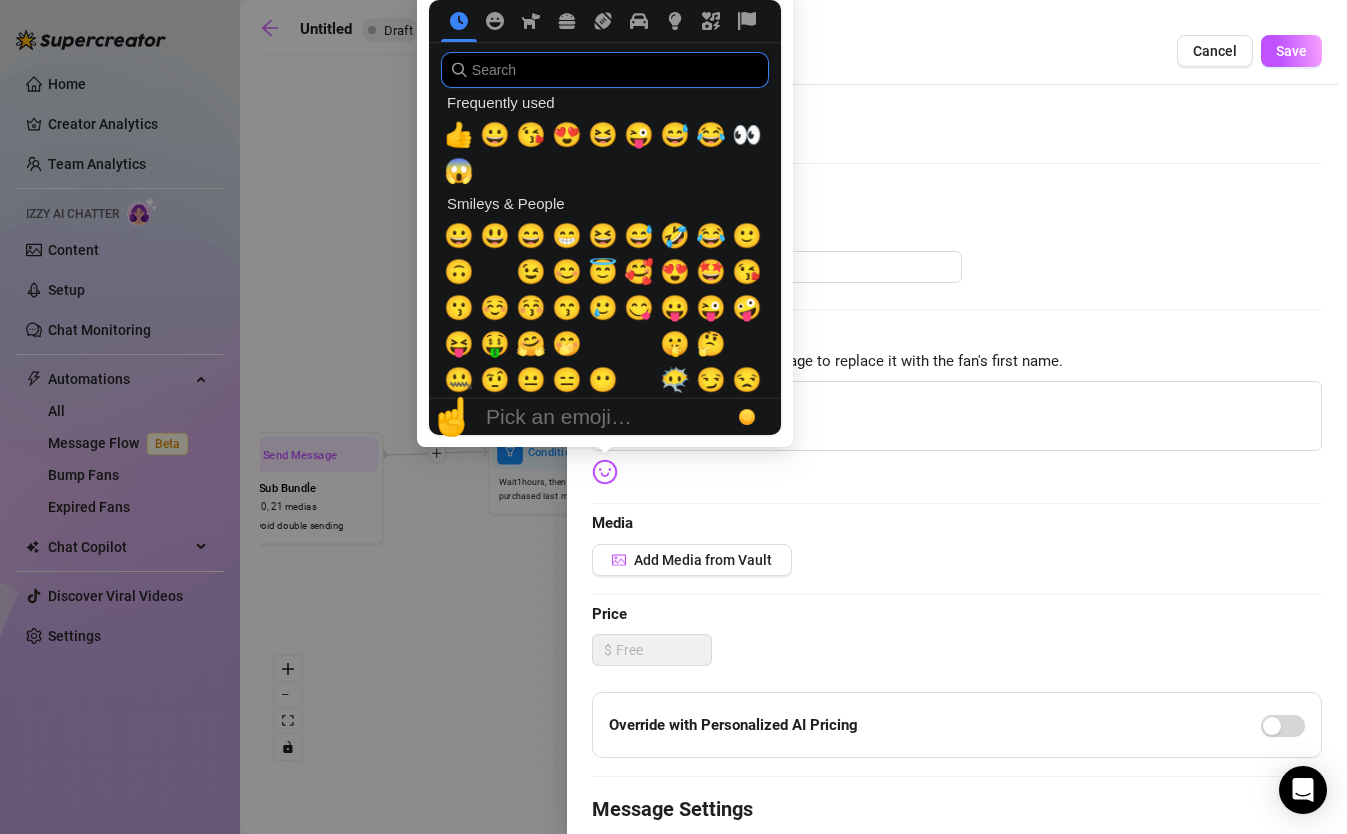 click at bounding box center [605, 70] 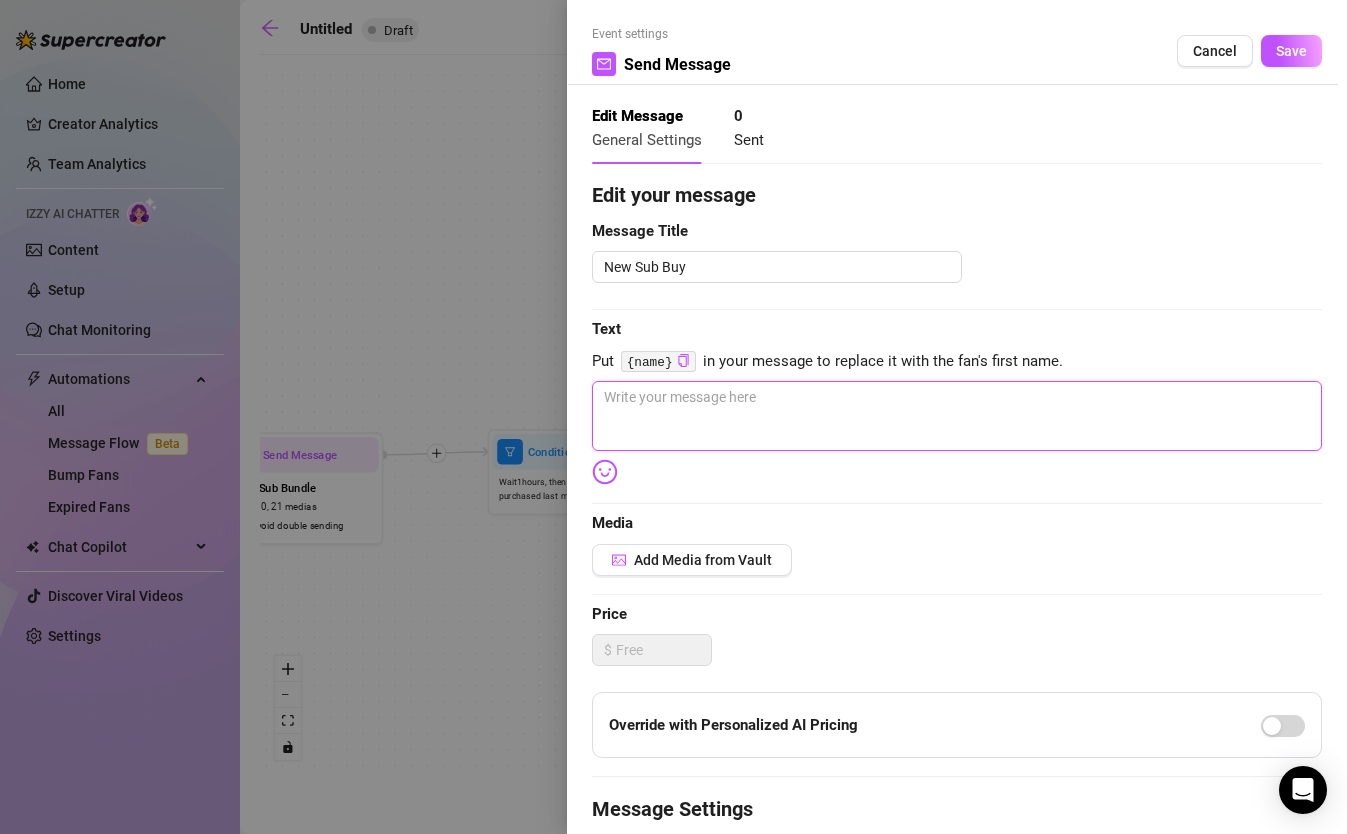 click at bounding box center (957, 416) 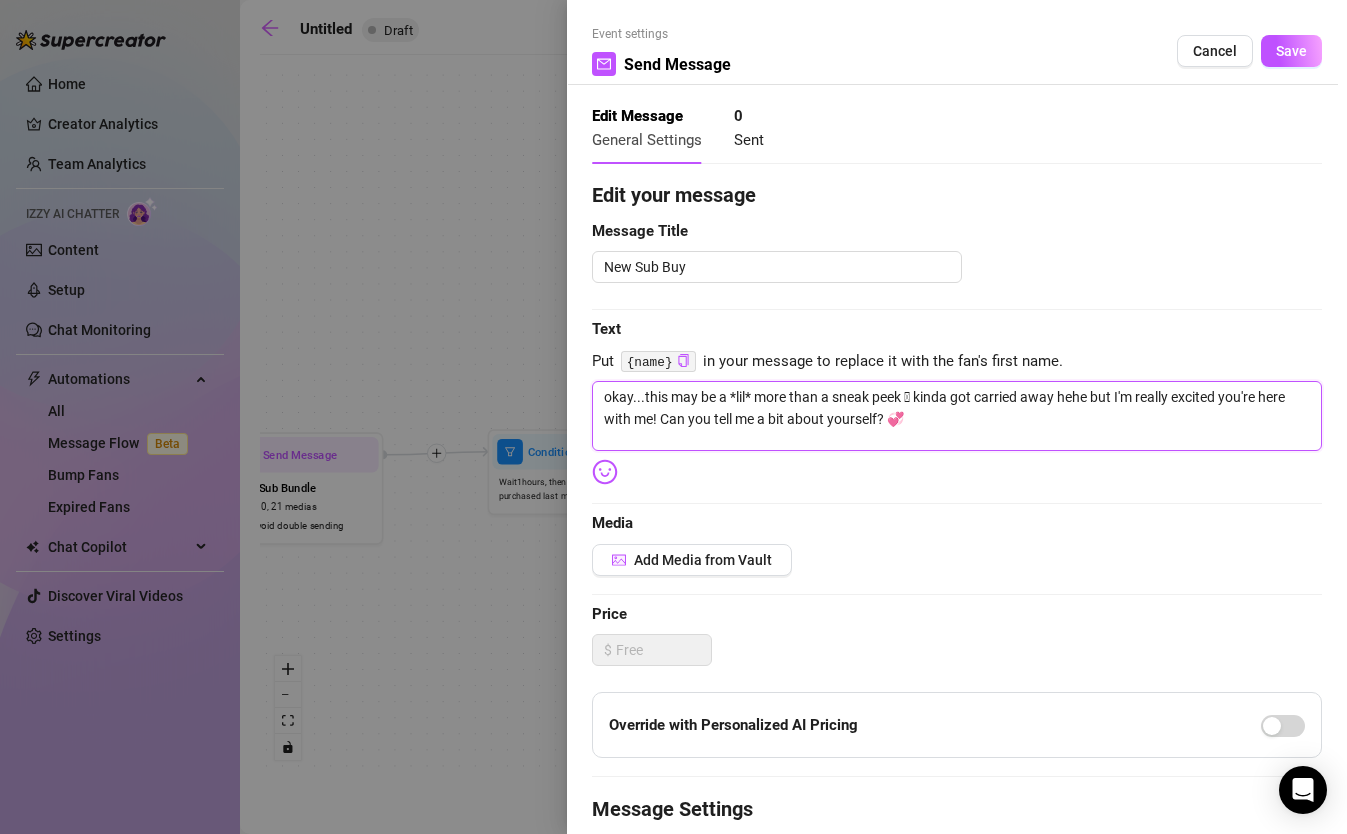 drag, startPoint x: 906, startPoint y: 397, endPoint x: 537, endPoint y: 374, distance: 369.7161 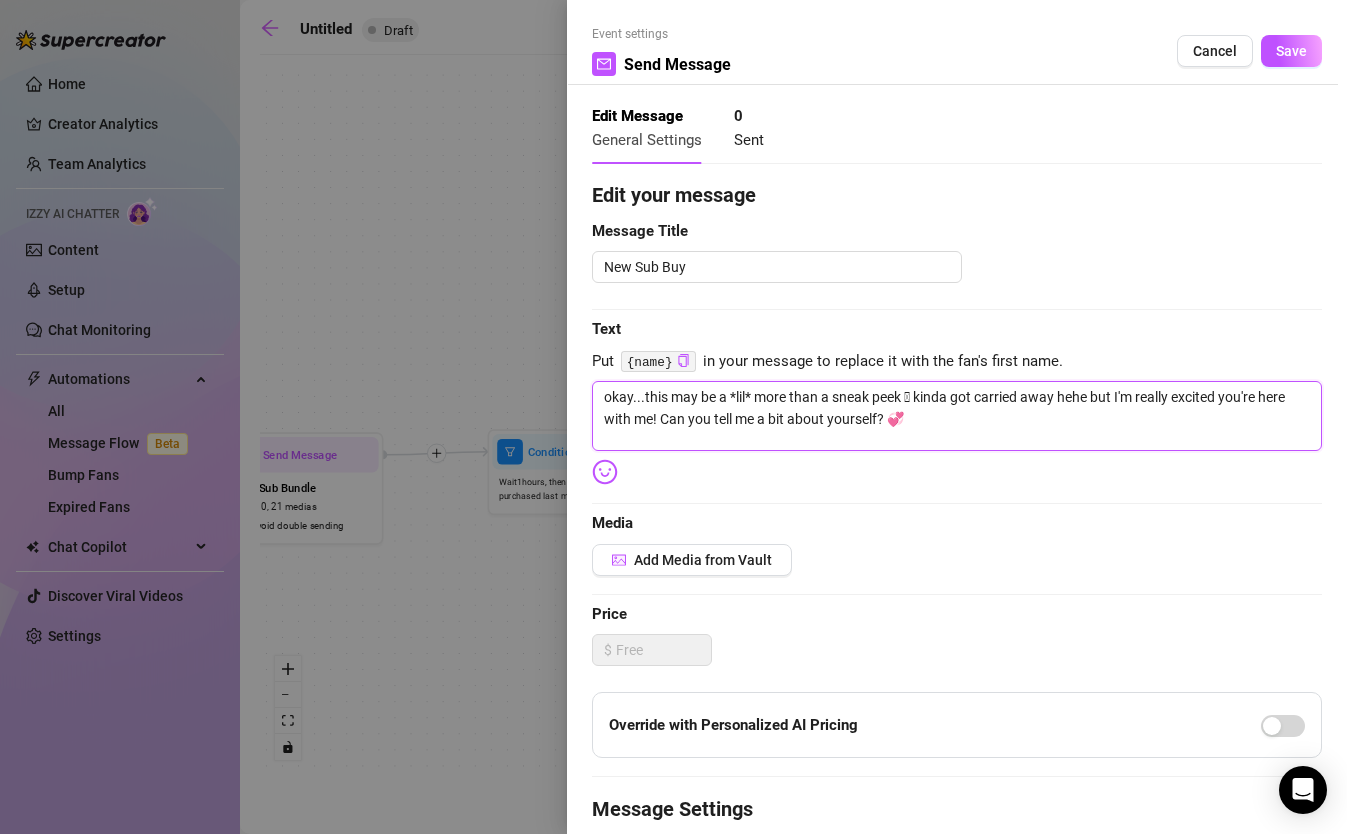 click on "Event settings Send Message Cancel Save Edit Message General Settings 0 Sent Edit your message Message Title New Sub Buy Text Put   {name}   in your message to replace it with the fan's first name. okay...this may be a *lil* more than a sneak peek 🫣 kinda got carried away hehe but I'm really excited you're here with me! Can you tell me a bit about yourself? 💞 Media Add Media from Vault Price $ Override with Personalized AI Pricing Message Settings Don’t send if the fan purchased this media Unsend message if the fan doesn’t reply within 8 hours Don’t send if the fan messaged you" at bounding box center [673, 417] 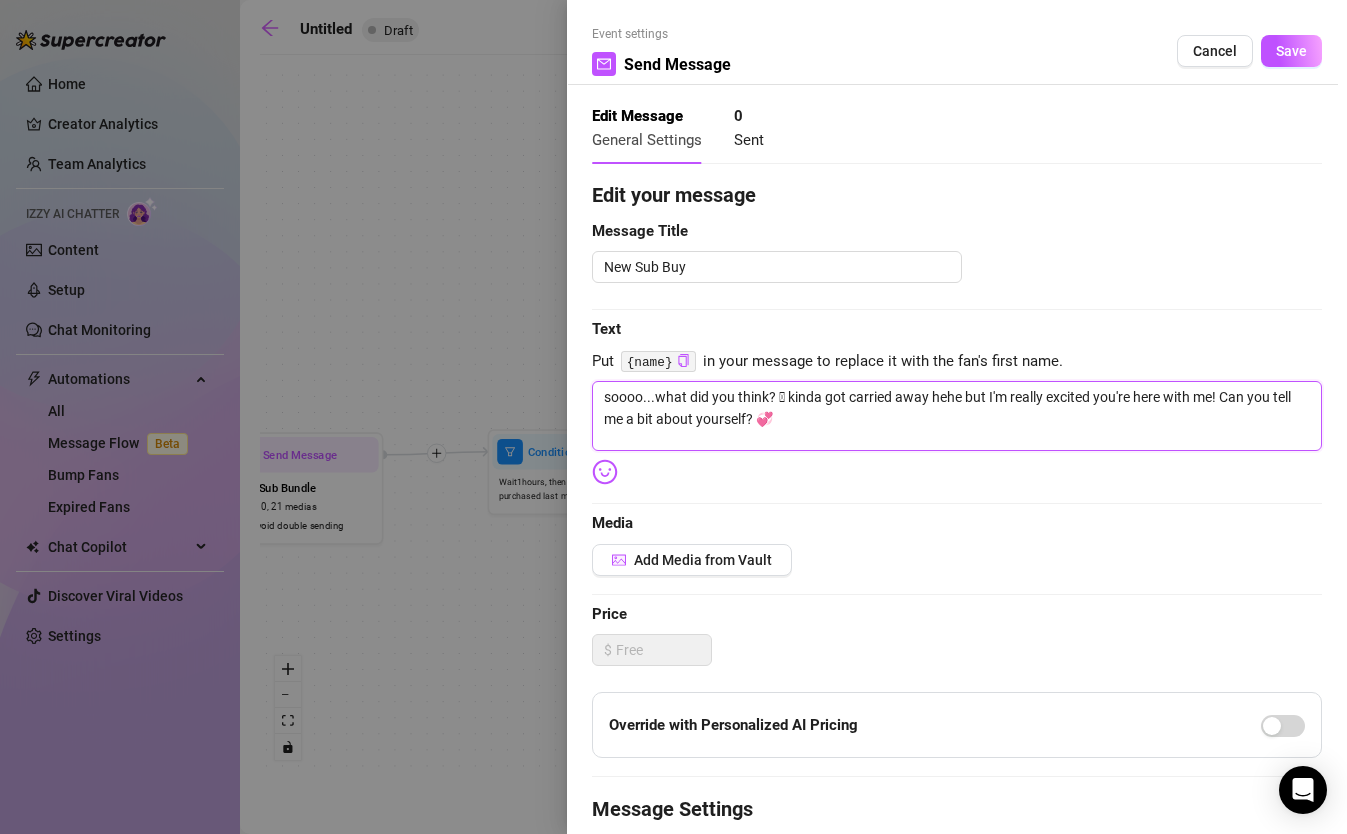 drag, startPoint x: 995, startPoint y: 400, endPoint x: 1036, endPoint y: 458, distance: 71.02816 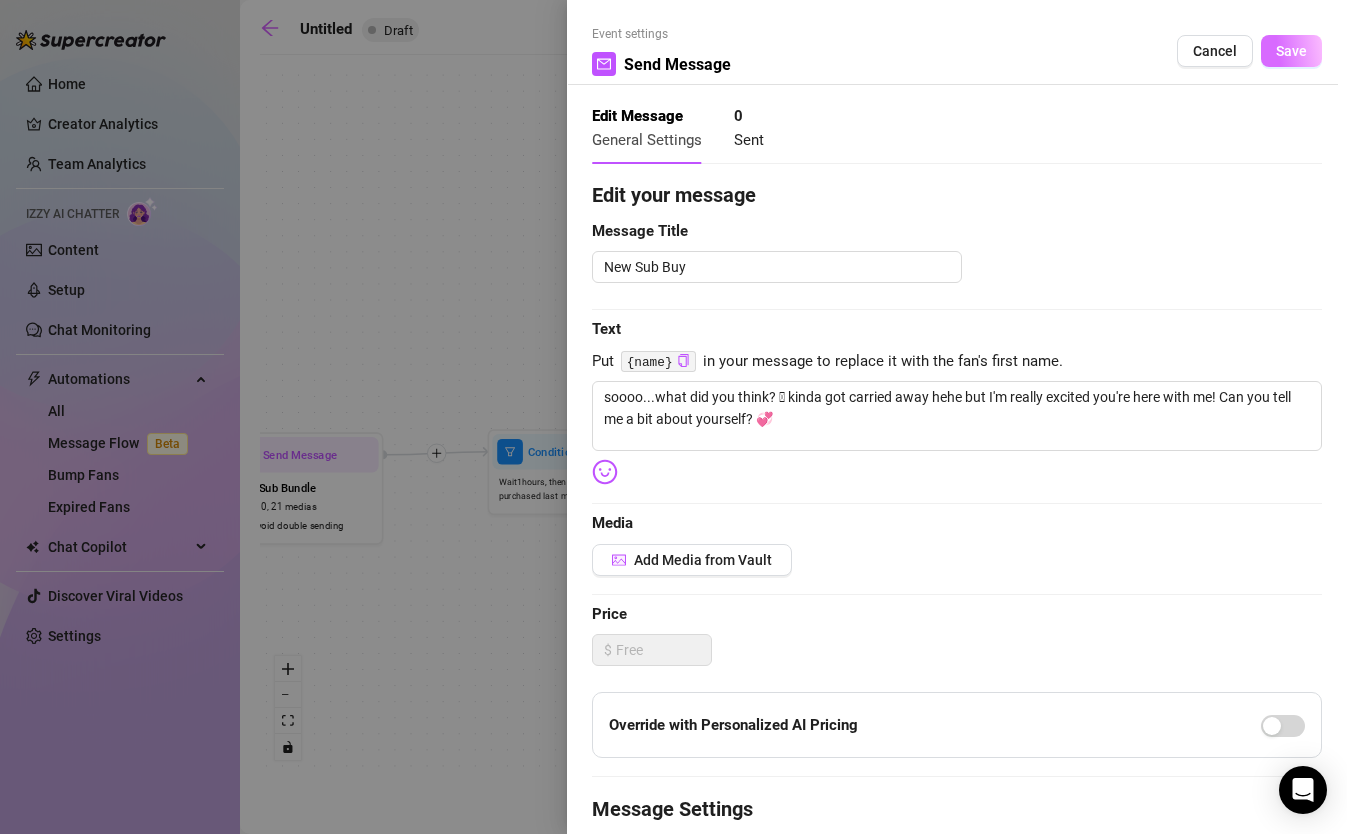 click on "Save" at bounding box center (1291, 51) 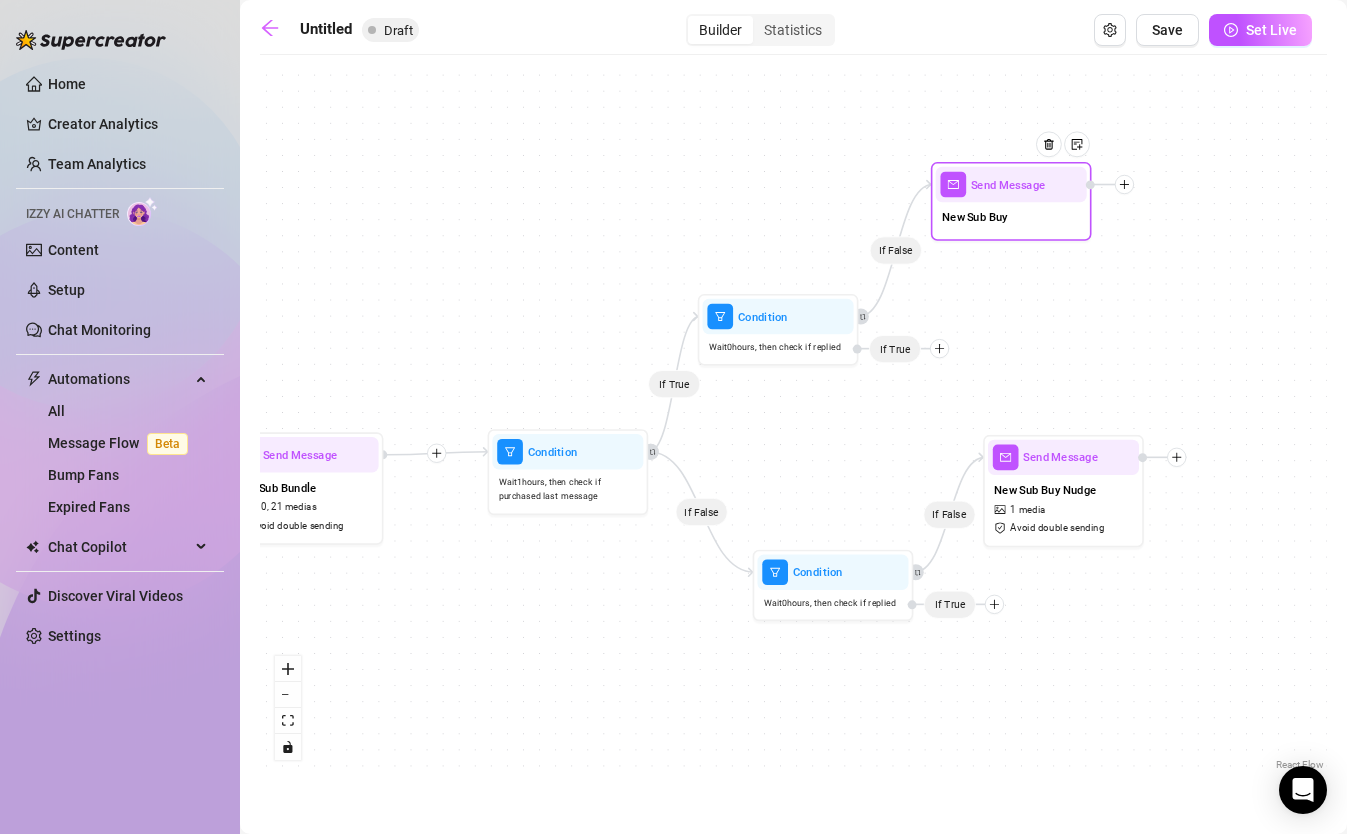 drag, startPoint x: 1071, startPoint y: 335, endPoint x: 1039, endPoint y: 202, distance: 136.79547 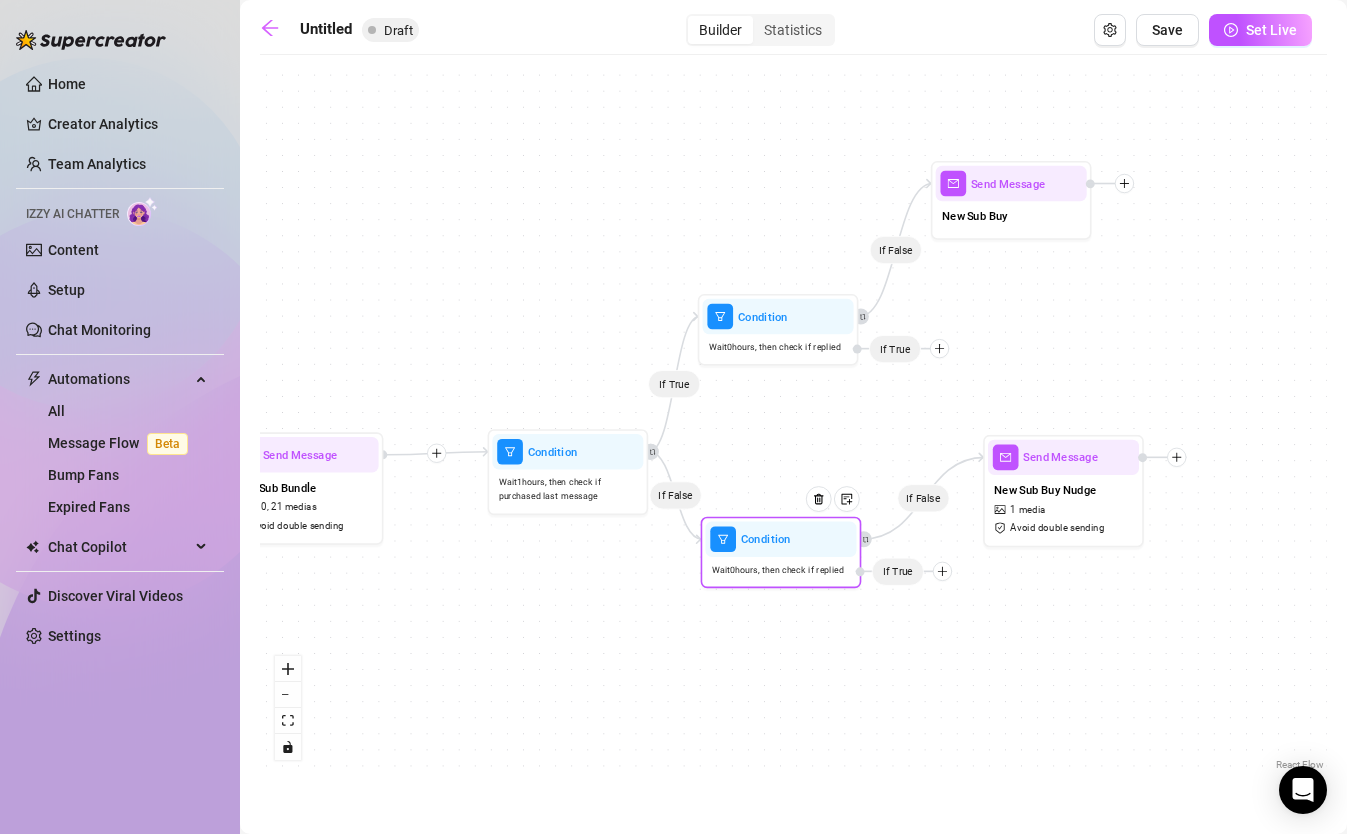 drag, startPoint x: 846, startPoint y: 596, endPoint x: 793, endPoint y: 562, distance: 62.968246 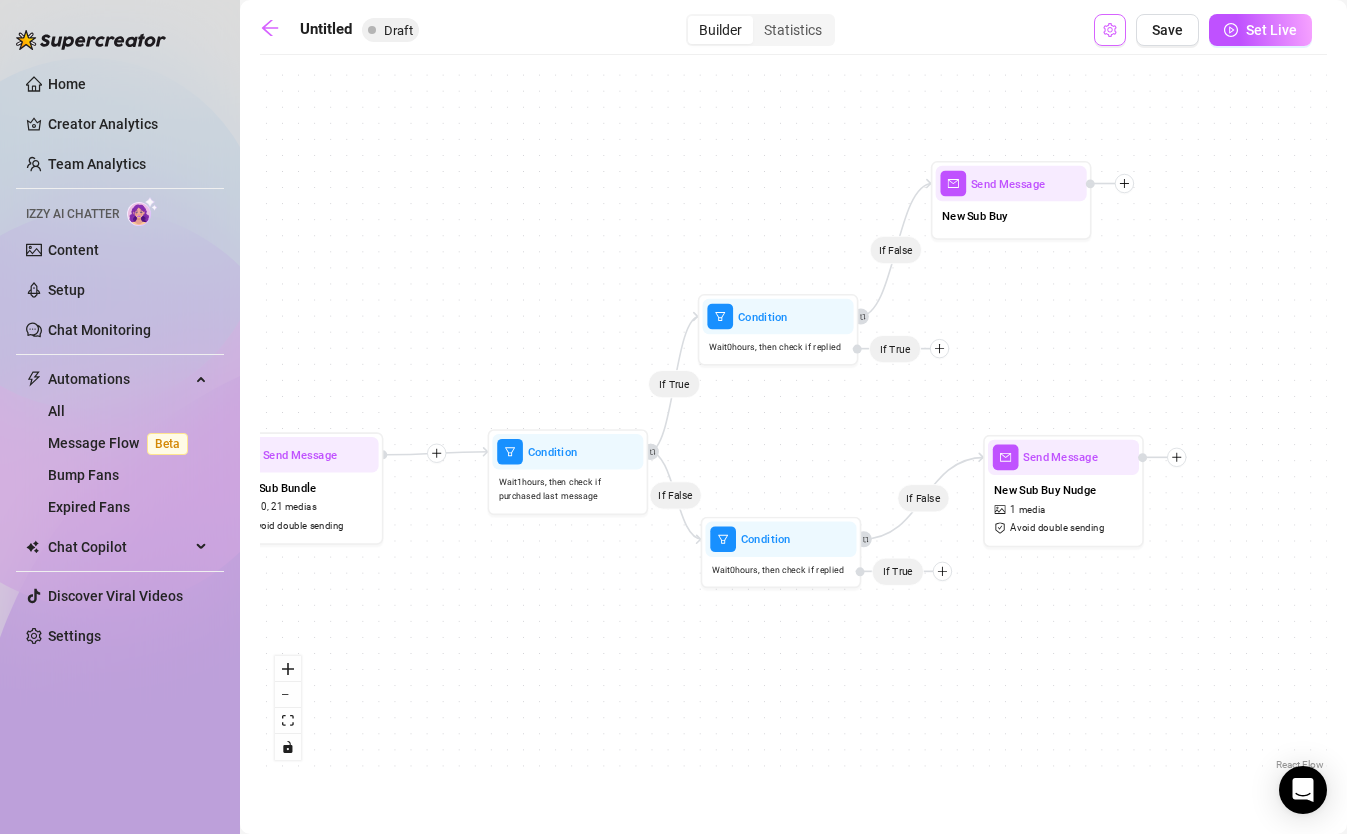 click 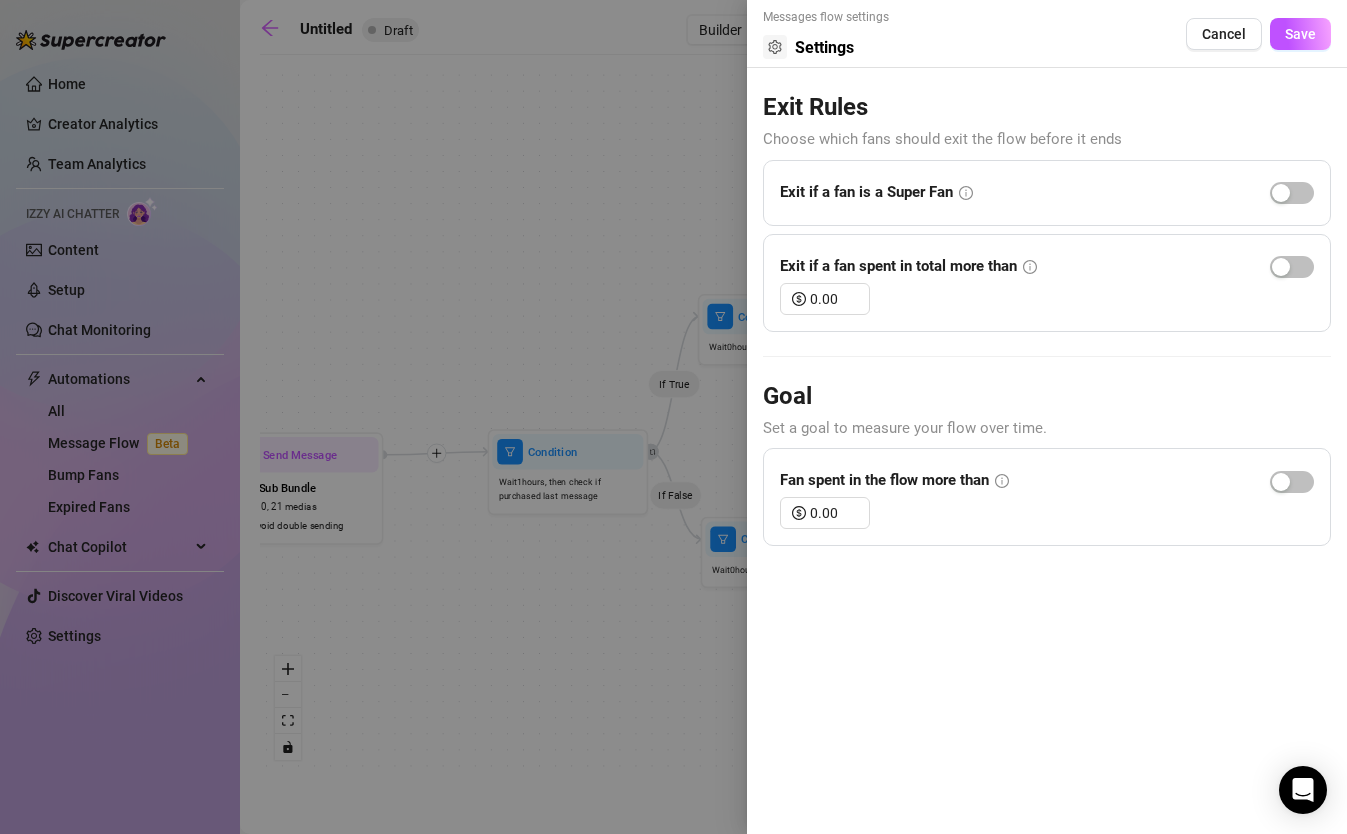 click 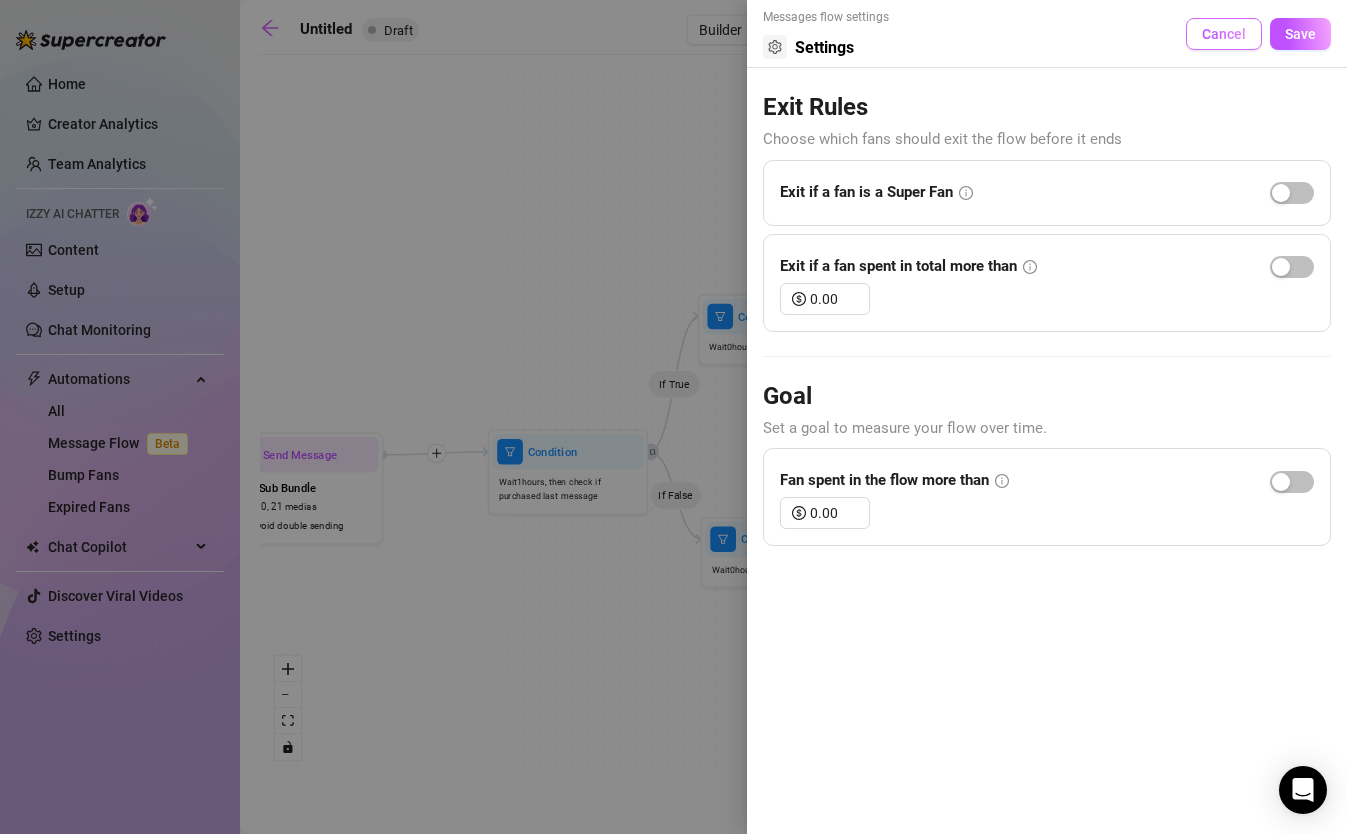 click on "Cancel" at bounding box center (1224, 34) 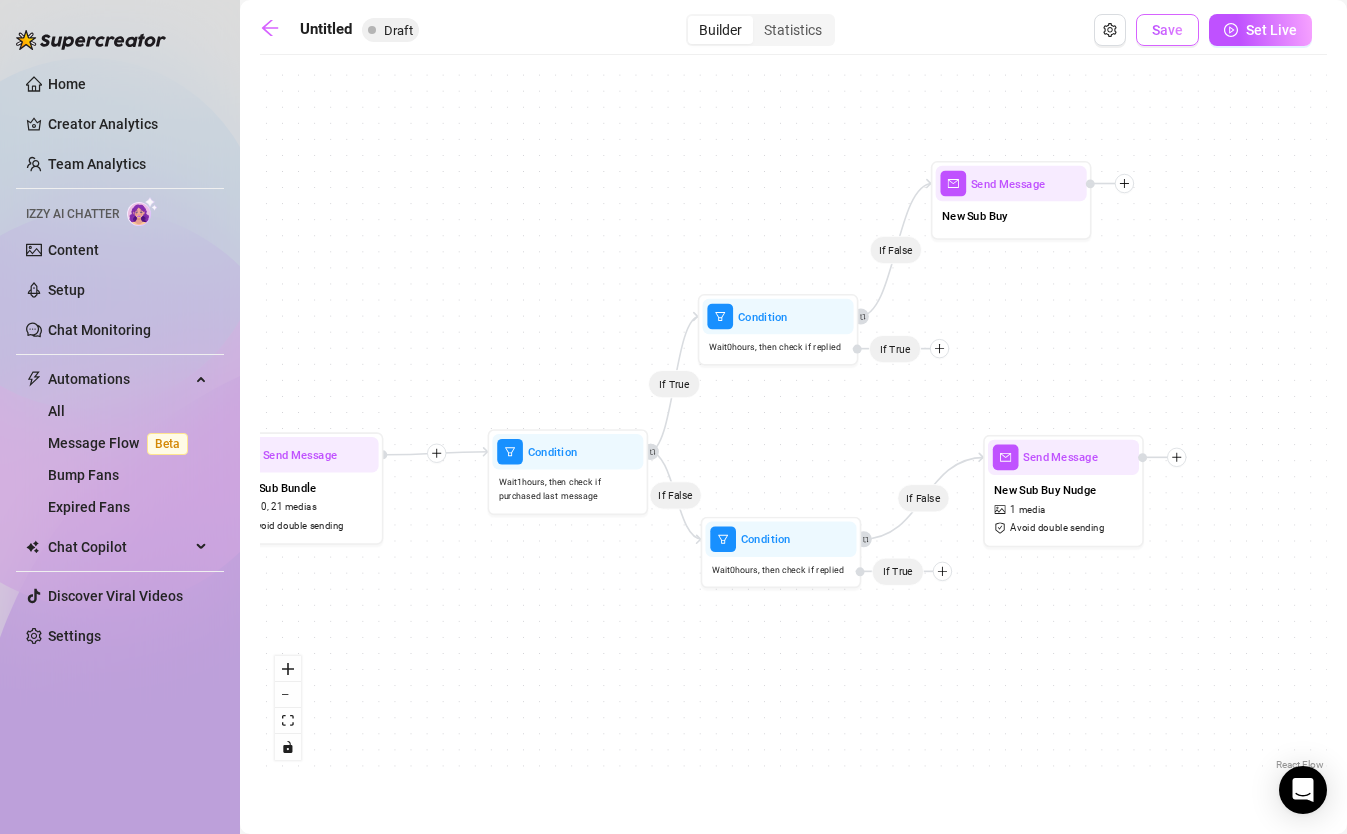 click on "Save" at bounding box center (1167, 30) 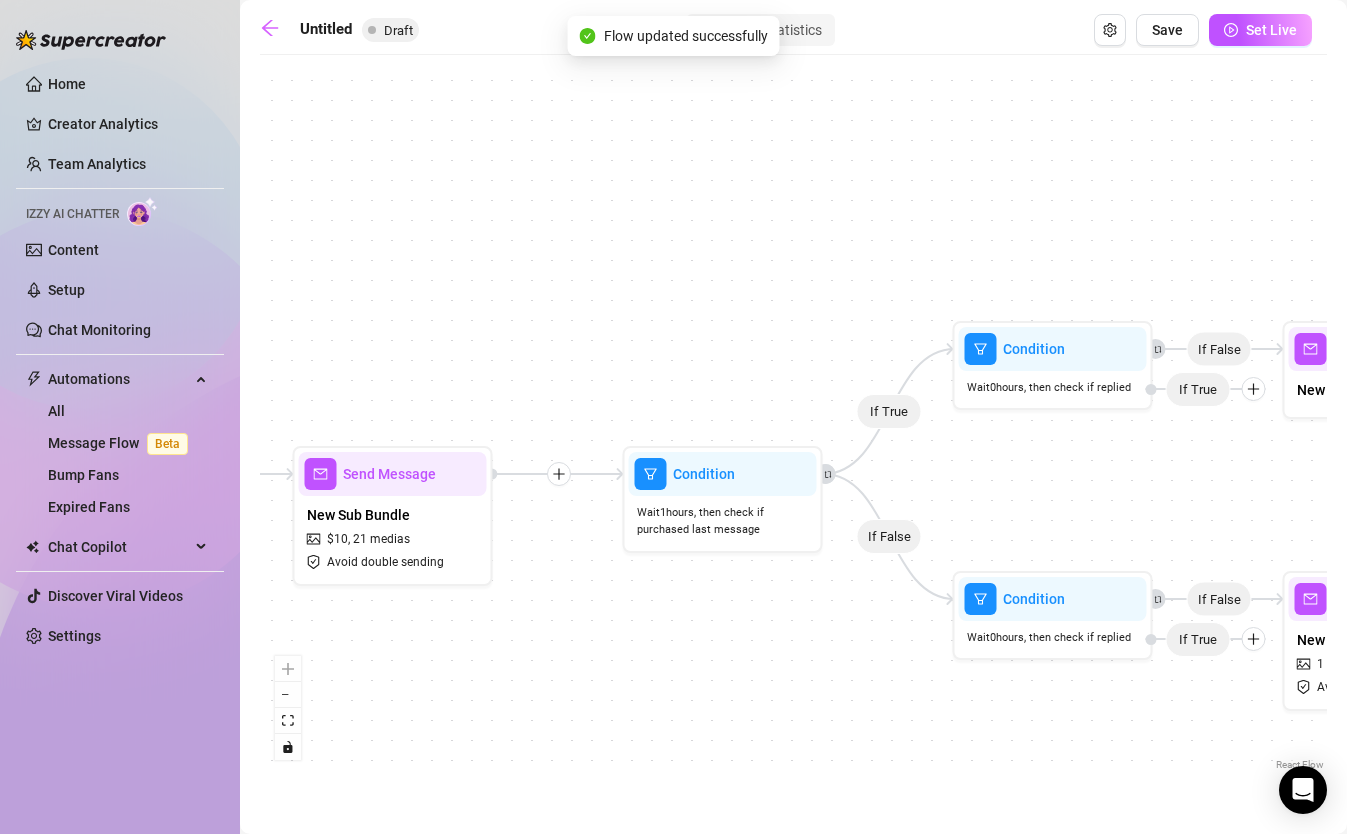 drag, startPoint x: 746, startPoint y: 311, endPoint x: 1357, endPoint y: 259, distance: 613.2088 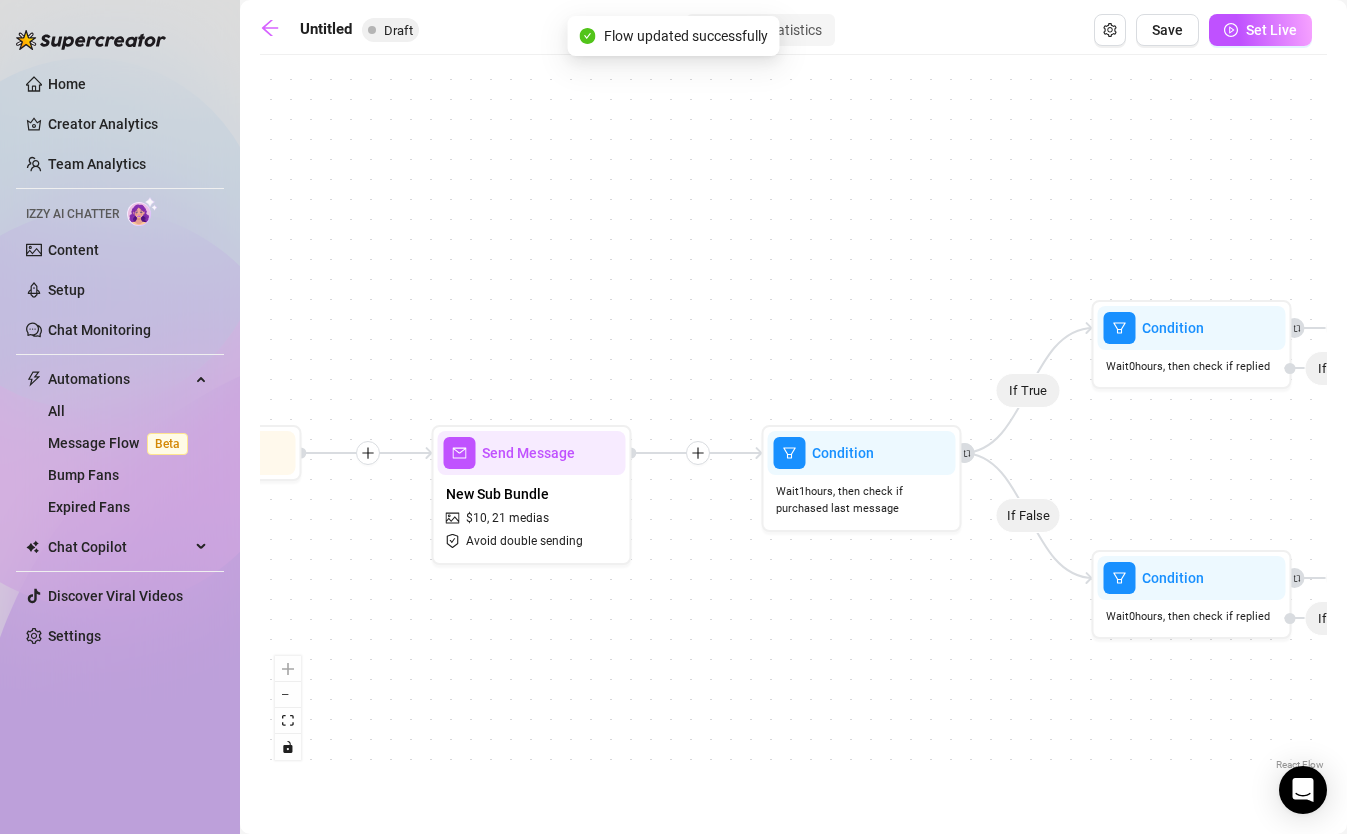 drag, startPoint x: 745, startPoint y: 727, endPoint x: 1303, endPoint y: 708, distance: 558.32336 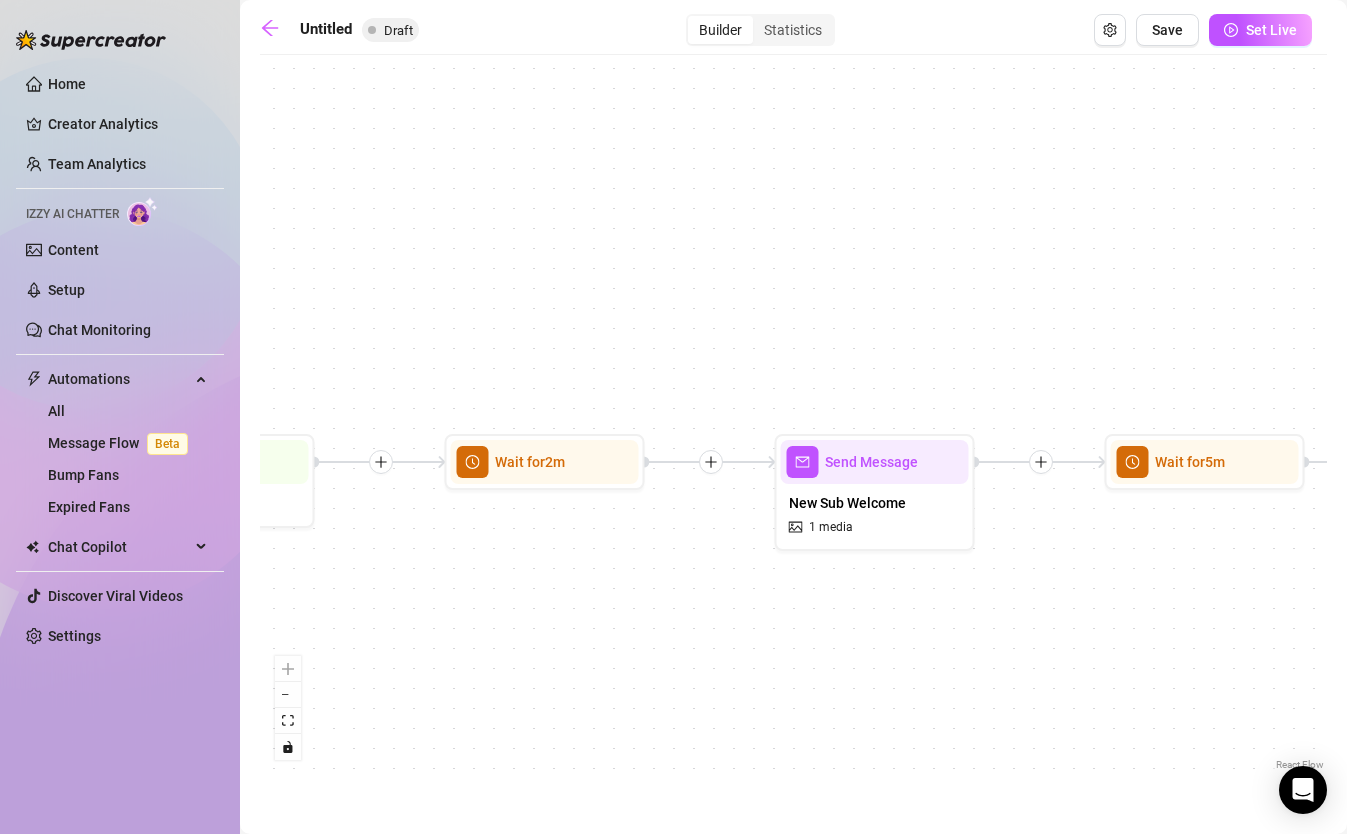drag, startPoint x: 738, startPoint y: 705, endPoint x: 1319, endPoint y: 717, distance: 581.1239 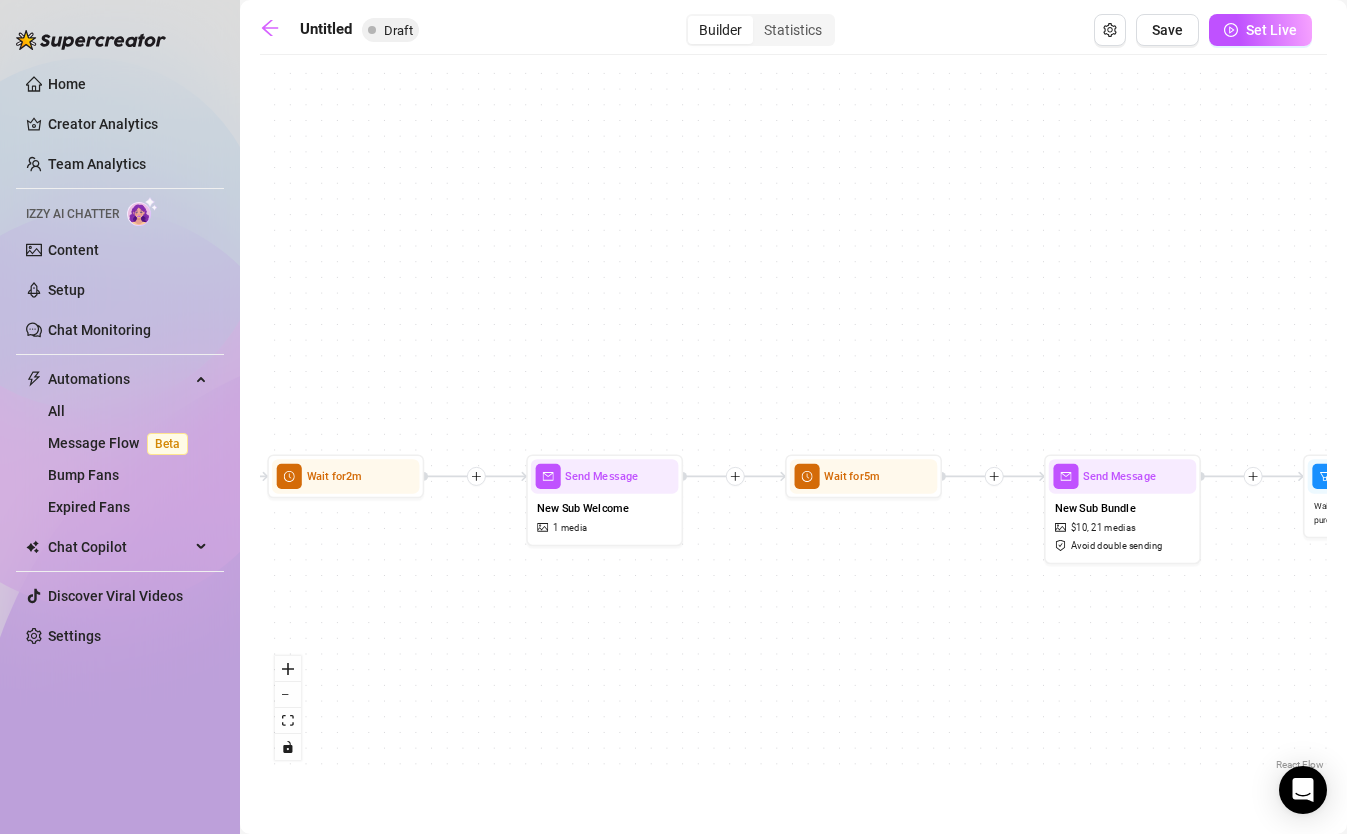drag, startPoint x: 1142, startPoint y: 682, endPoint x: 815, endPoint y: 646, distance: 328.97568 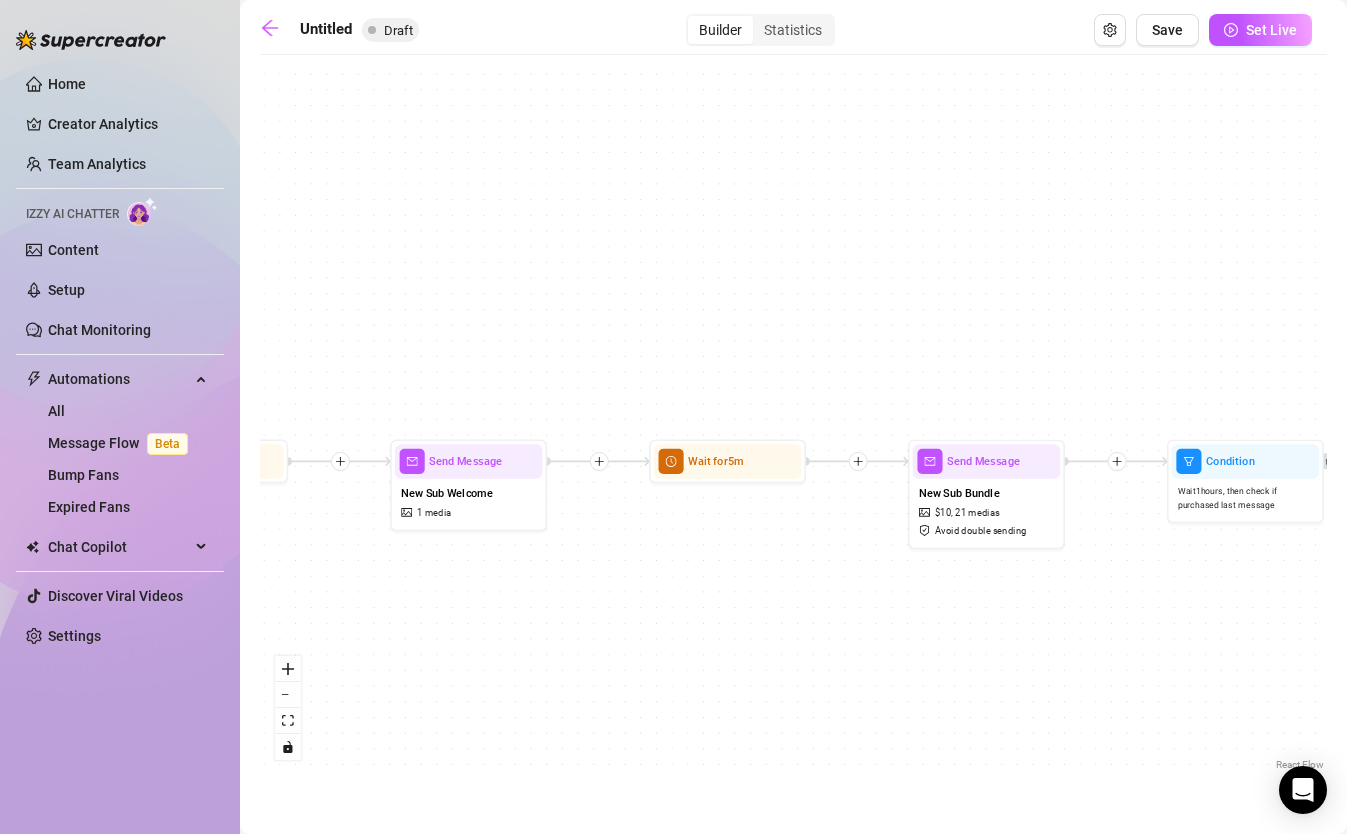 drag, startPoint x: 770, startPoint y: 641, endPoint x: 634, endPoint y: 626, distance: 136.8247 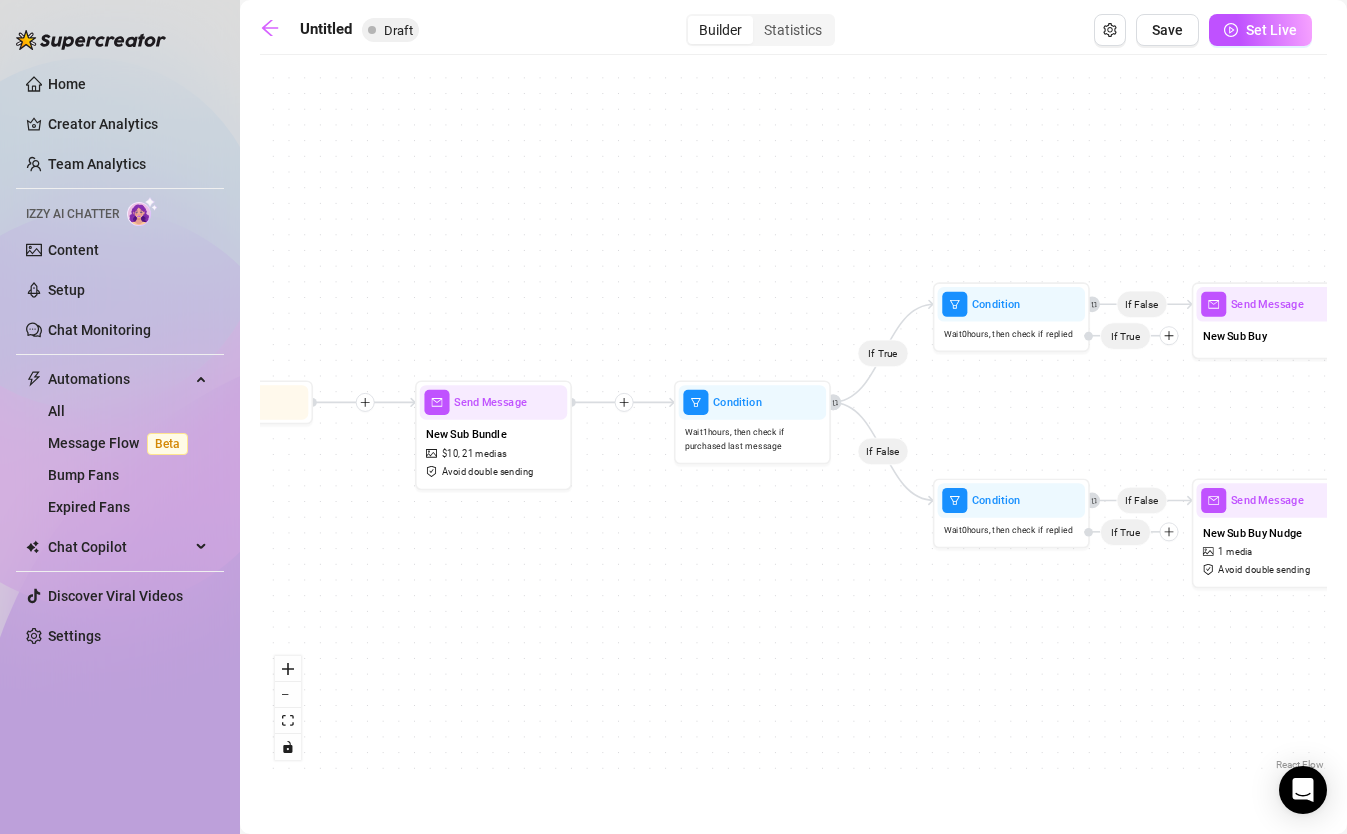 drag, startPoint x: 805, startPoint y: 596, endPoint x: 312, endPoint y: 537, distance: 496.51788 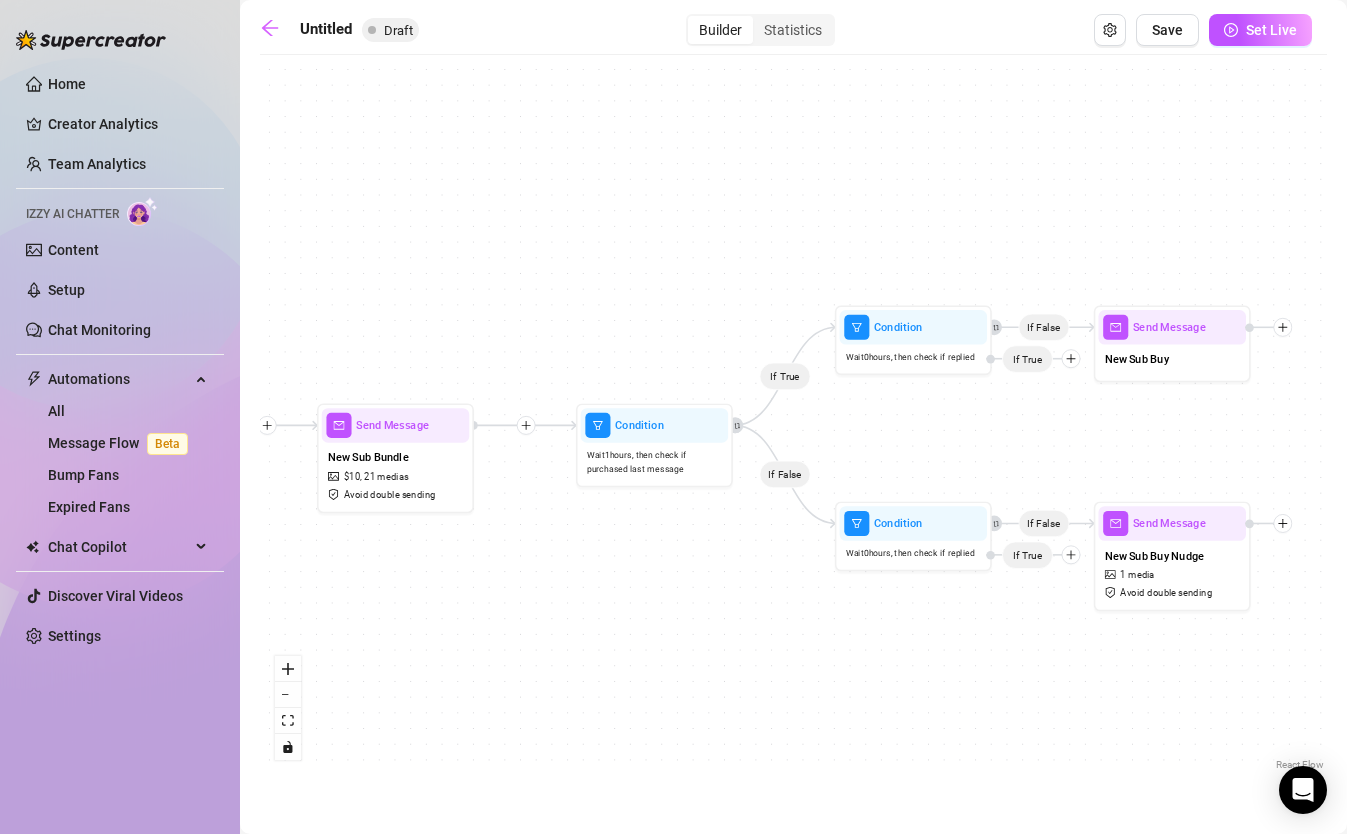 drag, startPoint x: 815, startPoint y: 668, endPoint x: 717, endPoint y: 688, distance: 100.02 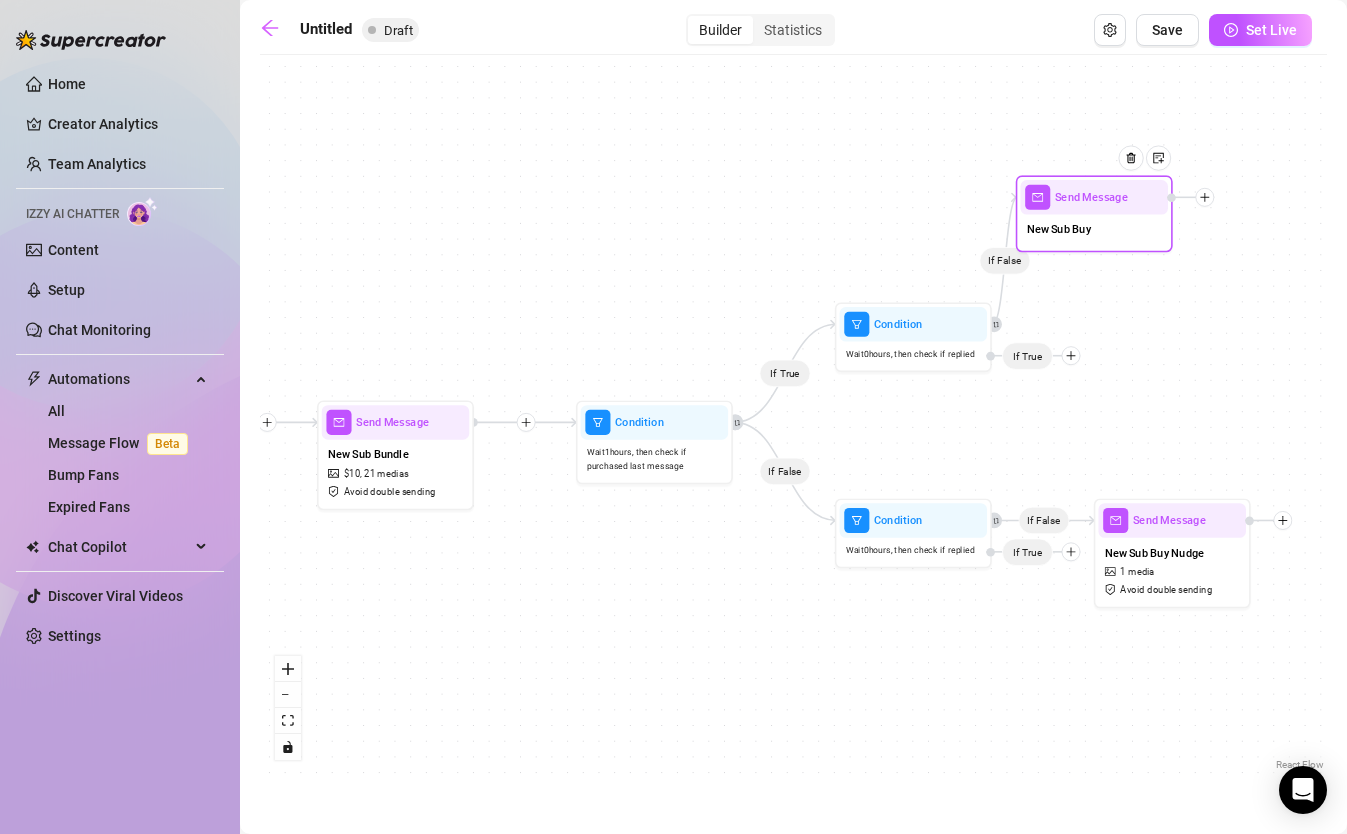 drag, startPoint x: 1177, startPoint y: 358, endPoint x: 1099, endPoint y: 230, distance: 149.8933 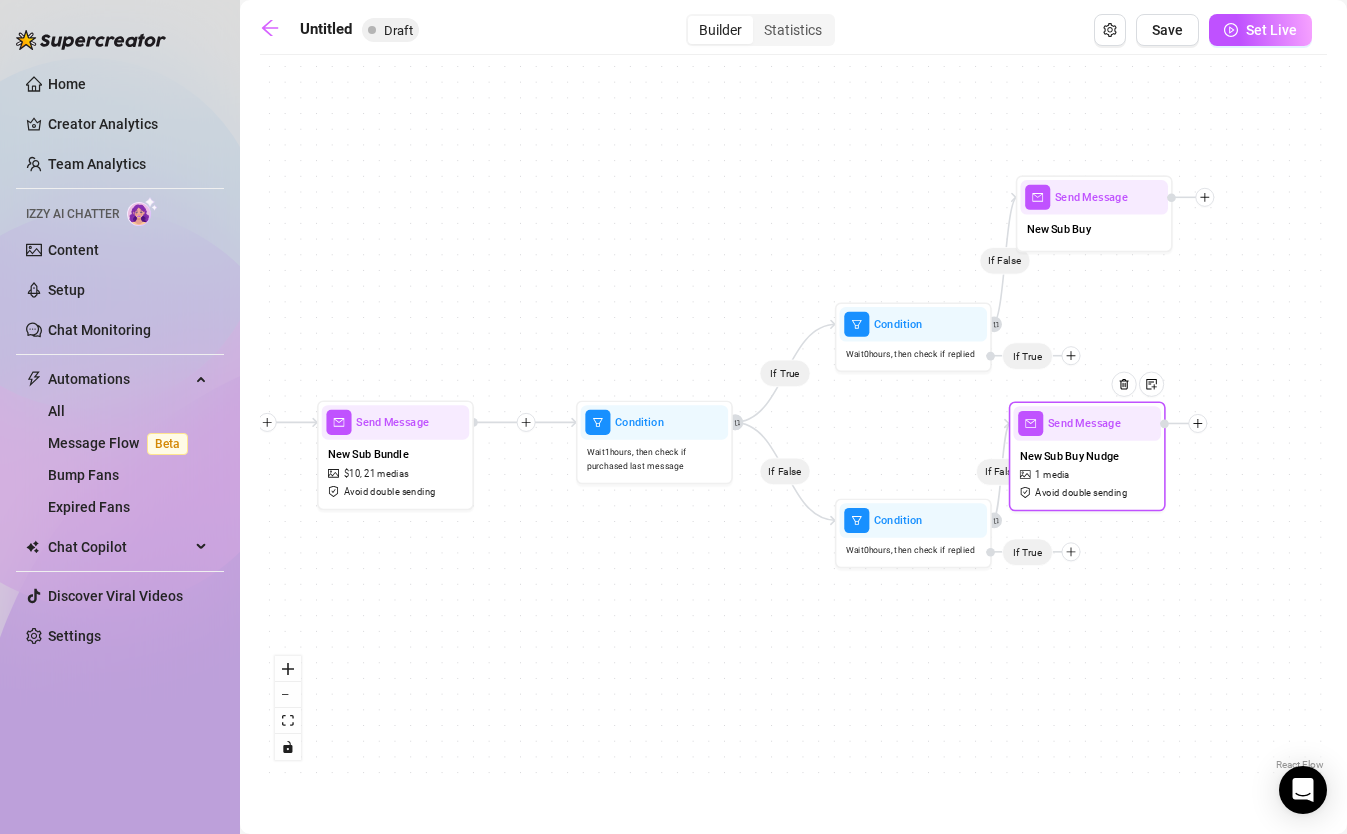 drag, startPoint x: 1208, startPoint y: 585, endPoint x: 1123, endPoint y: 487, distance: 129.72664 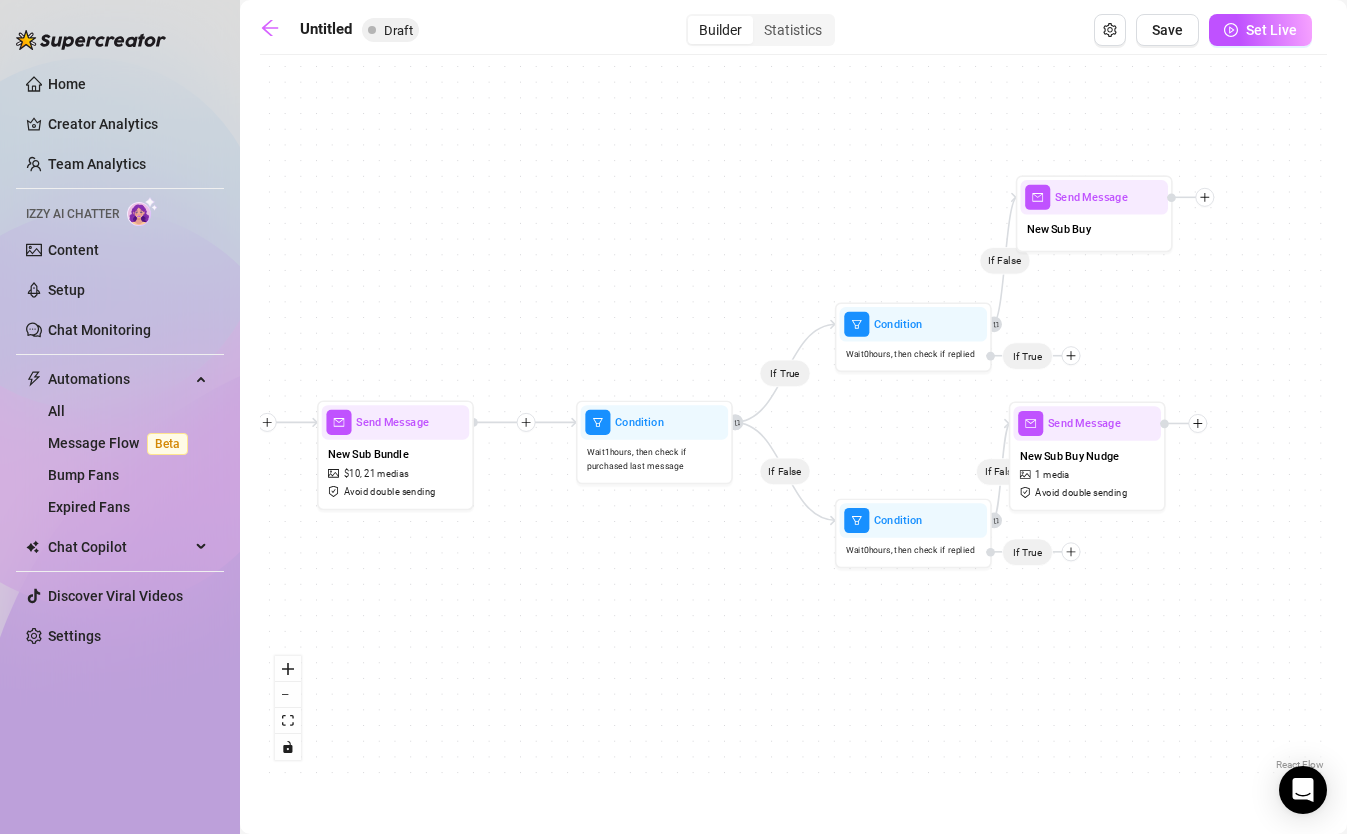 click on "If True If False If False If False Send Message New Sub Buy Send Message New Sub Buy Nudge 1 media Avoid double sending Condition Wait  0  hours, then check if replied If True Condition Wait  0  hours, then check if replied If True Condition Wait  1  hours, then check if purchased last message Send Message New Sub Bundle $ 10 , 21 medias Avoid double sending Wait for  5m Send Message New Sub Welcome 1 media Wait for  2m Starting Event New Subscriber React Flow Press enter or space to select a node. You can then use the arrow keys to move the node around.  Press delete to remove it and escape to cancel.   Press enter or space to select an edge. You can then press delete to remove it or escape to cancel." at bounding box center [793, 420] 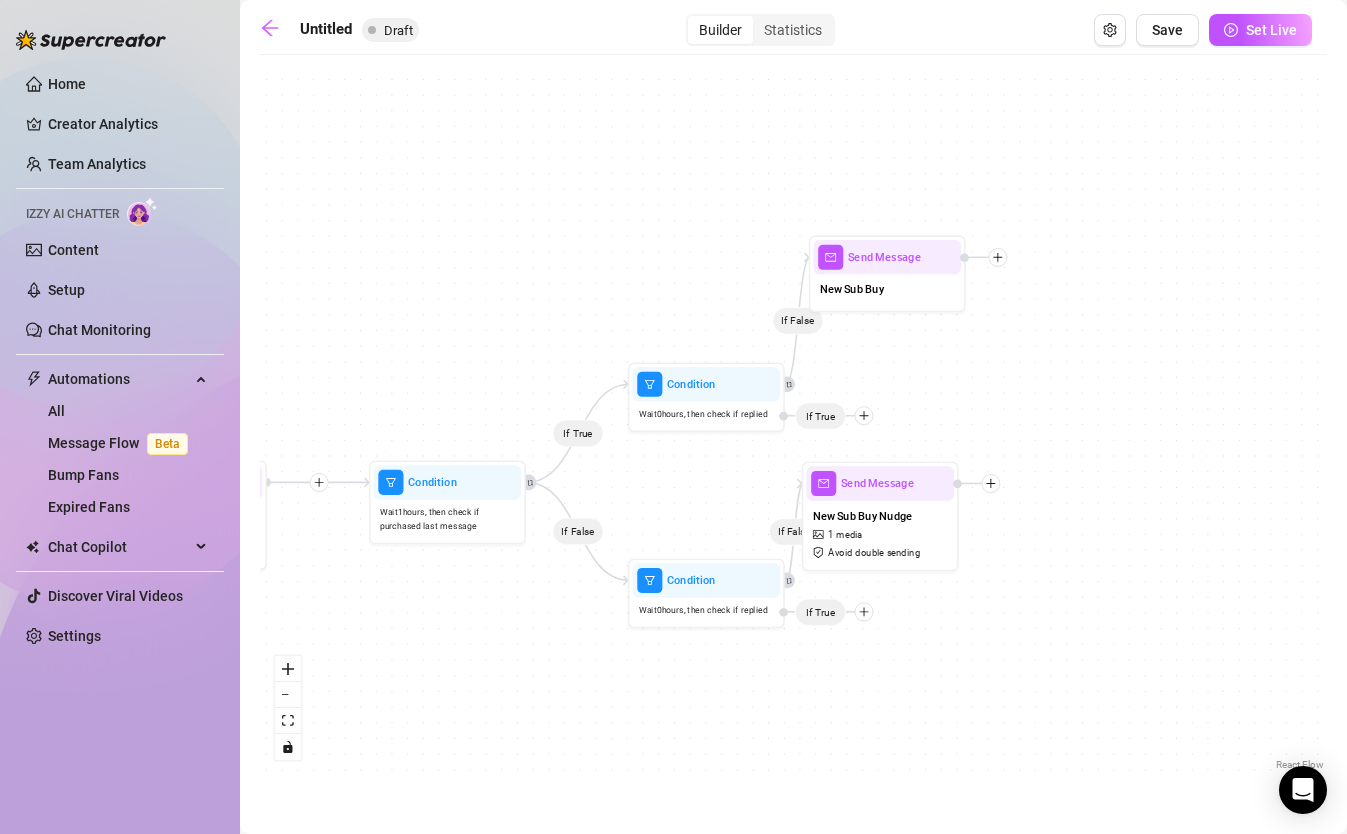 drag, startPoint x: 1191, startPoint y: 623, endPoint x: 986, endPoint y: 683, distance: 213.6001 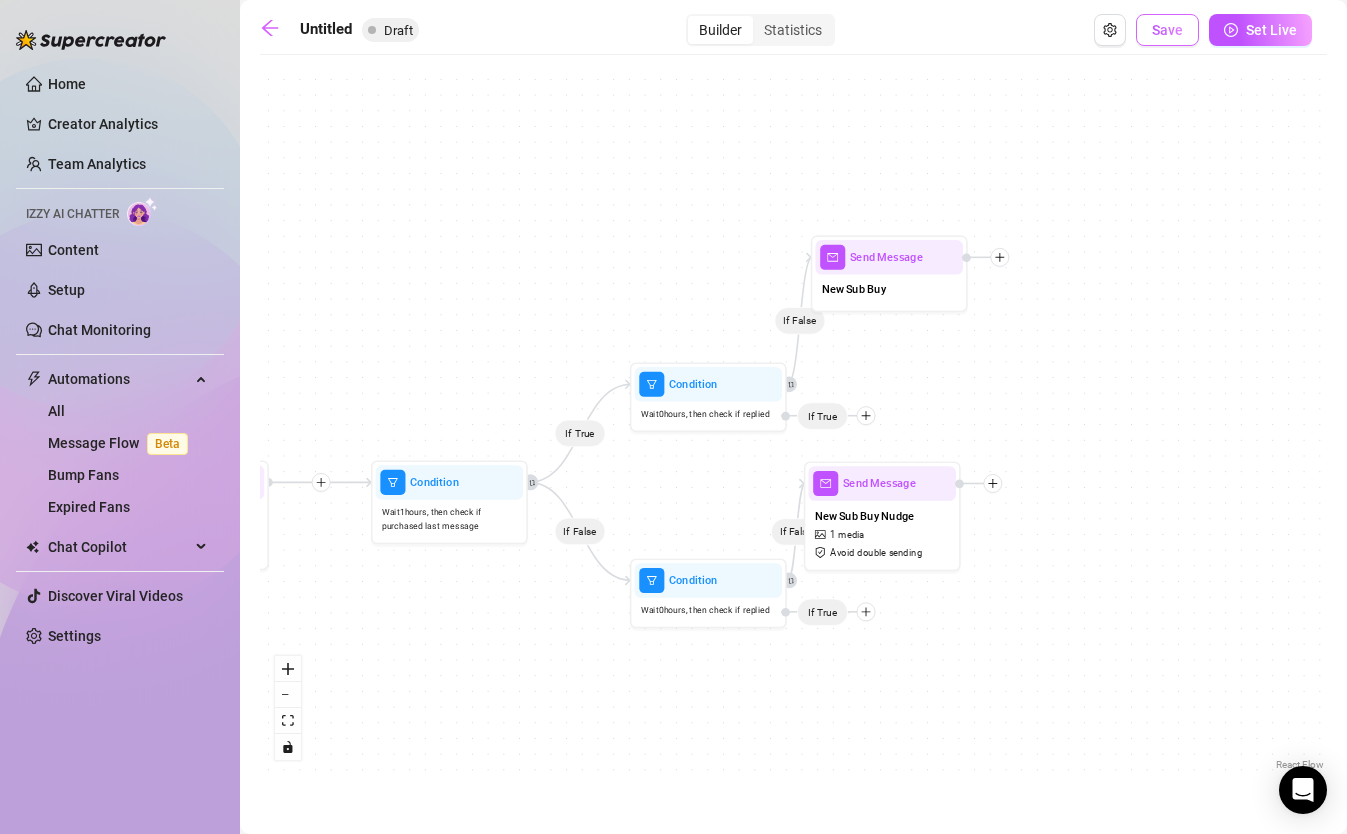 click on "Save" at bounding box center [1167, 30] 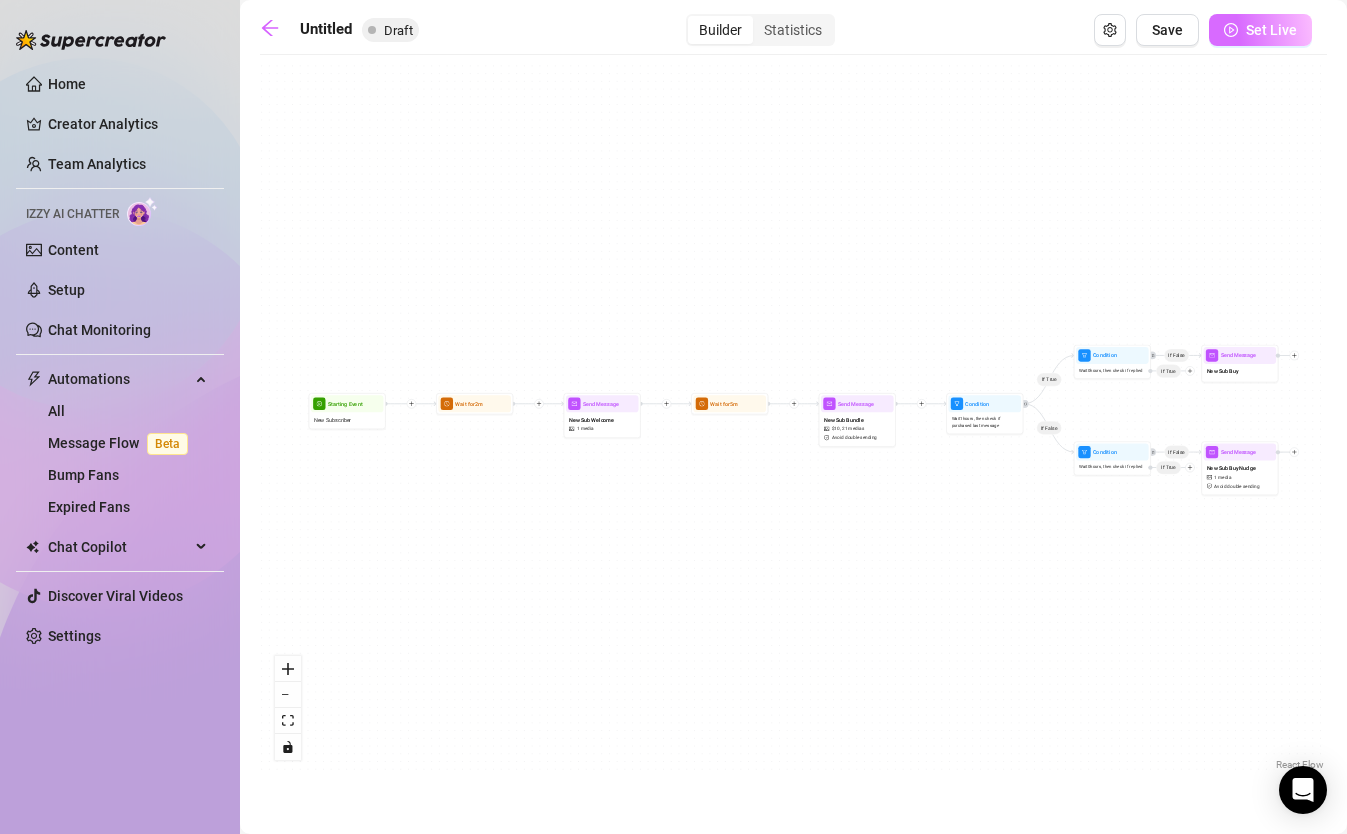 click on "Set Live" at bounding box center [1271, 30] 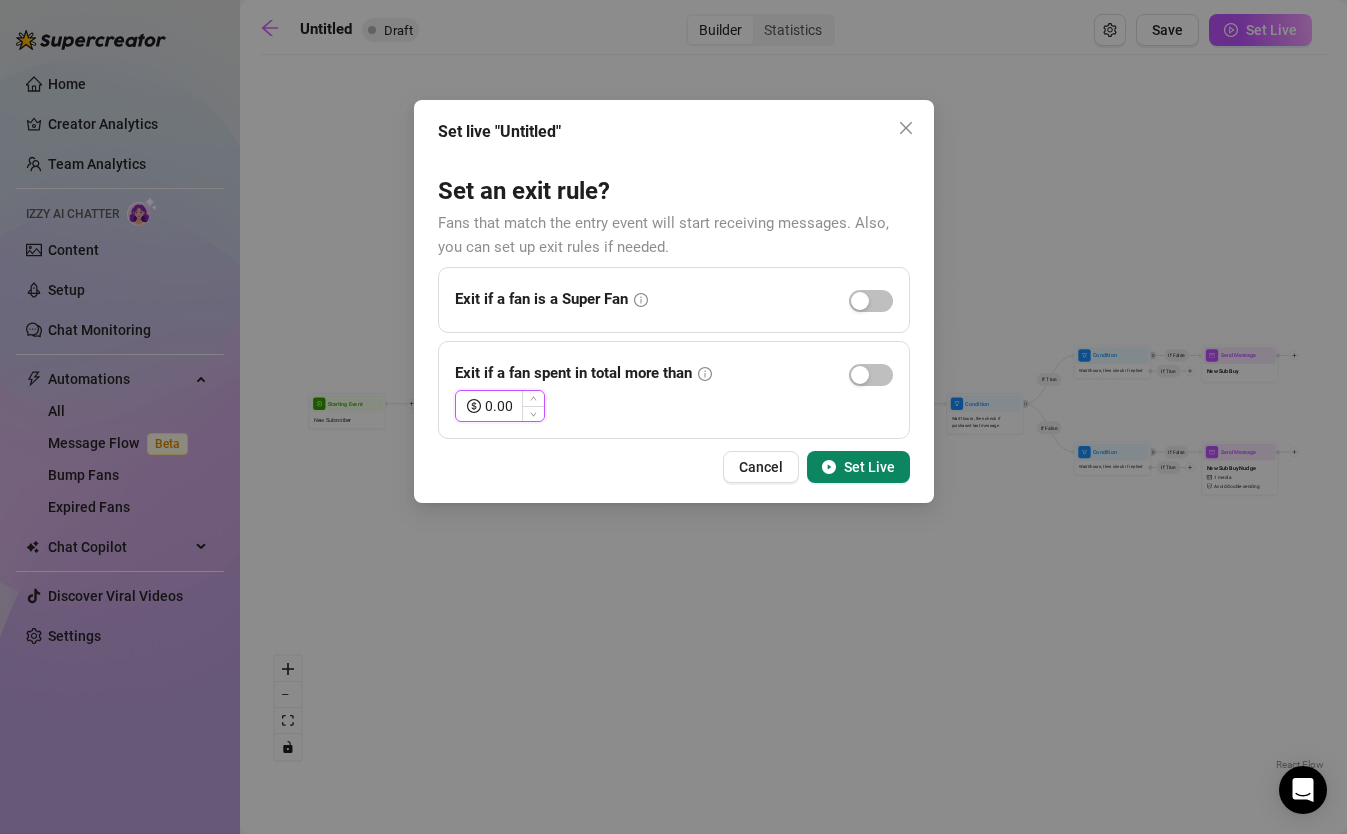click on "0.00" at bounding box center [514, 406] 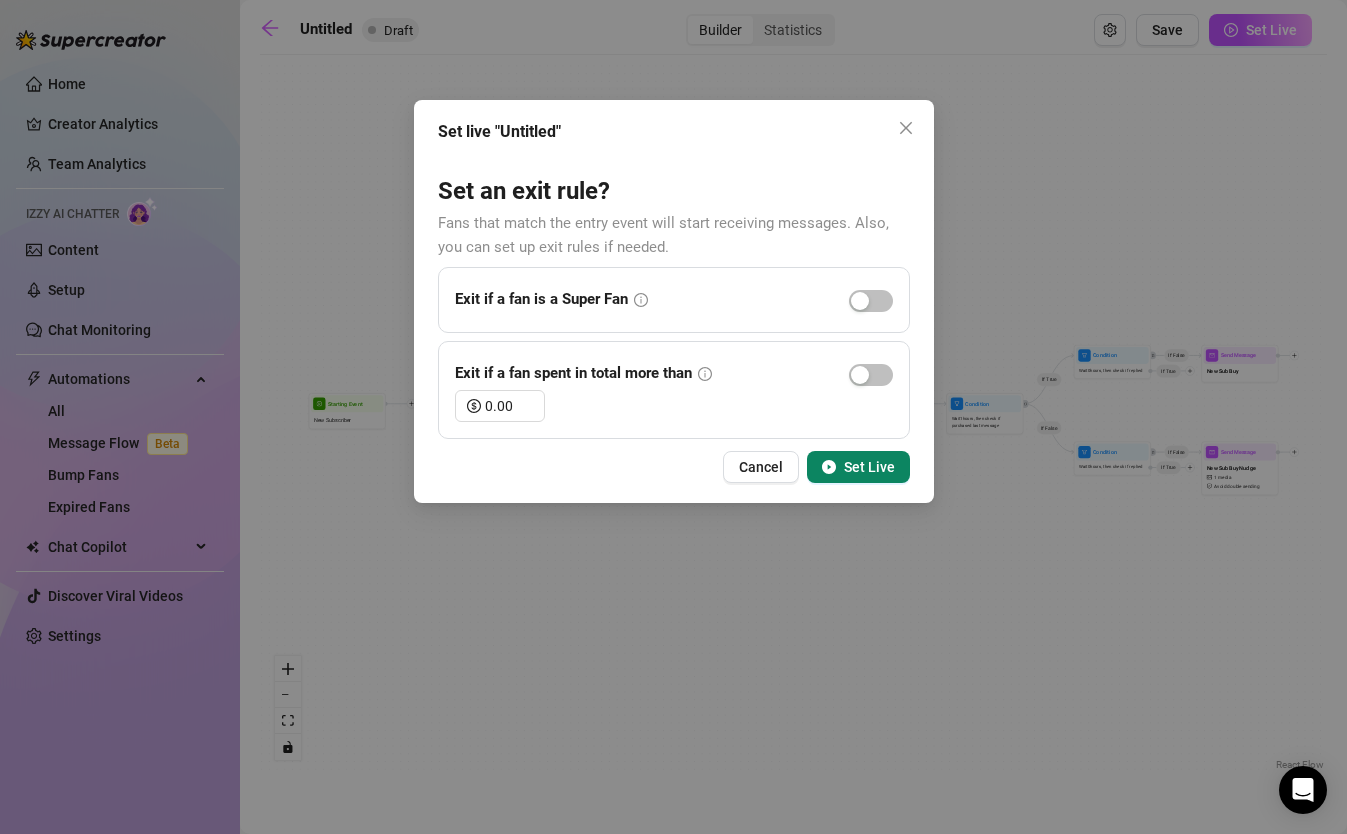 click on "Set Live" at bounding box center [869, 467] 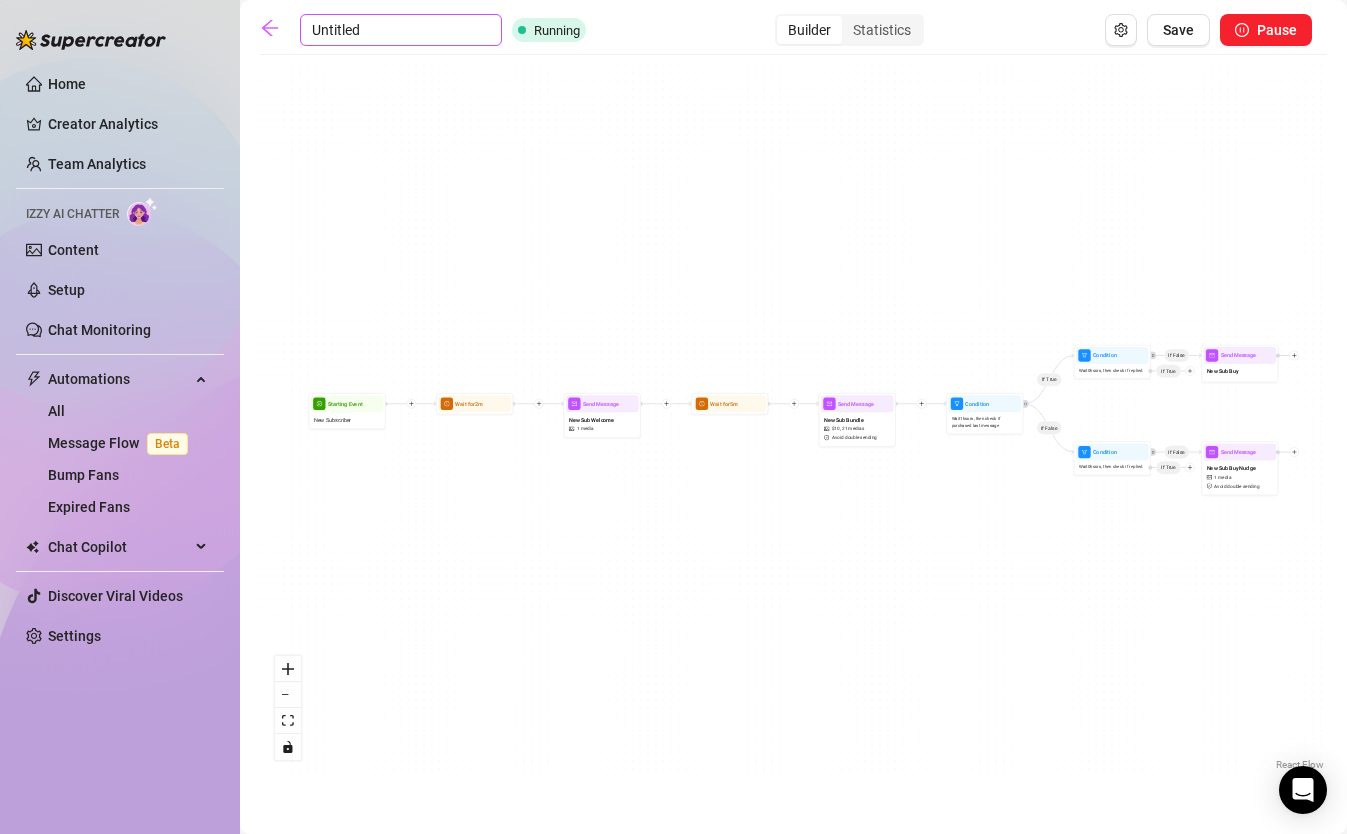 click on "Untitled" at bounding box center (401, 30) 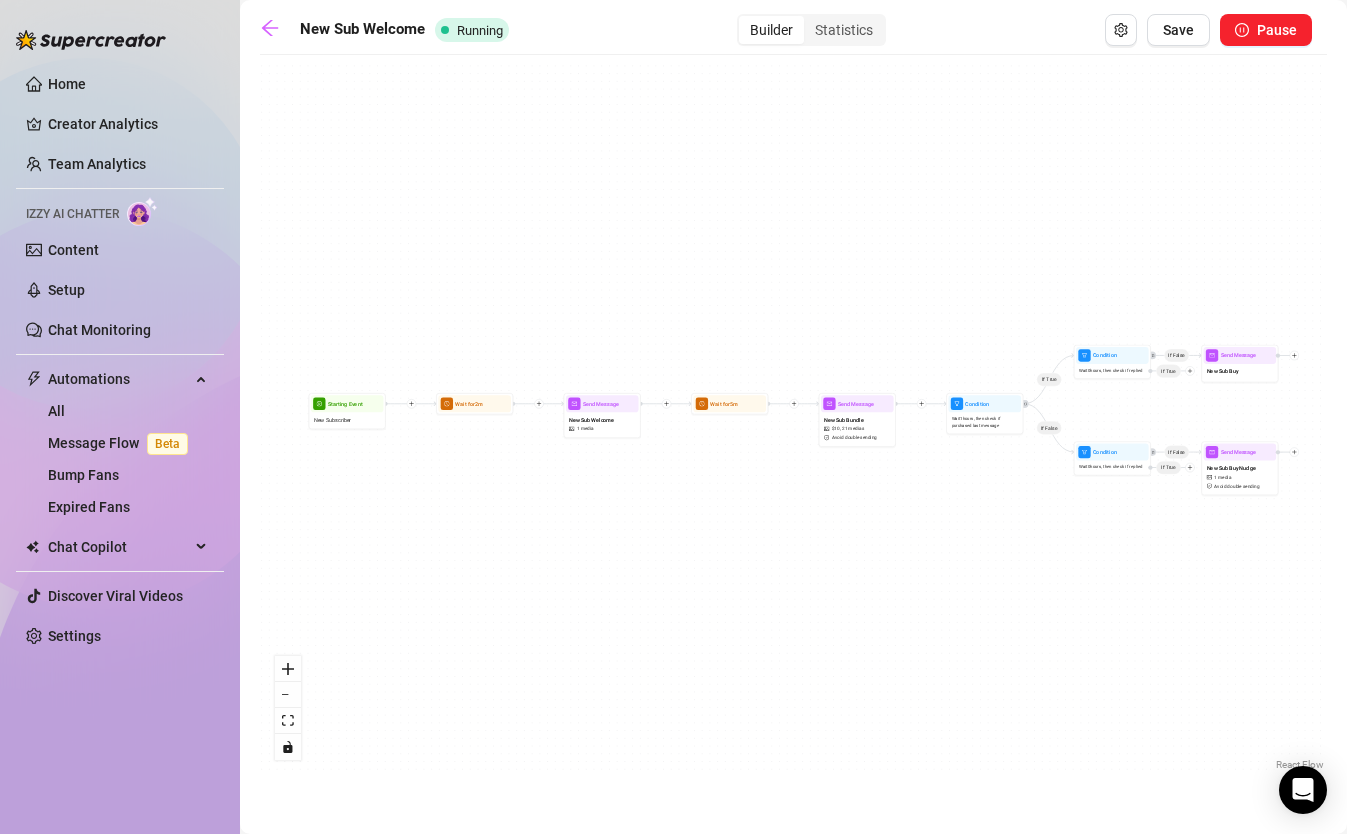 click on "If True If False If False If False Send Message New Sub Buy Send Message New Sub Buy Nudge 1 media Avoid double sending Condition Wait  0  hours, then check if replied If True Condition Wait  0  hours, then check if replied If True Condition Wait  1  hours, then check if purchased last message Send Message New Sub Bundle $ 10 , 21 medias Avoid double sending Wait for  5m Send Message New Sub Welcome 1 media Wait for  2m Starting Event New Subscriber React Flow Press enter or space to select a node. You can then use the arrow keys to move the node around.  Press delete to remove it and escape to cancel.   Press enter or space to select an edge. You can then press delete to remove it or escape to cancel." at bounding box center [793, 420] 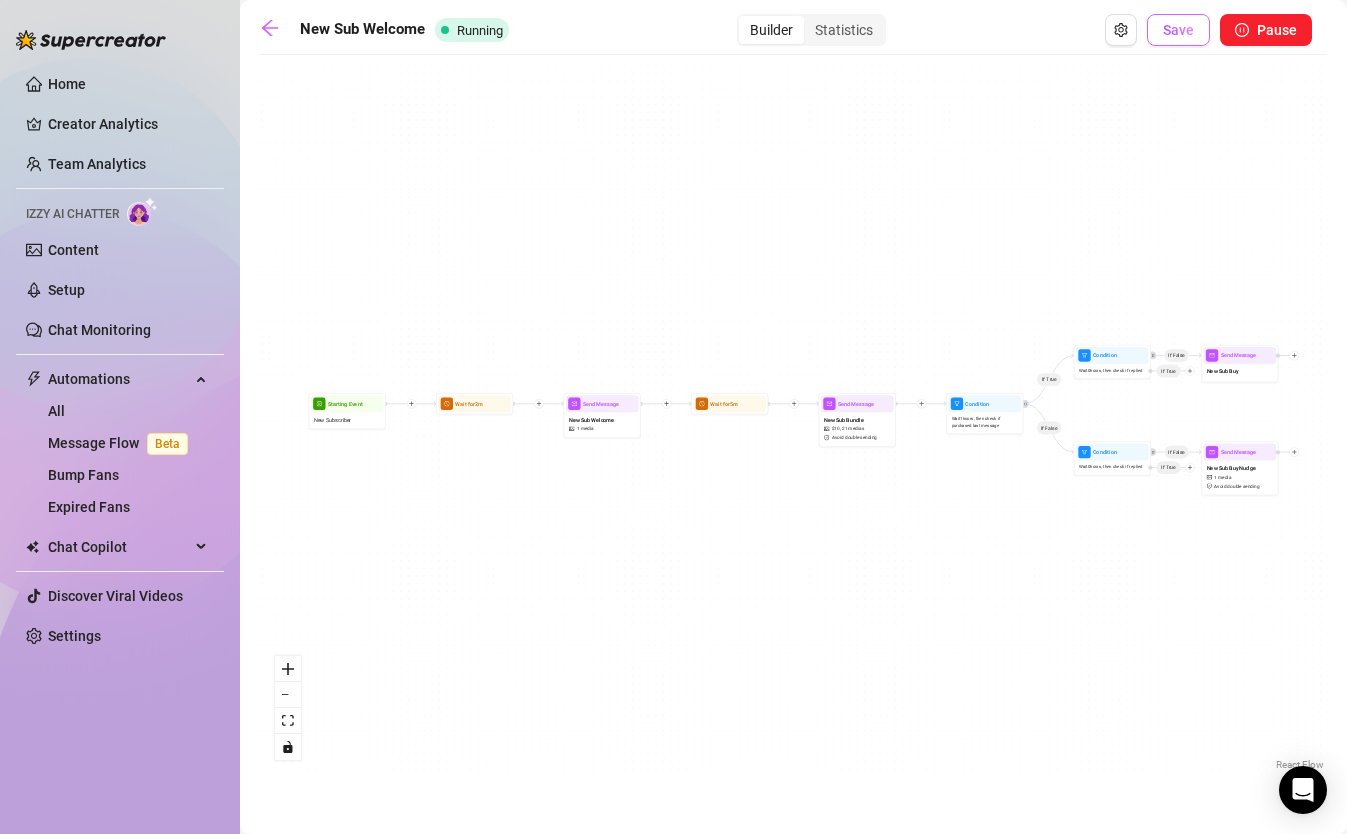 click on "Save" at bounding box center (1178, 30) 